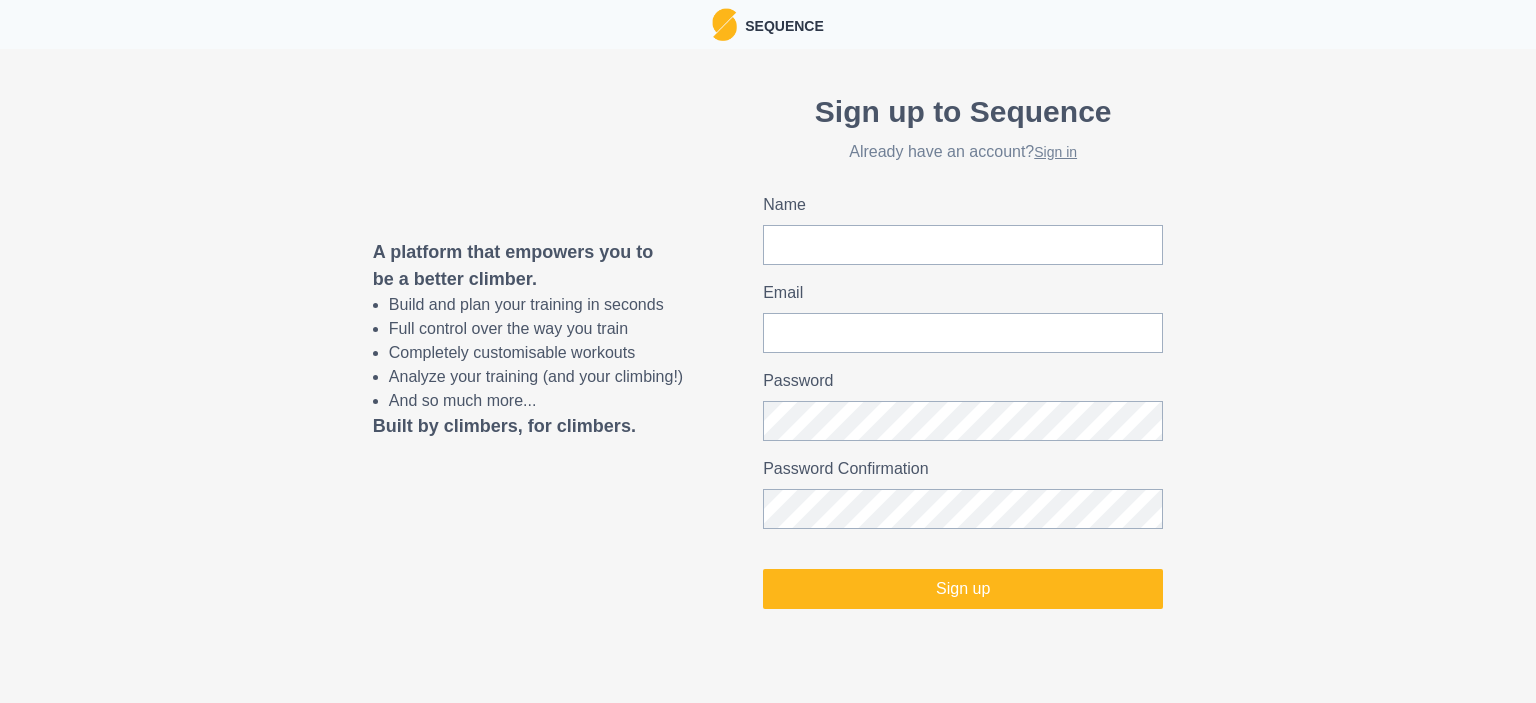 scroll, scrollTop: 0, scrollLeft: 0, axis: both 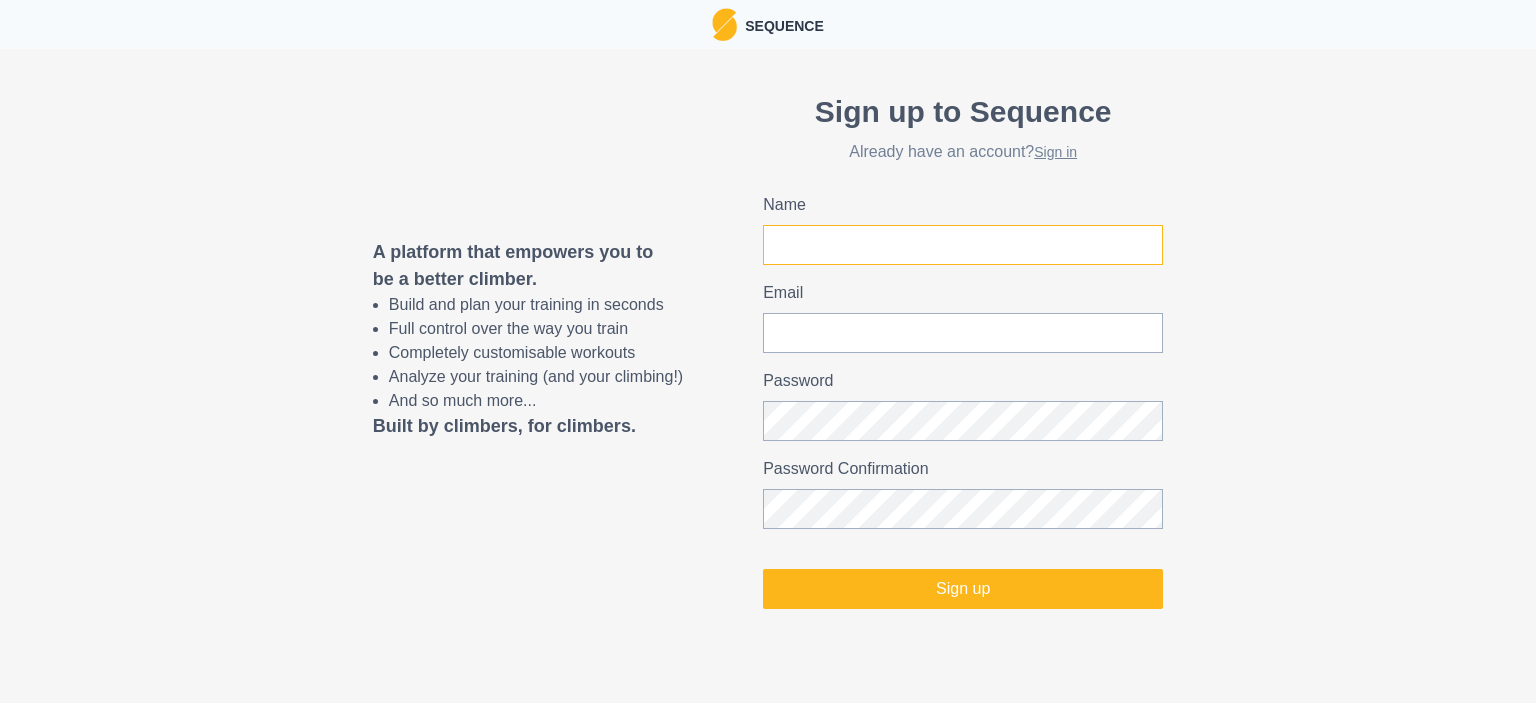 click on "Name" at bounding box center (963, 245) 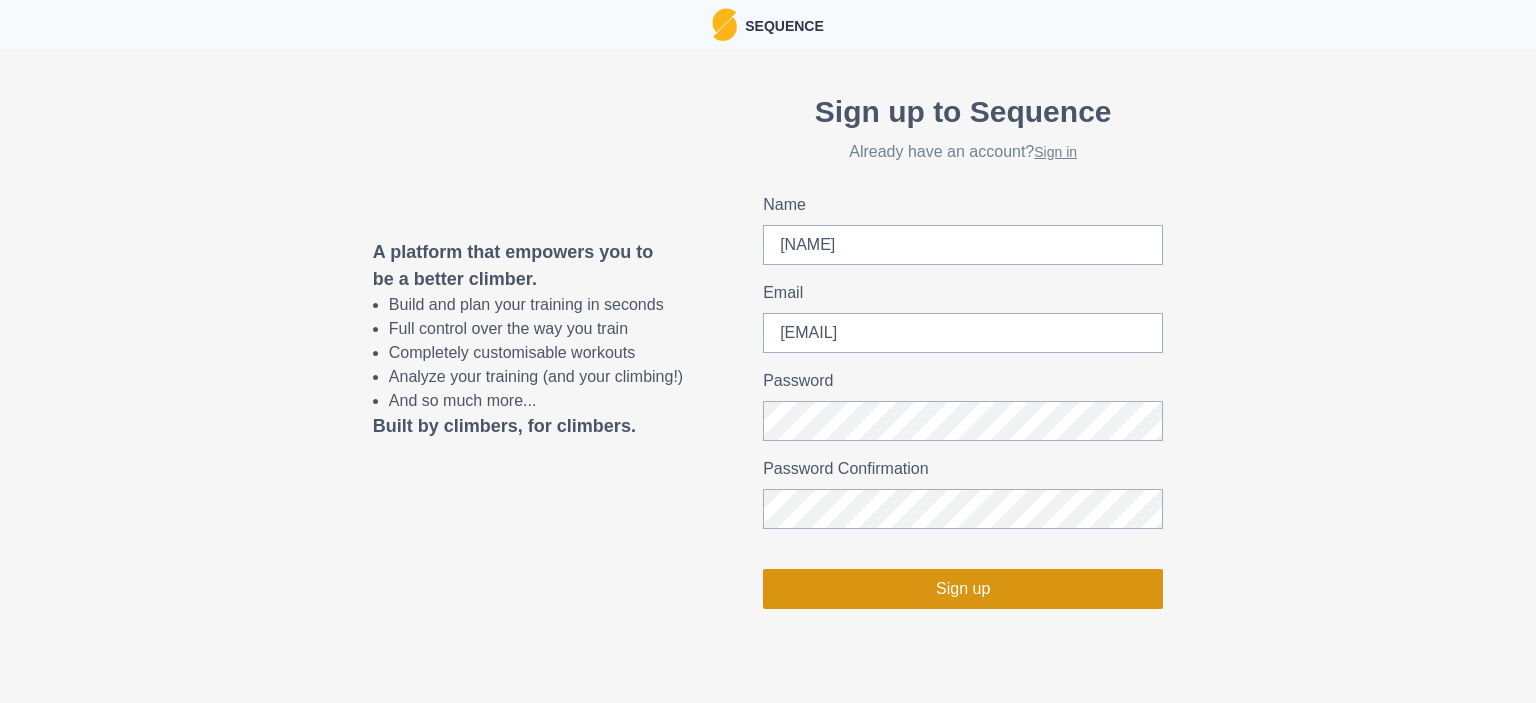 drag, startPoint x: 960, startPoint y: 582, endPoint x: 1007, endPoint y: 586, distance: 47.169907 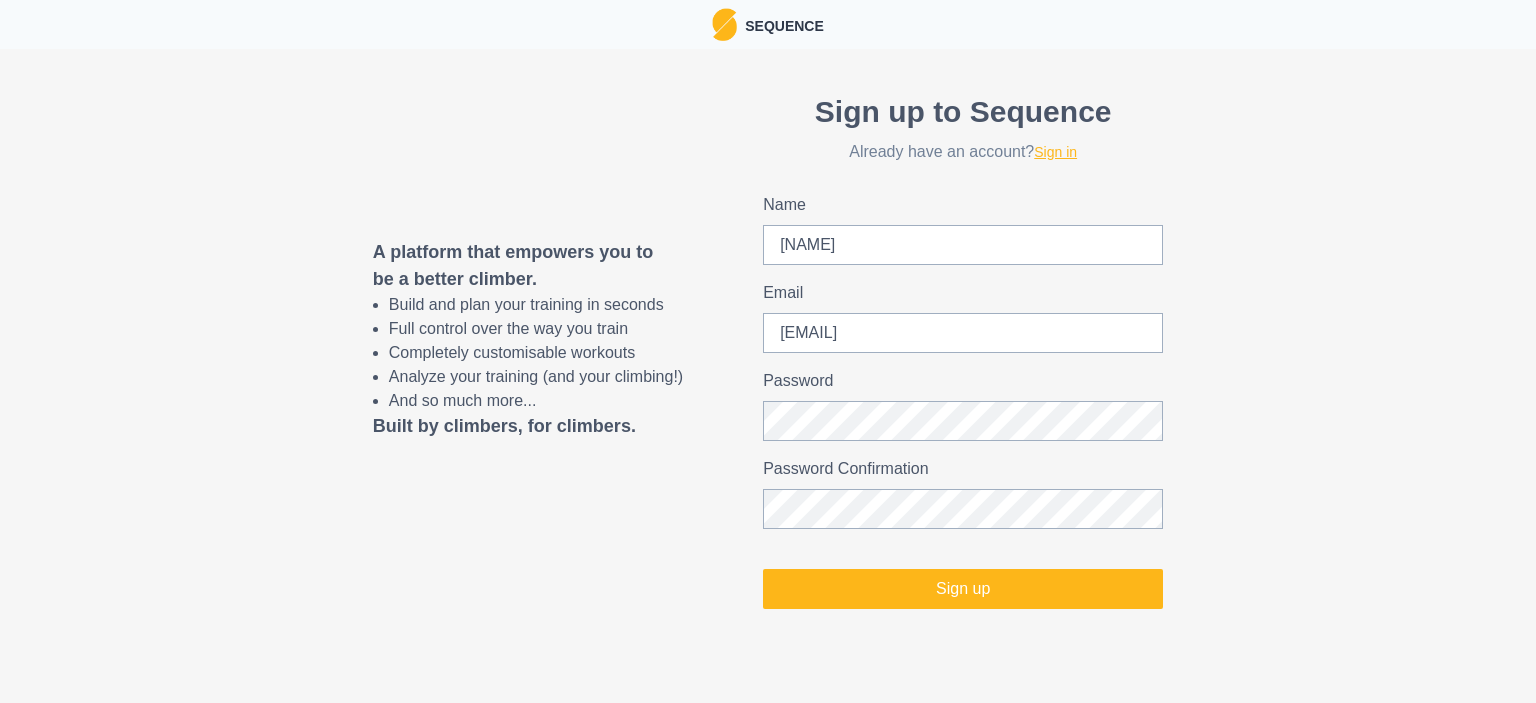 click on "Sign in" at bounding box center (1055, 152) 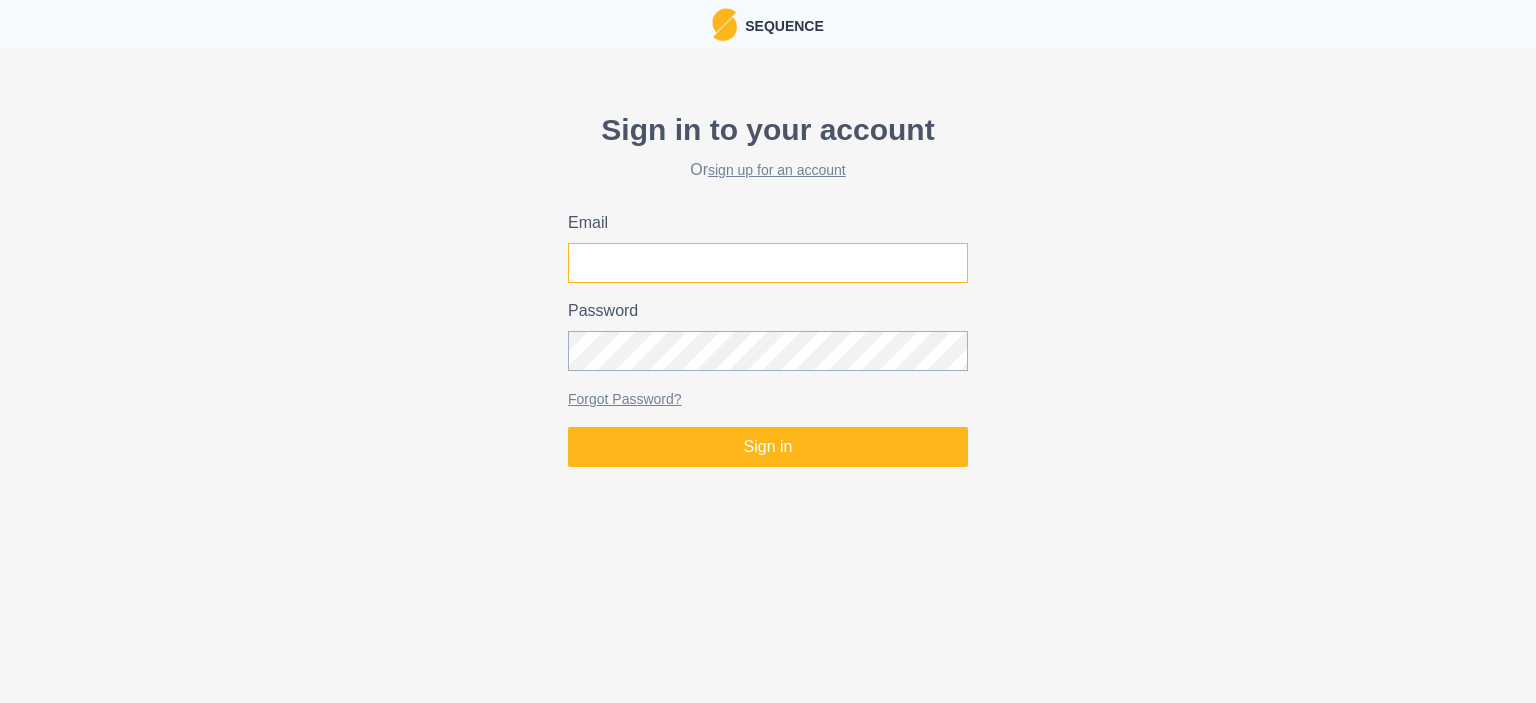 click on "Email" at bounding box center [768, 263] 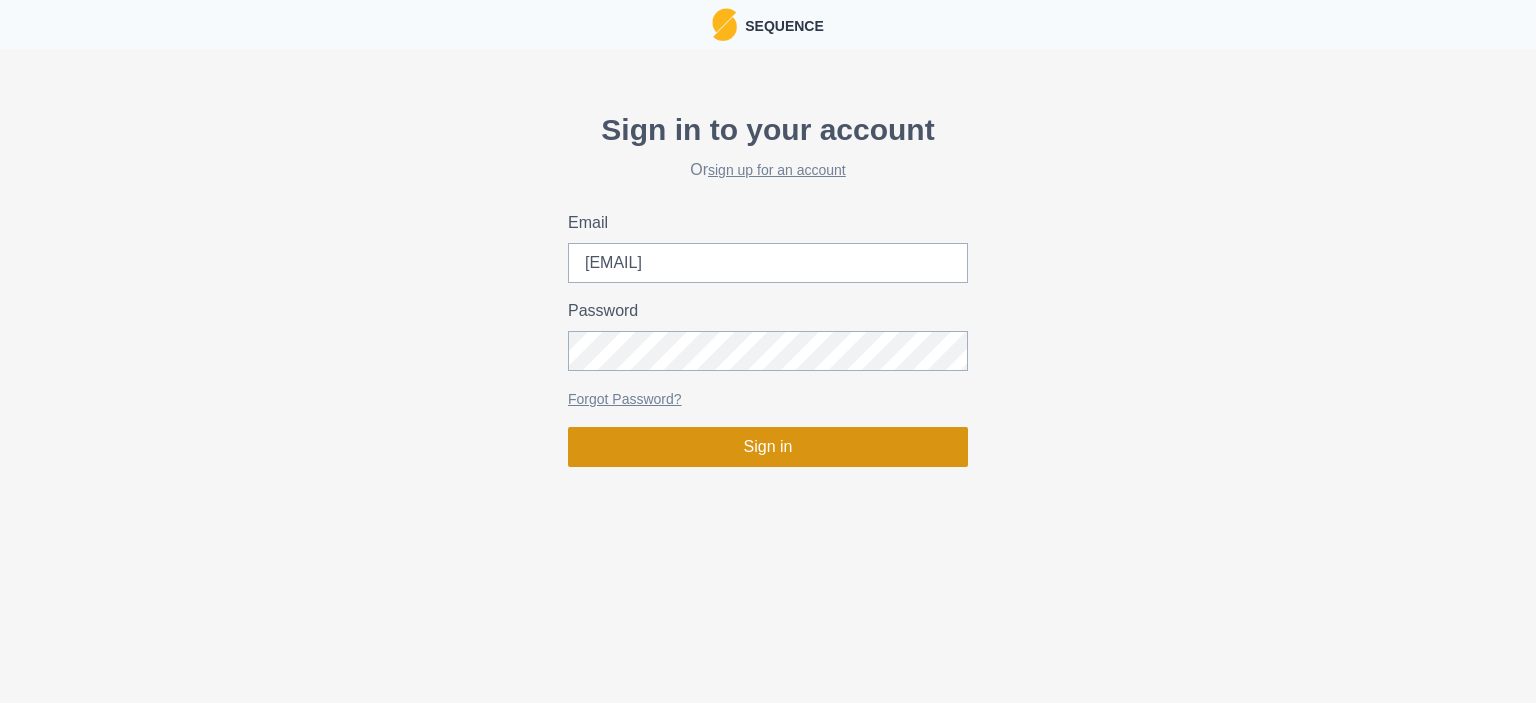 click on "Sign in" at bounding box center [768, 447] 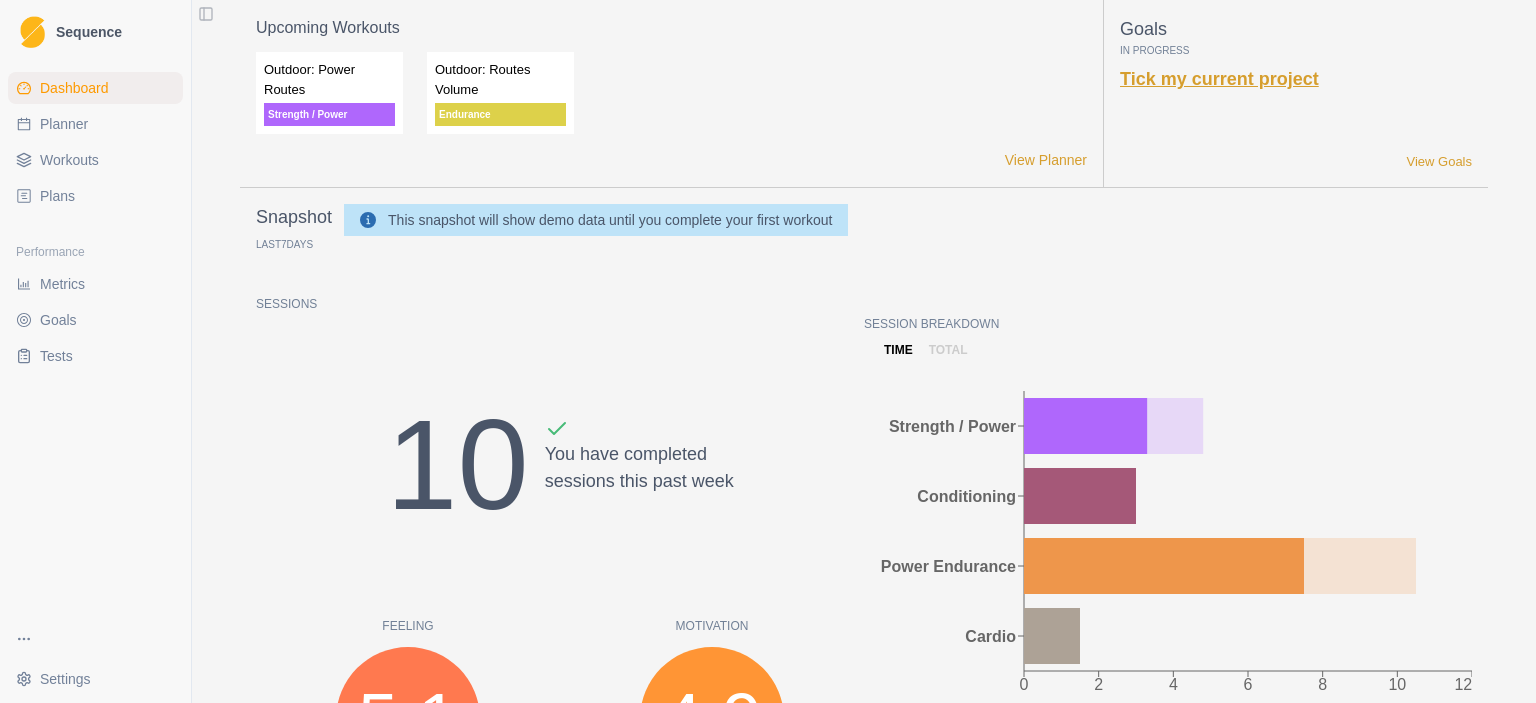 click on "Tick my current project" at bounding box center (1219, 79) 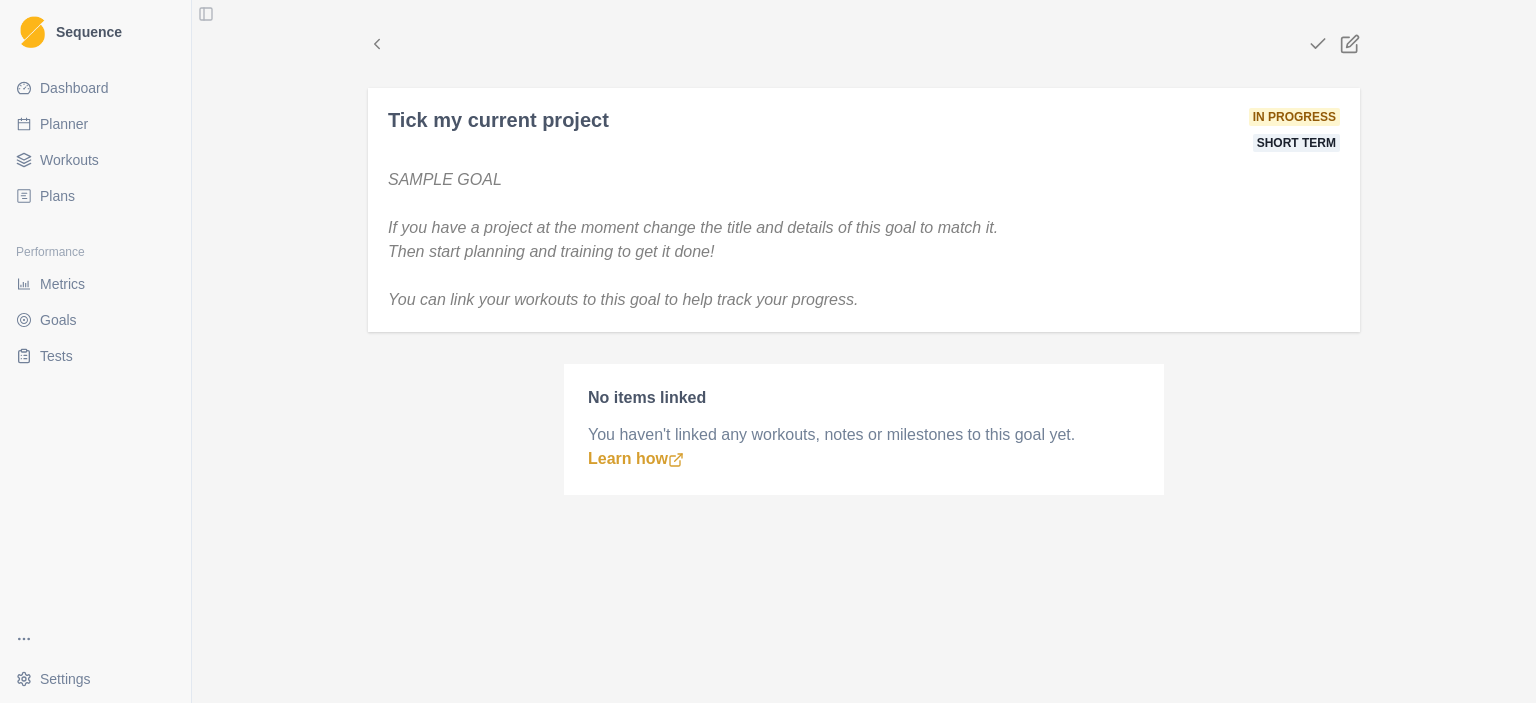 click on "Short term" at bounding box center [1296, 143] 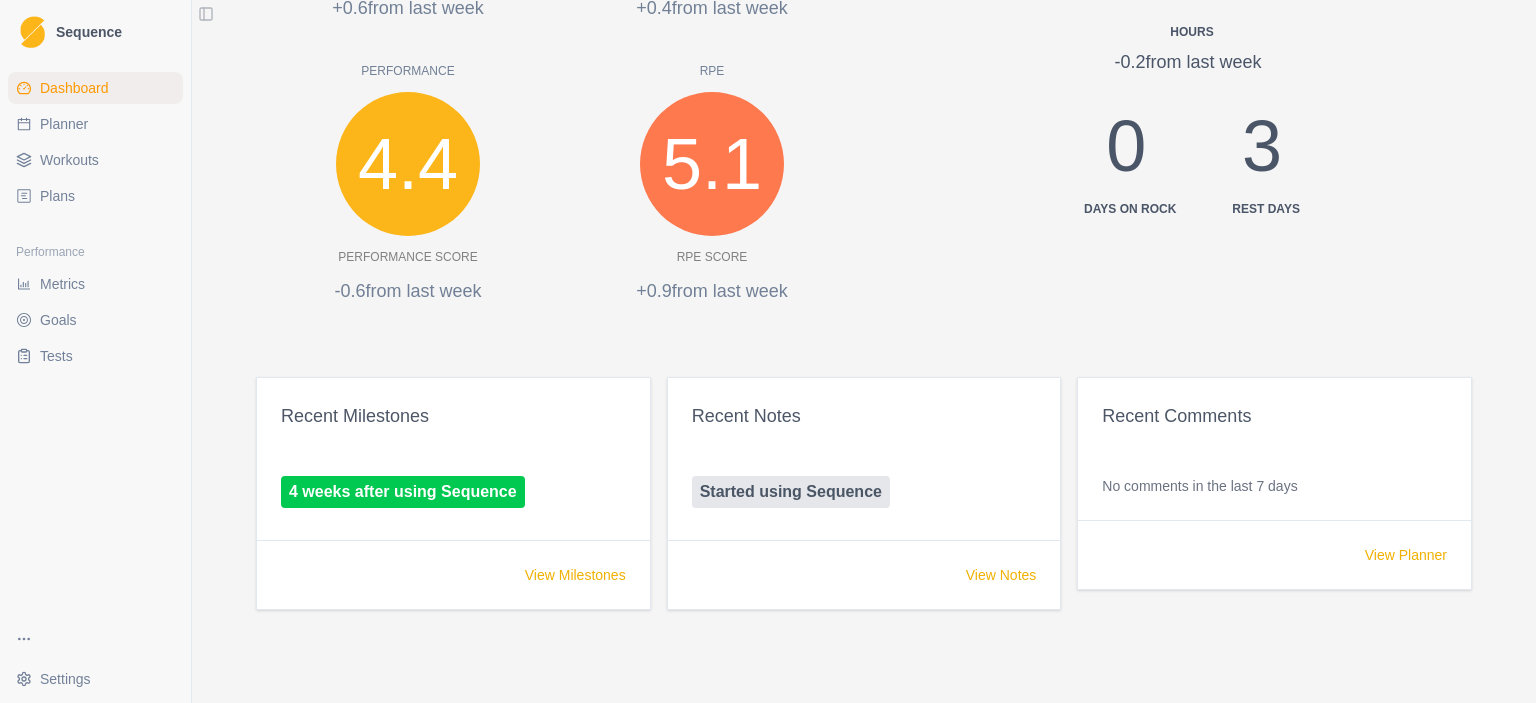 scroll, scrollTop: 840, scrollLeft: 0, axis: vertical 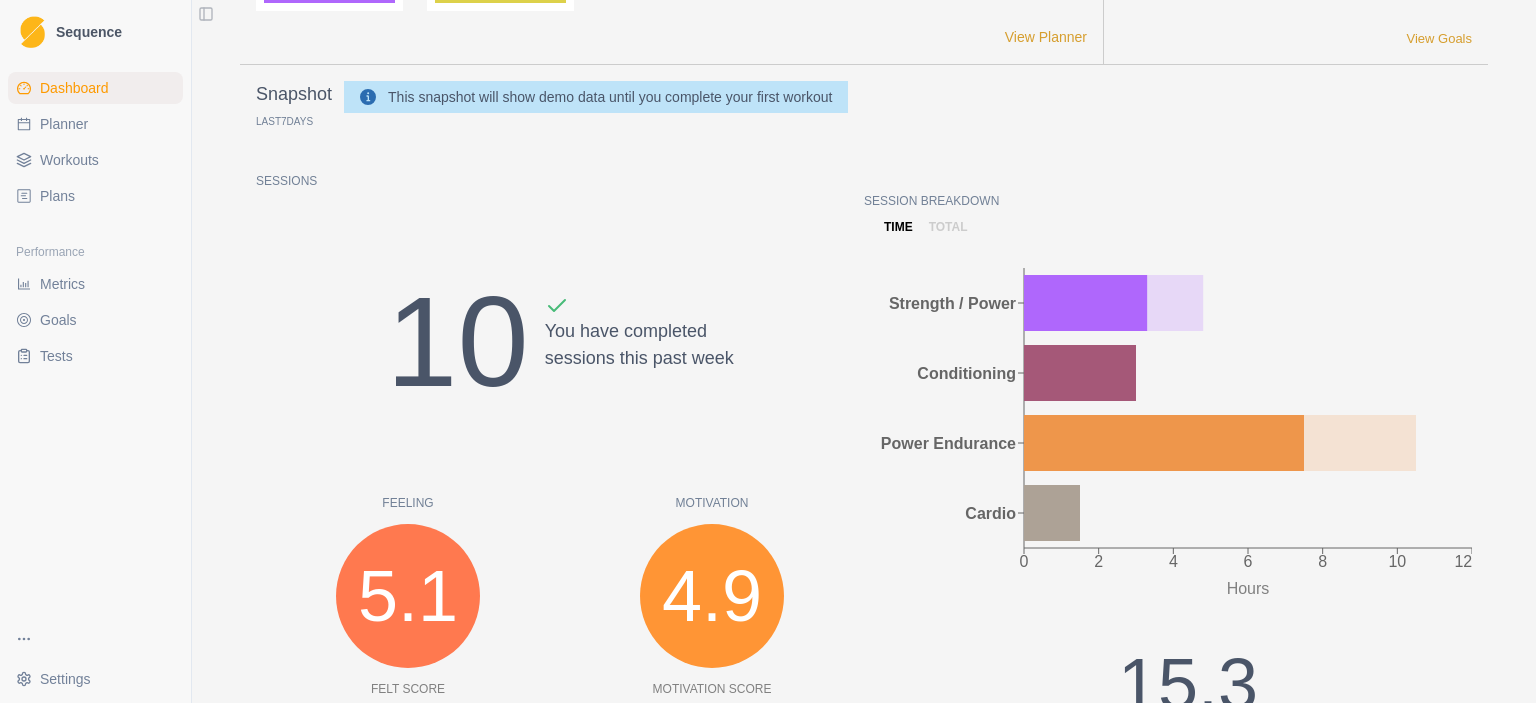 click on "Planner" at bounding box center (64, 124) 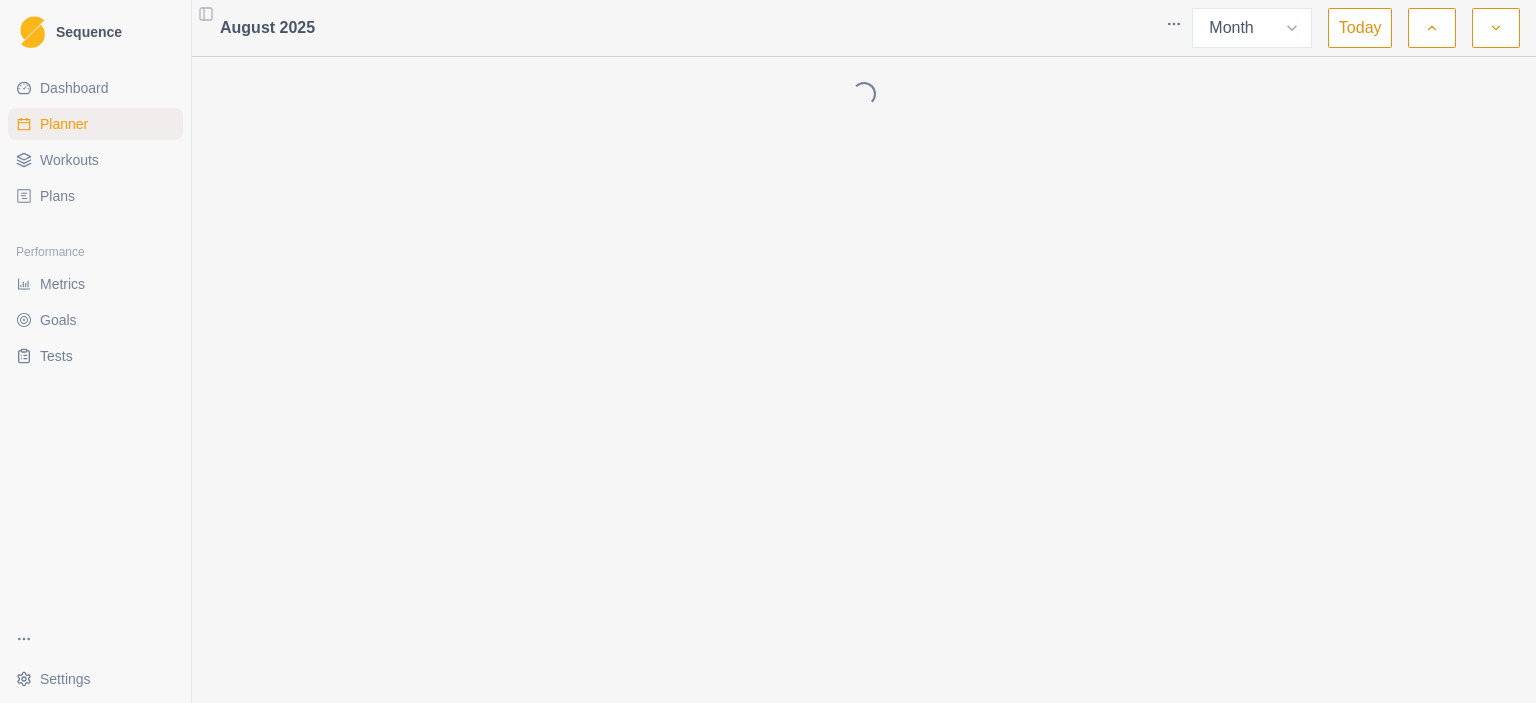 scroll, scrollTop: 0, scrollLeft: 0, axis: both 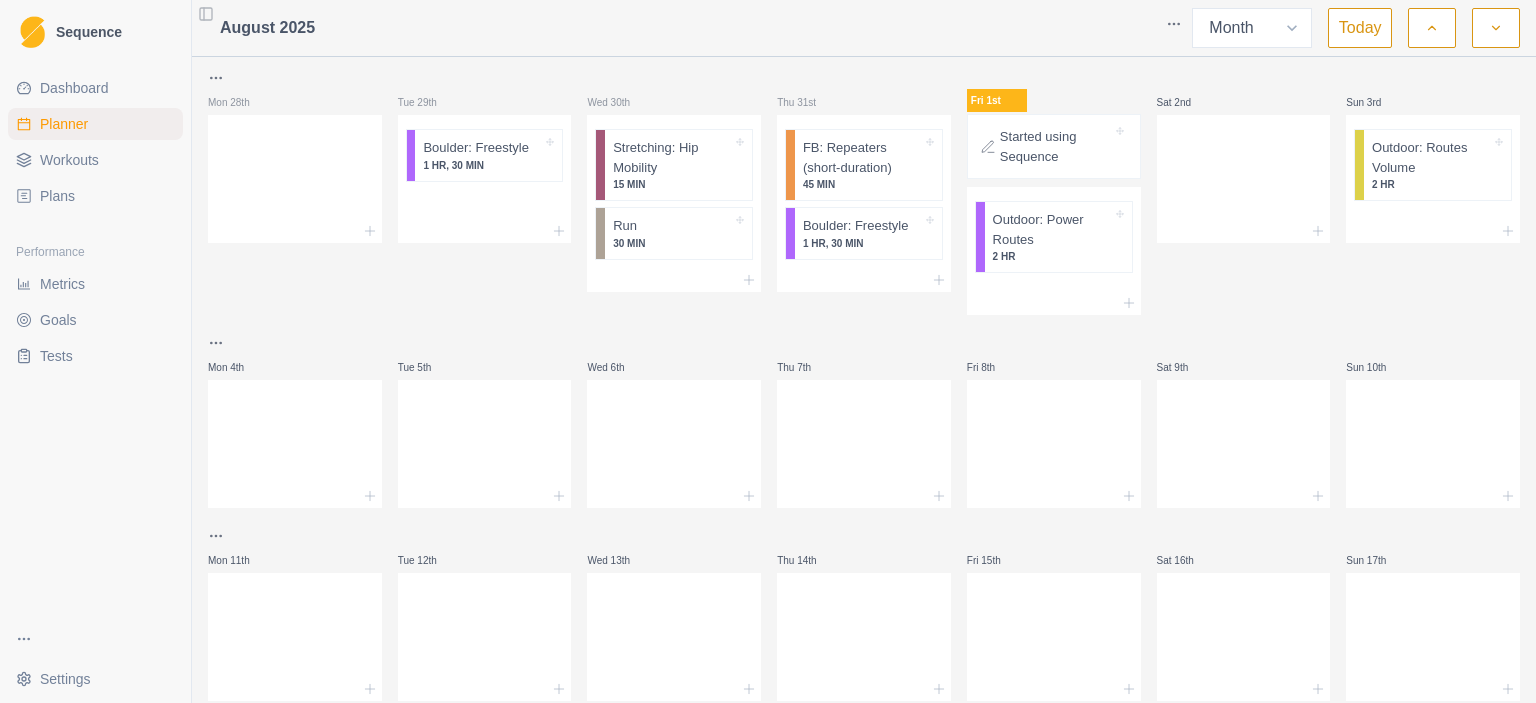 click on "Today" at bounding box center (1360, 28) 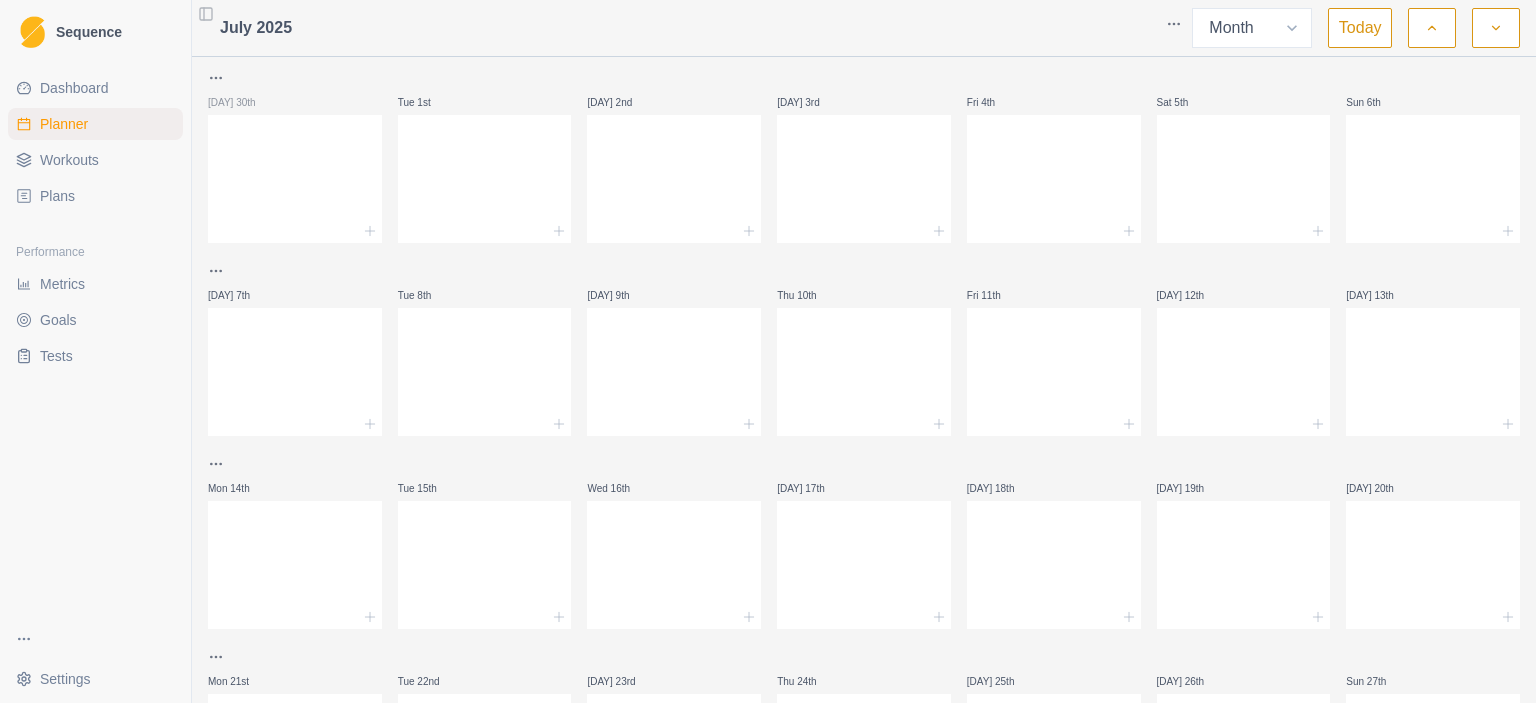click on "Plans" at bounding box center (57, 196) 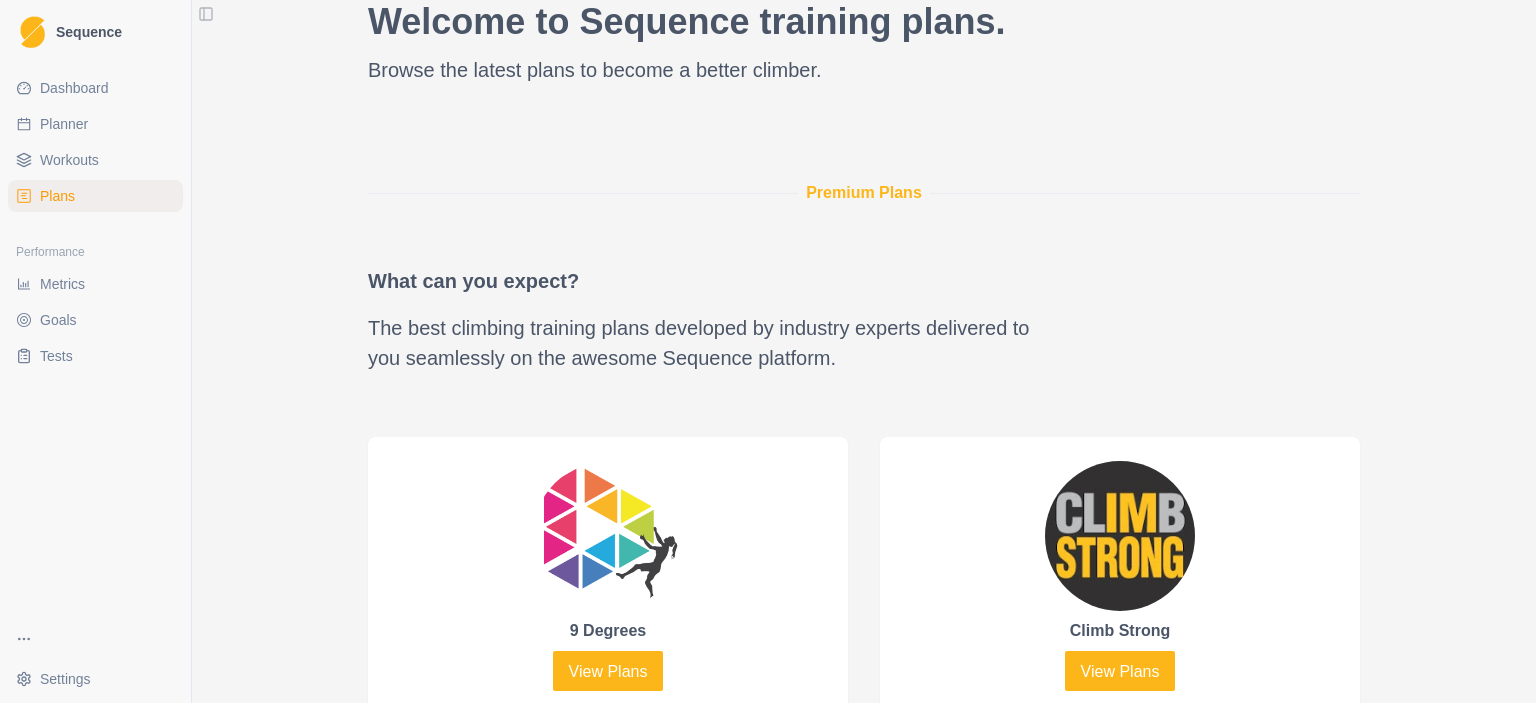 scroll, scrollTop: 800, scrollLeft: 0, axis: vertical 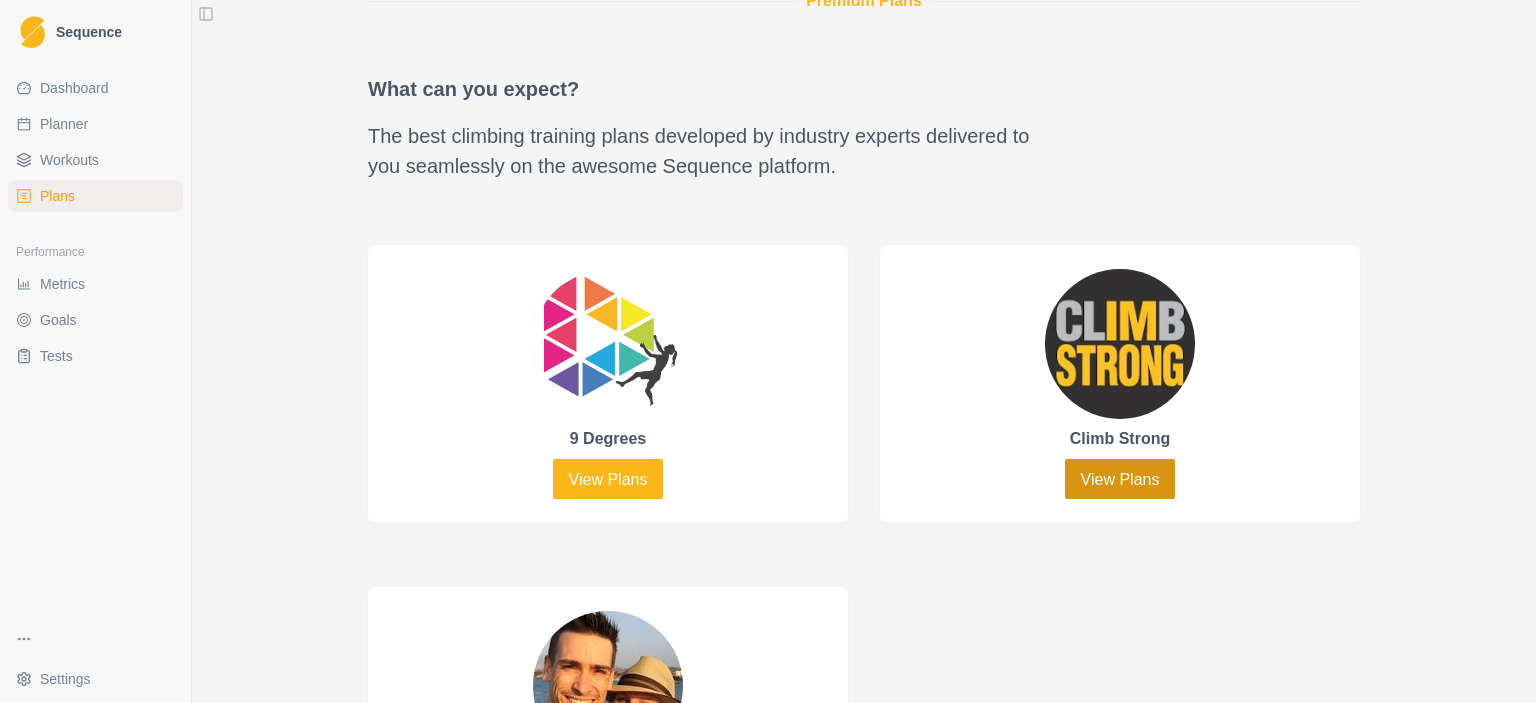 click on "View Plans" at bounding box center [1120, 479] 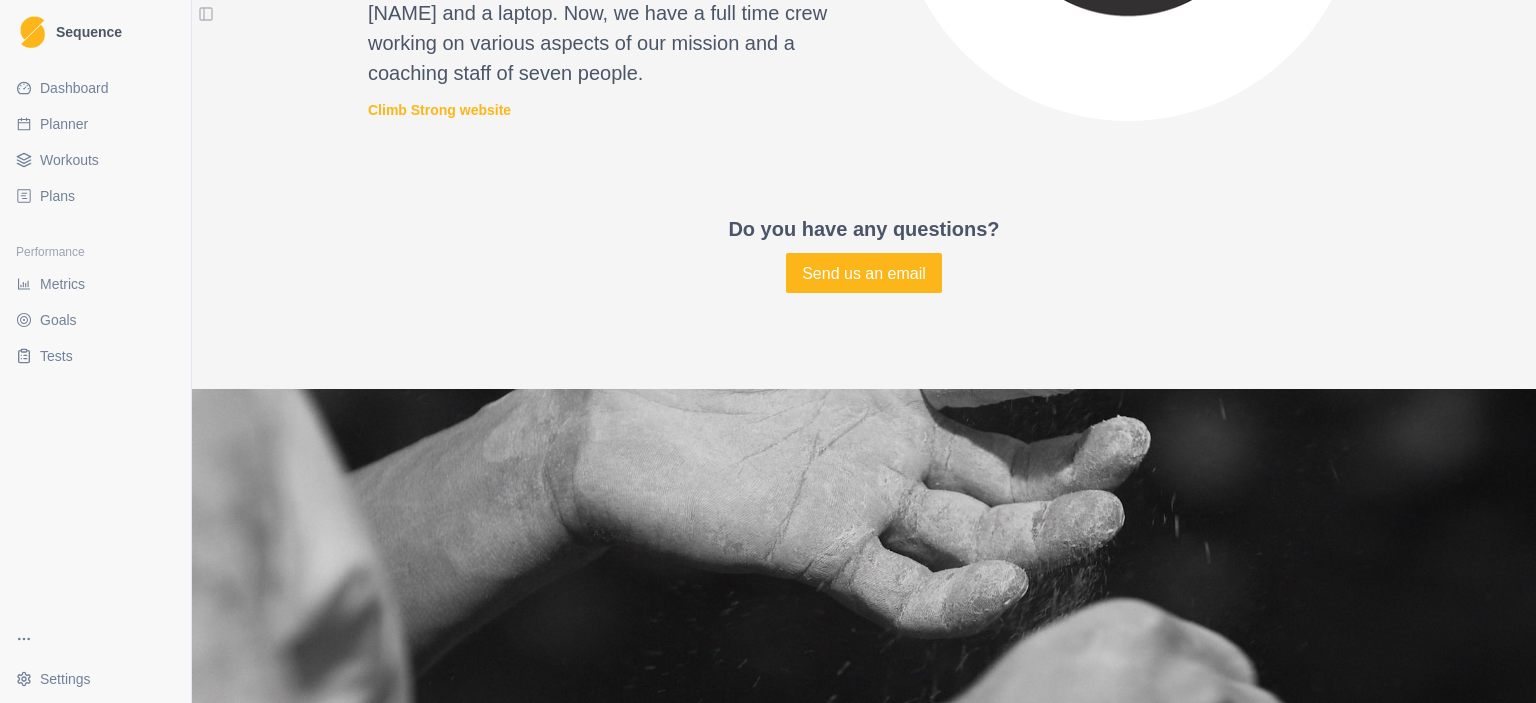 scroll, scrollTop: 3032, scrollLeft: 0, axis: vertical 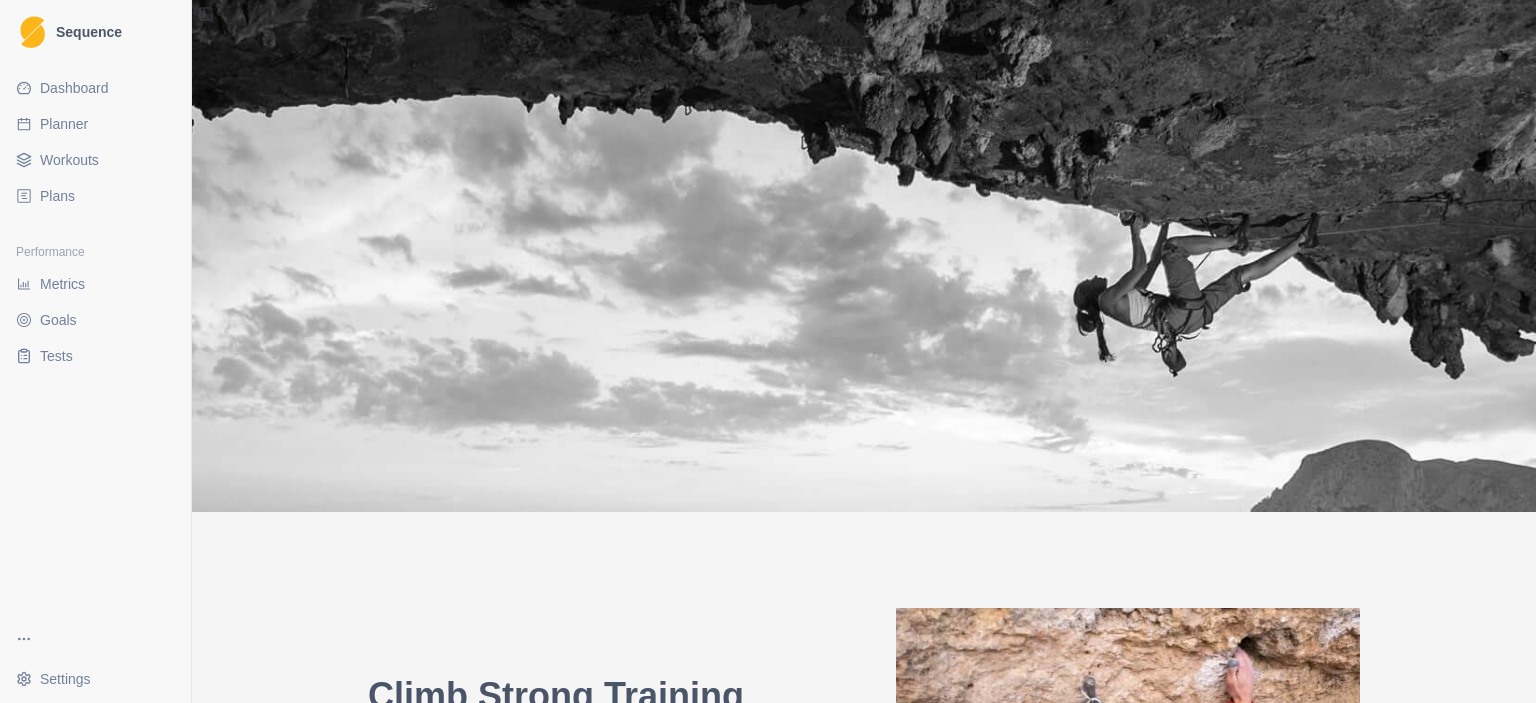 click on "Plans" at bounding box center [57, 196] 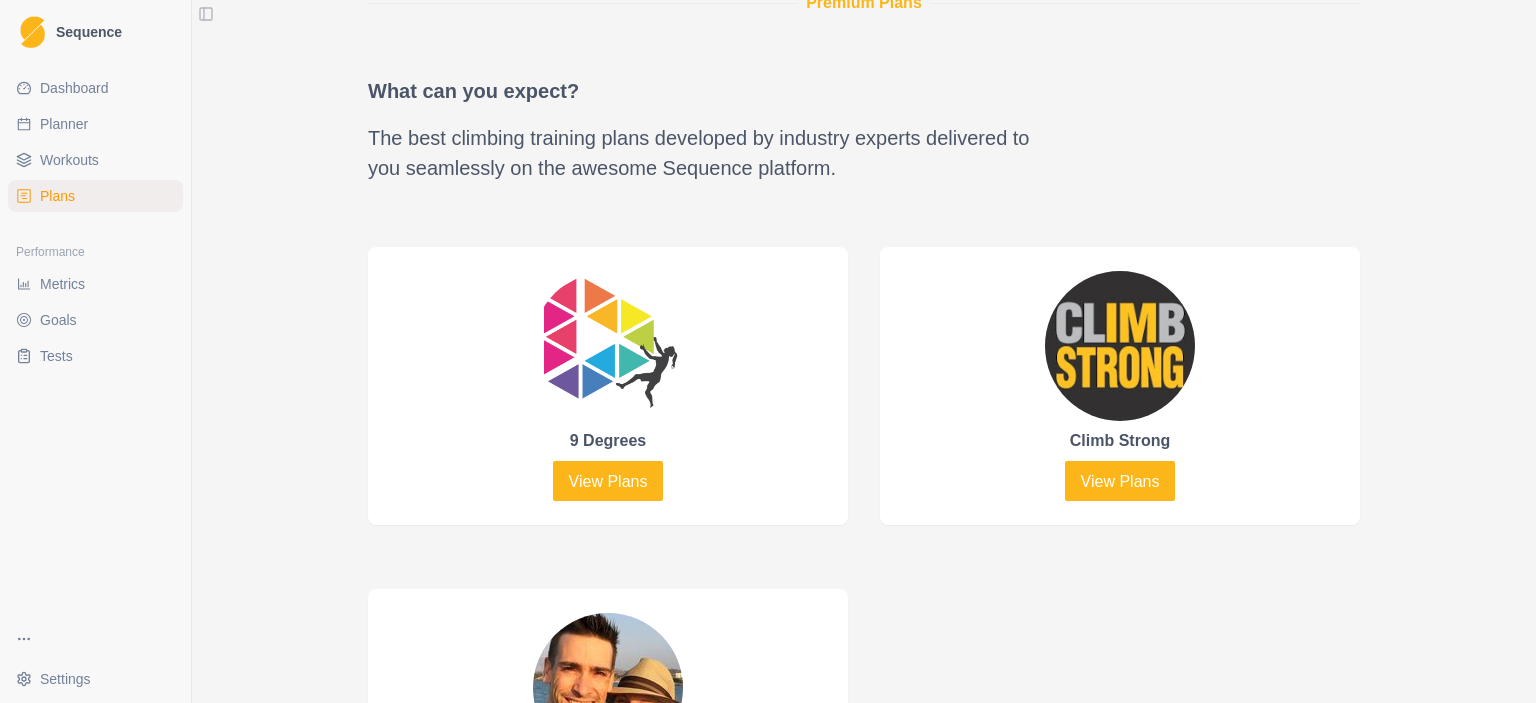 scroll, scrollTop: 800, scrollLeft: 0, axis: vertical 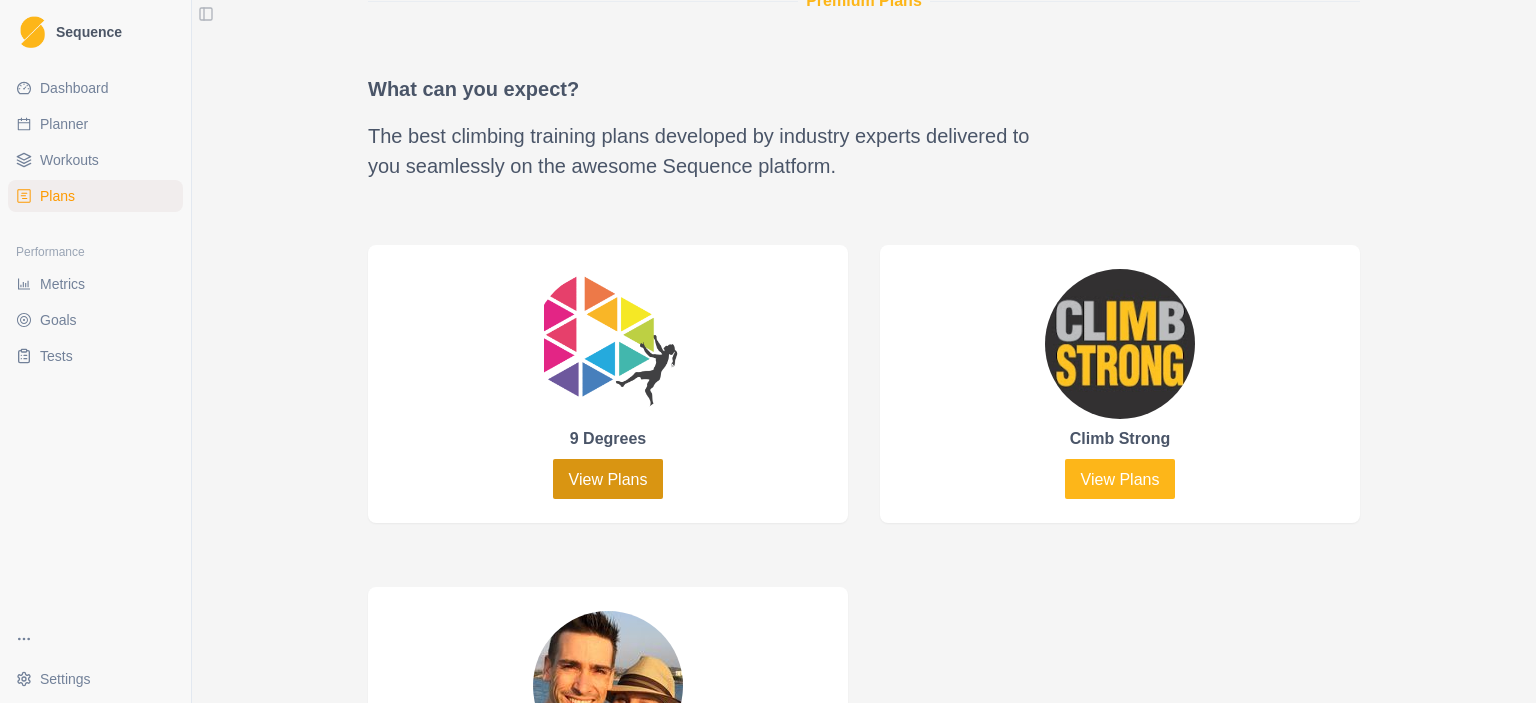 click on "View Plans" at bounding box center (608, 479) 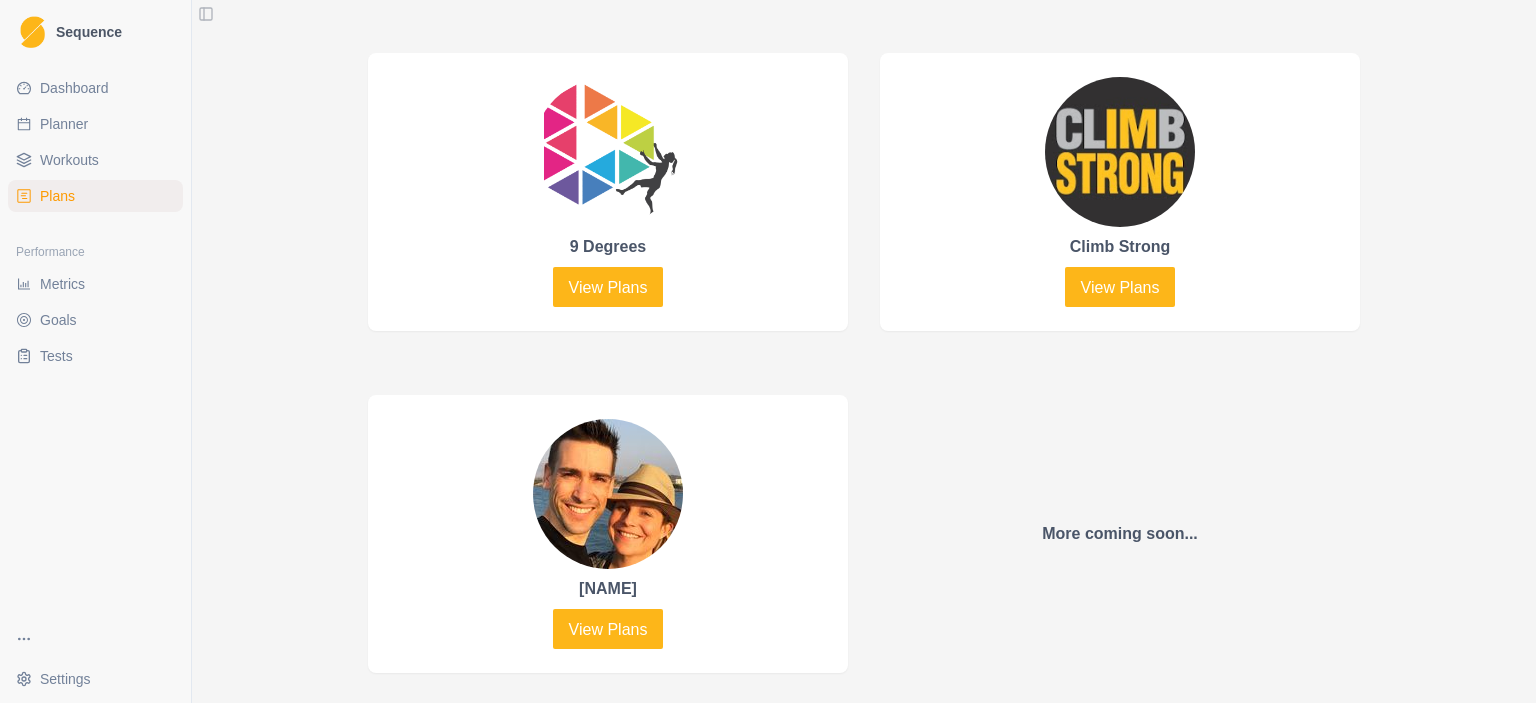 scroll, scrollTop: 1200, scrollLeft: 0, axis: vertical 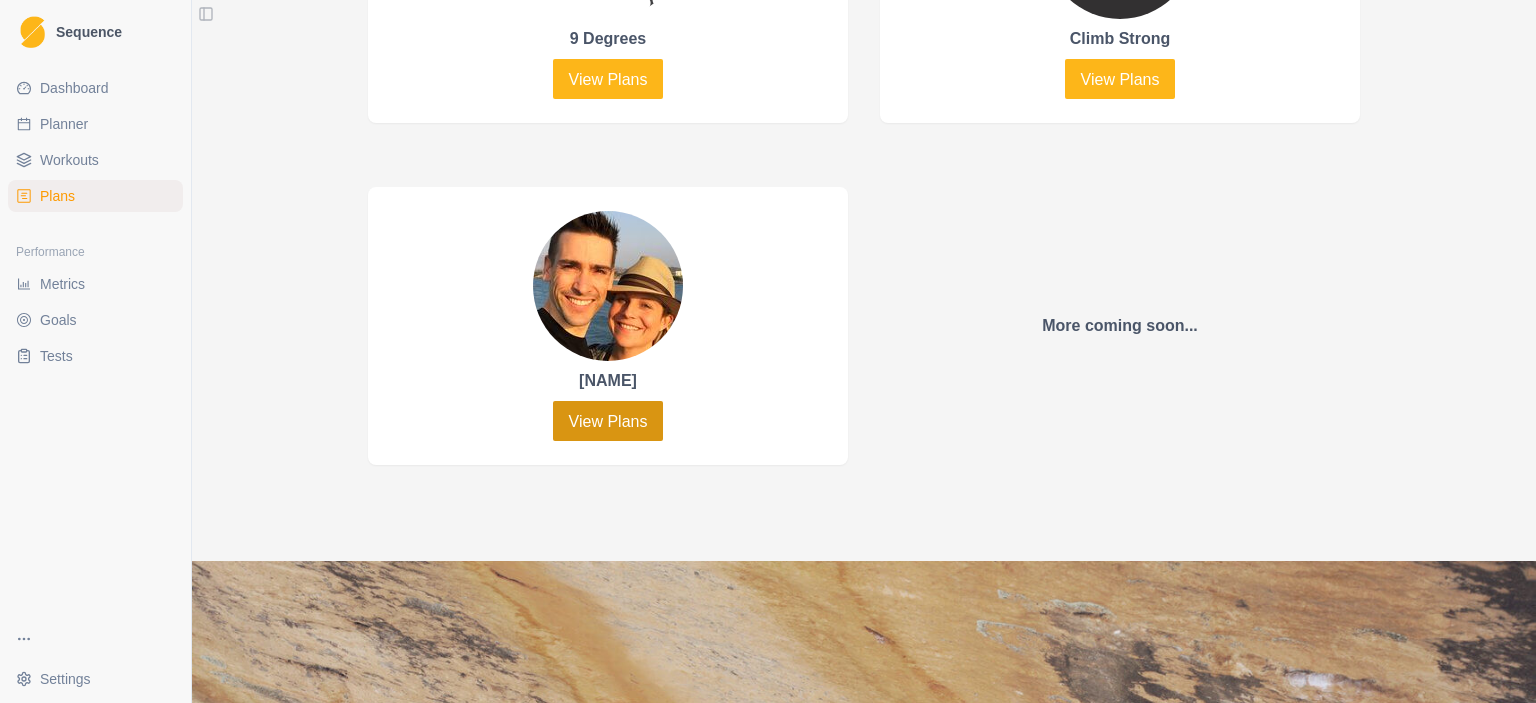 click on "View Plans" at bounding box center (608, 421) 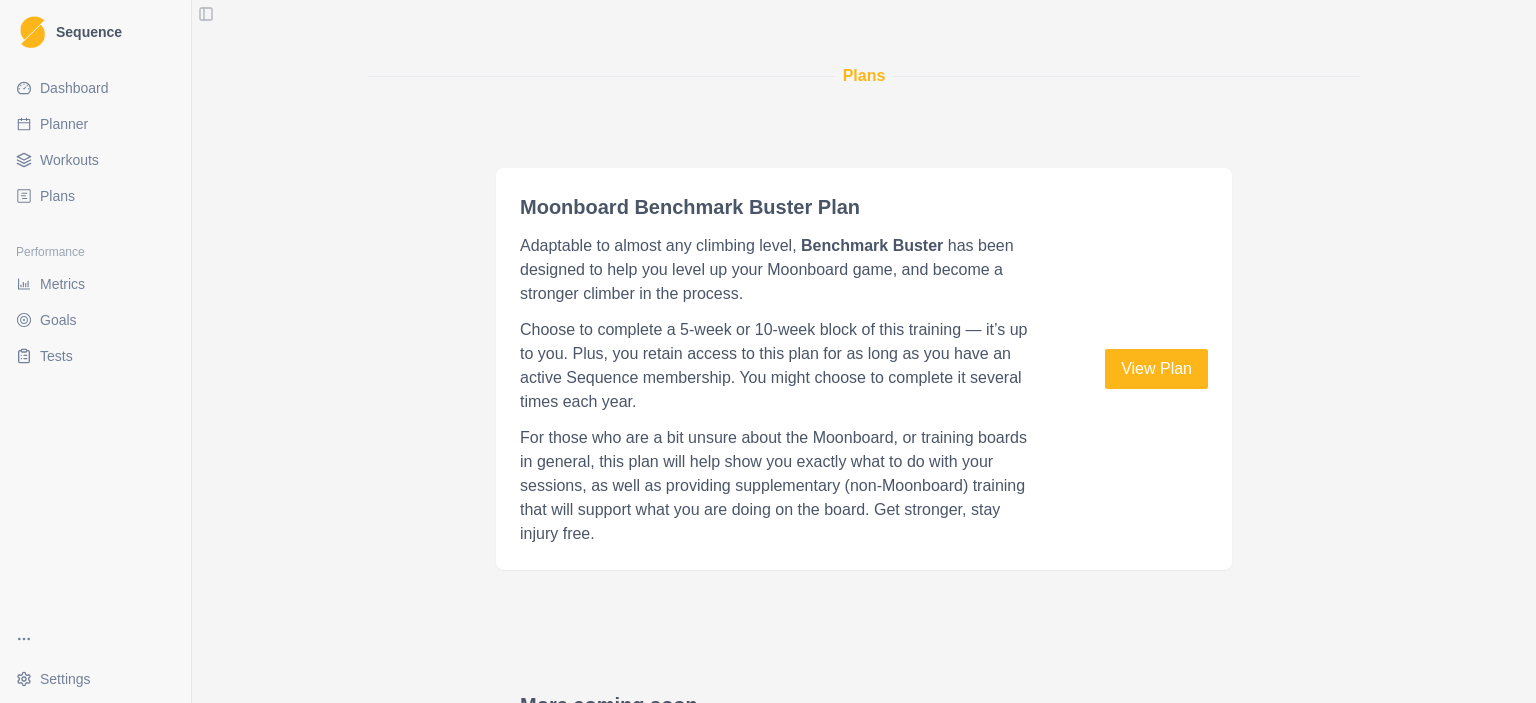 scroll, scrollTop: 1300, scrollLeft: 0, axis: vertical 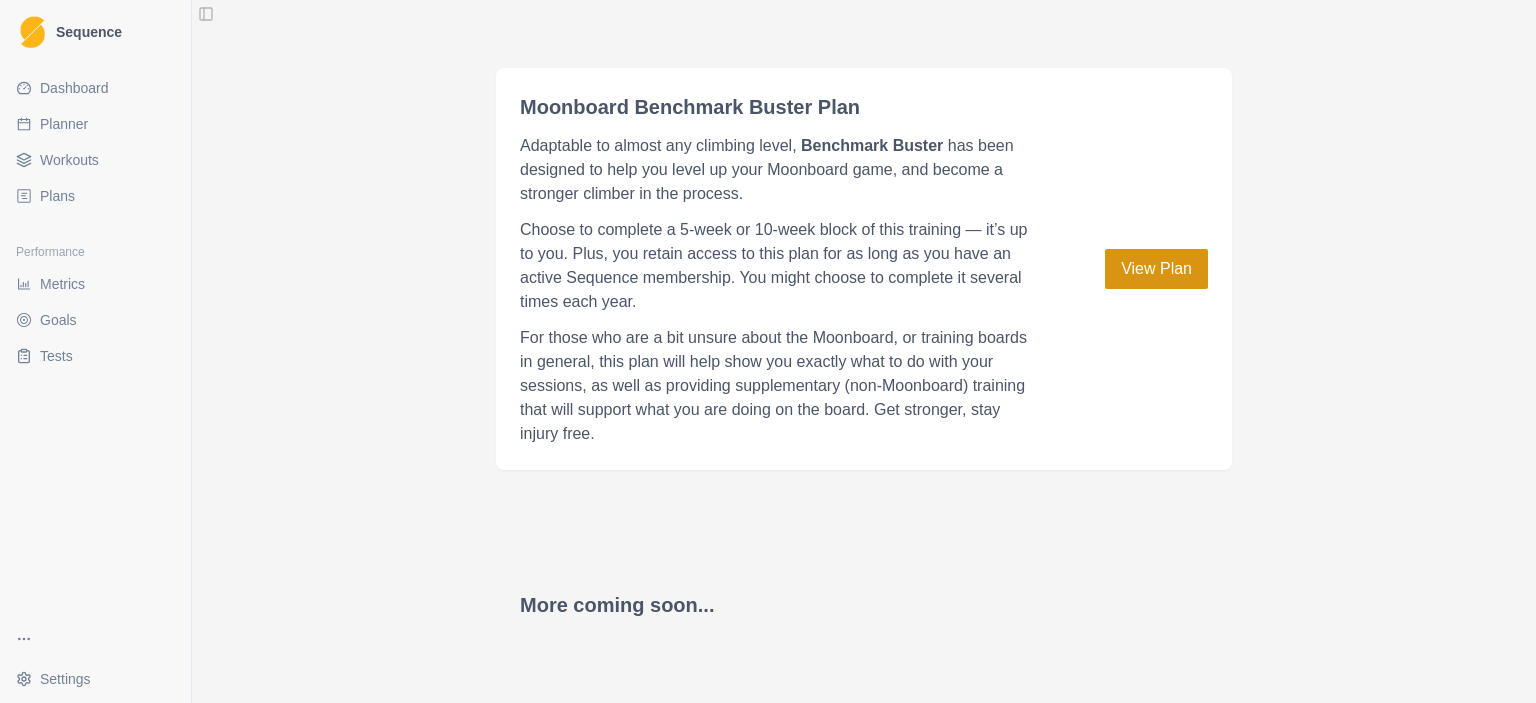 click on "View Plan" at bounding box center [1156, 269] 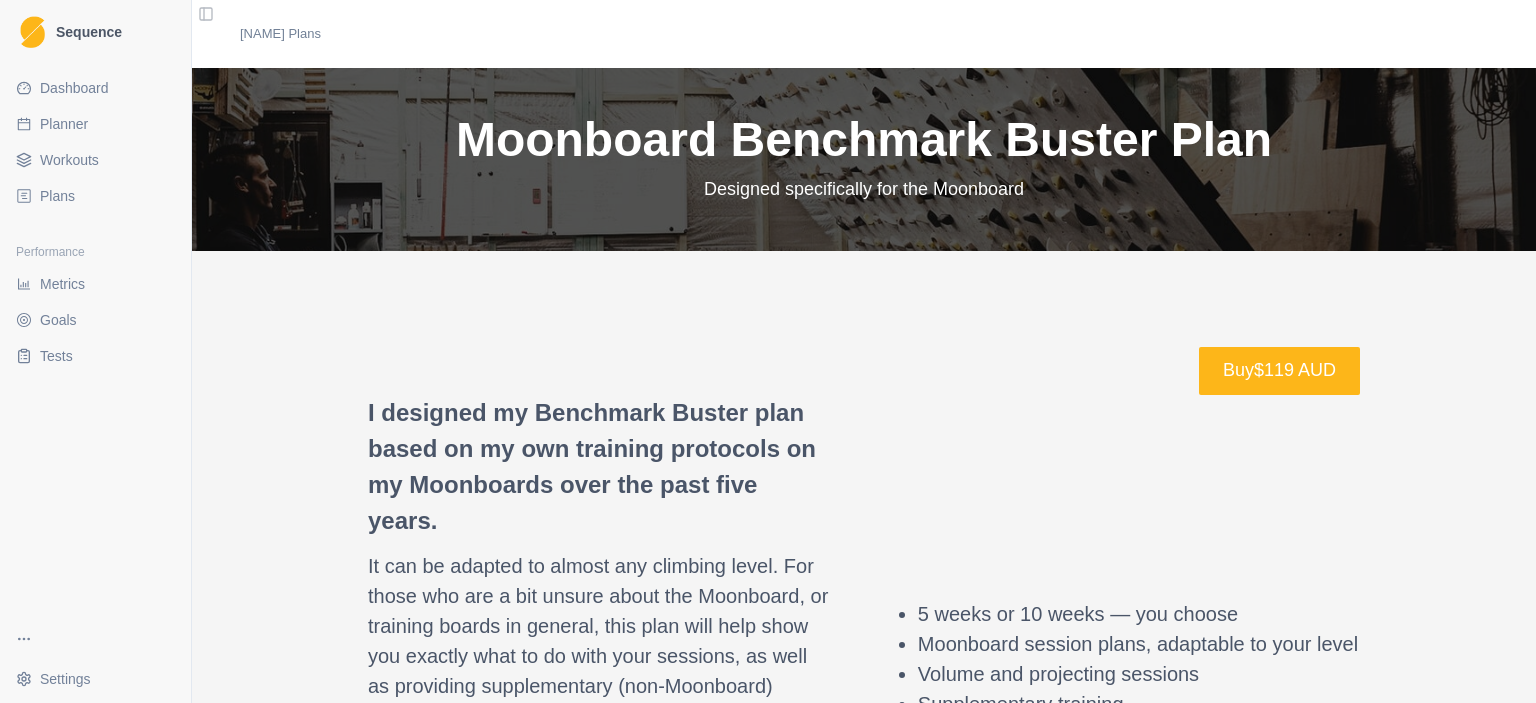 click on "It can be adapted to almost any climbing level. For those who are a bit unsure about the Moonboard, or training boards in general, this plan will help show you exactly what to do with your sessions, as well as providing supplementary (non-Moonboard) training that will support what you are doing on the board. Get stronger, stay injury free." at bounding box center (600, 656) 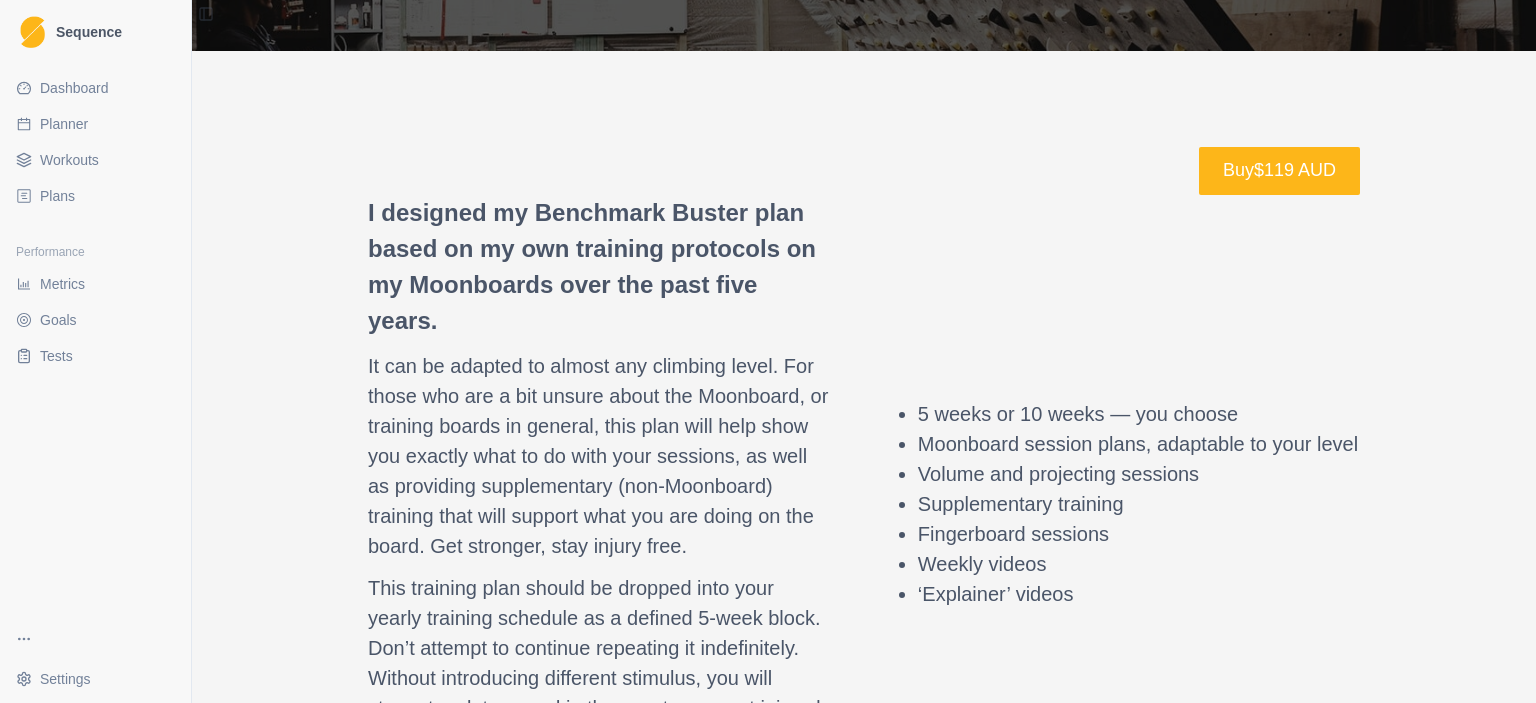 scroll, scrollTop: 600, scrollLeft: 0, axis: vertical 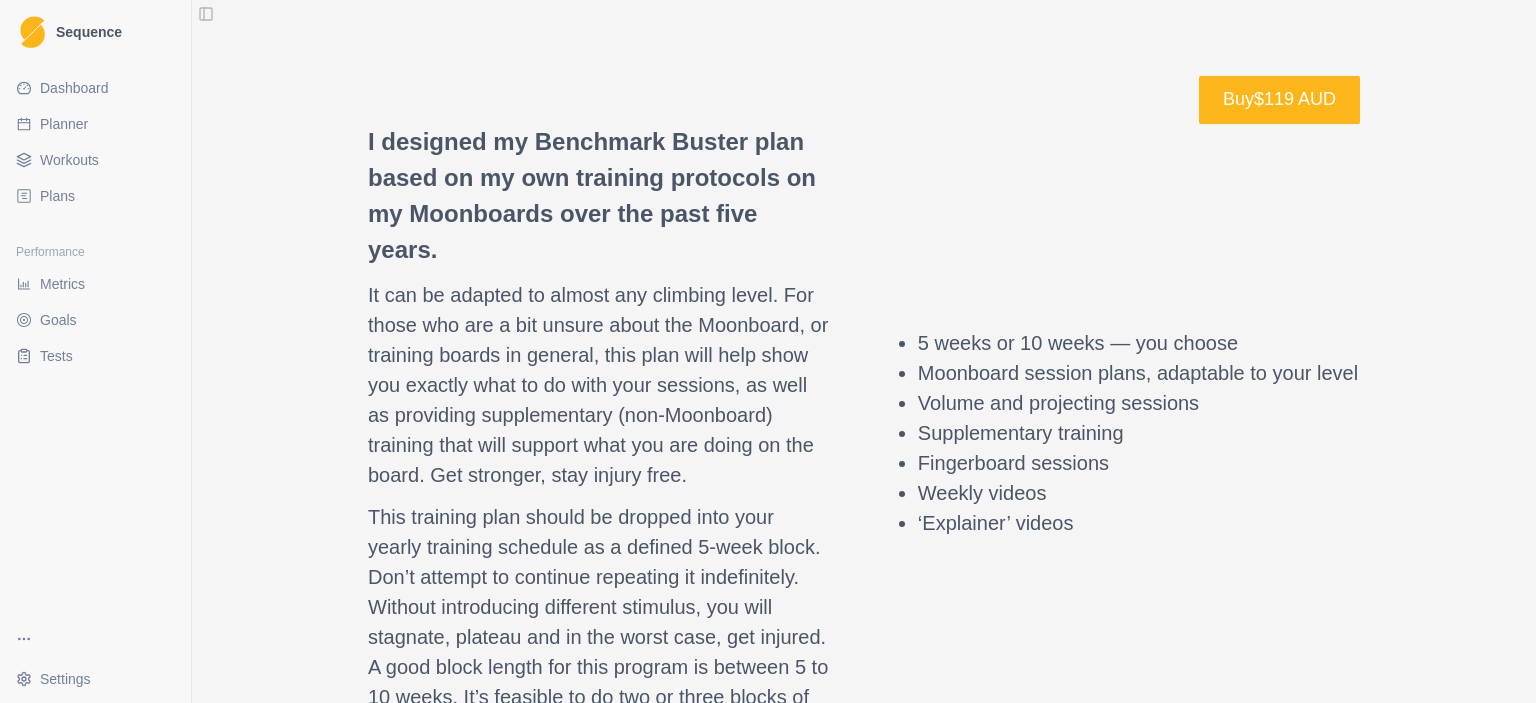 click on "Workouts" at bounding box center [69, 160] 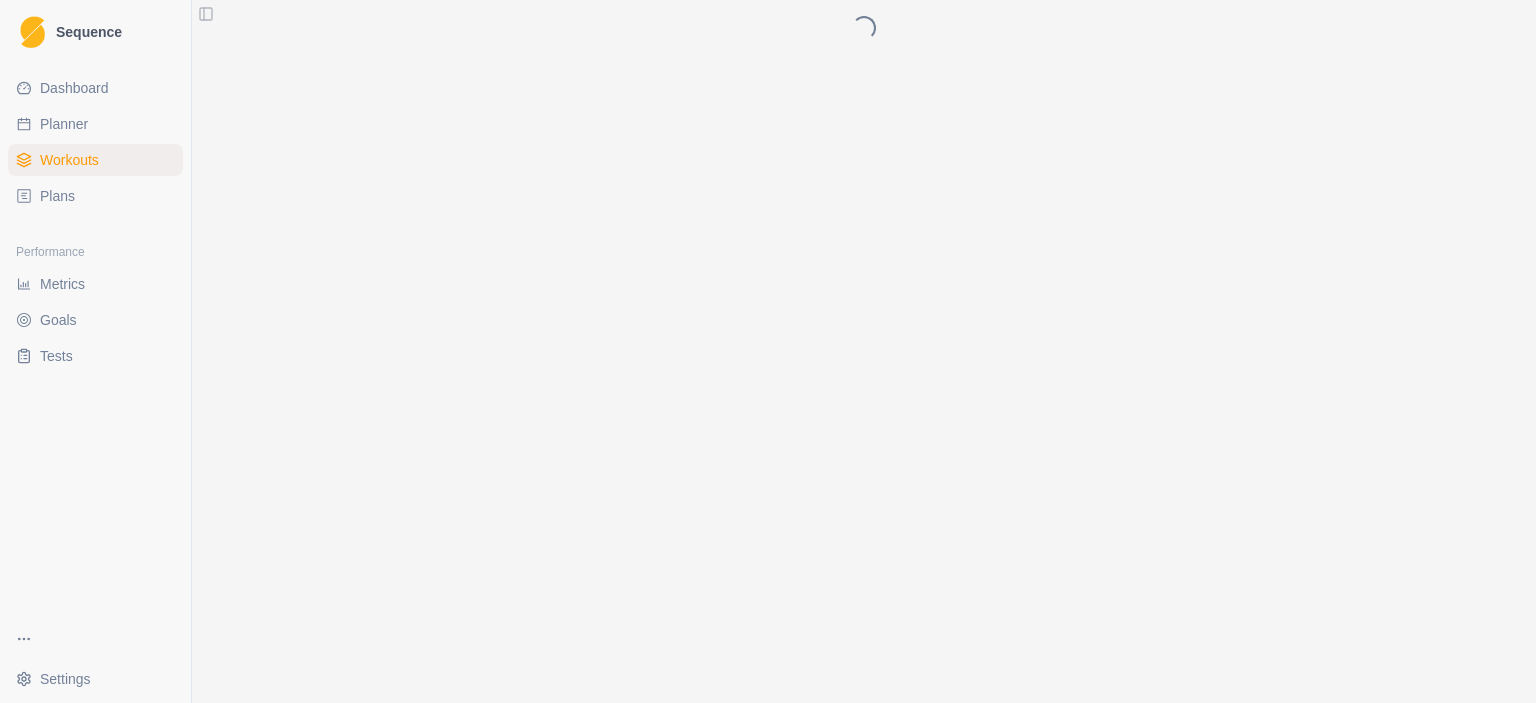 scroll, scrollTop: 0, scrollLeft: 0, axis: both 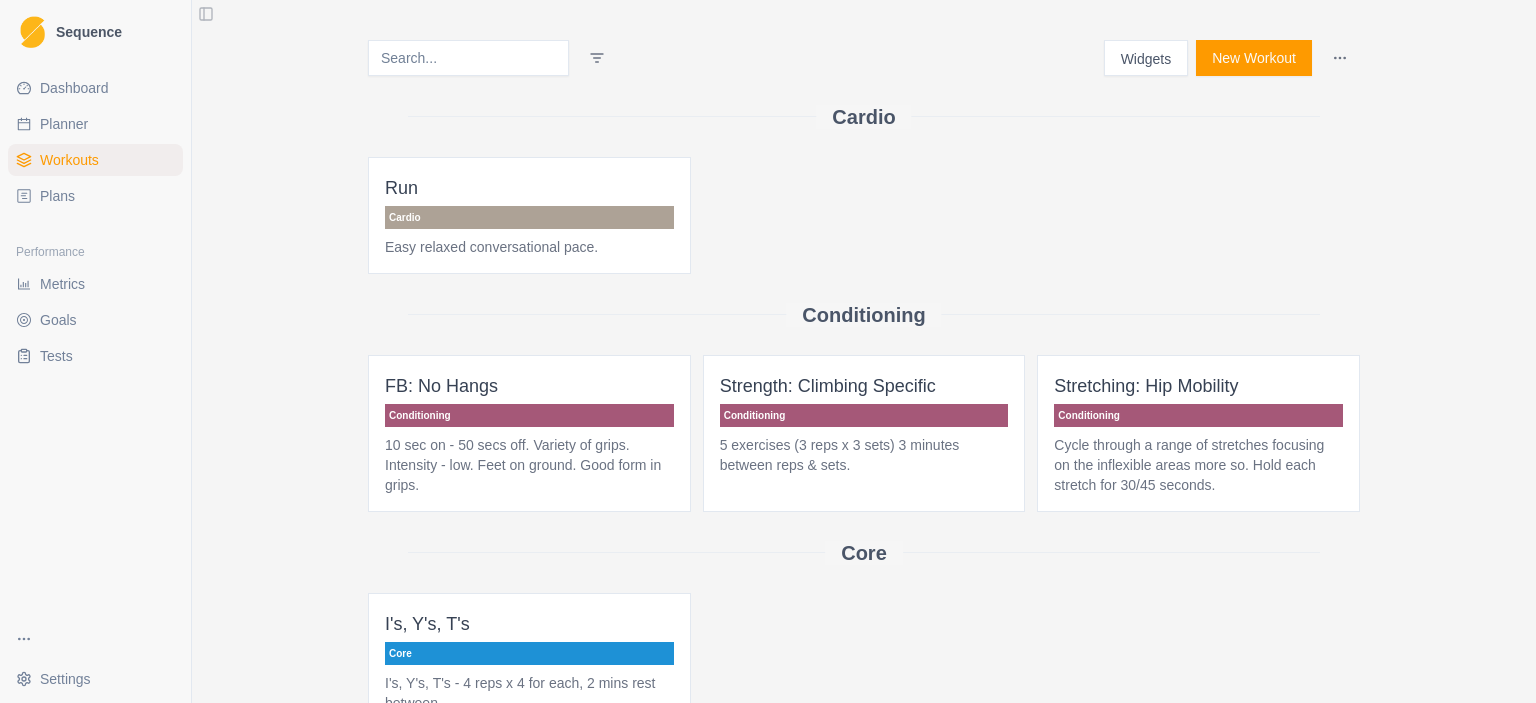 click on "Sequence Dashboard Planner Workouts Plans Performance Metrics Goals Tests Settings Toggle Sidebar Widgets New Workout Cardio Run Cardio Easy relaxed conversational pace. Conditioning FB: No Hangs Conditioning 10 sec on - 50 secs off. Variety of grips. Intensity - low. Feet on ground. Good form in grips. Strength: Climbing Specific Conditioning 5 exercises (3 reps x 3 sets) 3 minutes between reps & sets. Stretching: Hip Mobility Conditioning Cycle through a range of stretches focusing on the inflexible areas more so. Hold each stretch for 30/45 seconds. Core I's, Y's, T's Core I's, Y's, T's - 4 reps x 4 for each, 2 mins rest between. Endurance 1 on 1 Off Endurance Moderate intensity - 1 min on 1 min rest x 10 Arc'ing Endurance 10 min x 3. 5 min between reps. Nice and easy climbing. Don't get pumped Outdoor: Routes Volume Endurance Climbing outside, aiming for volume. Power Endurance Boulder: 4 x 4's Power Endurance Circuit: Classic Power Endurance 20/5 move circuit x 8. 3-5 min between FB: 7/53" at bounding box center [768, 351] 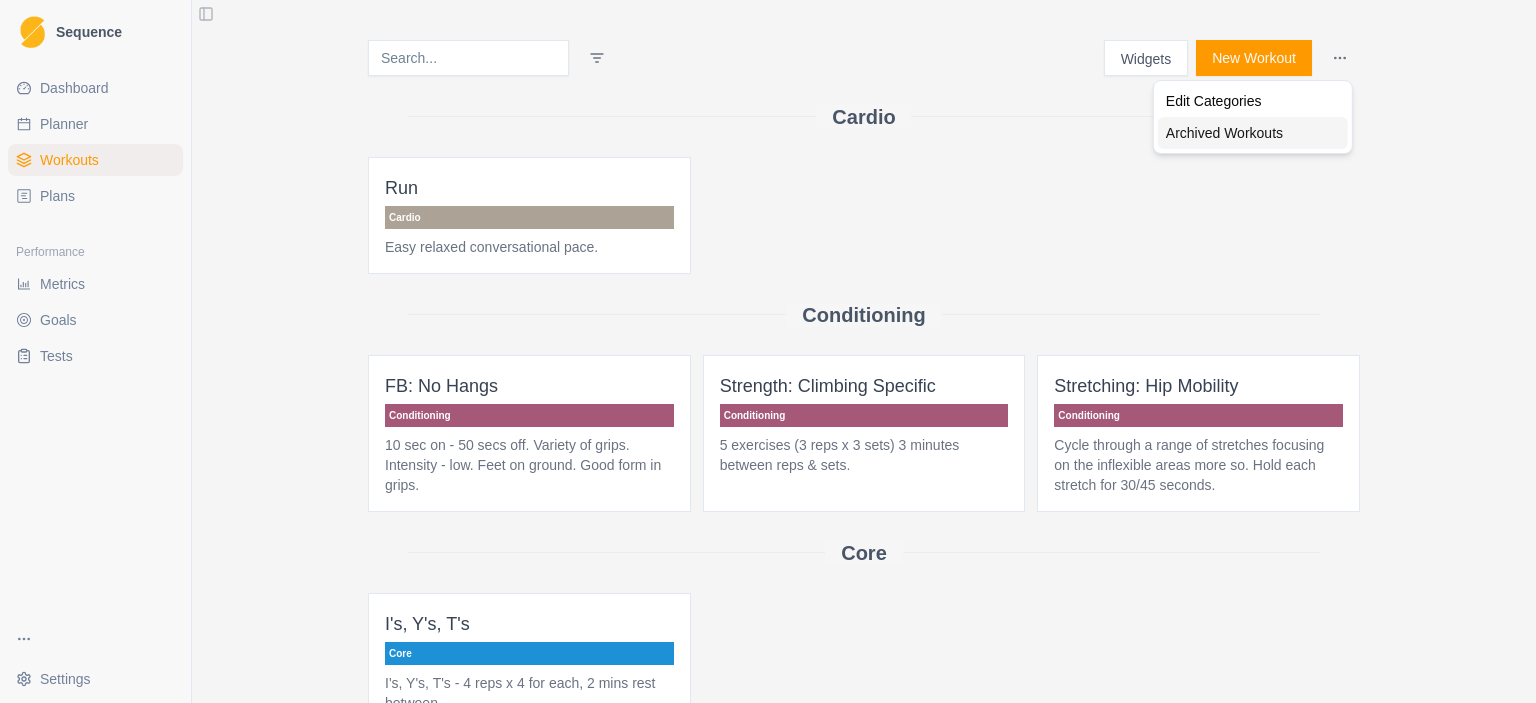 click on "Archived Workouts" at bounding box center [1253, 133] 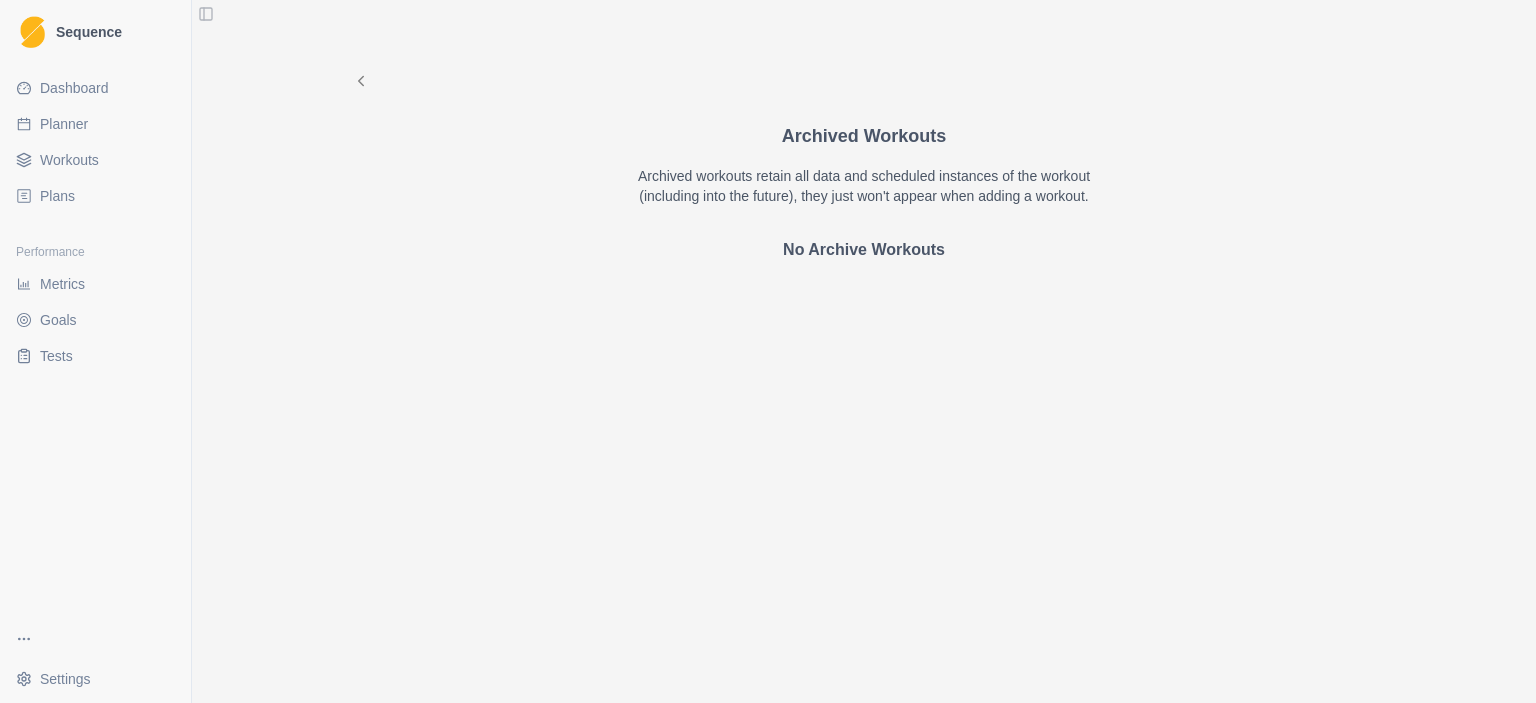 click on "Workouts" at bounding box center (69, 160) 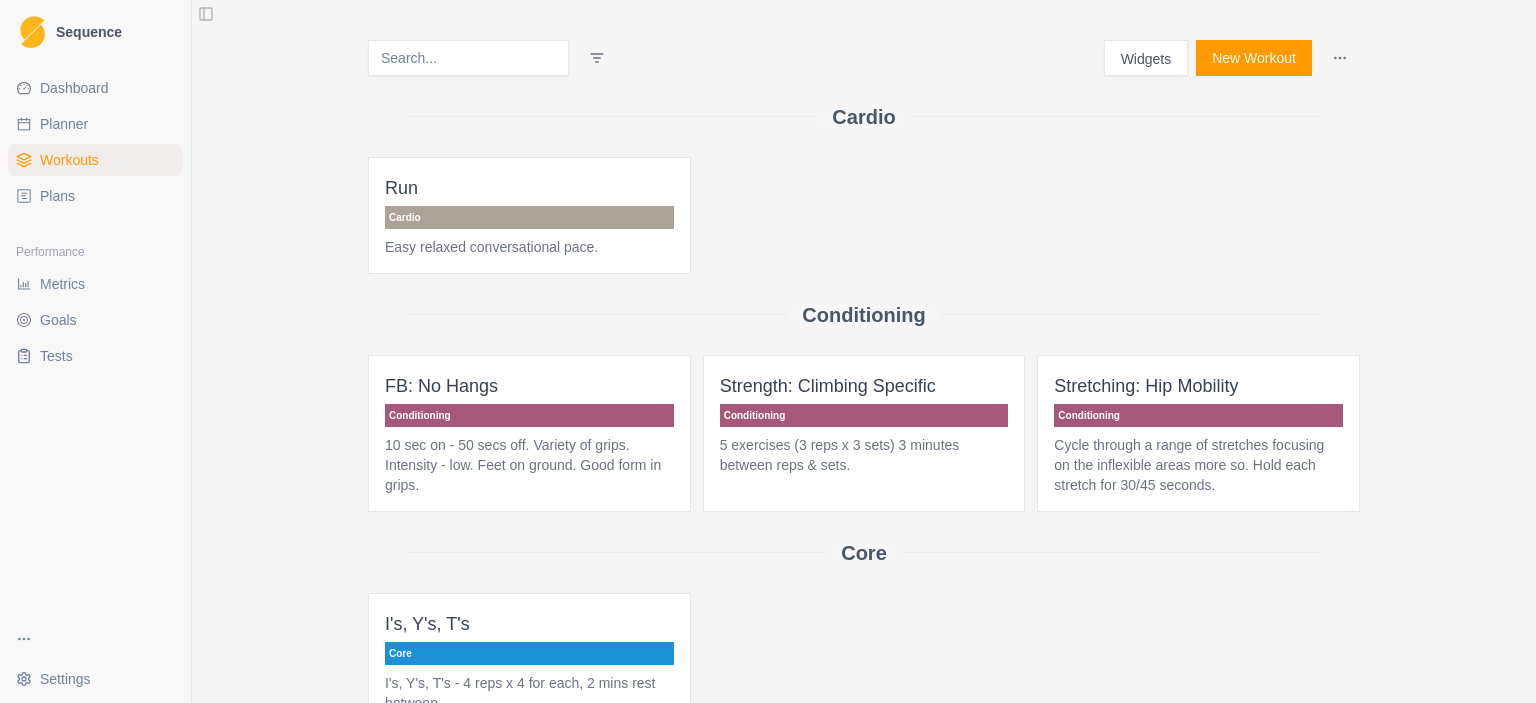 click on "Widgets" at bounding box center [1146, 58] 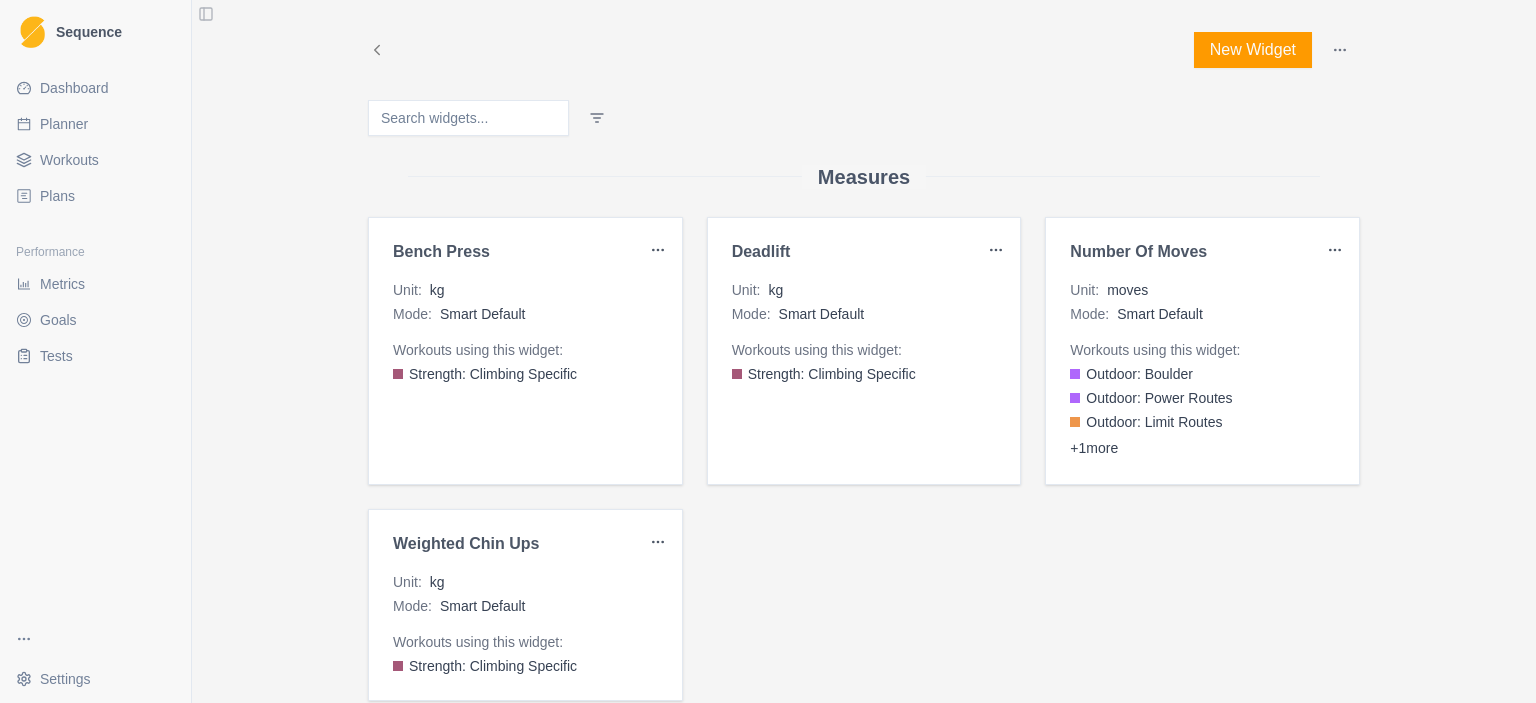 click on "Sequence Dashboard Planner Workouts Plans Performance Metrics Goals Tests Settings Toggle Sidebar New Widget Measures Bench Press Unit : kg Mode : Smart Default Workouts using this widget: Strength: Climbing Specific Deadlift Unit : kg Mode : Smart Default Workouts using this widget: Strength: Climbing Specific Number of Moves Unit : moves Mode : Smart Default Workouts using this widget: Outdoor: Boulder Outdoor: Power Routes Outdoor: Limit Routes + 1  more Weighted Chin Ups Unit : kg Mode : Smart Default Workouts using this widget: Strength: Climbing Specific Sliders These widgets can't be edited or deleted. felt Scale : 1-10 Workouts using this widget: Boulder: Freestyle FB: 7/53 Campus: Limit + 13  more motivated Scale : 1-10 Workouts using this widget: Boulder: Freestyle FB: 7/53 Campus: Limit + 13  more performed Scale : 1-10 Workouts using this widget: Boulder: Freestyle FB: 7/53 Campus: Limit + 13  more RPE Scale : 1-10 Workouts using this widget: 1 on 1 Off
Strength / Power" at bounding box center [768, 351] 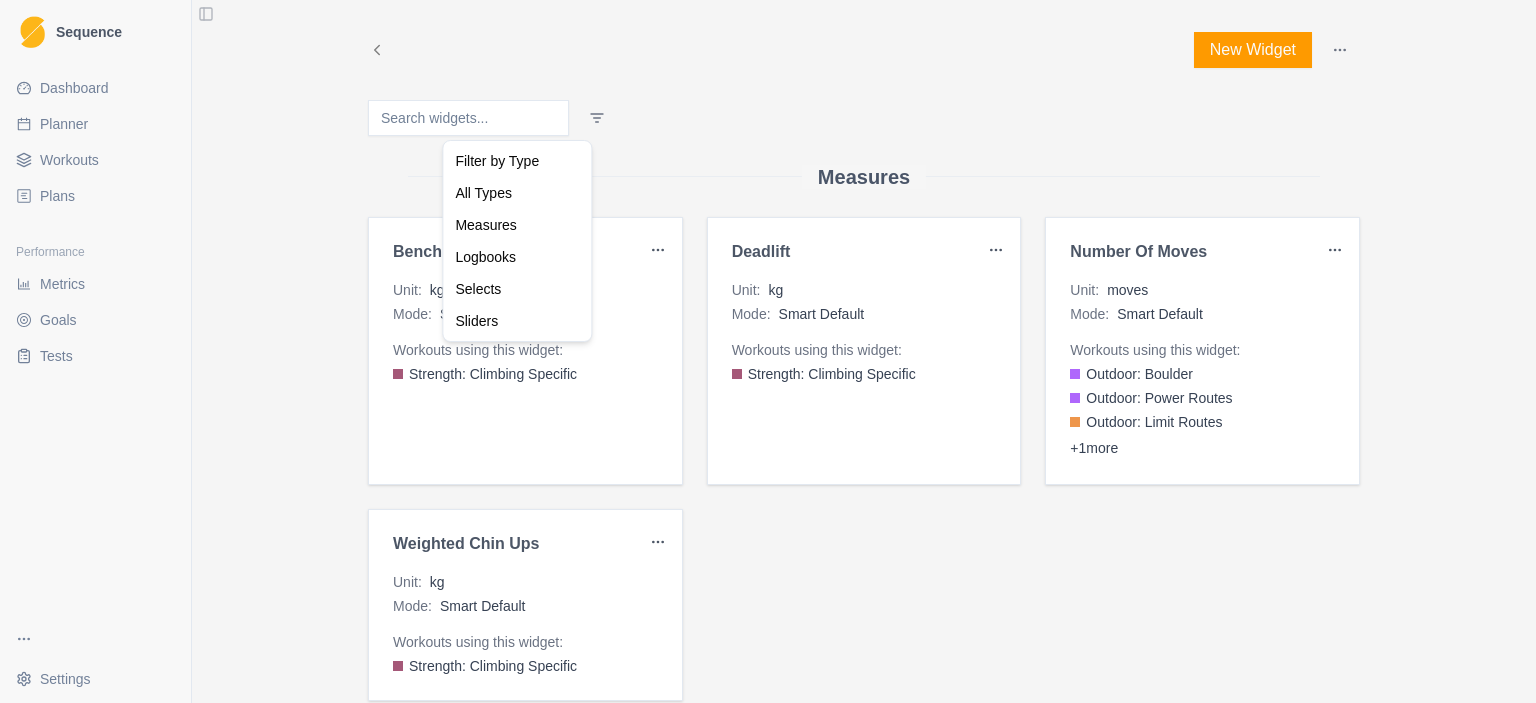 click on "Sequence Dashboard Planner Workouts Plans Performance Metrics Goals Tests Settings Toggle Sidebar New Widget Measures Bench Press Unit : kg Mode : Smart Default Workouts using this widget: Strength: Climbing Specific Deadlift Unit : kg Mode : Smart Default Workouts using this widget: Strength: Climbing Specific Number of Moves Unit : moves Mode : Smart Default Workouts using this widget: Outdoor: Boulder Outdoor: Power Routes Outdoor: Limit Routes + 1  more Weighted Chin Ups Unit : kg Mode : Smart Default Workouts using this widget: Strength: Climbing Specific Sliders These widgets can't be edited or deleted. felt Scale : 1-10 Workouts using this widget: Boulder: Freestyle FB: 7/53 Campus: Limit + 13  more motivated Scale : 1-10 Workouts using this widget: Boulder: Freestyle FB: 7/53 Campus: Limit + 13  more performed Scale : 1-10 Workouts using this widget: Boulder: Freestyle FB: 7/53 Campus: Limit + 13  more RPE Scale : 1-10 Workouts using this widget: 1 on 1 Off
Strength / Power" at bounding box center (768, 351) 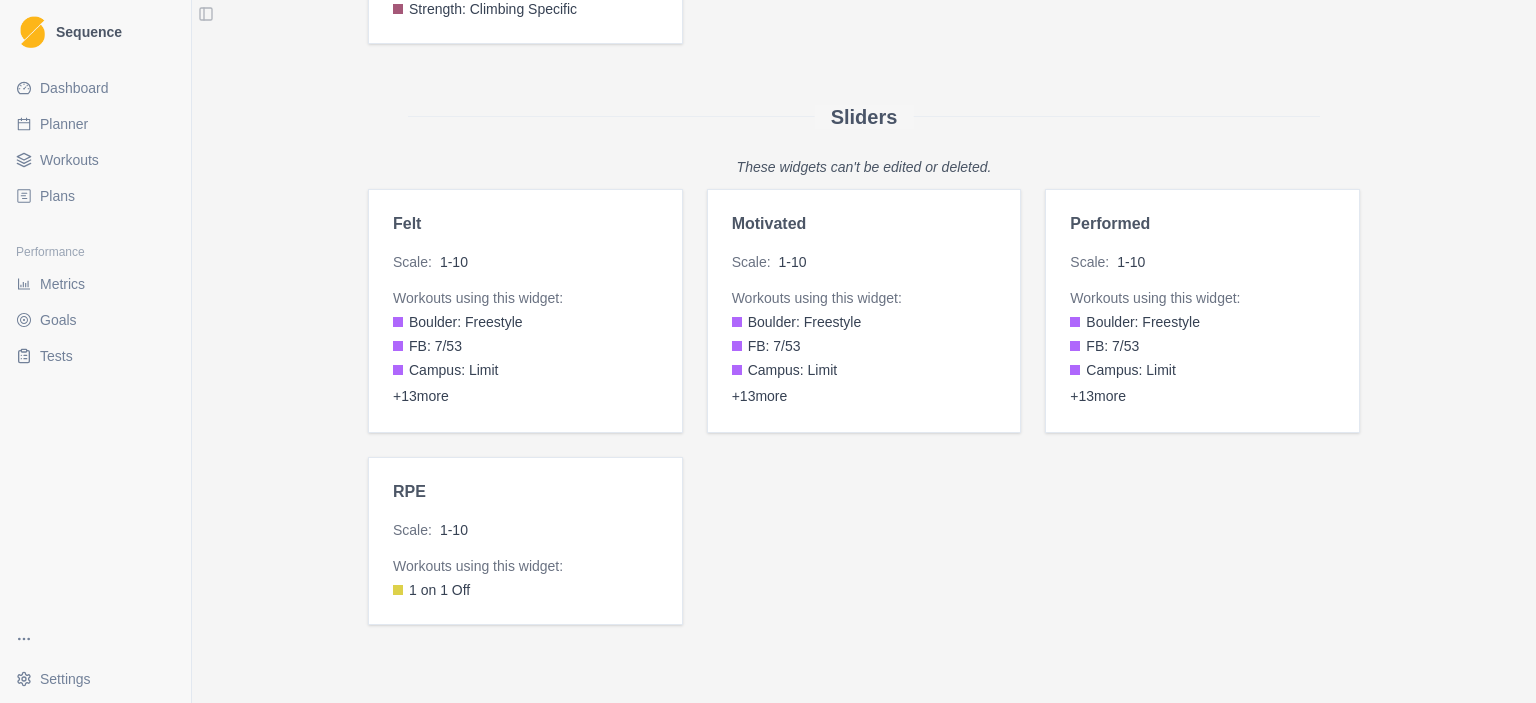 scroll, scrollTop: 688, scrollLeft: 0, axis: vertical 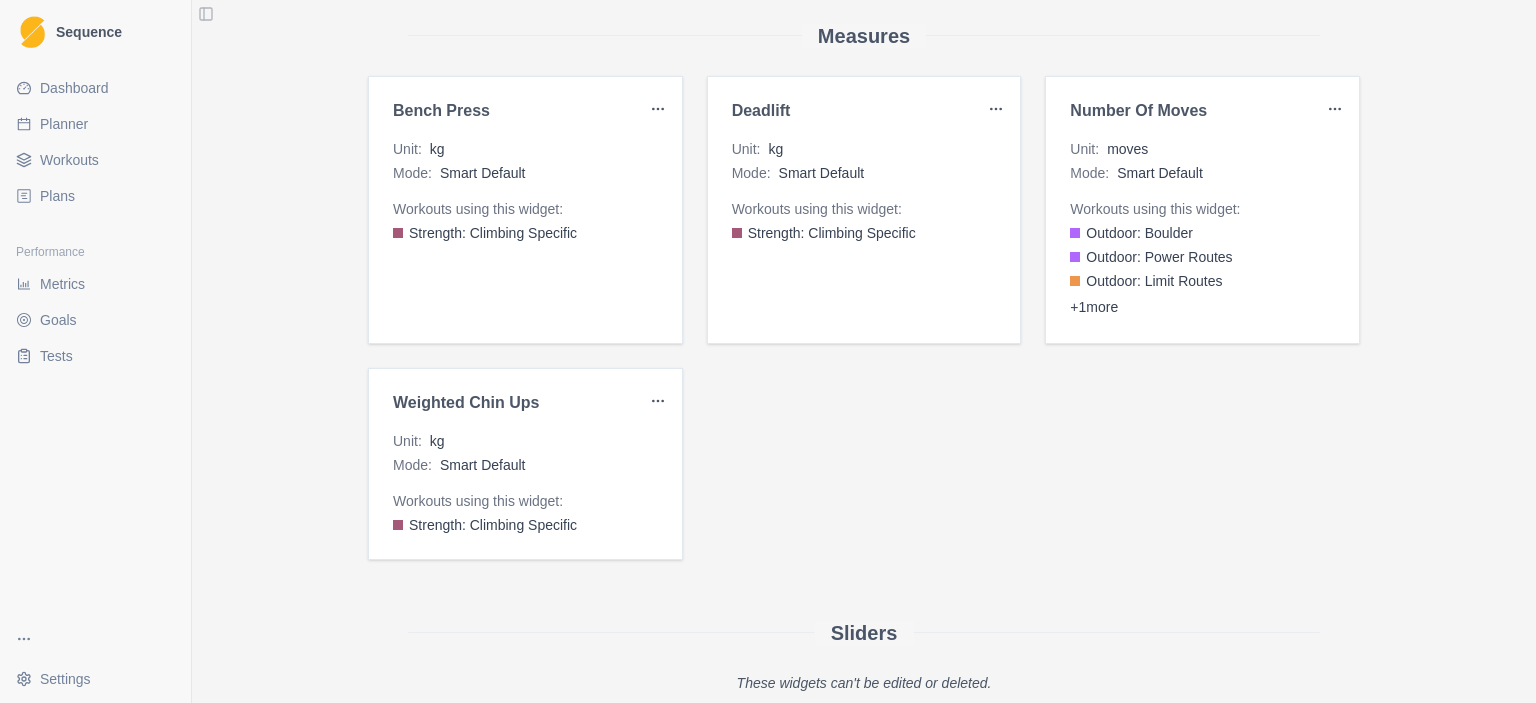 click on "Sequence Dashboard Planner Workouts Plans Performance Metrics Goals Tests Settings Toggle Sidebar New Widget Measures Bench Press Unit : kg Mode : Smart Default Workouts using this widget: Strength: Climbing Specific Deadlift Unit : kg Mode : Smart Default Workouts using this widget: Strength: Climbing Specific Number of Moves Unit : moves Mode : Smart Default Workouts using this widget: Outdoor: Boulder Outdoor: Power Routes Outdoor: Limit Routes + 1  more Weighted Chin Ups Unit : kg Mode : Smart Default Workouts using this widget: Strength: Climbing Specific Sliders These widgets can't be edited or deleted. felt Scale : 1-10 Workouts using this widget: Boulder: Freestyle FB: 7/53 Campus: Limit + 13  more motivated Scale : 1-10 Workouts using this widget: Boulder: Freestyle FB: 7/53 Campus: Limit + 13  more performed Scale : 1-10 Workouts using this widget: Boulder: Freestyle FB: 7/53 Campus: Limit + 13  more RPE Scale : 1-10 Workouts using this widget: 1 on 1 Off
Strength / Power" at bounding box center [768, 351] 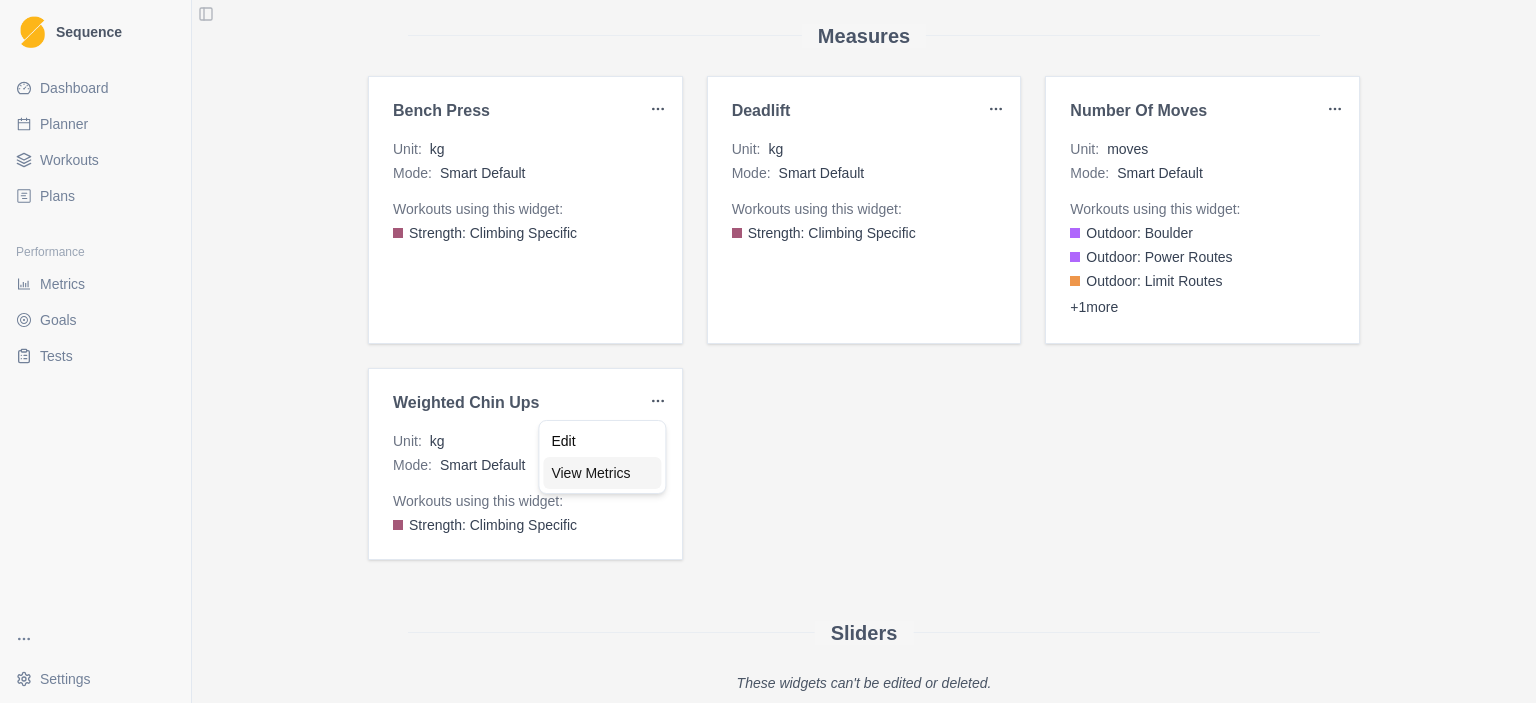 click on "View Metrics" at bounding box center (602, 473) 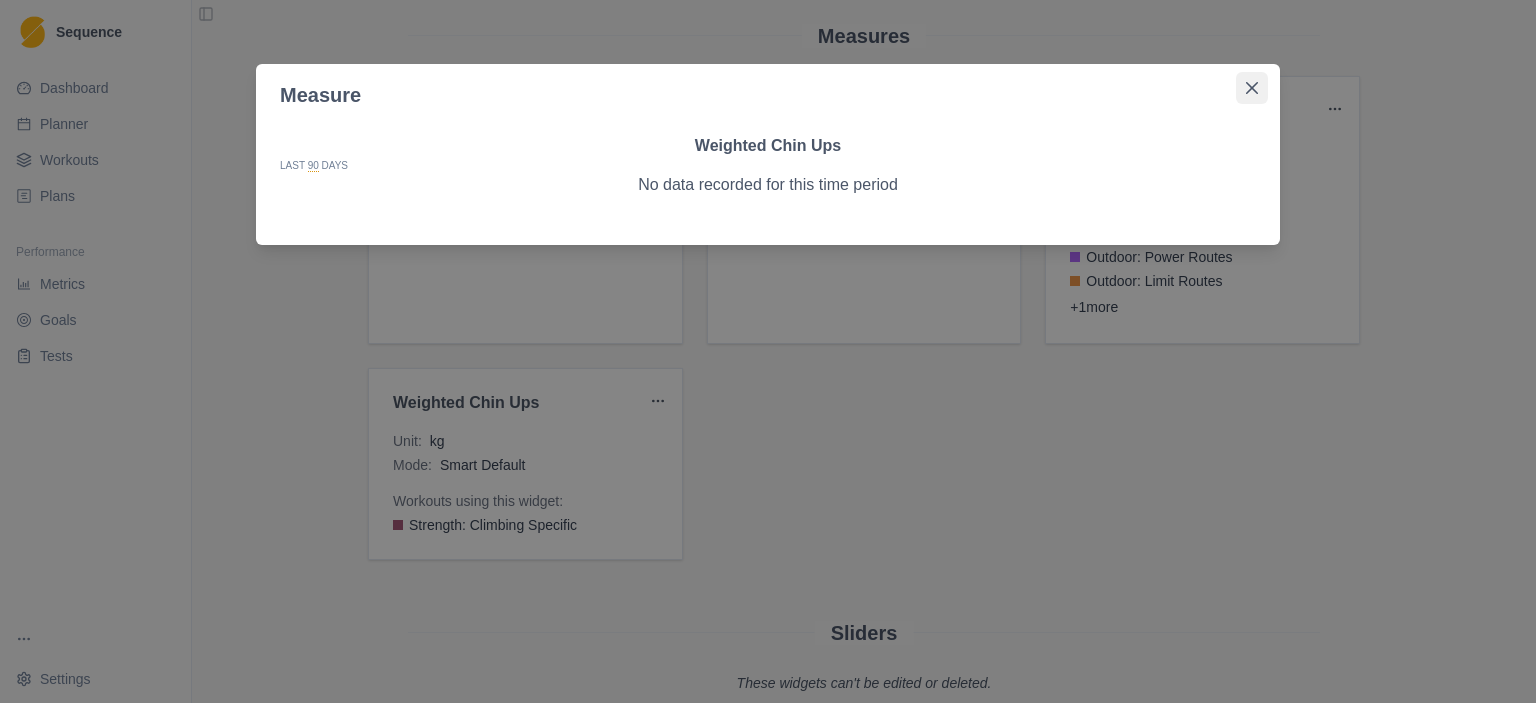 click at bounding box center (1252, 88) 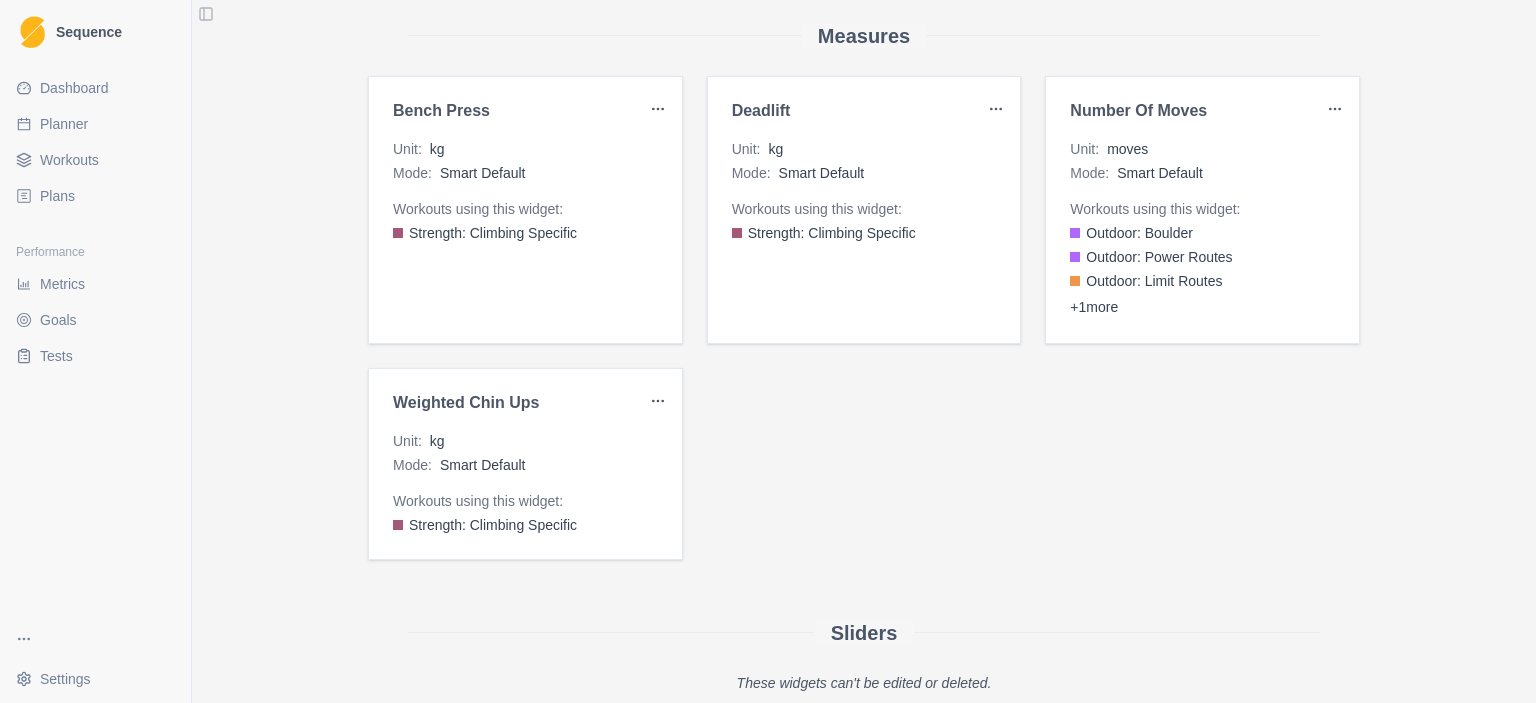 click on "Sequence Dashboard Planner Workouts Plans Performance Metrics Goals Tests Settings Toggle Sidebar New Widget Measures Bench Press Unit : kg Mode : Smart Default Workouts using this widget: Strength: Climbing Specific Deadlift Unit : kg Mode : Smart Default Workouts using this widget: Strength: Climbing Specific Number of Moves Unit : moves Mode : Smart Default Workouts using this widget: Outdoor: Boulder Outdoor: Power Routes Outdoor: Limit Routes + 1  more Weighted Chin Ups Unit : kg Mode : Smart Default Workouts using this widget: Strength: Climbing Specific Sliders These widgets can't be edited or deleted. felt Scale : 1-10 Workouts using this widget: Boulder: Freestyle FB: 7/53 Campus: Limit + 13  more motivated Scale : 1-10 Workouts using this widget: Boulder: Freestyle FB: 7/53 Campus: Limit + 13  more performed Scale : 1-10 Workouts using this widget: Boulder: Freestyle FB: 7/53 Campus: Limit + 13  more RPE Scale : 1-10 Workouts using this widget: 1 on 1 Off
Strength / Power" at bounding box center [768, 351] 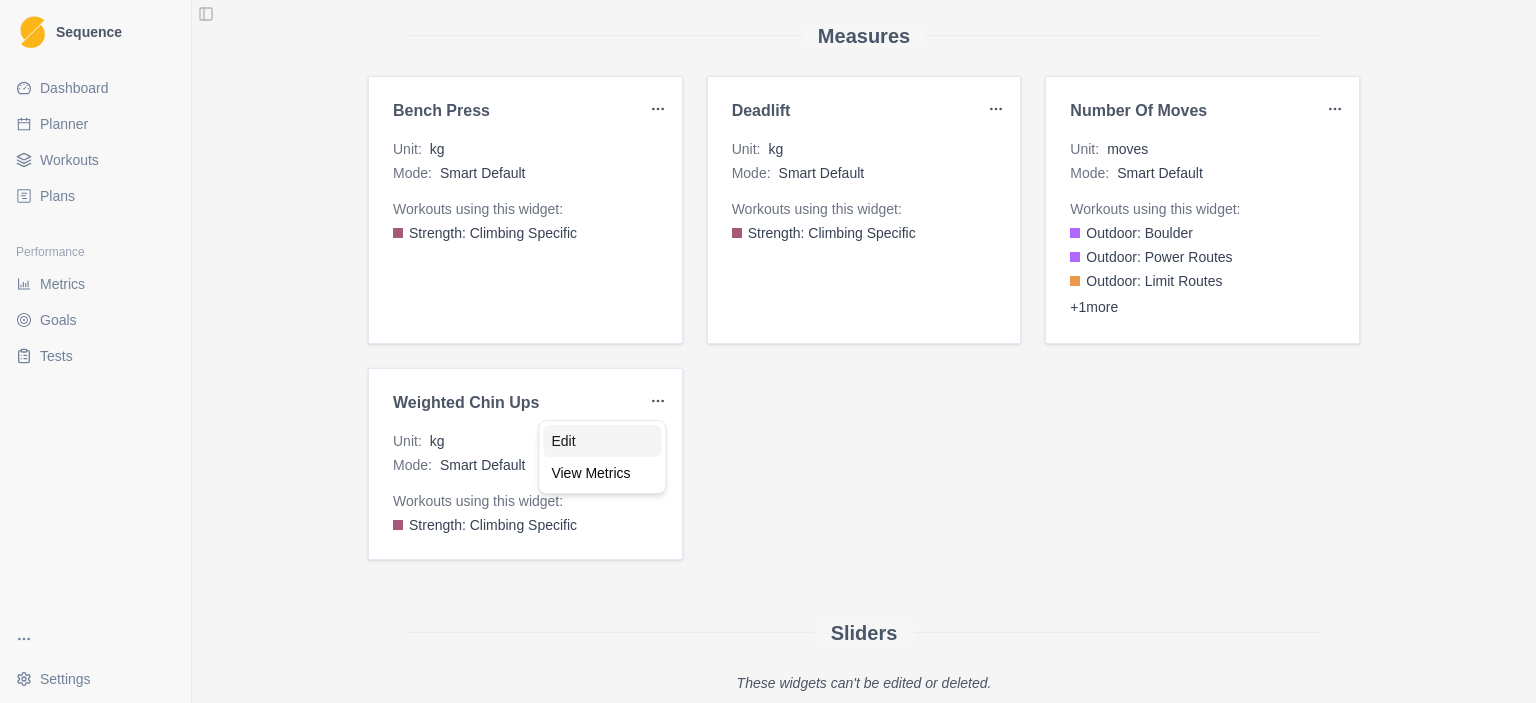 click on "Edit" at bounding box center [602, 441] 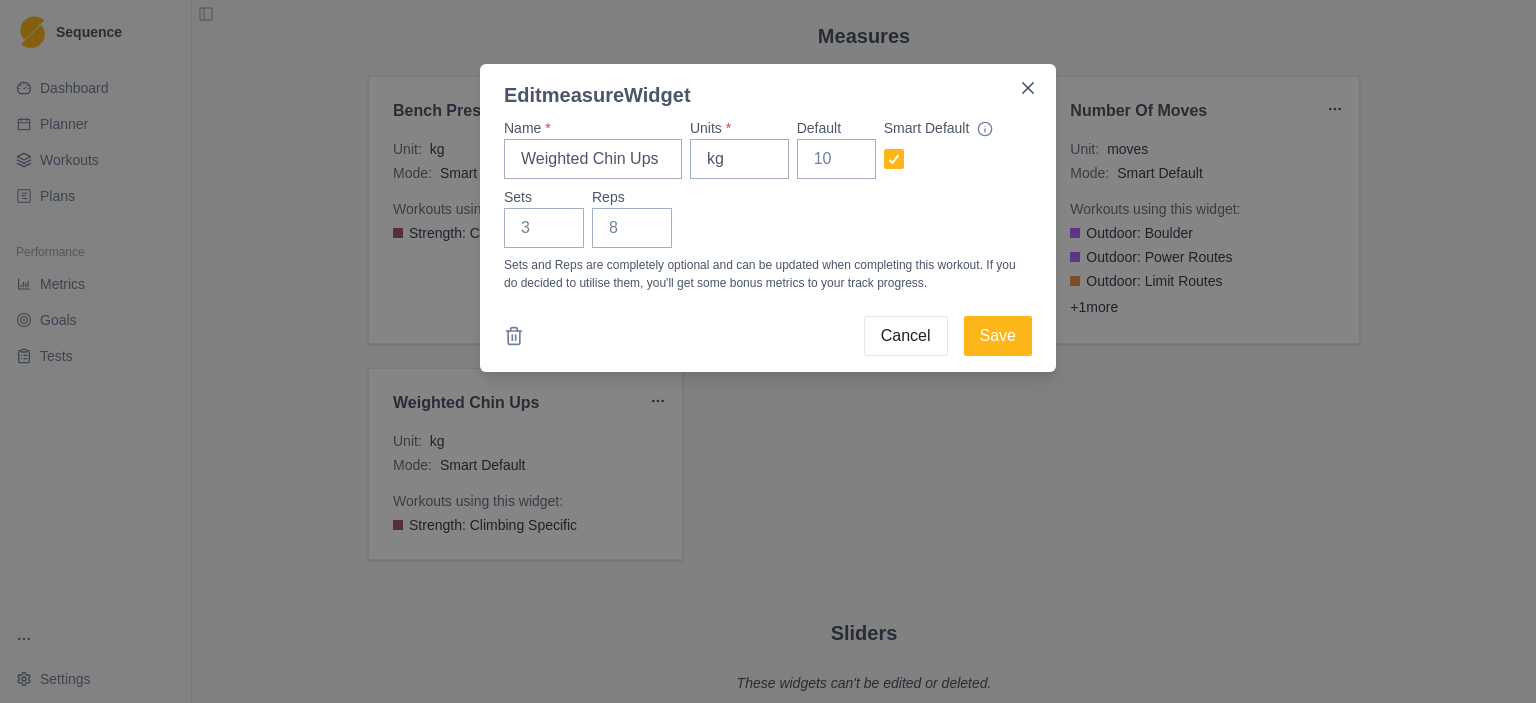 click on "Cancel" at bounding box center (906, 336) 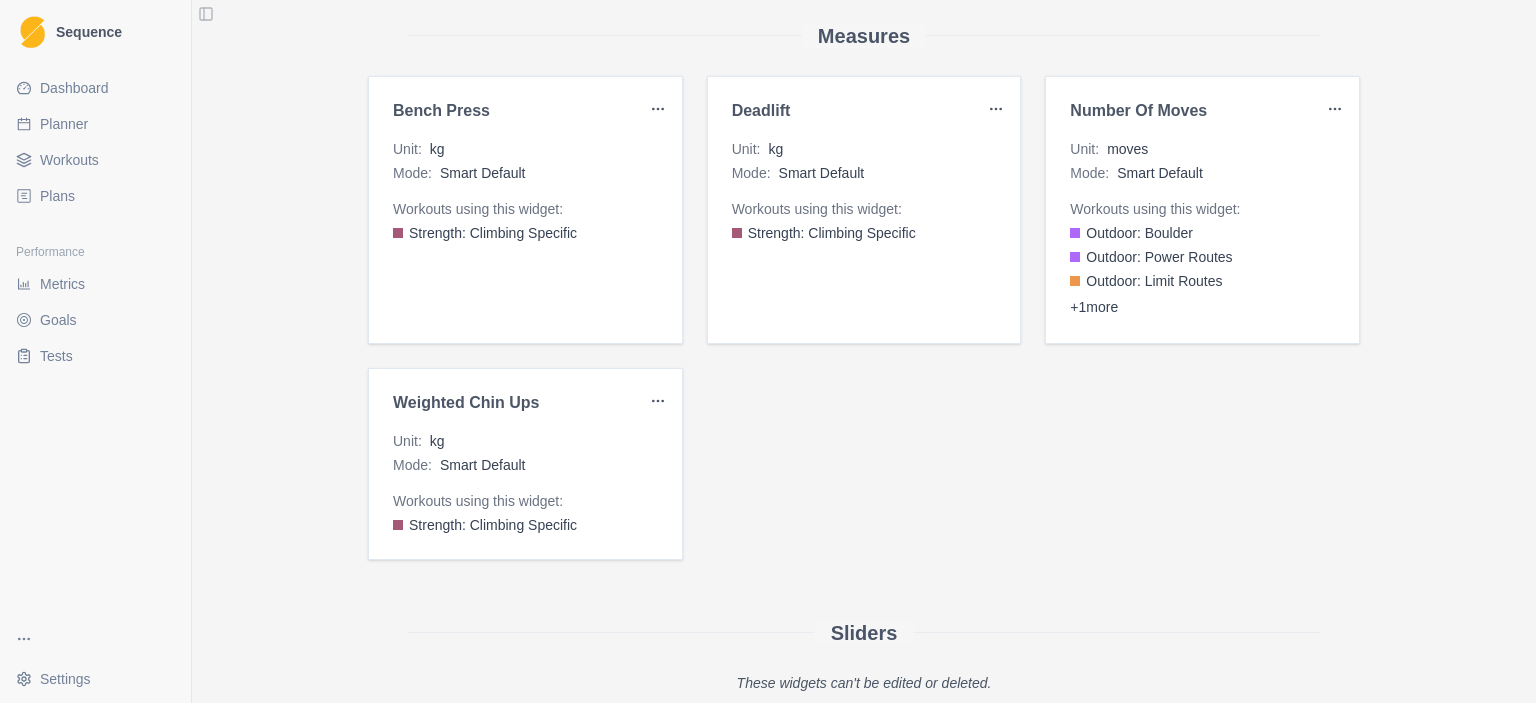 click on "Sequence Dashboard Planner Workouts Plans Performance Metrics Goals Tests Settings Toggle Sidebar New Widget Measures Bench Press Unit : kg Mode : Smart Default Workouts using this widget: Strength: Climbing Specific Deadlift Unit : kg Mode : Smart Default Workouts using this widget: Strength: Climbing Specific Number of Moves Unit : moves Mode : Smart Default Workouts using this widget: Outdoor: Boulder Outdoor: Power Routes Outdoor: Limit Routes + 1  more Weighted Chin Ups Unit : kg Mode : Smart Default Workouts using this widget: Strength: Climbing Specific Sliders These widgets can't be edited or deleted. felt Scale : 1-10 Workouts using this widget: Boulder: Freestyle FB: 7/53 Campus: Limit + 13  more motivated Scale : 1-10 Workouts using this widget: Boulder: Freestyle FB: 7/53 Campus: Limit + 13  more performed Scale : 1-10 Workouts using this widget: Boulder: Freestyle FB: 7/53 Campus: Limit + 13  more RPE Scale : 1-10 Workouts using this widget: 1 on 1 Off
Strength / Power" at bounding box center (768, 351) 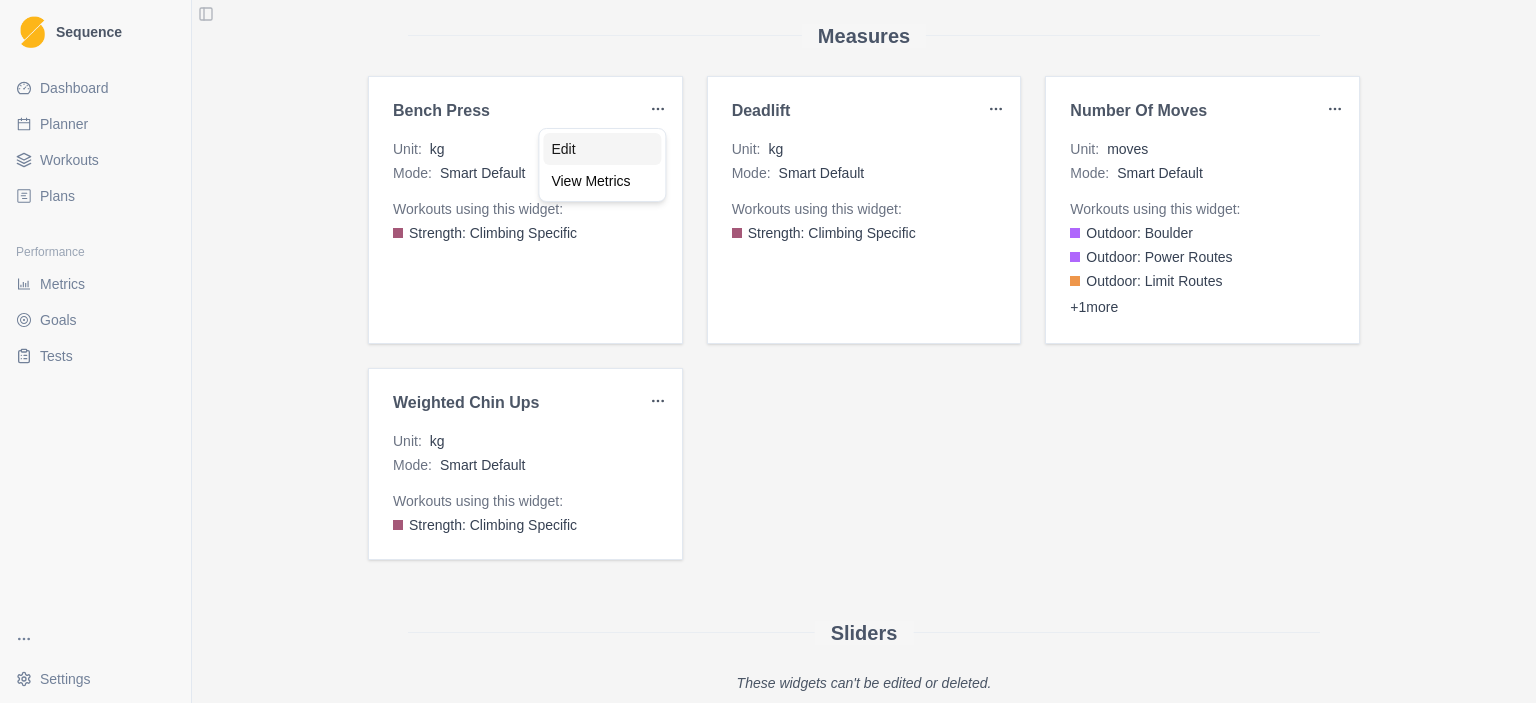 click on "Edit" at bounding box center [602, 149] 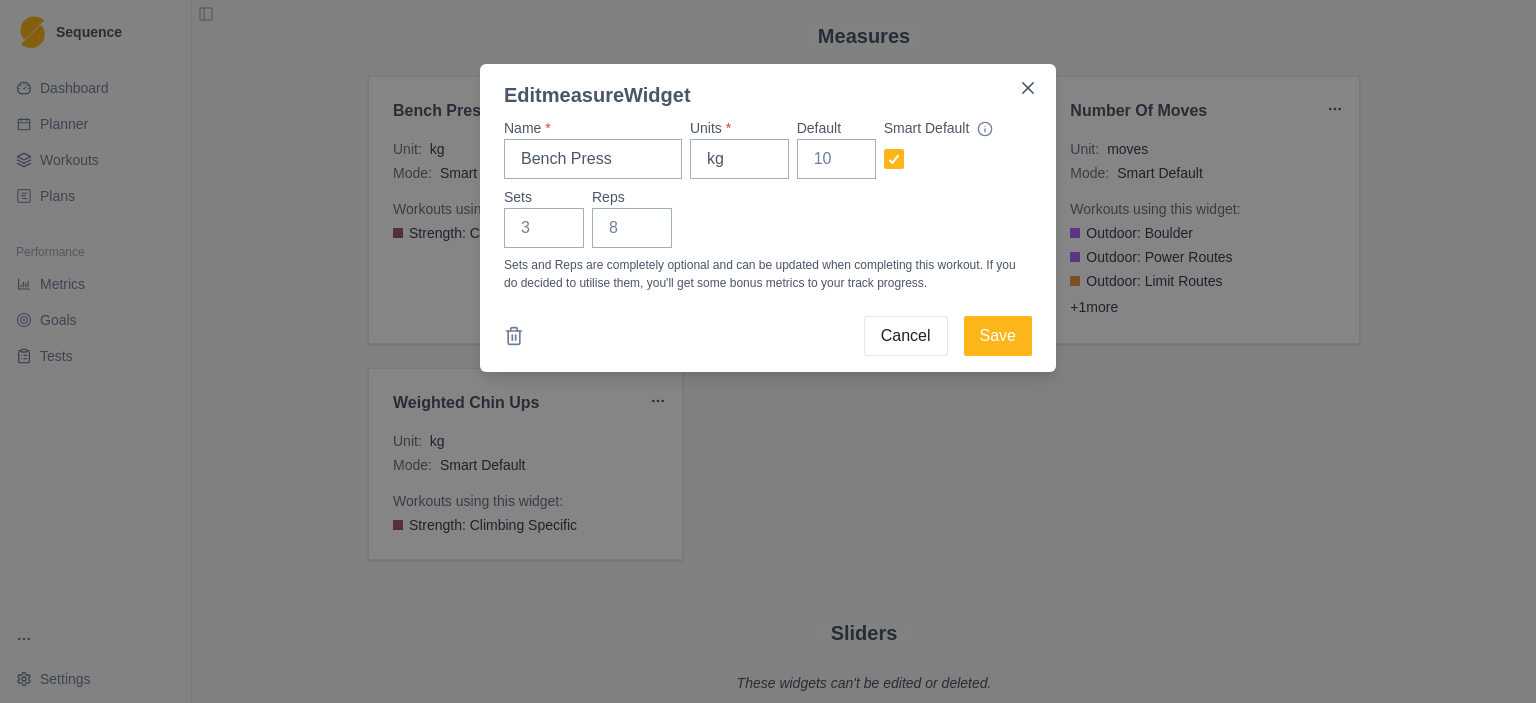 click on "Cancel" at bounding box center [906, 336] 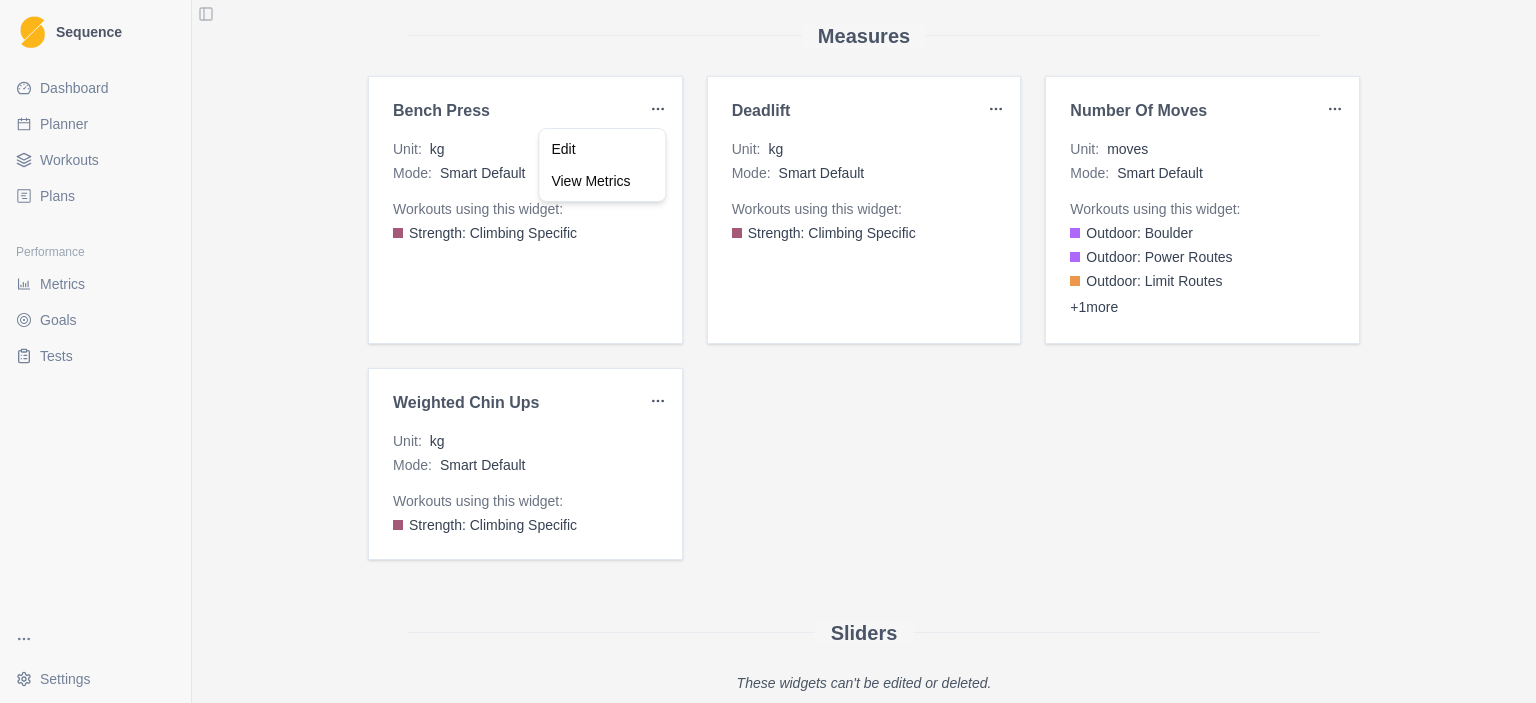 click on "Sequence Dashboard Planner Workouts Plans Performance Metrics Goals Tests Settings Toggle Sidebar New Widget Measures Bench Press Unit : kg Mode : Smart Default Workouts using this widget: Strength: Climbing Specific Deadlift Unit : kg Mode : Smart Default Workouts using this widget: Strength: Climbing Specific Number of Moves Unit : moves Mode : Smart Default Workouts using this widget: Outdoor: Boulder Outdoor: Power Routes Outdoor: Limit Routes + 1  more Weighted Chin Ups Unit : kg Mode : Smart Default Workouts using this widget: Strength: Climbing Specific Sliders These widgets can't be edited or deleted. felt Scale : 1-10 Workouts using this widget: Boulder: Freestyle FB: 7/53 Campus: Limit + 13  more motivated Scale : 1-10 Workouts using this widget: Boulder: Freestyle FB: 7/53 Campus: Limit + 13  more performed Scale : 1-10 Workouts using this widget: Boulder: Freestyle FB: 7/53 Campus: Limit + 13  more RPE Scale : 1-10 Workouts using this widget: 1 on 1 Off
Strength / Power Edit" at bounding box center (768, 351) 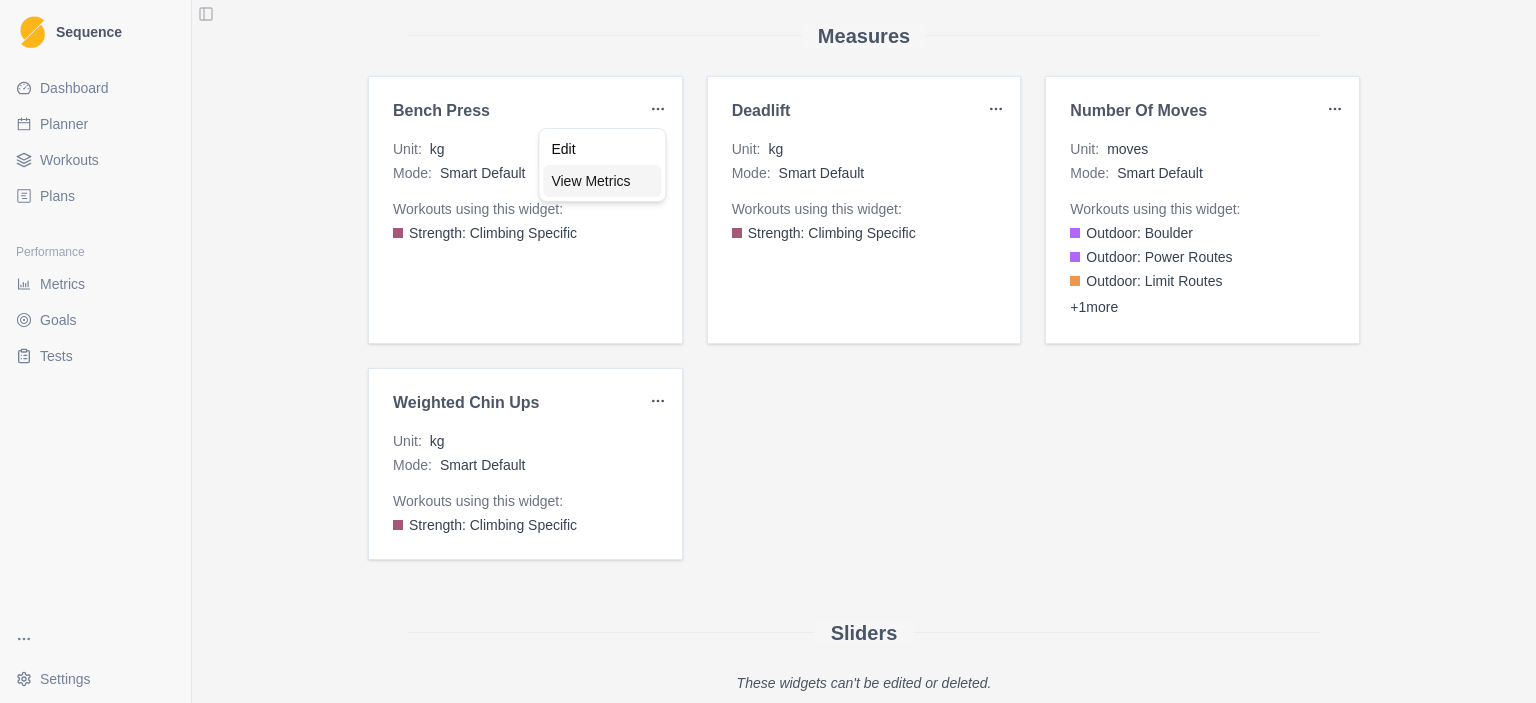 click on "View Metrics" at bounding box center (602, 181) 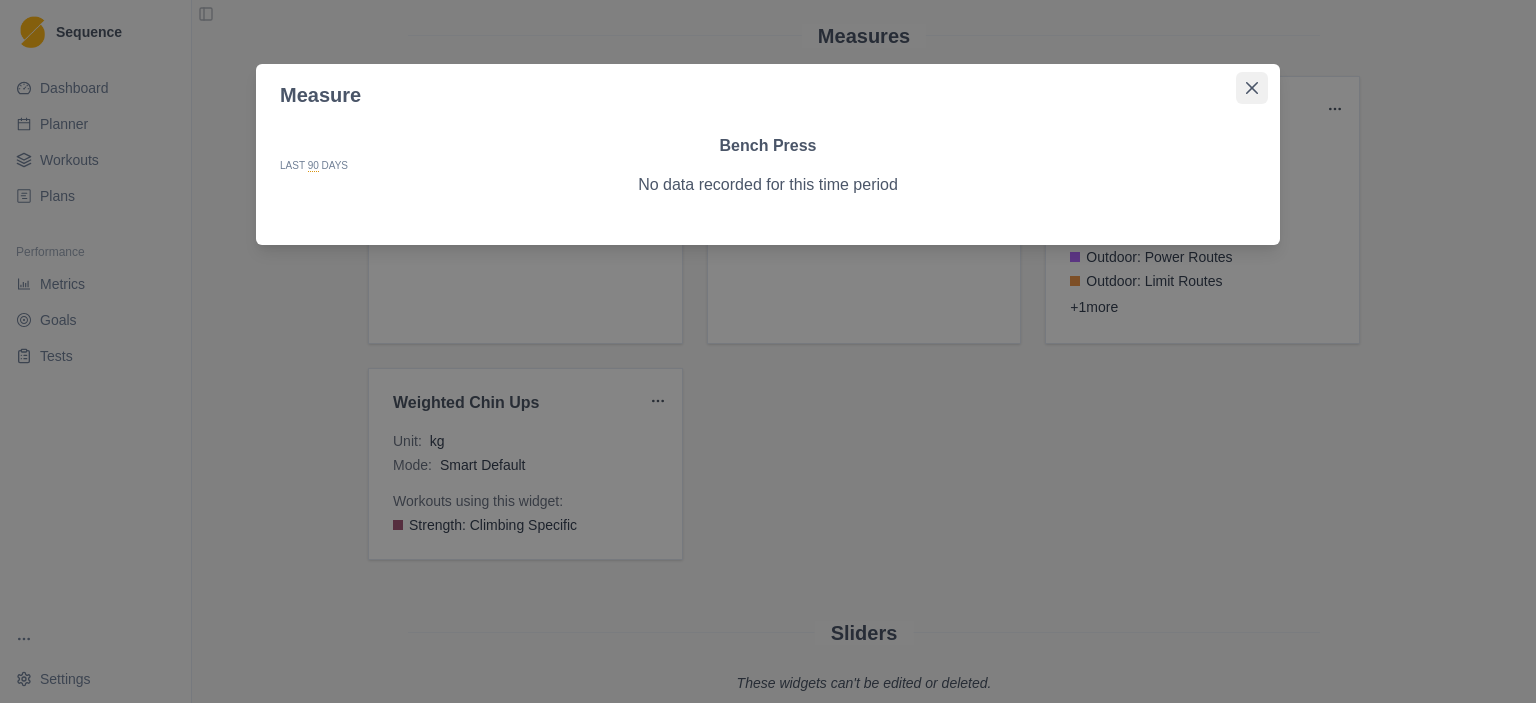 click at bounding box center (1252, 88) 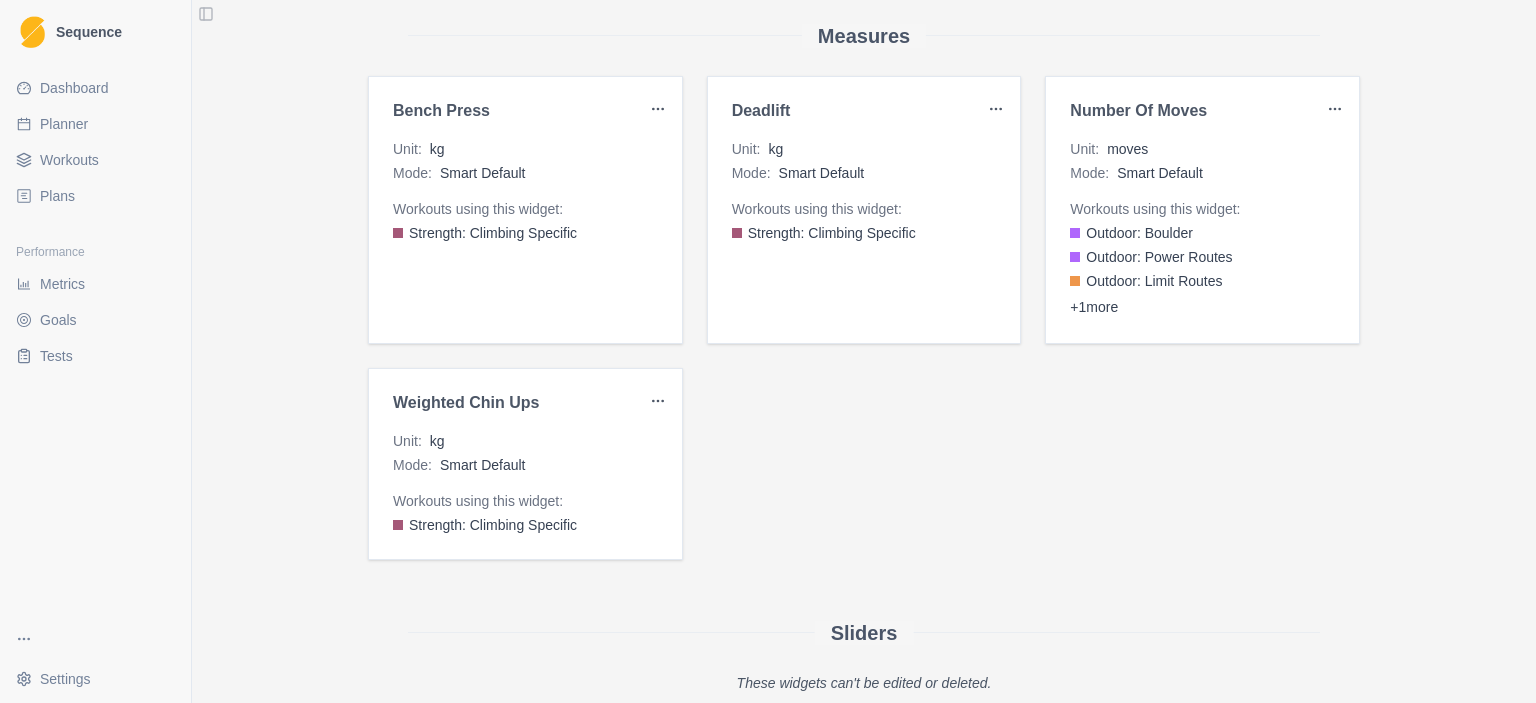 click on "Sequence Dashboard Planner Workouts Plans Performance Metrics Goals Tests Settings Toggle Sidebar New Widget Measures Bench Press Unit : kg Mode : Smart Default Workouts using this widget: Strength: Climbing Specific Deadlift Unit : kg Mode : Smart Default Workouts using this widget: Strength: Climbing Specific Number of Moves Unit : moves Mode : Smart Default Workouts using this widget: Outdoor: Boulder Outdoor: Power Routes Outdoor: Limit Routes + 1  more Weighted Chin Ups Unit : kg Mode : Smart Default Workouts using this widget: Strength: Climbing Specific Sliders These widgets can't be edited or deleted. felt Scale : 1-10 Workouts using this widget: Boulder: Freestyle FB: 7/53 Campus: Limit + 13  more motivated Scale : 1-10 Workouts using this widget: Boulder: Freestyle FB: 7/53 Campus: Limit + 13  more performed Scale : 1-10 Workouts using this widget: Boulder: Freestyle FB: 7/53 Campus: Limit + 13  more RPE Scale : 1-10 Workouts using this widget: 1 on 1 Off
Strength / Power" at bounding box center (768, 351) 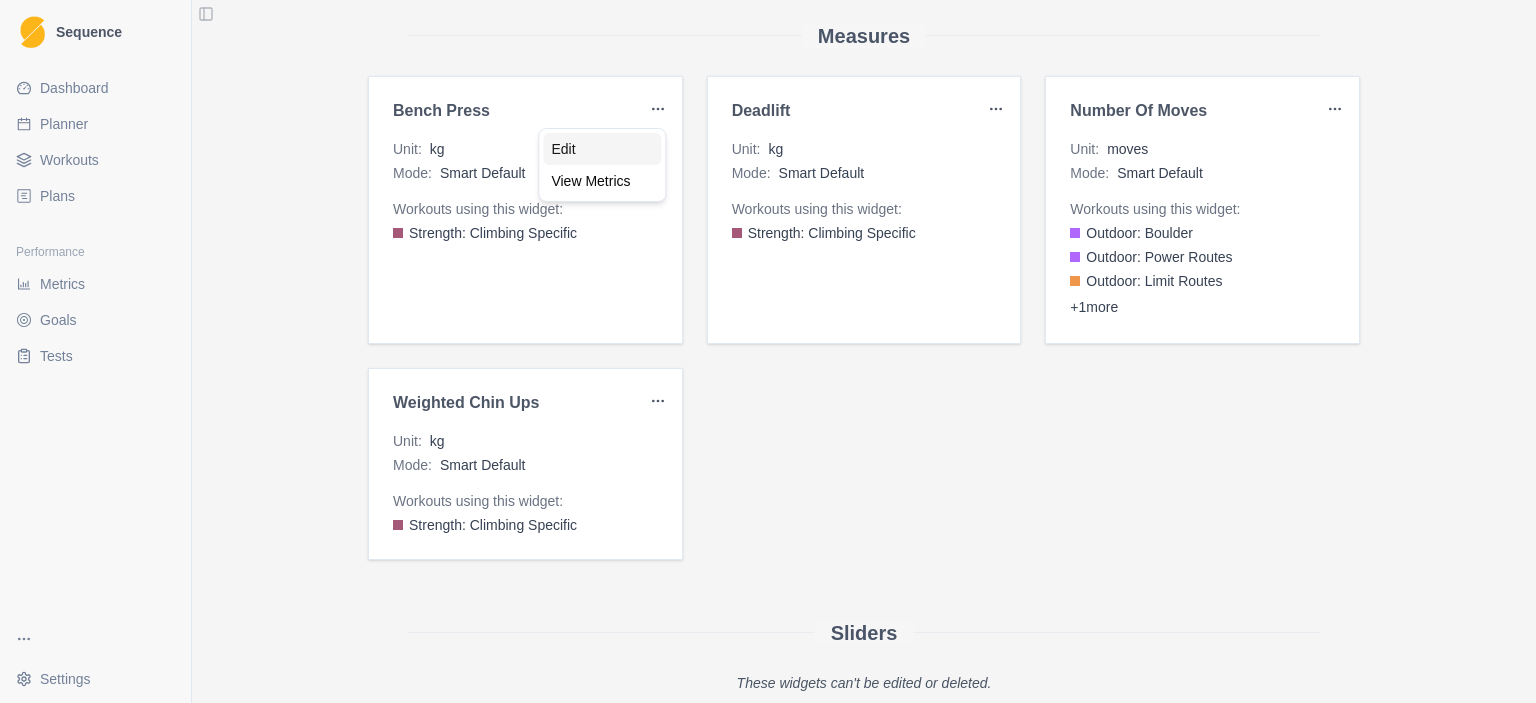 click on "Edit" at bounding box center (602, 149) 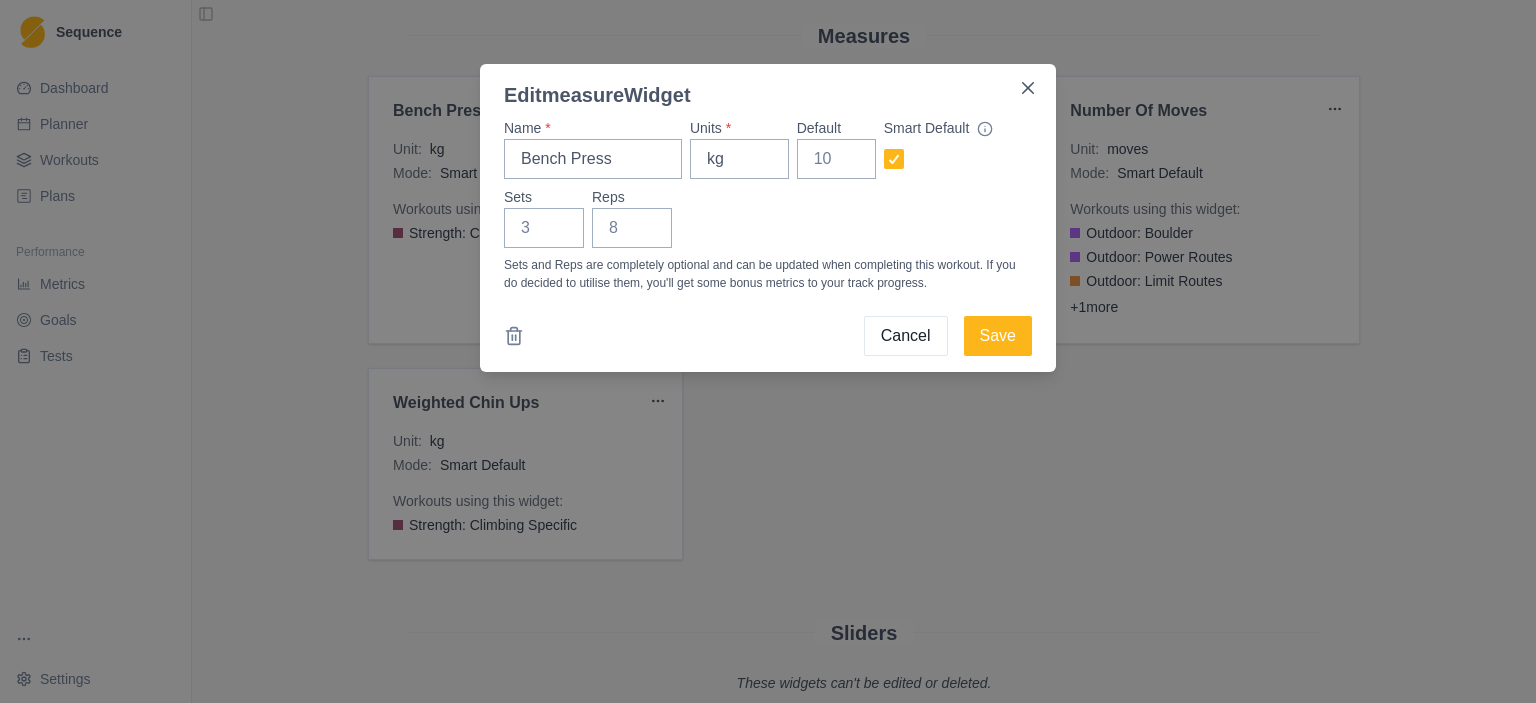 click on "Cancel" at bounding box center [906, 336] 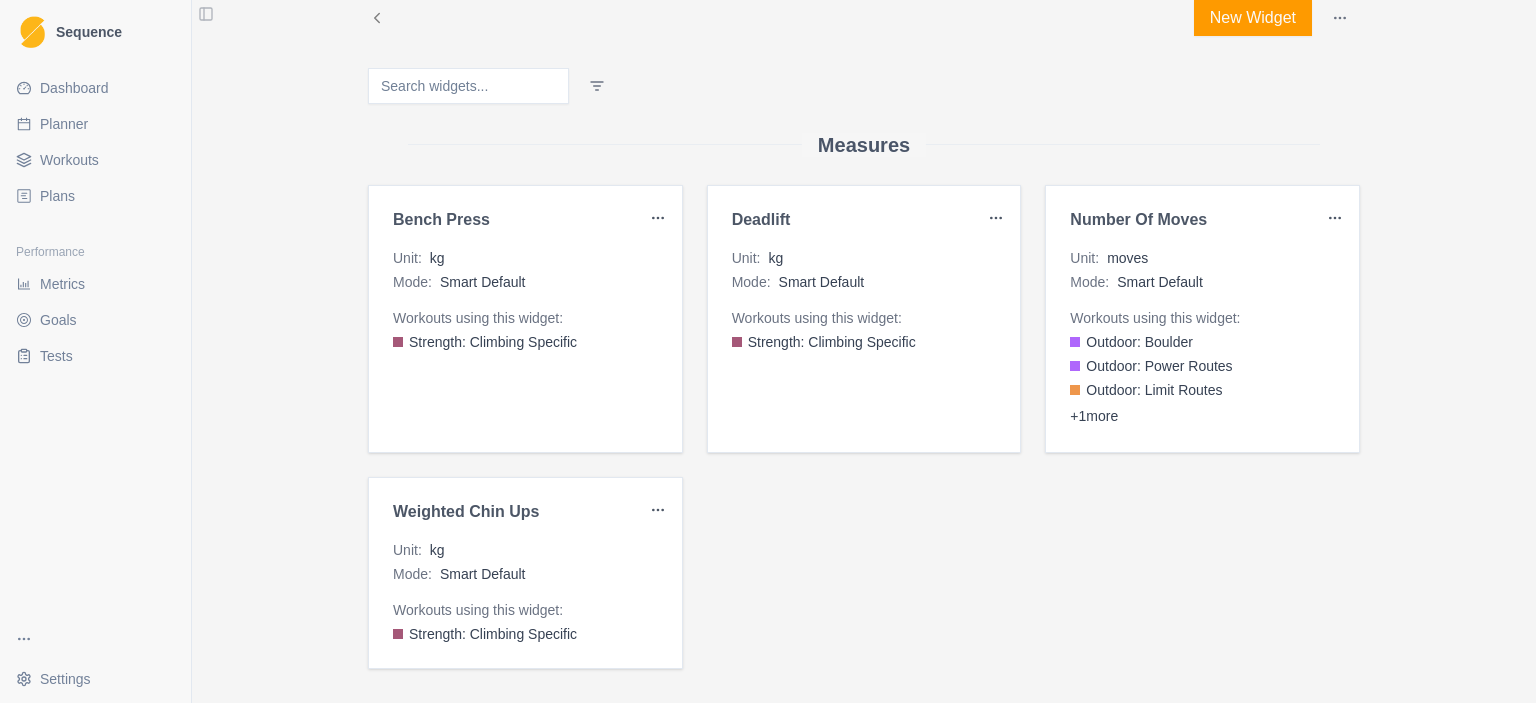 scroll, scrollTop: 0, scrollLeft: 0, axis: both 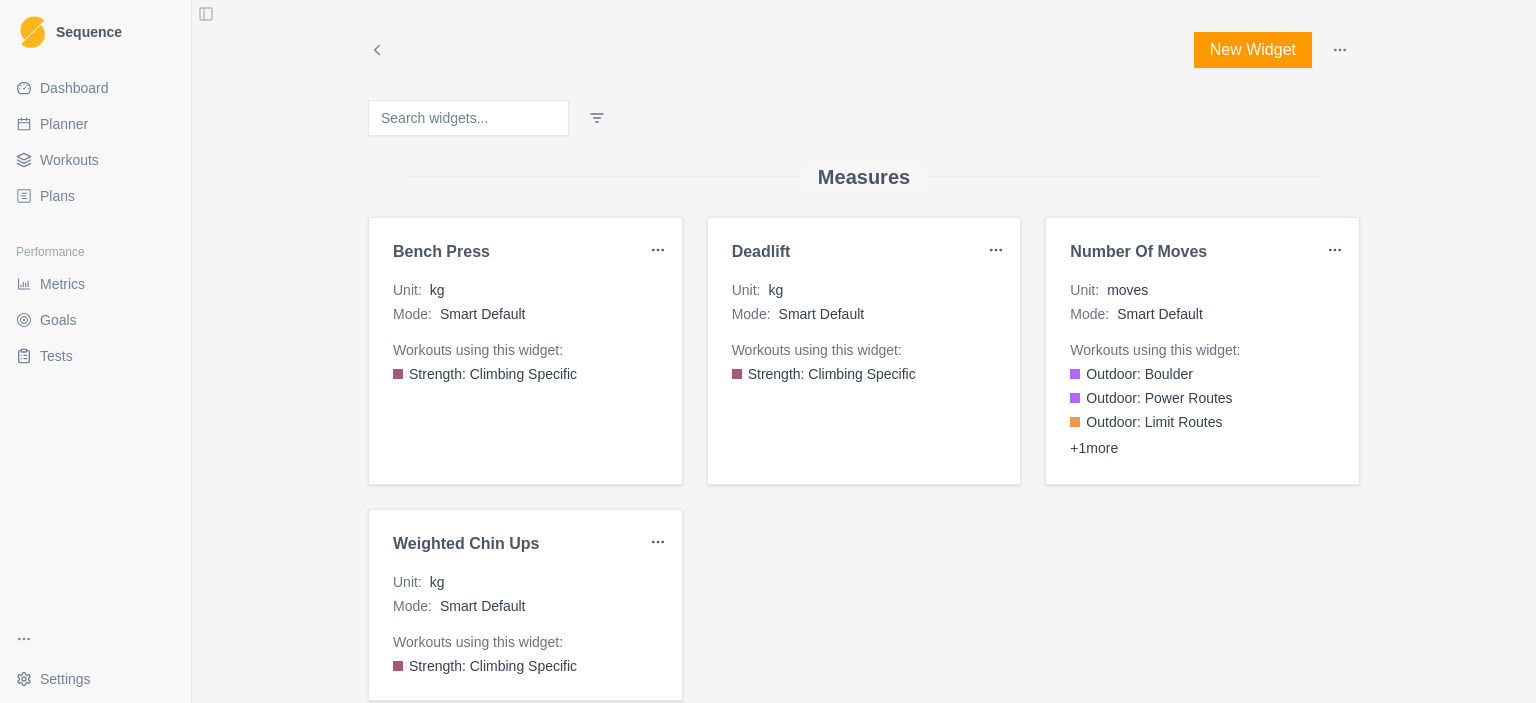 click on "New Widget" at bounding box center [1253, 50] 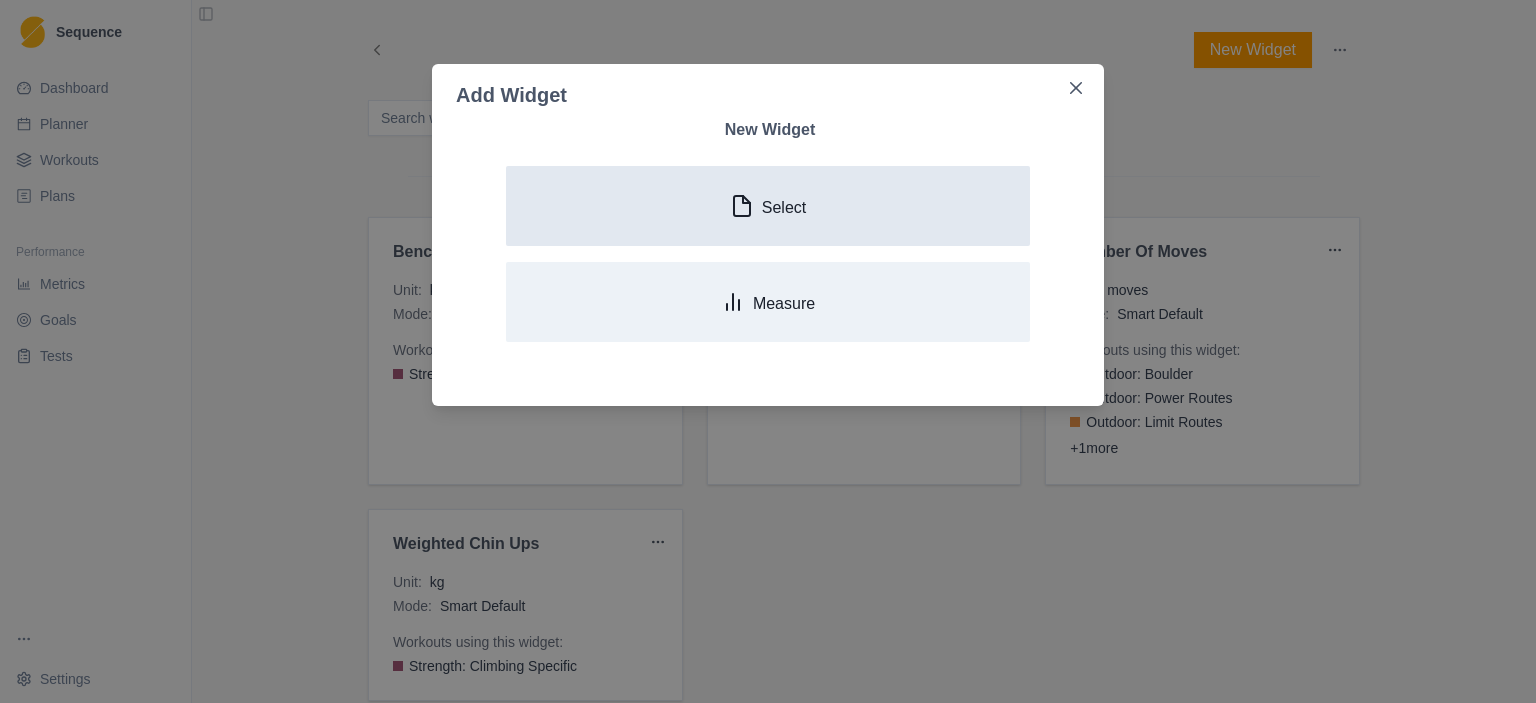 click on "Select" at bounding box center (784, 207) 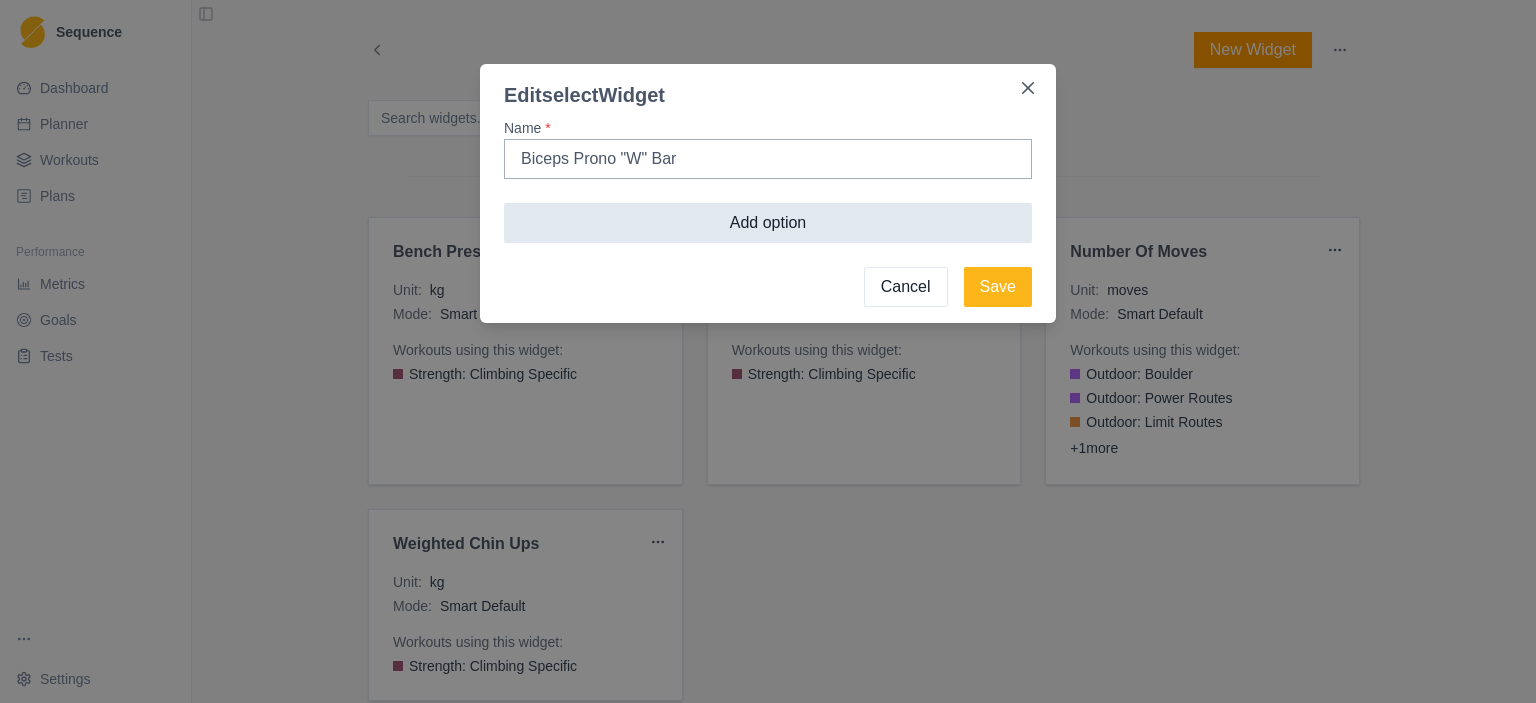 type on "Biceps Prono "W" Bar" 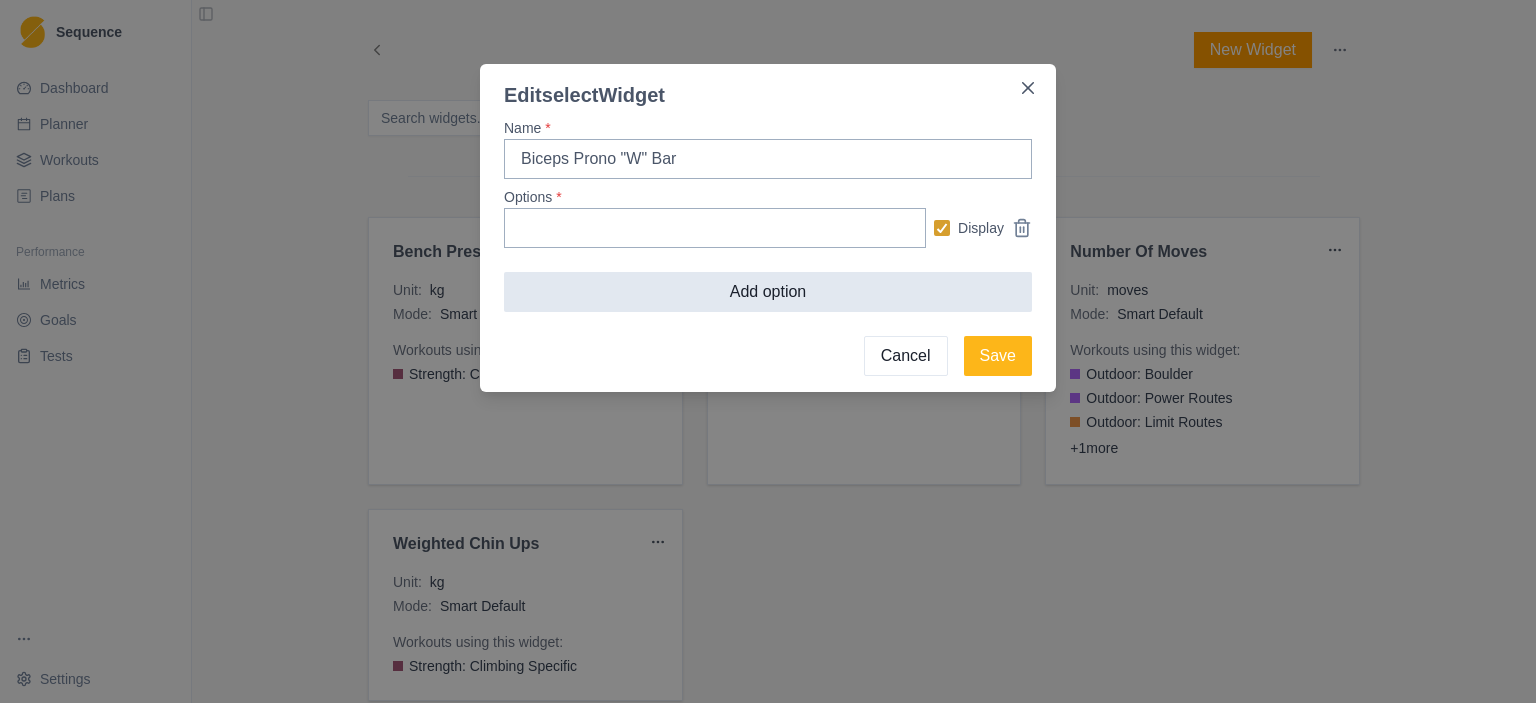 click on "Add option" at bounding box center [768, 292] 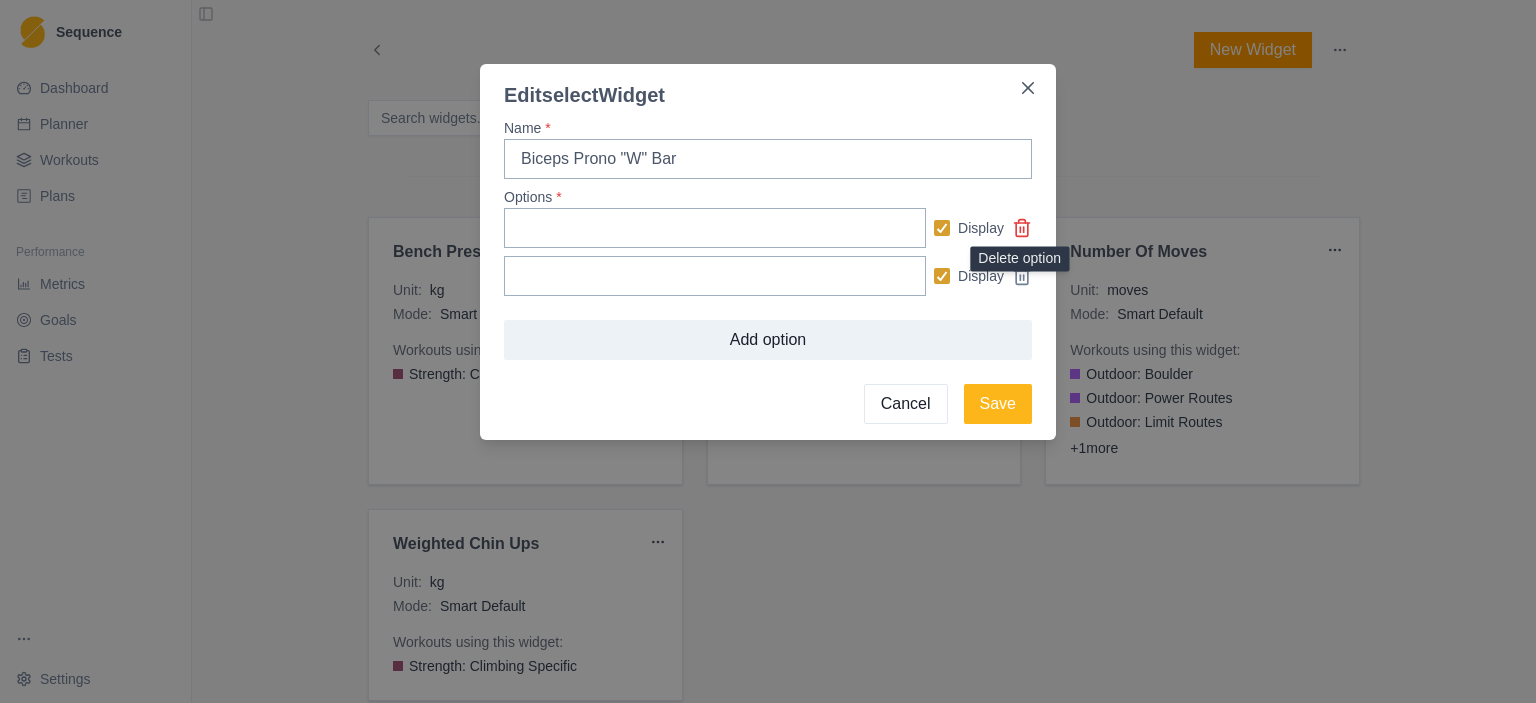 click 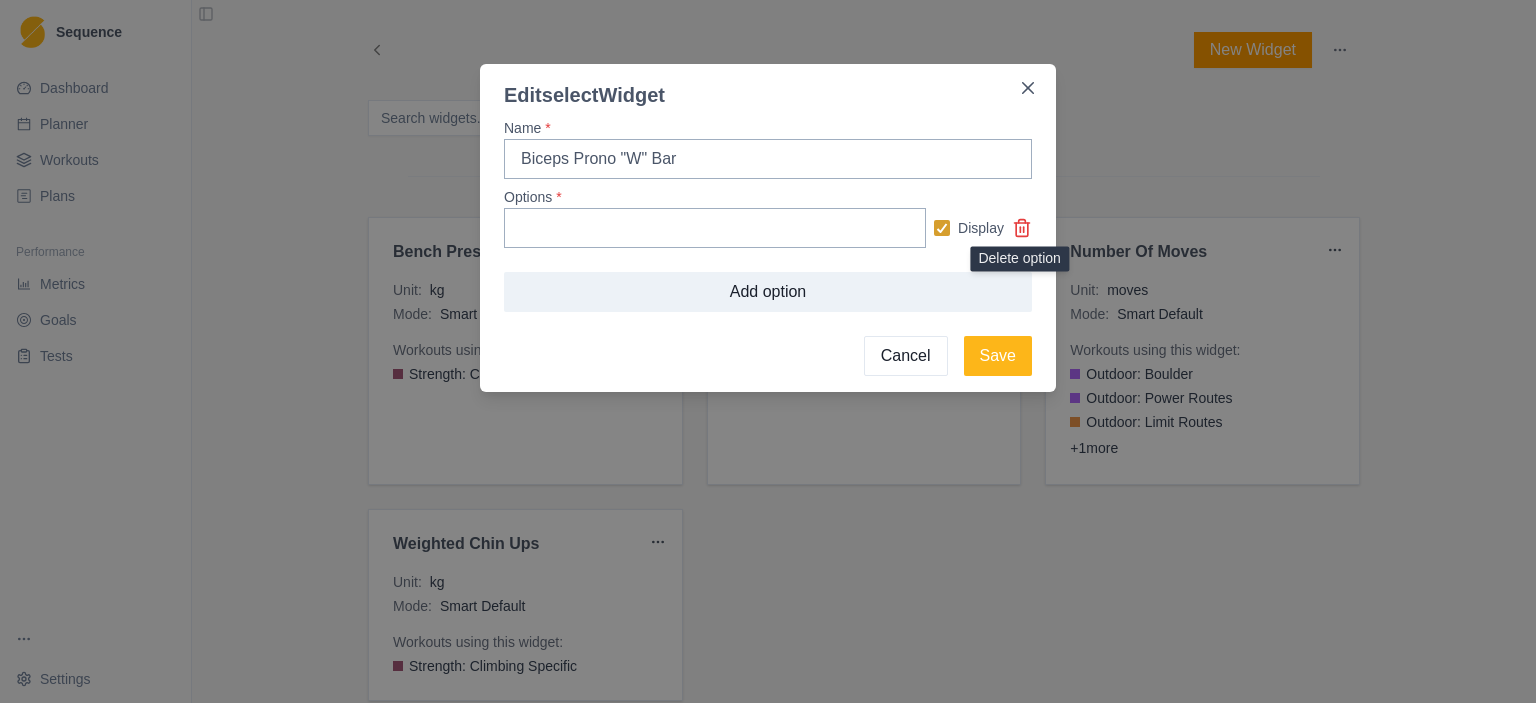 click 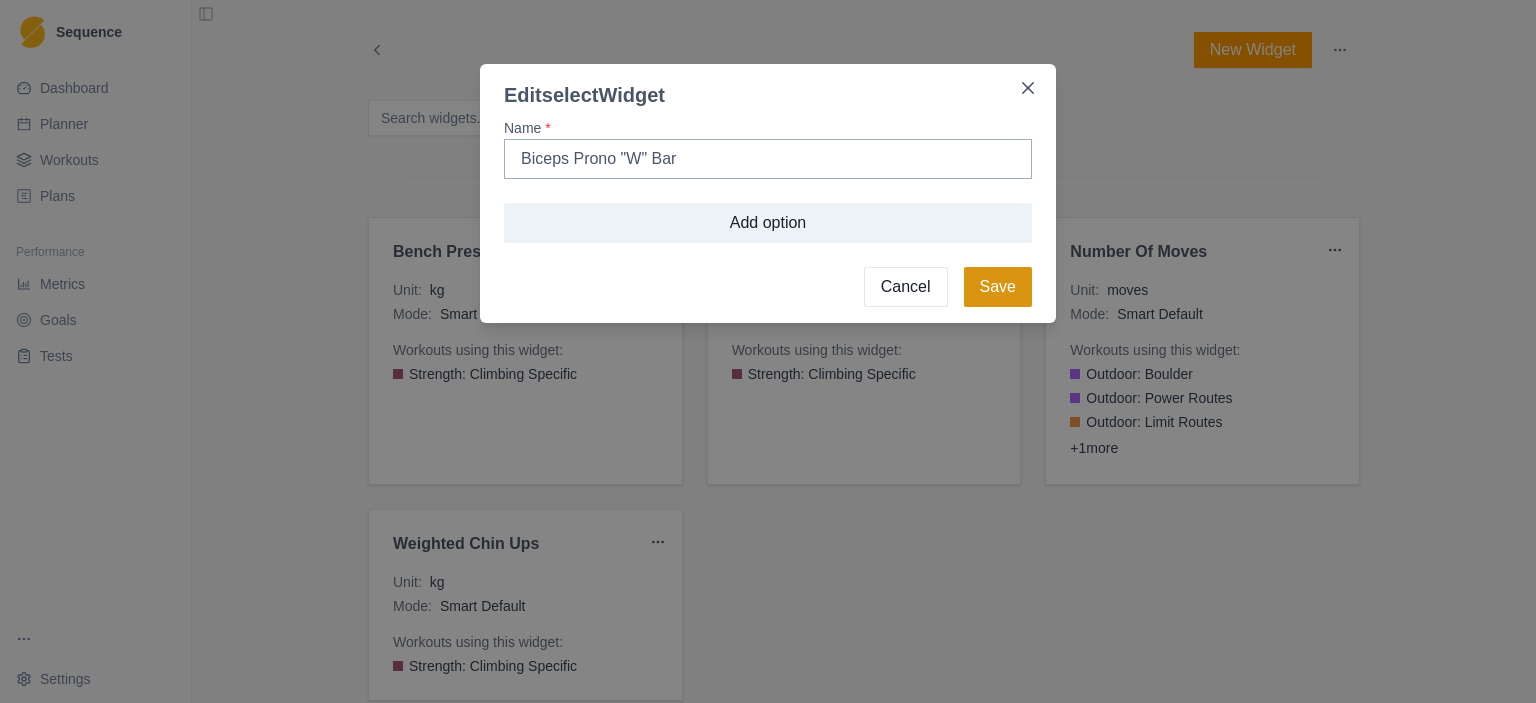 click on "Save" at bounding box center (998, 287) 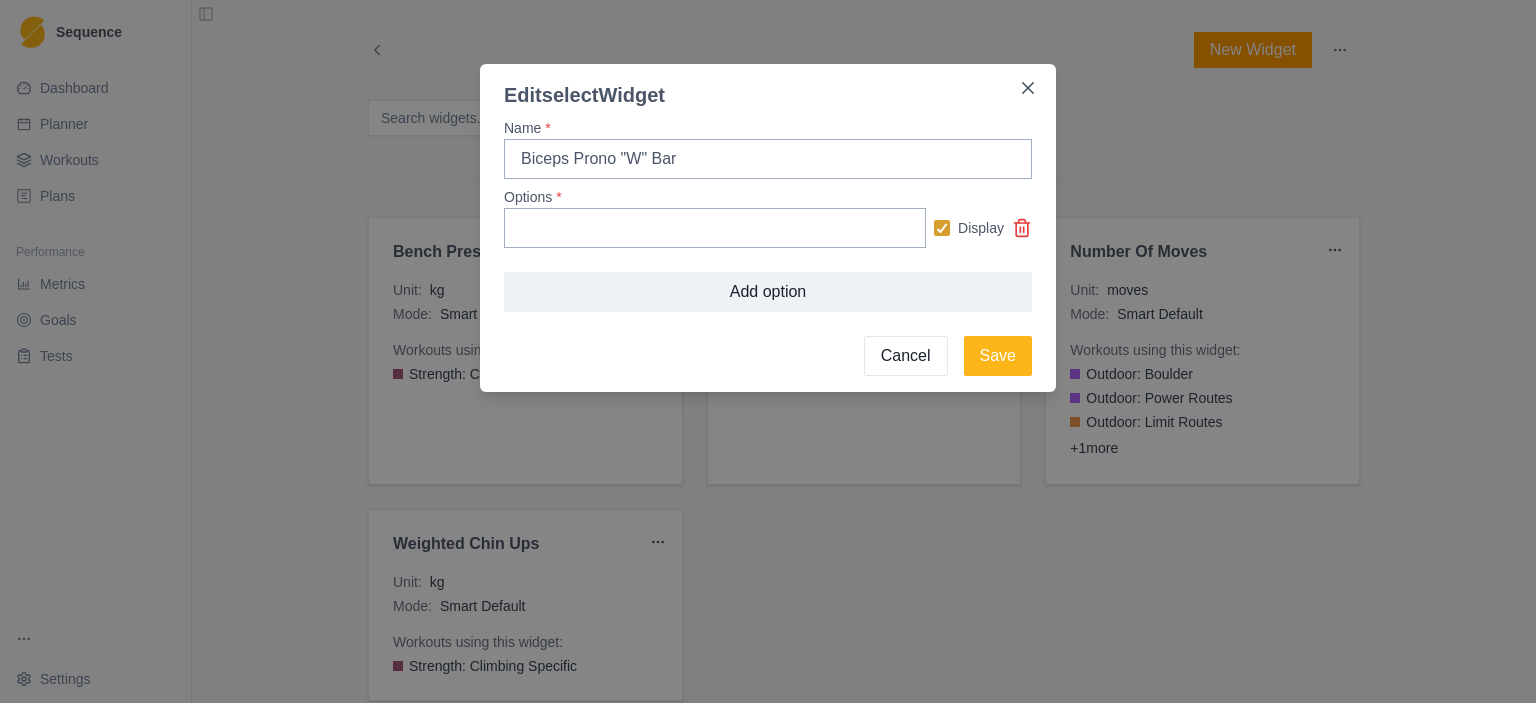 click 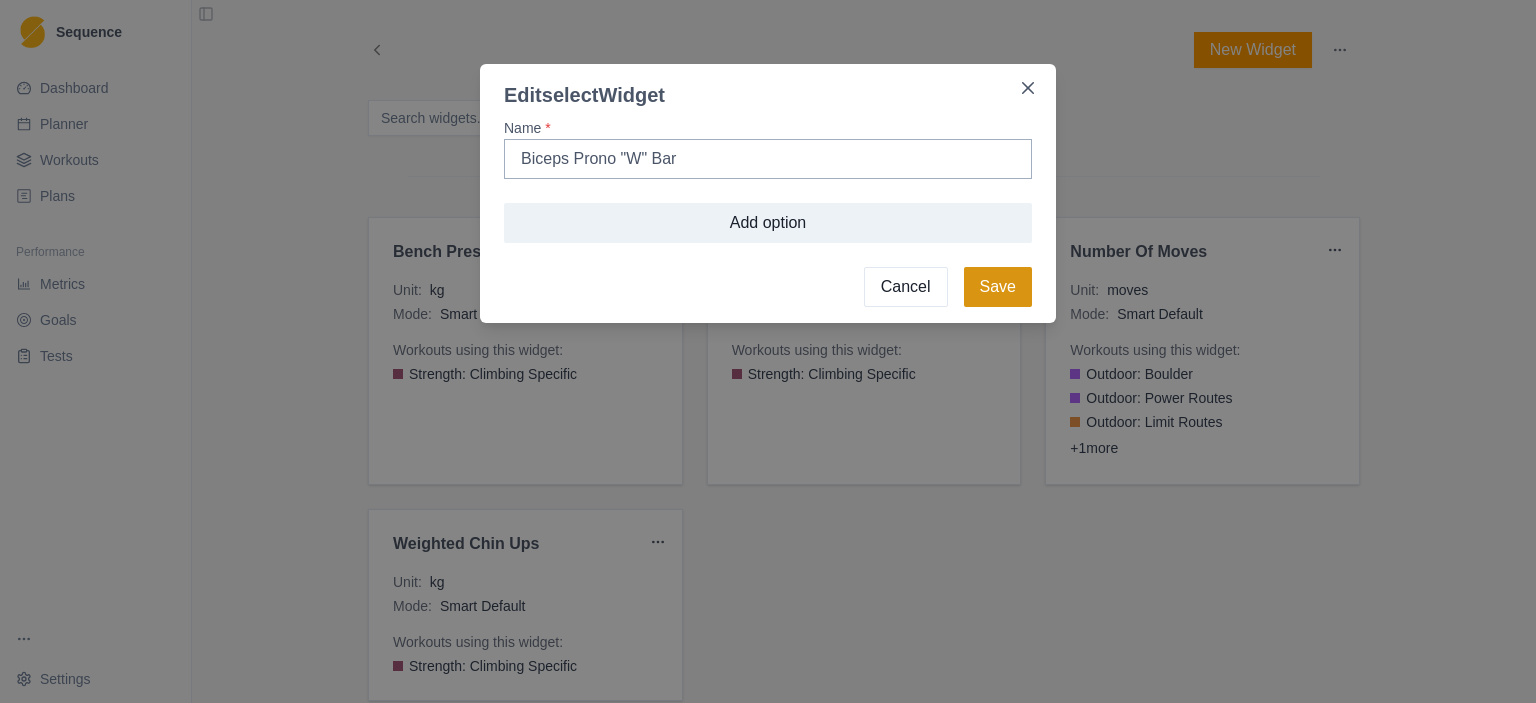 click on "Save" at bounding box center [998, 287] 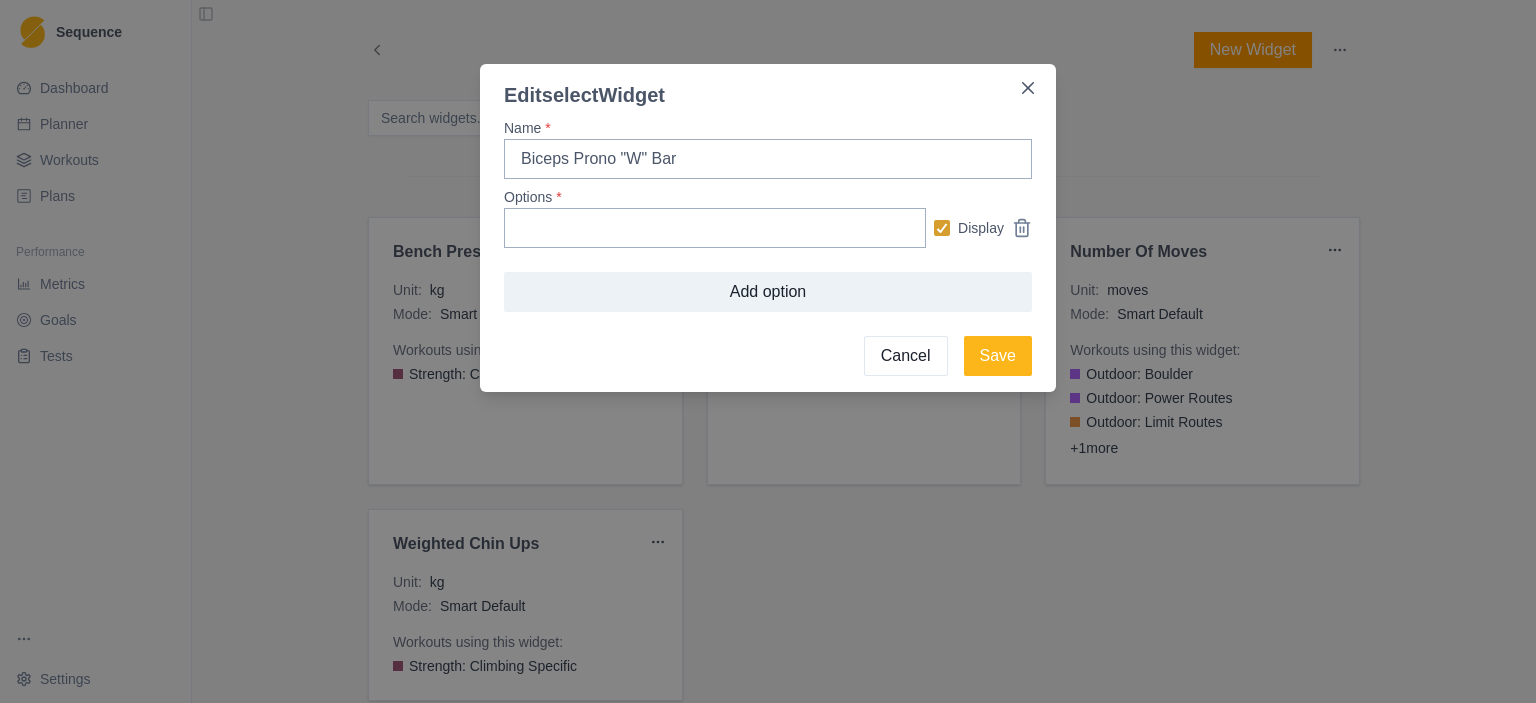 click on "Cancel" at bounding box center [906, 356] 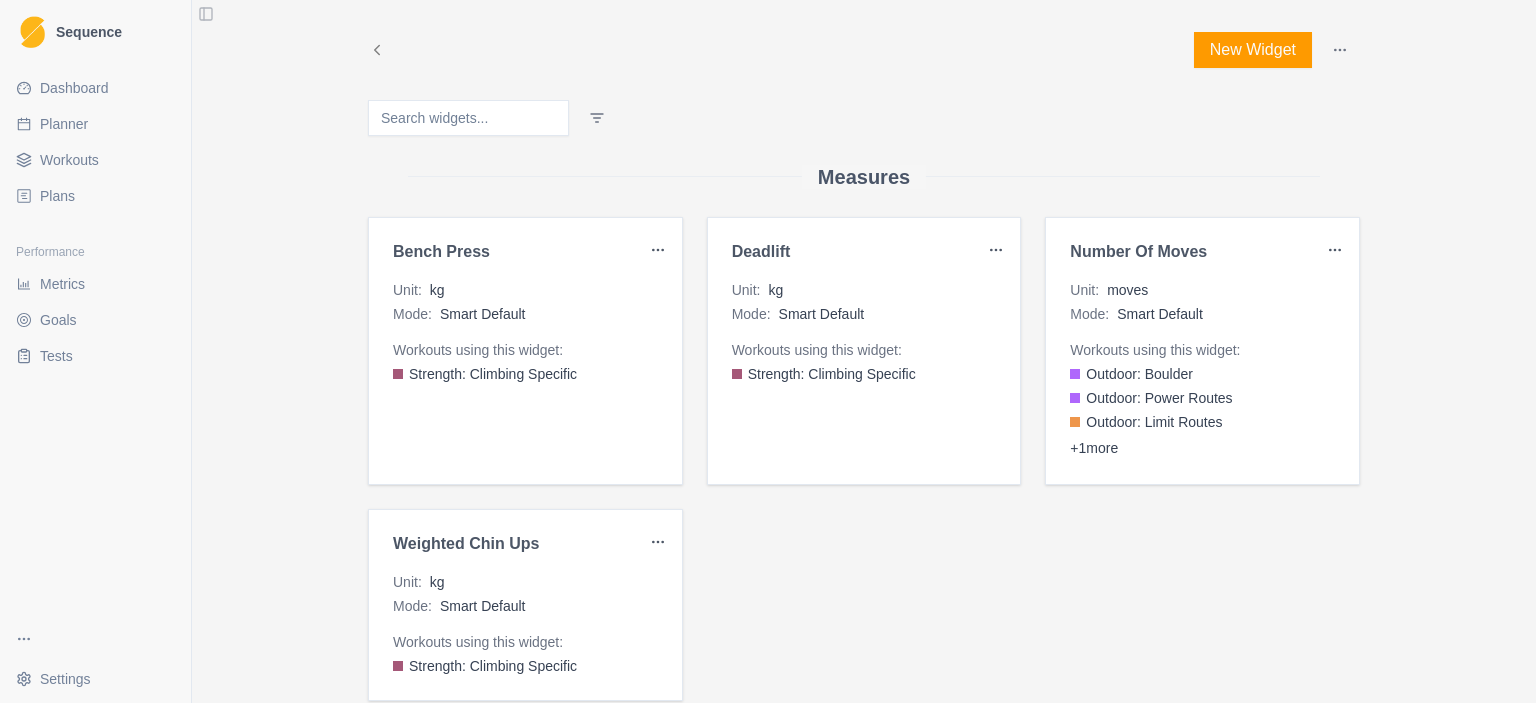click on "Sequence Dashboard Planner Workouts Plans Performance Metrics Goals Tests Settings Toggle Sidebar New Widget Measures Bench Press Unit : kg Mode : Smart Default Workouts using this widget: Strength: Climbing Specific Deadlift Unit : kg Mode : Smart Default Workouts using this widget: Strength: Climbing Specific Number of Moves Unit : moves Mode : Smart Default Workouts using this widget: Outdoor: Boulder Outdoor: Power Routes Outdoor: Limit Routes + 1  more Weighted Chin Ups Unit : kg Mode : Smart Default Workouts using this widget: Strength: Climbing Specific Sliders These widgets can't be edited or deleted. felt Scale : 1-10 Workouts using this widget: Boulder: Freestyle FB: 7/53 Campus: Limit + 13  more motivated Scale : 1-10 Workouts using this widget: Boulder: Freestyle FB: 7/53 Campus: Limit + 13  more performed Scale : 1-10 Workouts using this widget: Boulder: Freestyle FB: 7/53 Campus: Limit + 13  more RPE Scale : 1-10 Workouts using this widget: 1 on 1 Off
Strength / Power" at bounding box center [768, 351] 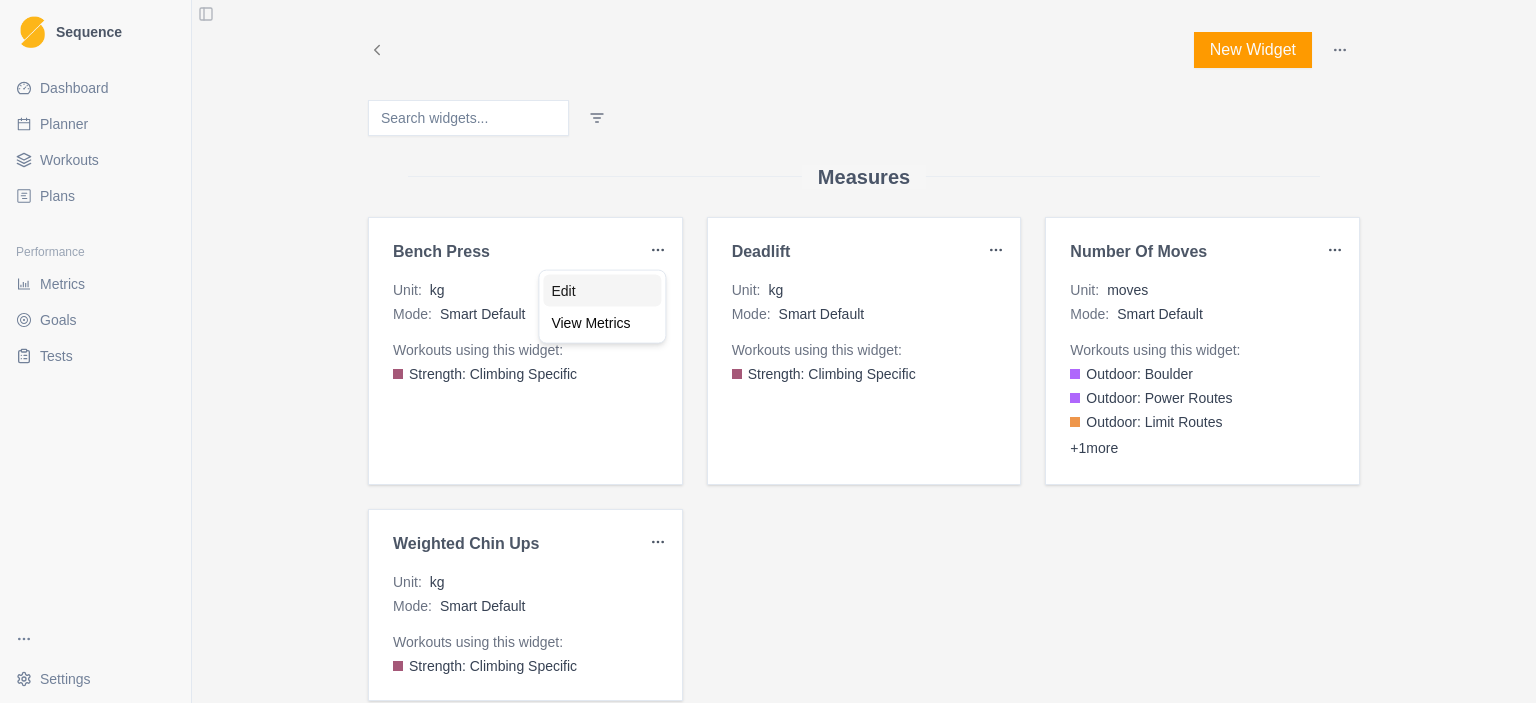 click on "Edit" at bounding box center (602, 291) 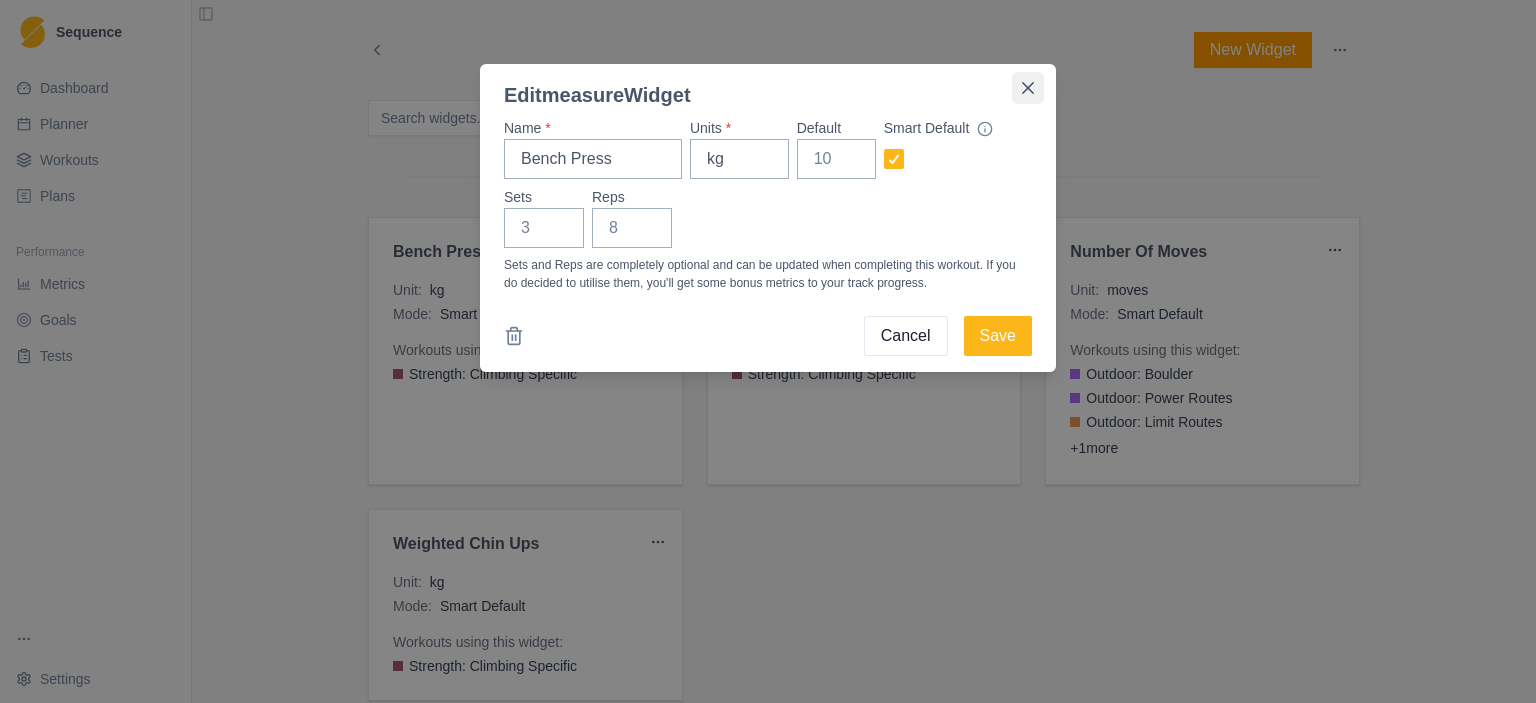 click 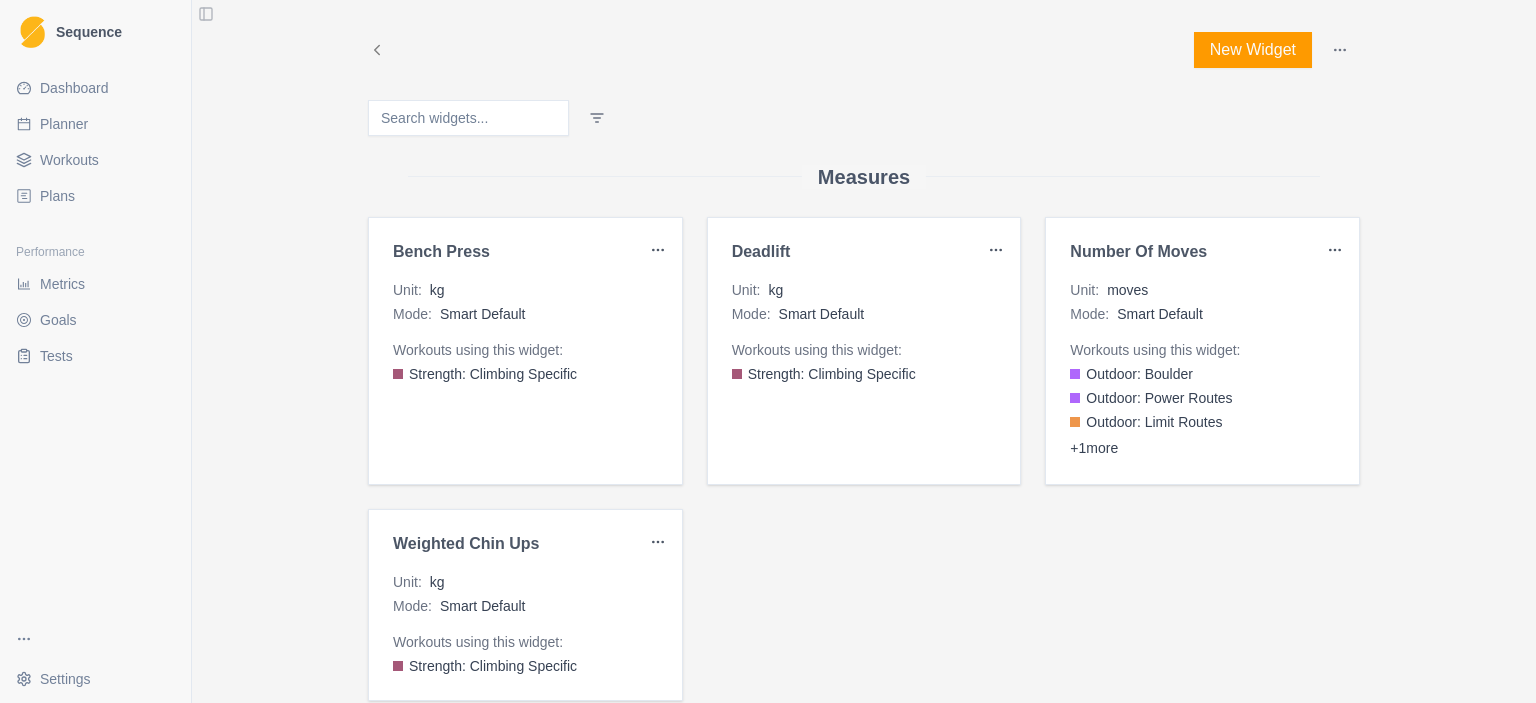 click on "Sequence Dashboard Planner Workouts Plans Performance Metrics Goals Tests Settings Toggle Sidebar New Widget Measures Bench Press Unit : kg Mode : Smart Default Workouts using this widget: Strength: Climbing Specific Deadlift Unit : kg Mode : Smart Default Workouts using this widget: Strength: Climbing Specific Number of Moves Unit : moves Mode : Smart Default Workouts using this widget: Outdoor: Boulder Outdoor: Power Routes Outdoor: Limit Routes + 1  more Weighted Chin Ups Unit : kg Mode : Smart Default Workouts using this widget: Strength: Climbing Specific Sliders These widgets can't be edited or deleted. felt Scale : 1-10 Workouts using this widget: Boulder: Freestyle FB: 7/53 Campus: Limit + 13  more motivated Scale : 1-10 Workouts using this widget: Boulder: Freestyle FB: 7/53 Campus: Limit + 13  more performed Scale : 1-10 Workouts using this widget: Boulder: Freestyle FB: 7/53 Campus: Limit + 13  more RPE Scale : 1-10 Workouts using this widget: 1 on 1 Off
Strength / Power" at bounding box center (768, 351) 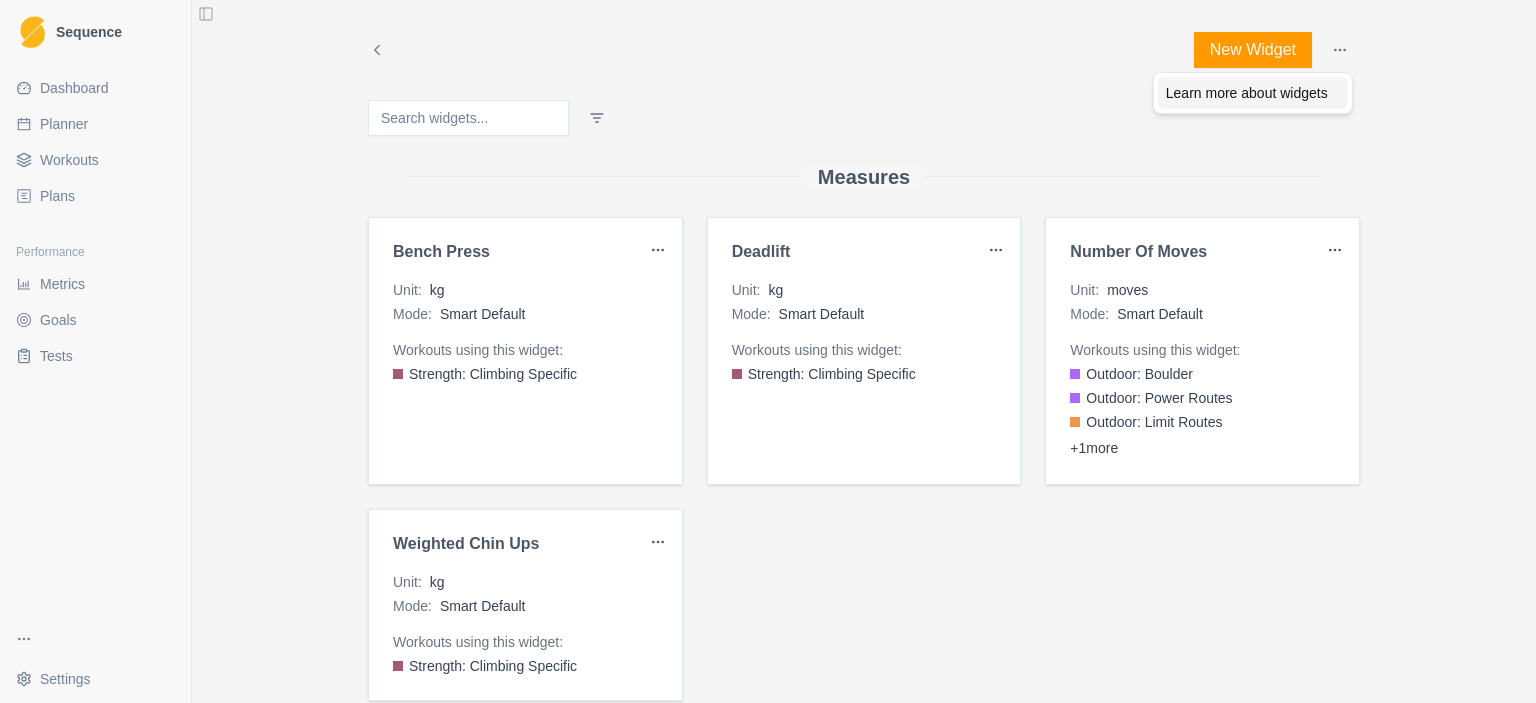 click on "Learn more about widgets" at bounding box center [1247, 93] 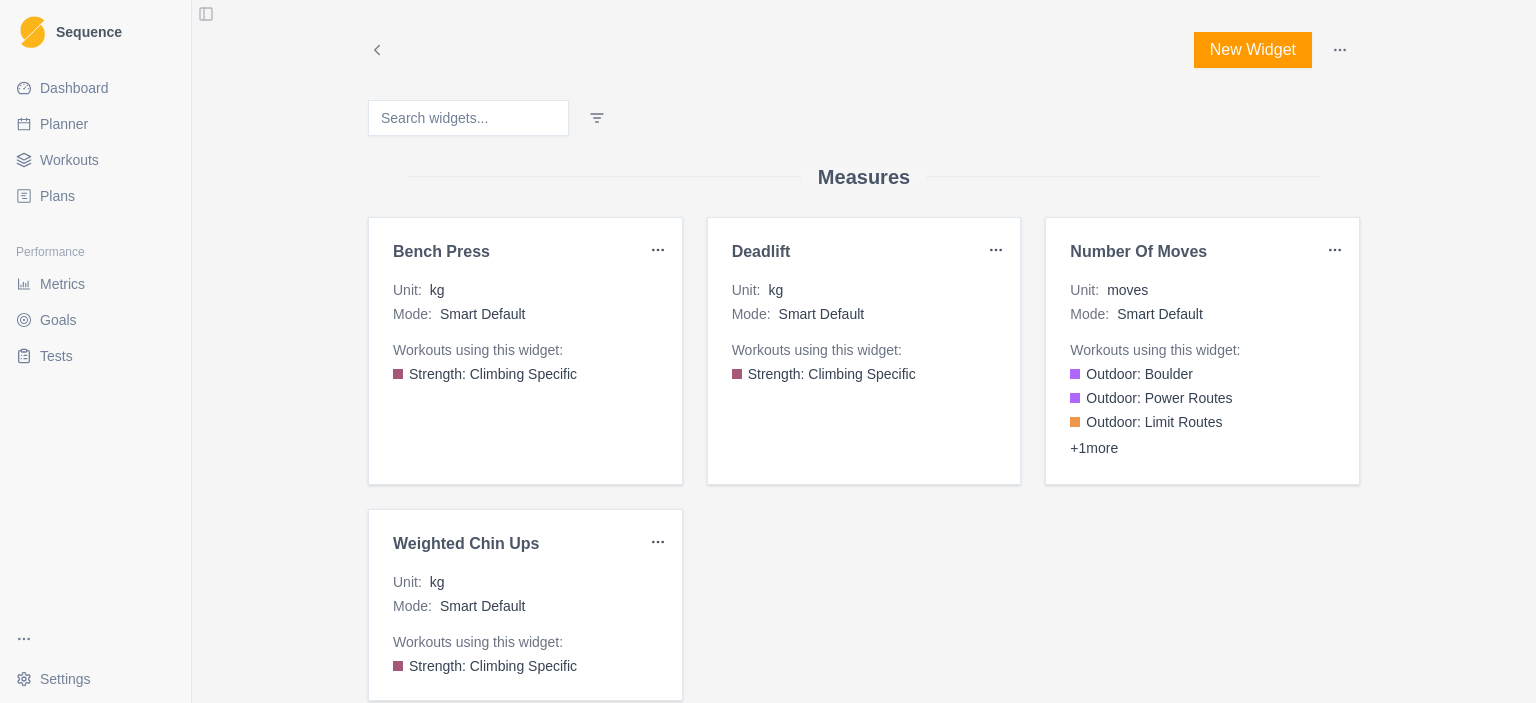 click on "Bench Press Unit : kg Mode : Smart Default Workouts using this widget: Strength: Climbing Specific Deadlift Unit : kg Mode : Smart Default Workouts using this widget: Strength: Climbing Specific Number of Moves Unit : moves Mode : Smart Default Workouts using this widget: Outdoor: Boulder Outdoor: Power Routes Outdoor: Limit Routes + 1  more Weighted Chin Ups Unit : kg Mode : Smart Default Workouts using this widget: Strength: Climbing Specific" at bounding box center [864, 459] 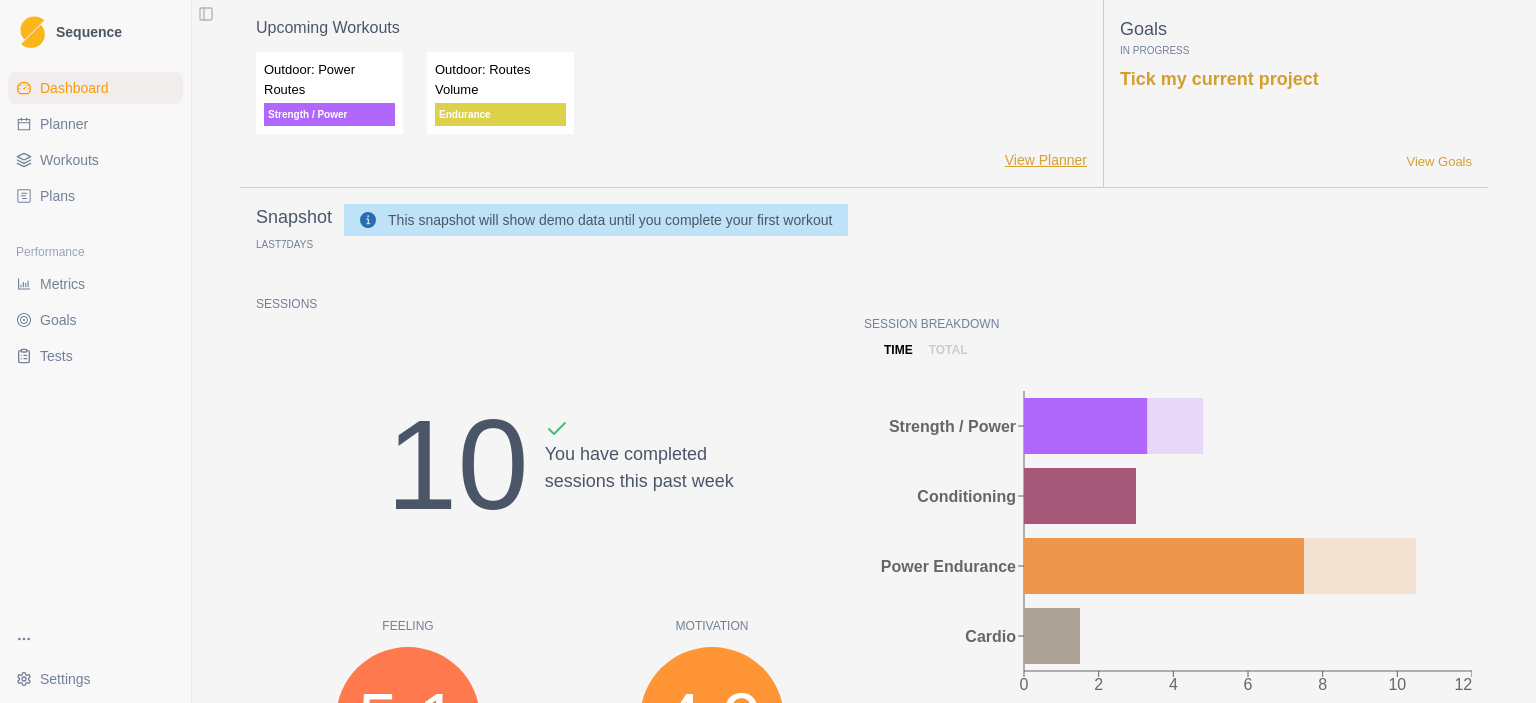 click on "View Planner" at bounding box center [1046, 160] 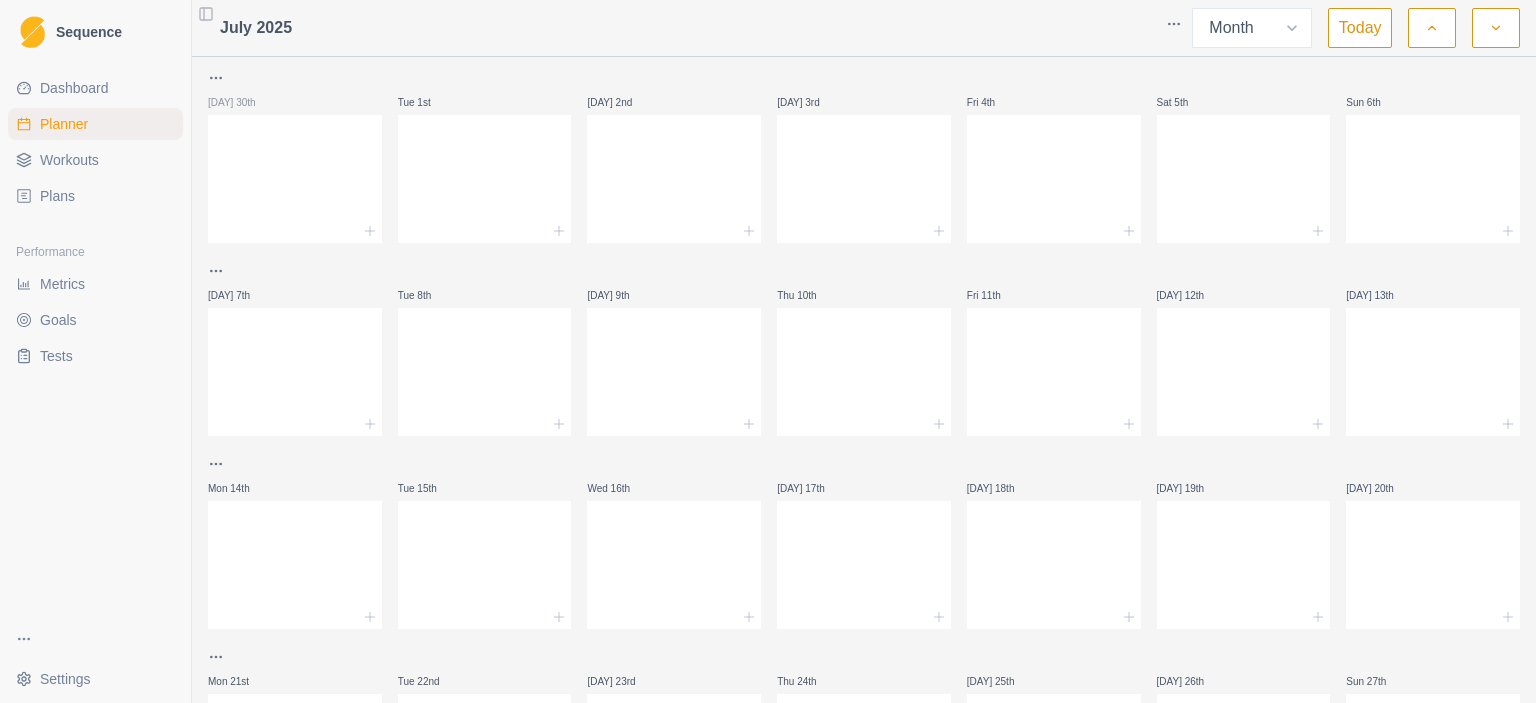 click on "Sequence" at bounding box center (89, 32) 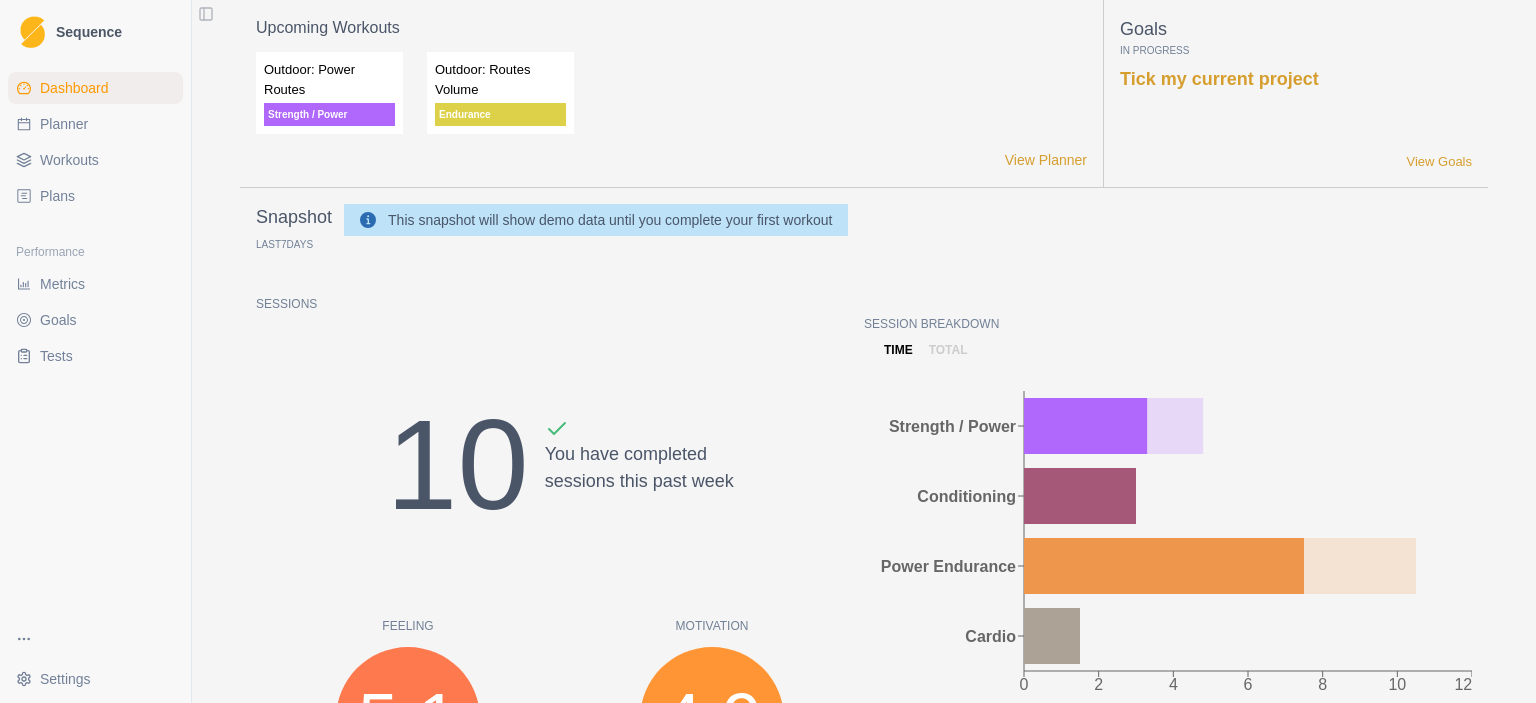 click on "Sequence" at bounding box center [89, 32] 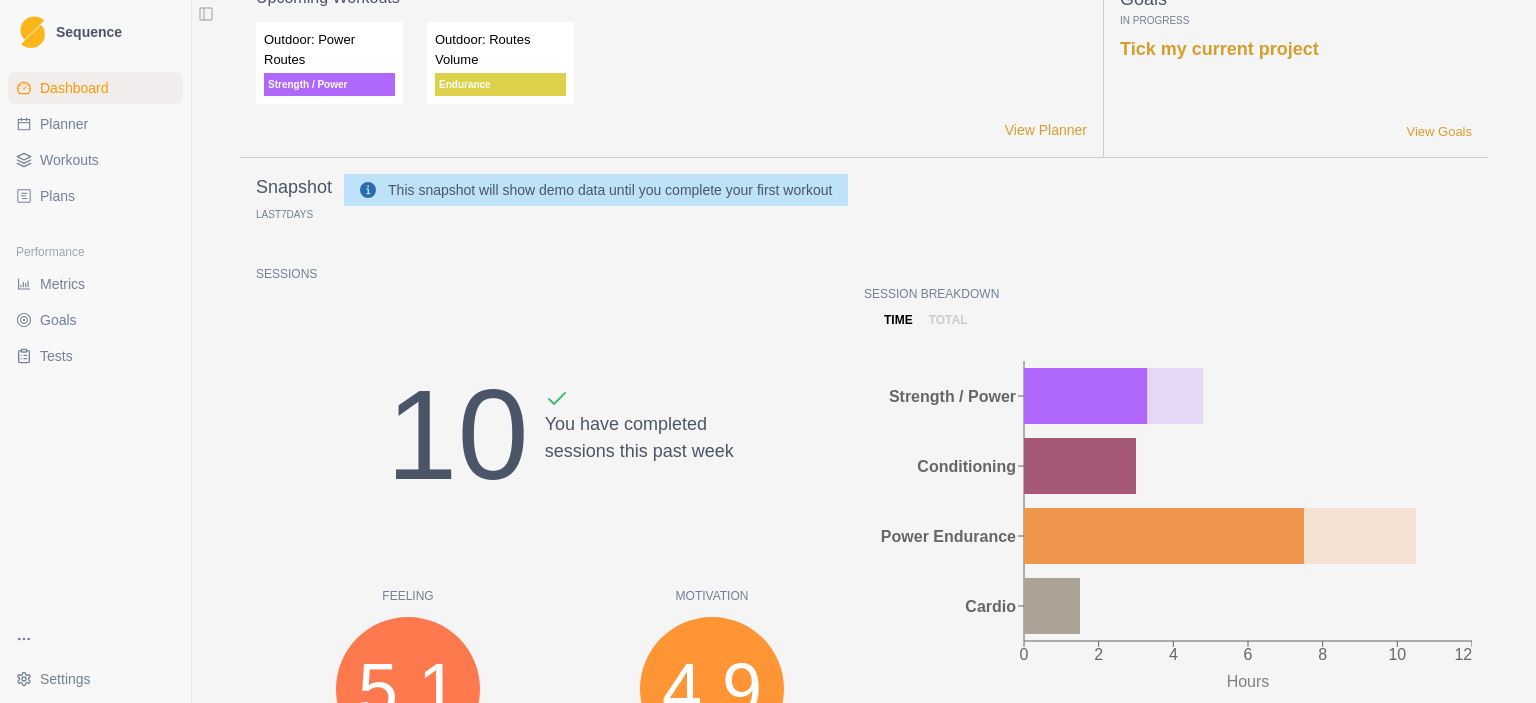 scroll, scrollTop: 0, scrollLeft: 0, axis: both 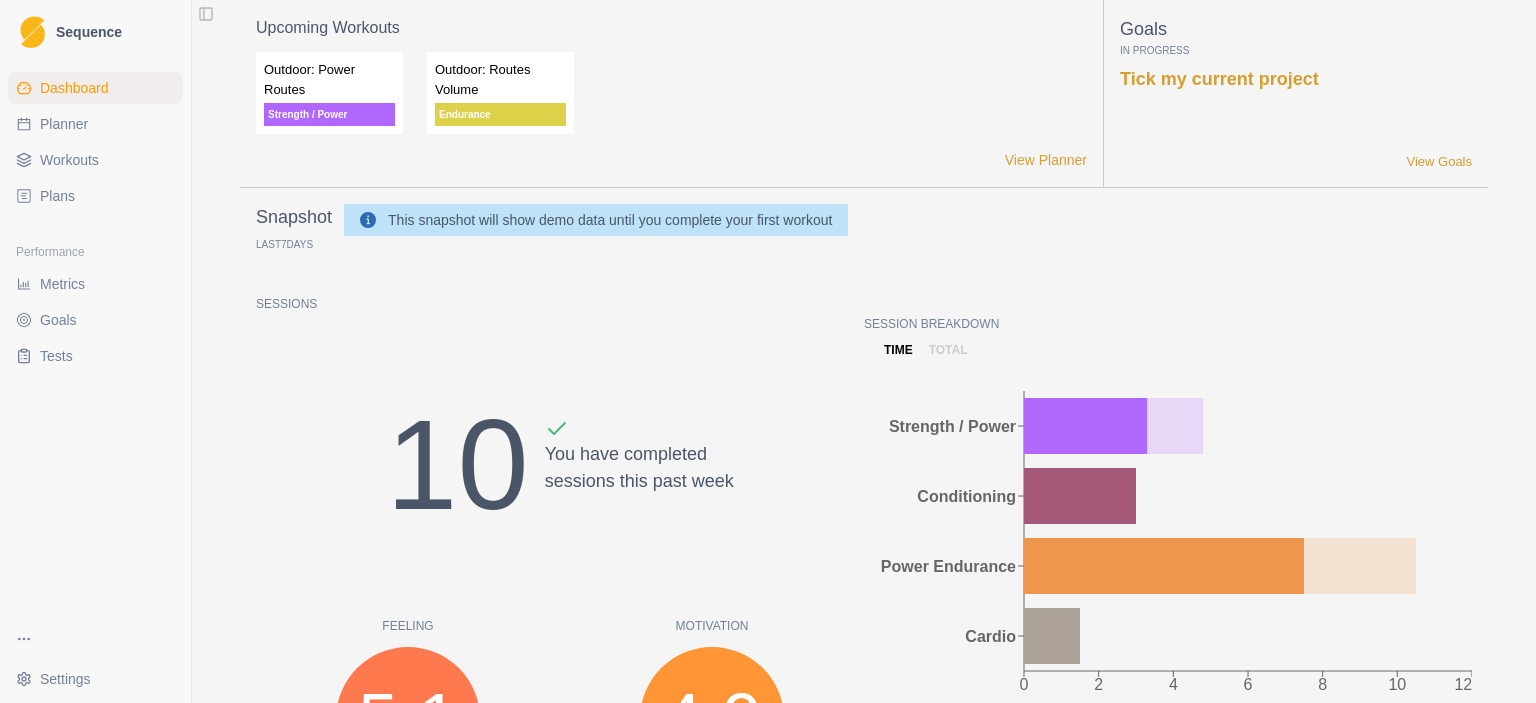 click on "Planner" at bounding box center (64, 124) 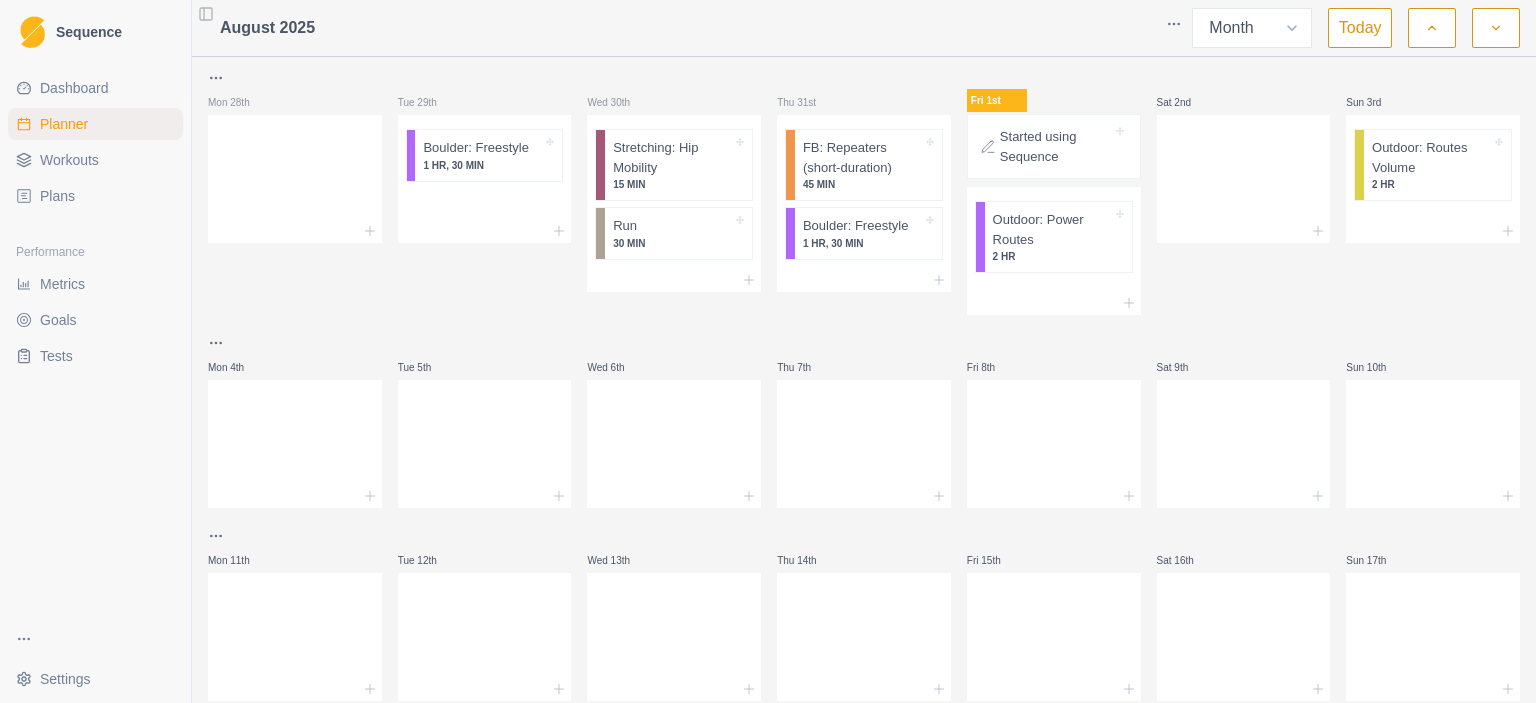 click on "Sequence Dashboard Planner Workouts Plans Performance Metrics Goals Tests Settings Toggle Sidebar August [YEAR] Week Month Today Mon 28th Tue 29th Boulder: Freestyle 1 HR, 30 MIN Wed 30th Stretching: Hip Mobility 15 MIN Run 30 MIN Thu 31st FB: Repeaters (short-duration) 45 MIN Boulder: Freestyle 1 HR, 30 MIN Fri 1st Started using Sequence Outdoor: Power Routes 2 HR Sat 2nd Sun 3rd Outdoor: Routes Volume 2 HR Mon 4th Tue 5th Wed 6th Thu 7th Fri 8th Sat 9th Sun 10th Mon 11th Tue 12th Wed 13th Thu 14th Fri 15th Sat 16th Sun 17th Mon 18th Tue 19th Wed 20th Thu 21st Fri 22nd Sat 23rd Sun 24th Mon 25th Tue 26th Wed 27th Thu 28th Fri 29th 4 weeks after using Sequence Sat 30th Sun 31st
Strength / Power
Press space bar to start a drag.
When dragging you can use the arrow keys to move the item around and escape to cancel.
Some screen readers may require you to be in focus mode or to use your pass through key" at bounding box center [768, 351] 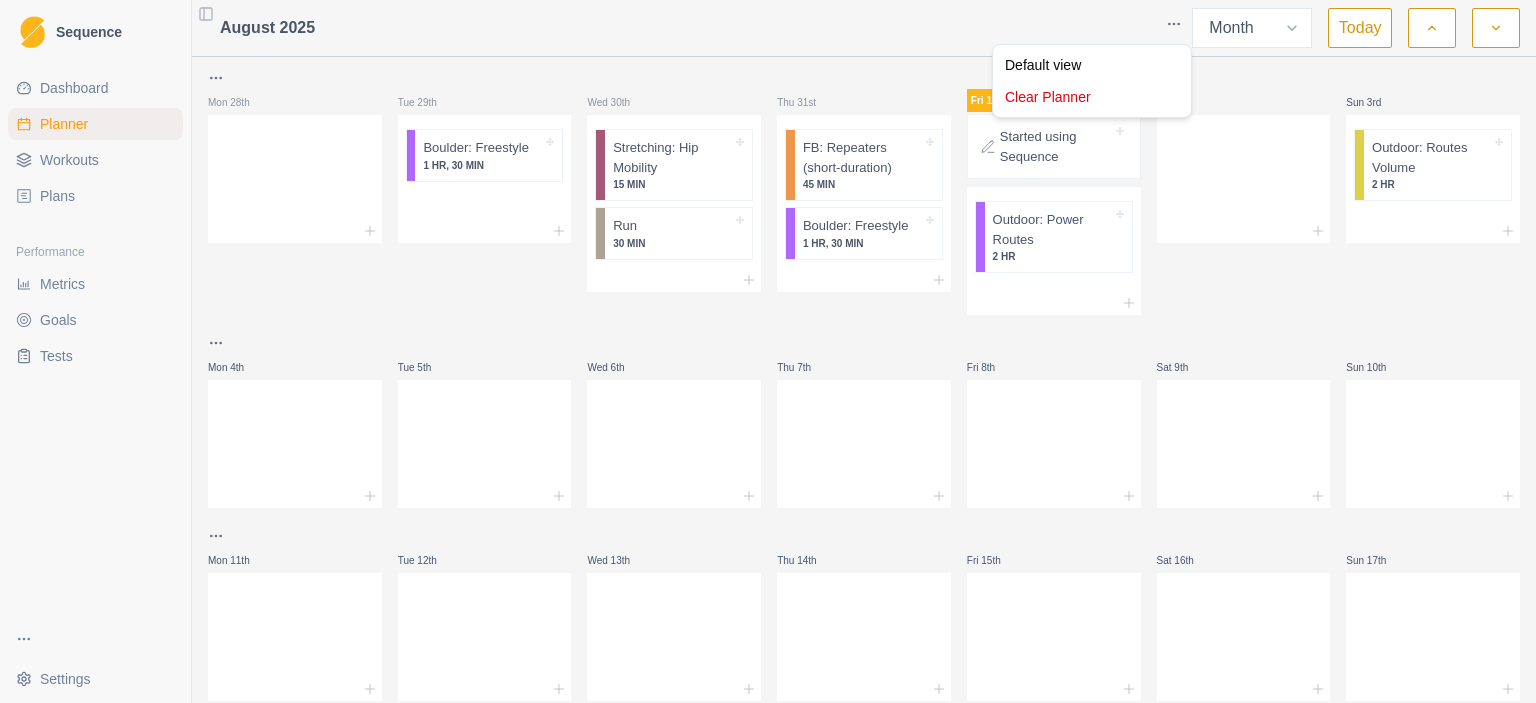 click on "Sequence Dashboard Planner Workouts Plans Performance Metrics Goals Tests Settings Toggle Sidebar August [YEAR] Week Month Today Mon 28th Tue 29th Boulder: Freestyle 1 HR, 30 MIN Wed 30th Stretching: Hip Mobility 15 MIN Run 30 MIN Thu 31st FB: Repeaters (short-duration) 45 MIN Boulder: Freestyle 1 HR, 30 MIN Fri 1st Started using Sequence Outdoor: Power Routes 2 HR Sat 2nd Sun 3rd Outdoor: Routes Volume 2 HR Mon 4th Tue 5th Wed 6th Thu 7th Fri 8th Sat 9th Sun 10th Mon 11th Tue 12th Wed 13th Thu 14th Fri 15th Sat 16th Sun 17th Mon 18th Tue 19th Wed 20th Thu 21st Fri 22nd Sat 23rd Sun 24th Mon 25th Tue 26th Wed 27th Thu 28th Fri 29th 4 weeks after using Sequence Sat 30th Sun 31st
Strength / Power
Press space bar to start a drag.
When dragging you can use the arrow keys to move the item around and escape to cancel.
Some screen readers may require you to be in focus mode or to use your pass through key
Default view Clear Planner" at bounding box center (768, 351) 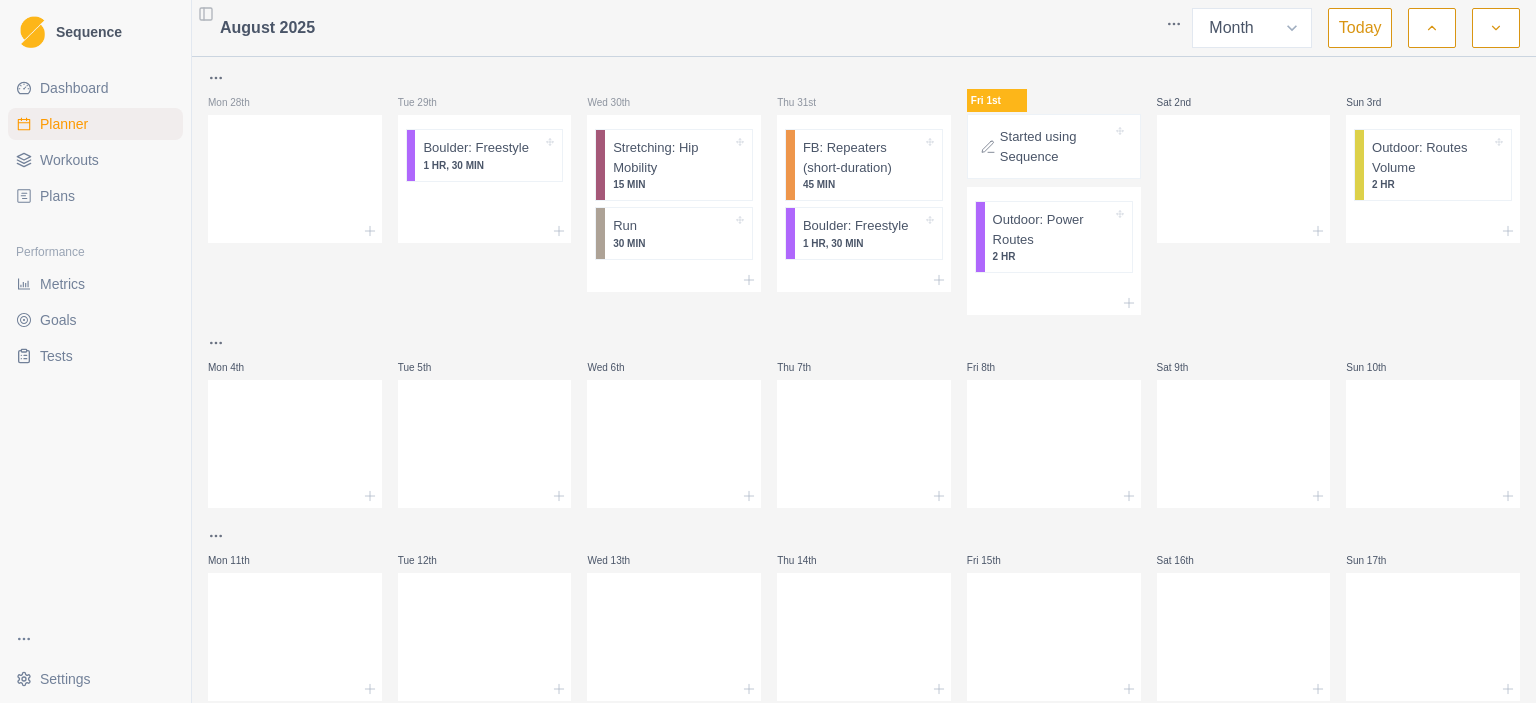 click on "Workouts" at bounding box center [69, 160] 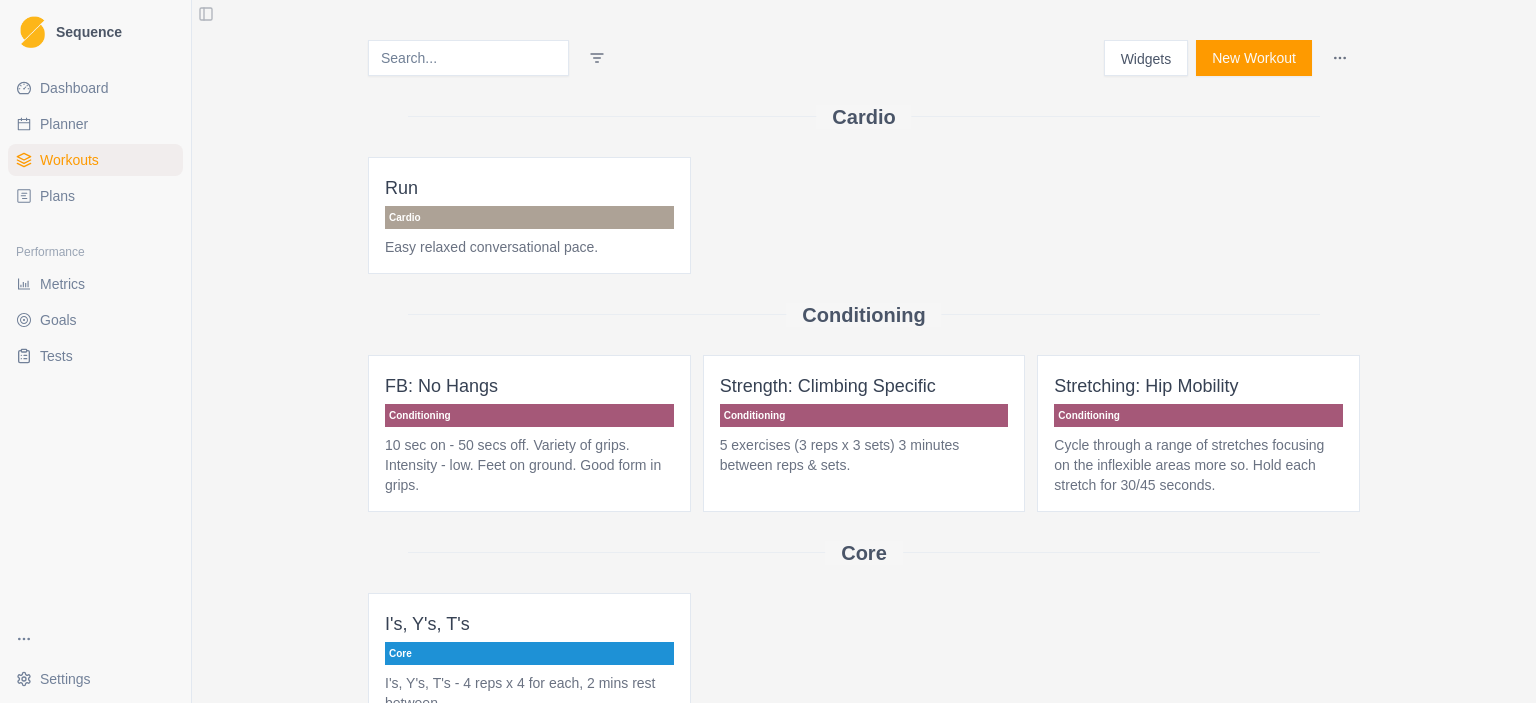 click on "New Workout" at bounding box center (1254, 58) 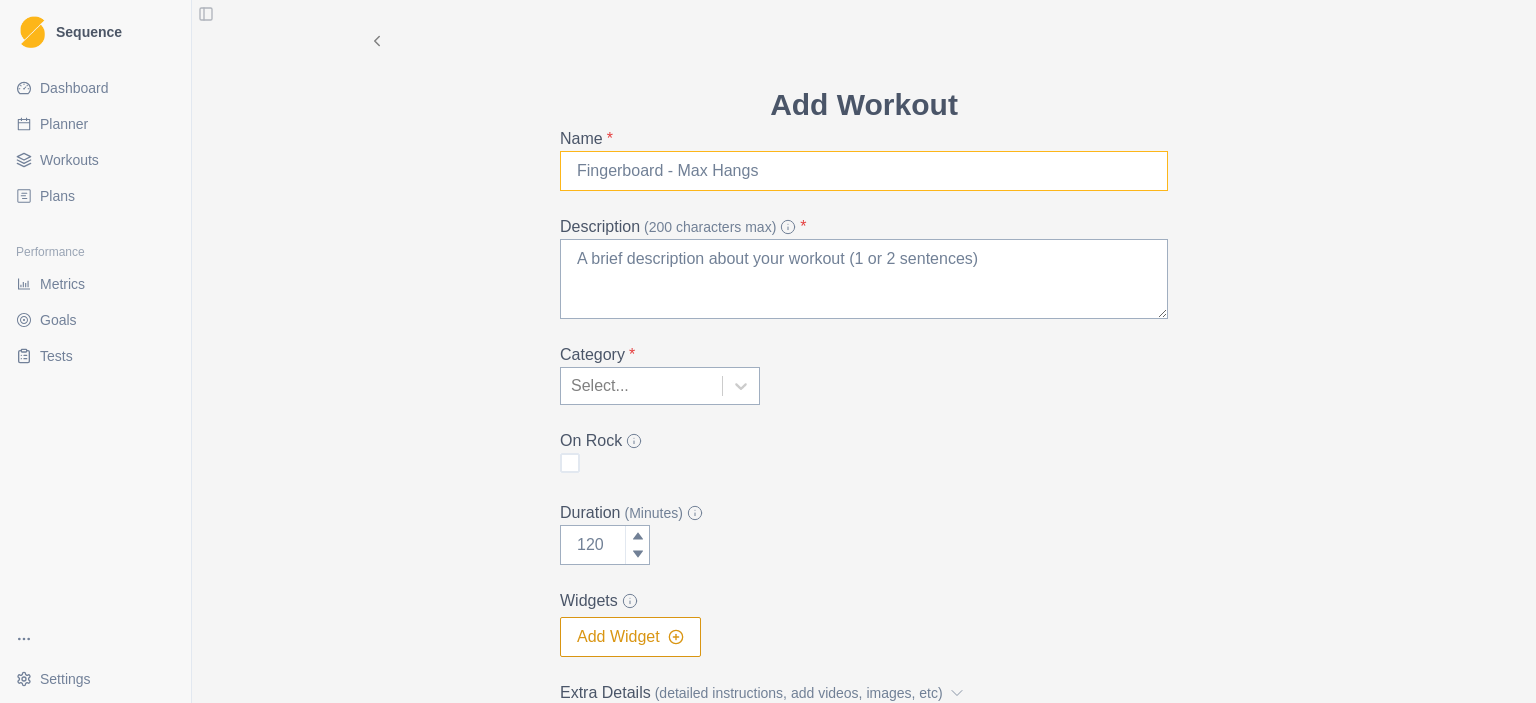 drag, startPoint x: 568, startPoint y: 170, endPoint x: 771, endPoint y: 167, distance: 203.02217 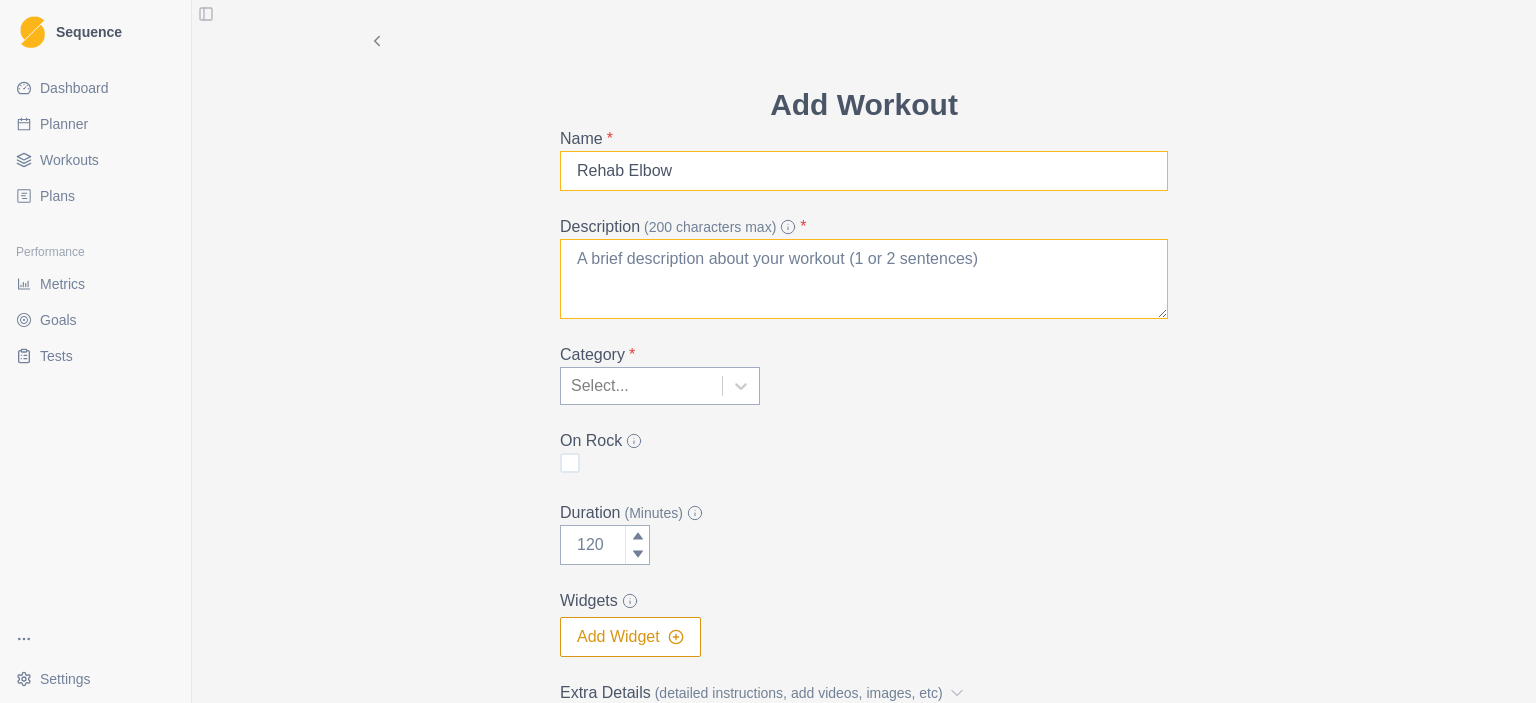 type on "Rehab Elbow" 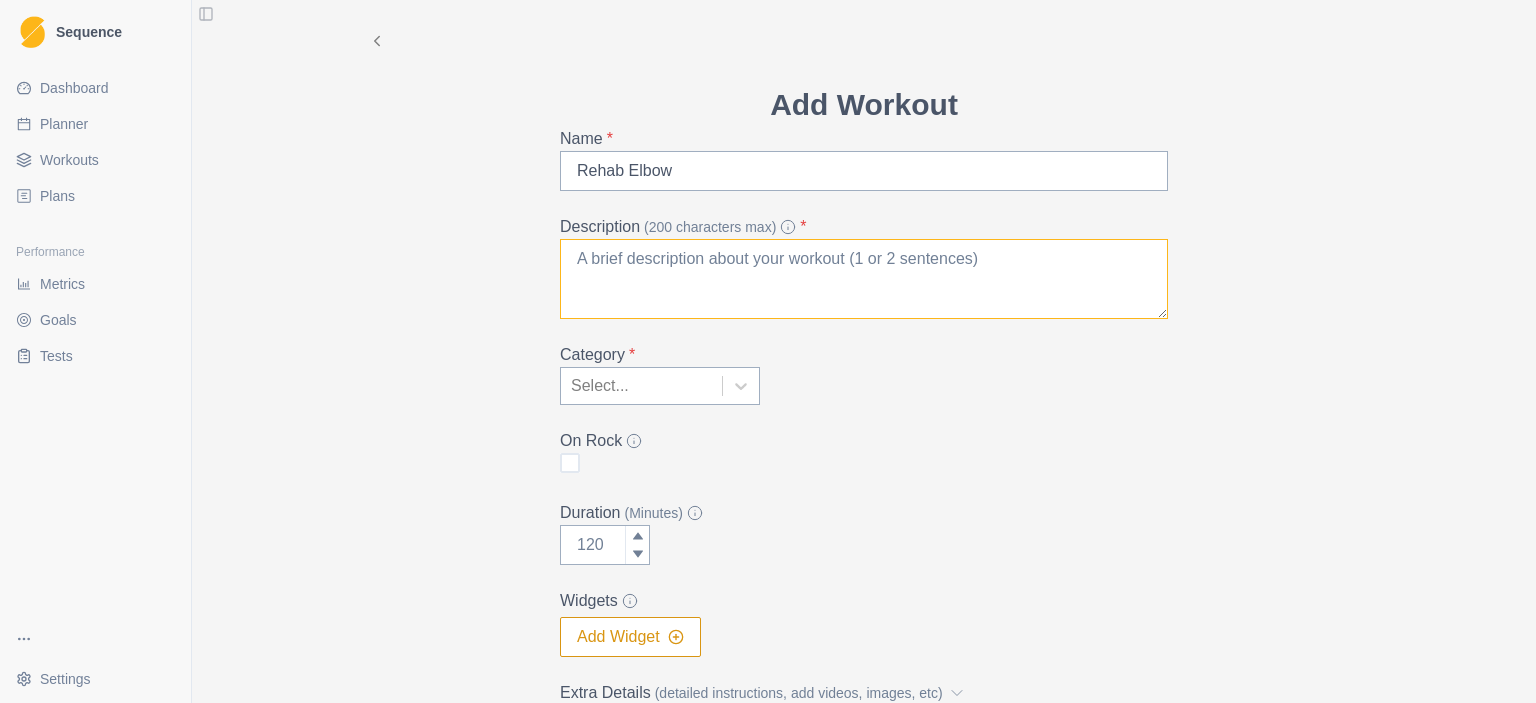 click on "Description   (200 characters max) *" at bounding box center [864, 279] 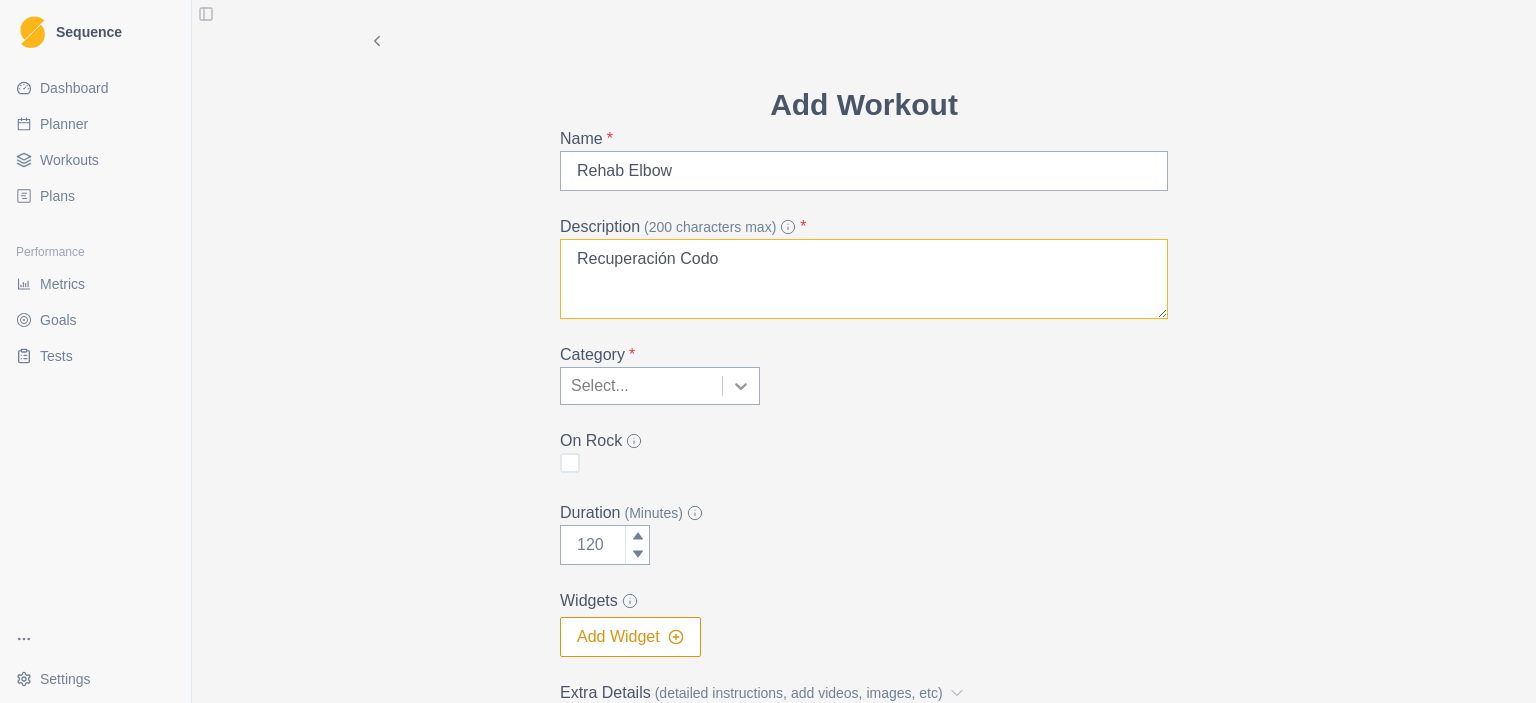 type on "Recuperación Codo" 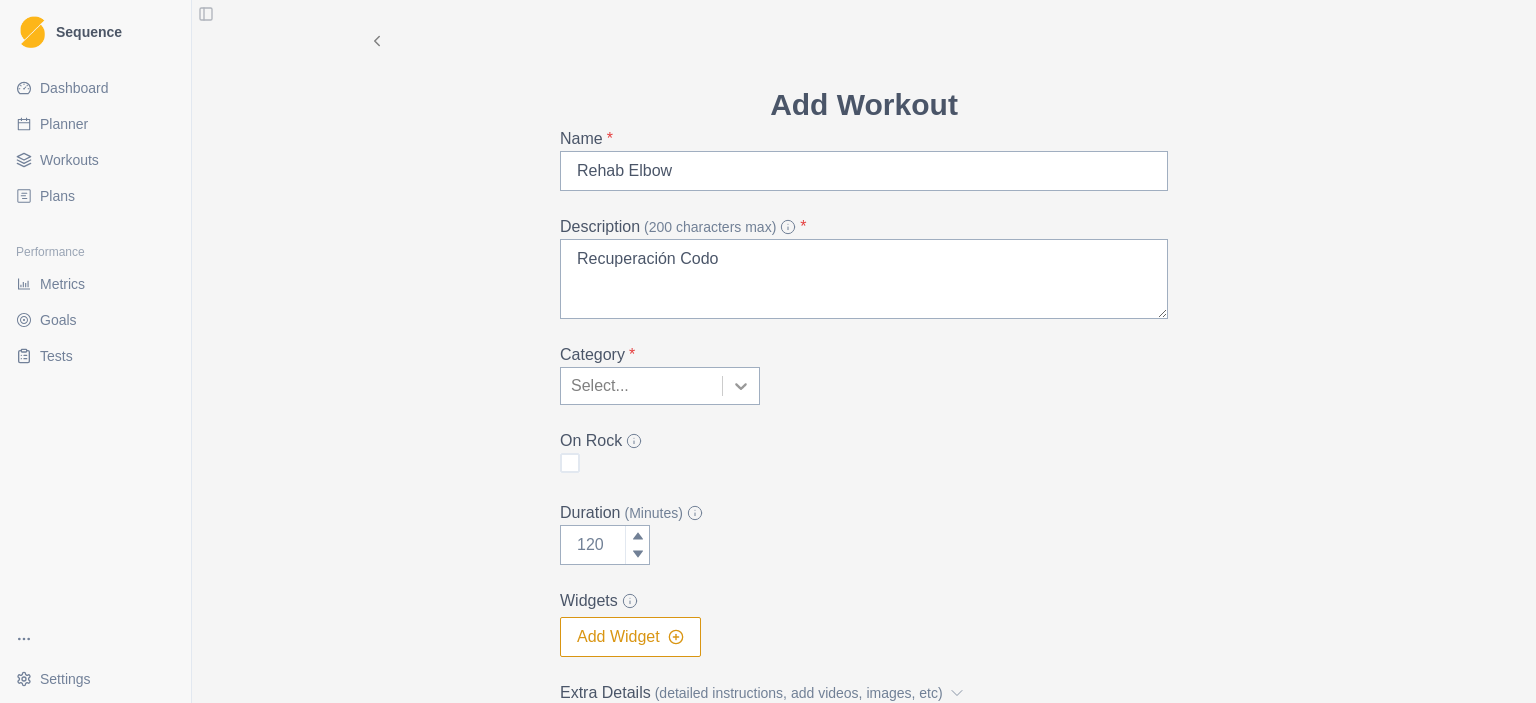 click 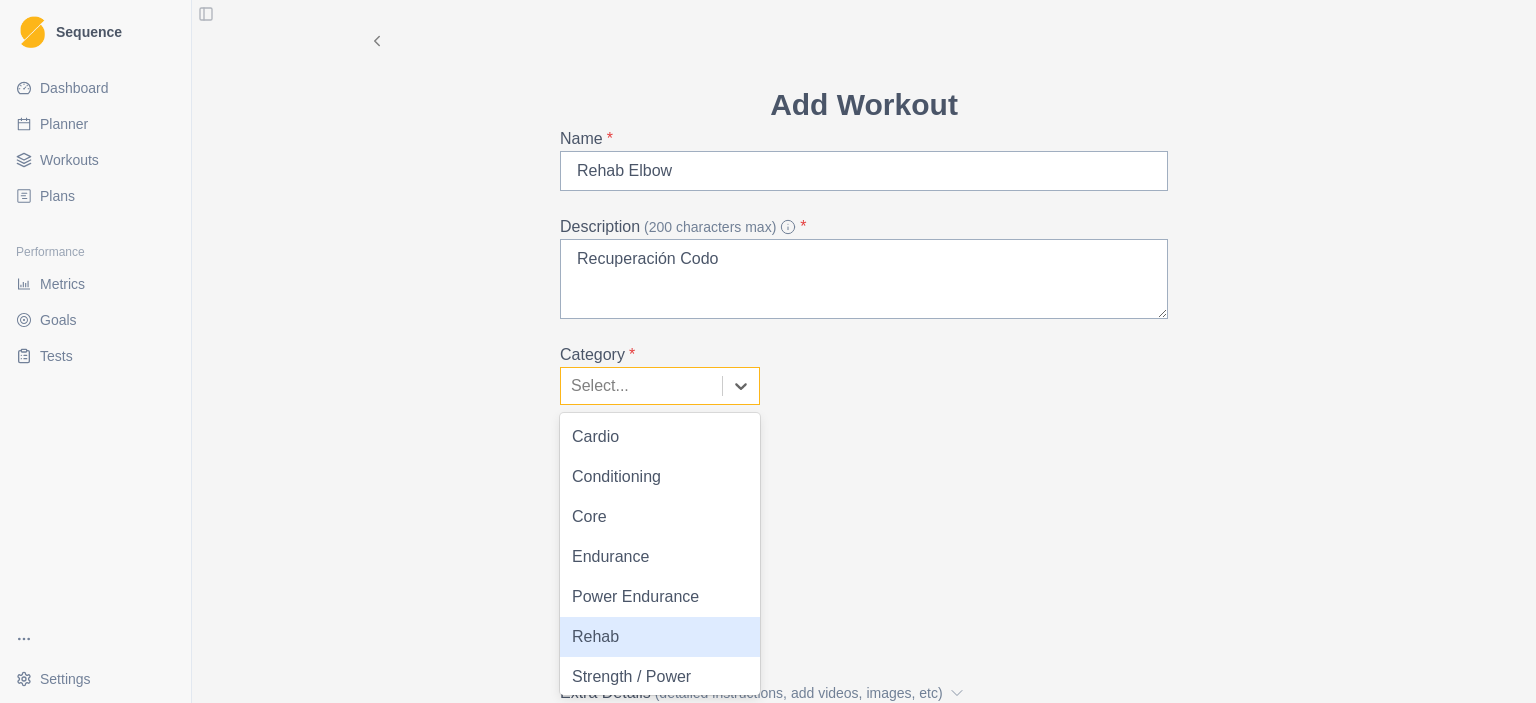 click on "Rehab" at bounding box center [660, 637] 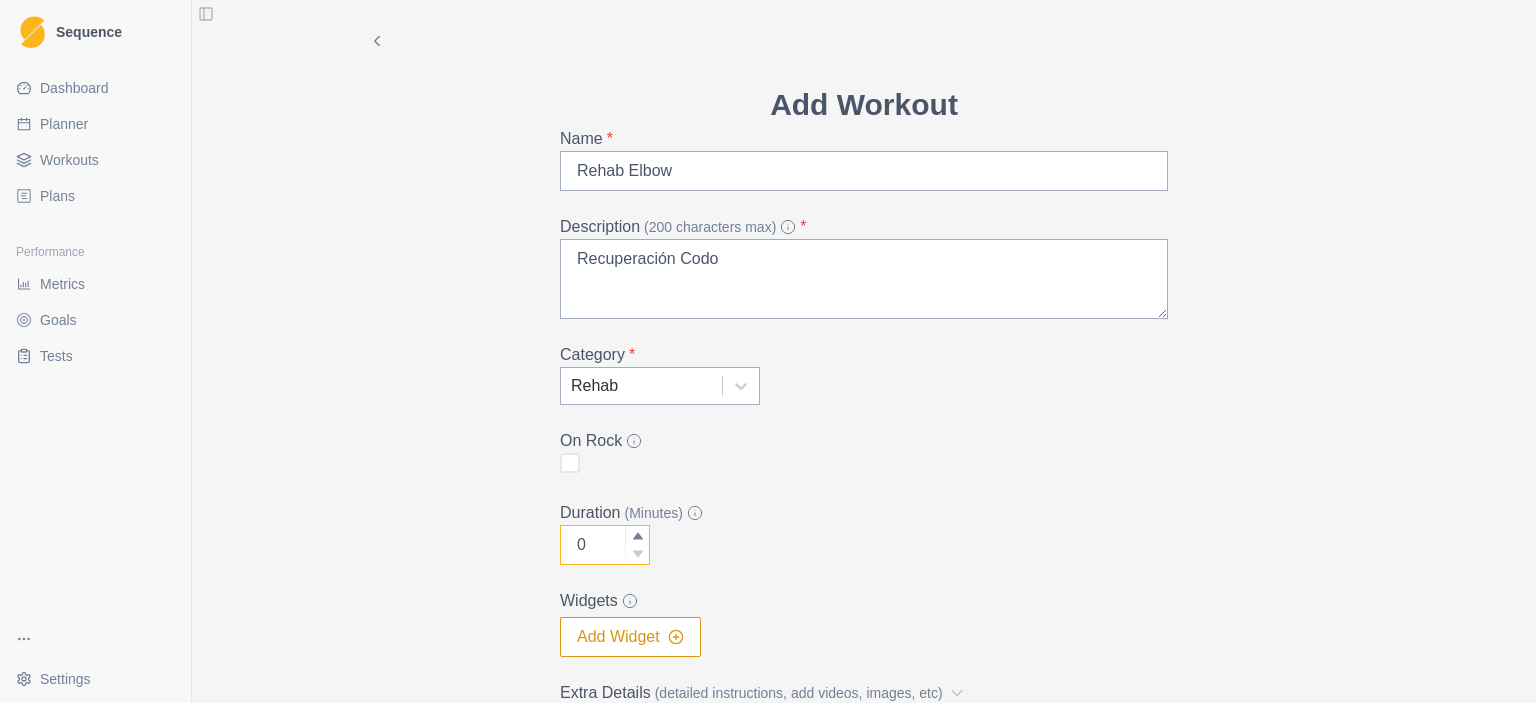 click 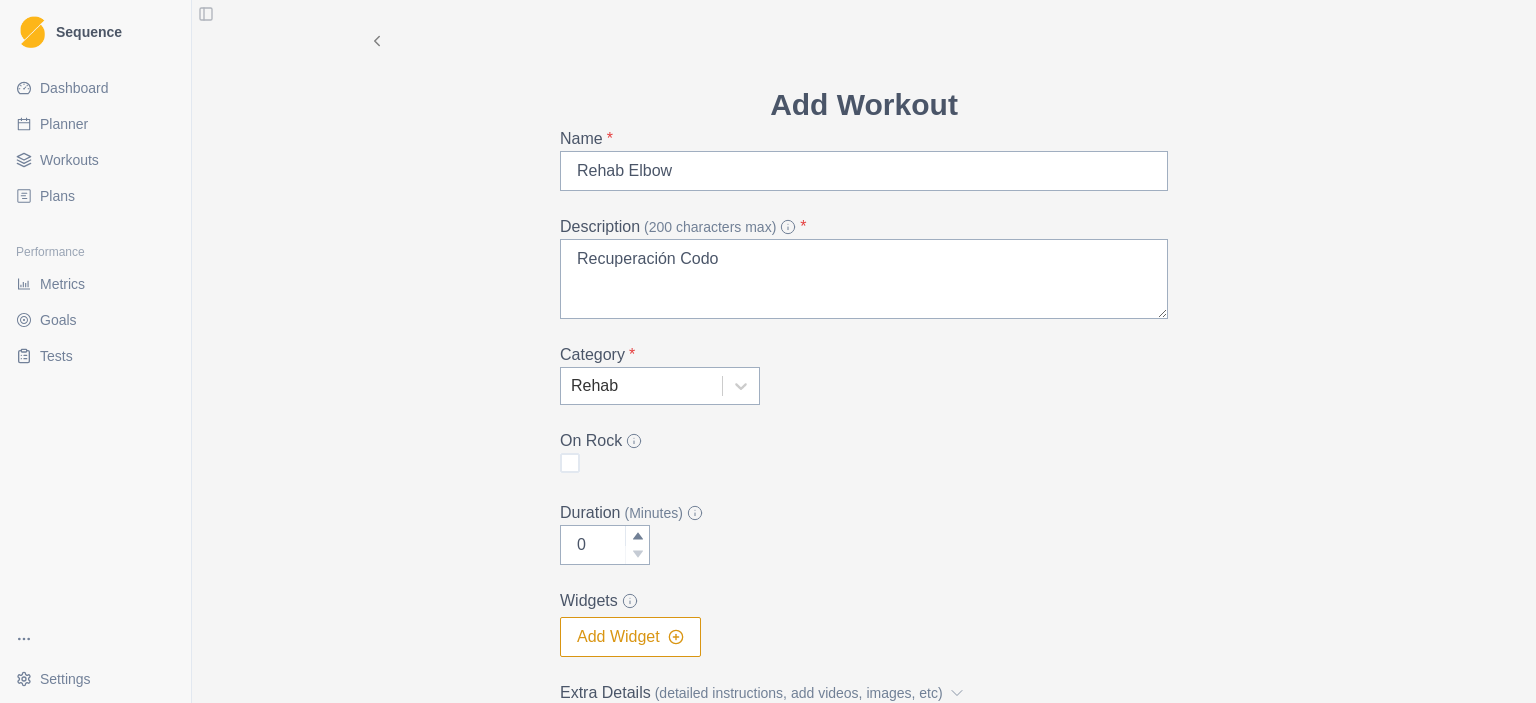 click 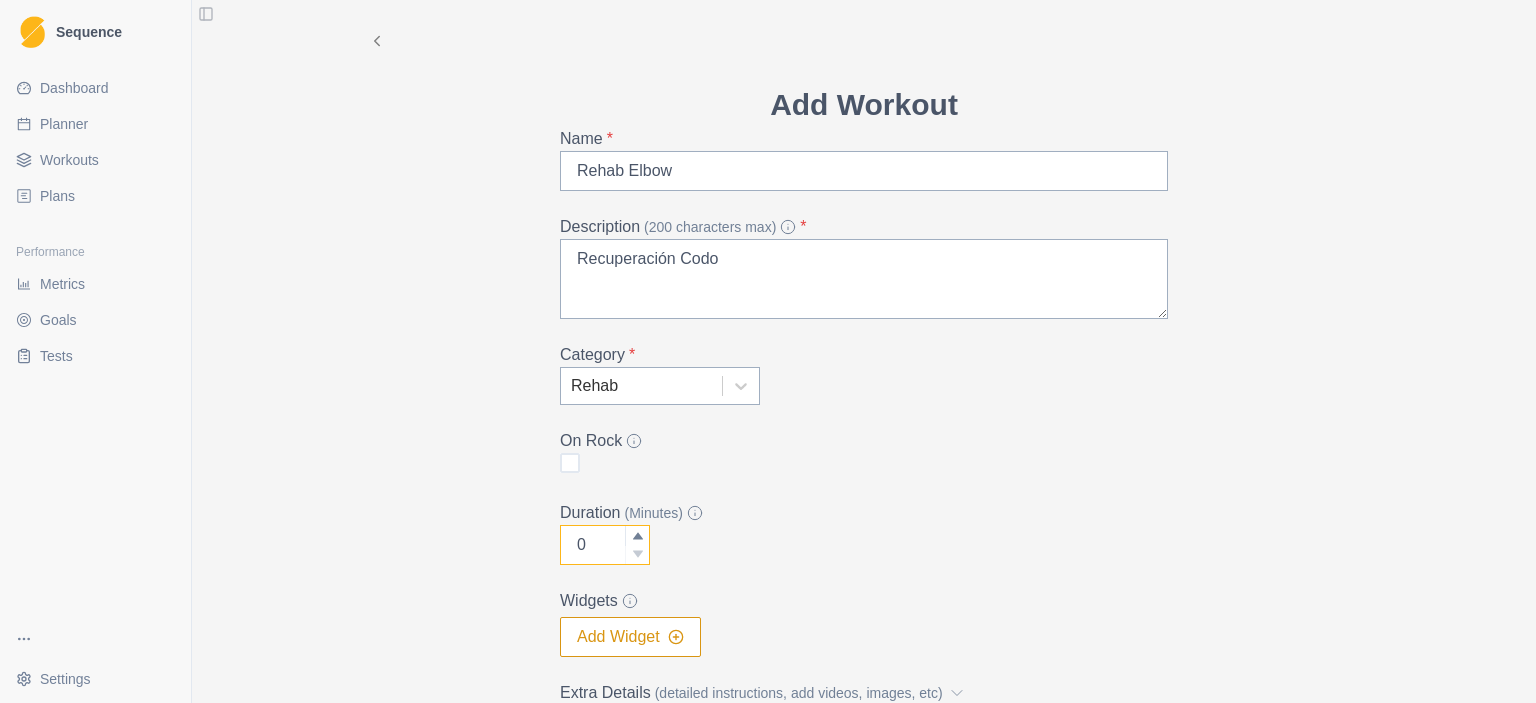 click on "0" at bounding box center (605, 545) 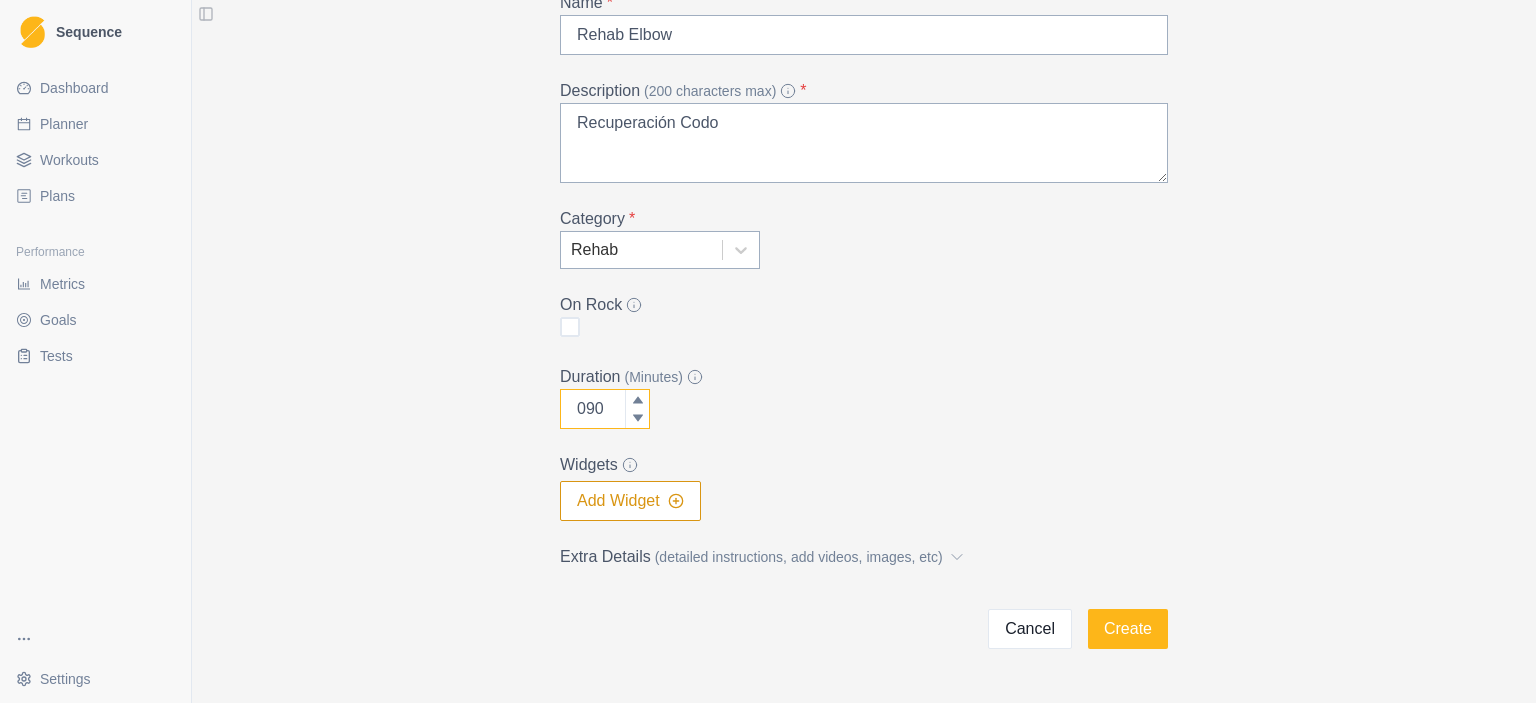 scroll, scrollTop: 193, scrollLeft: 0, axis: vertical 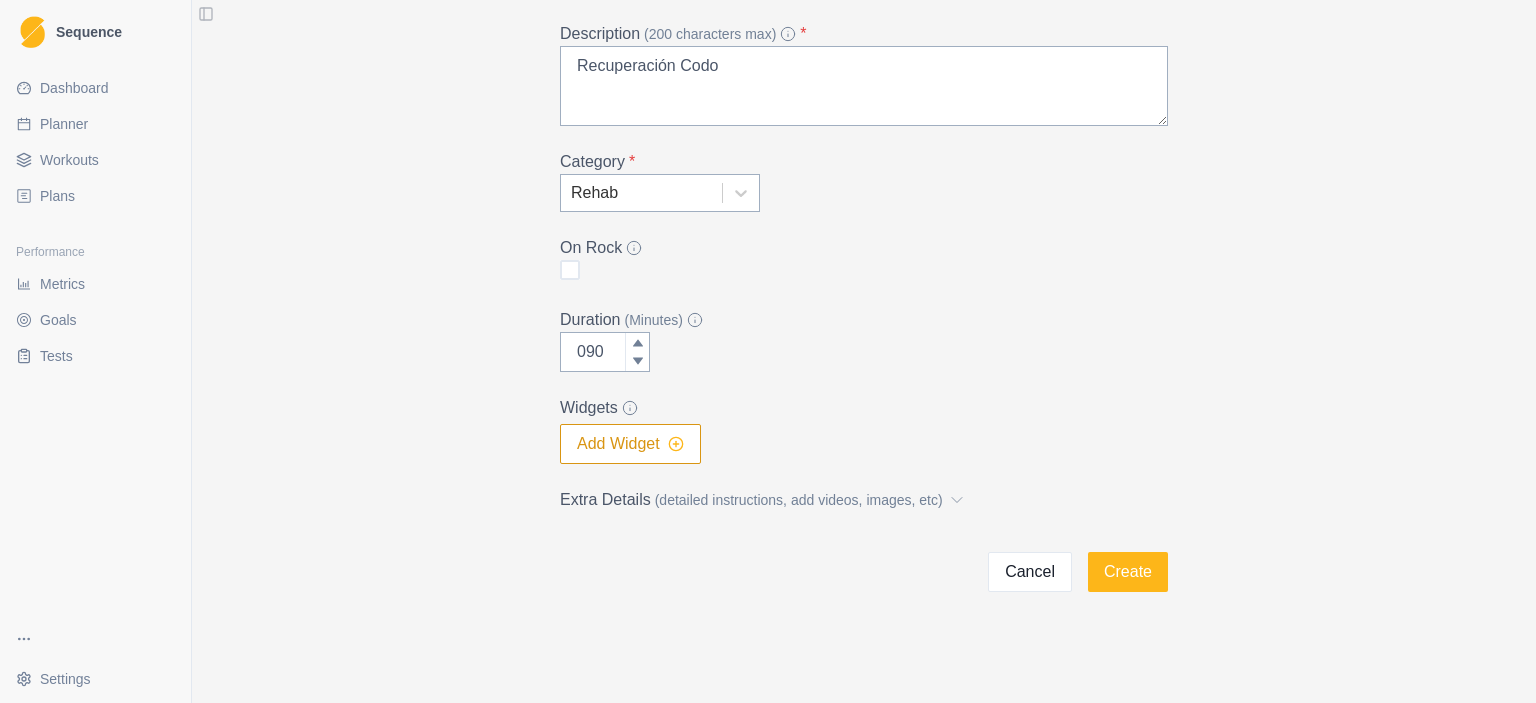 type on "90" 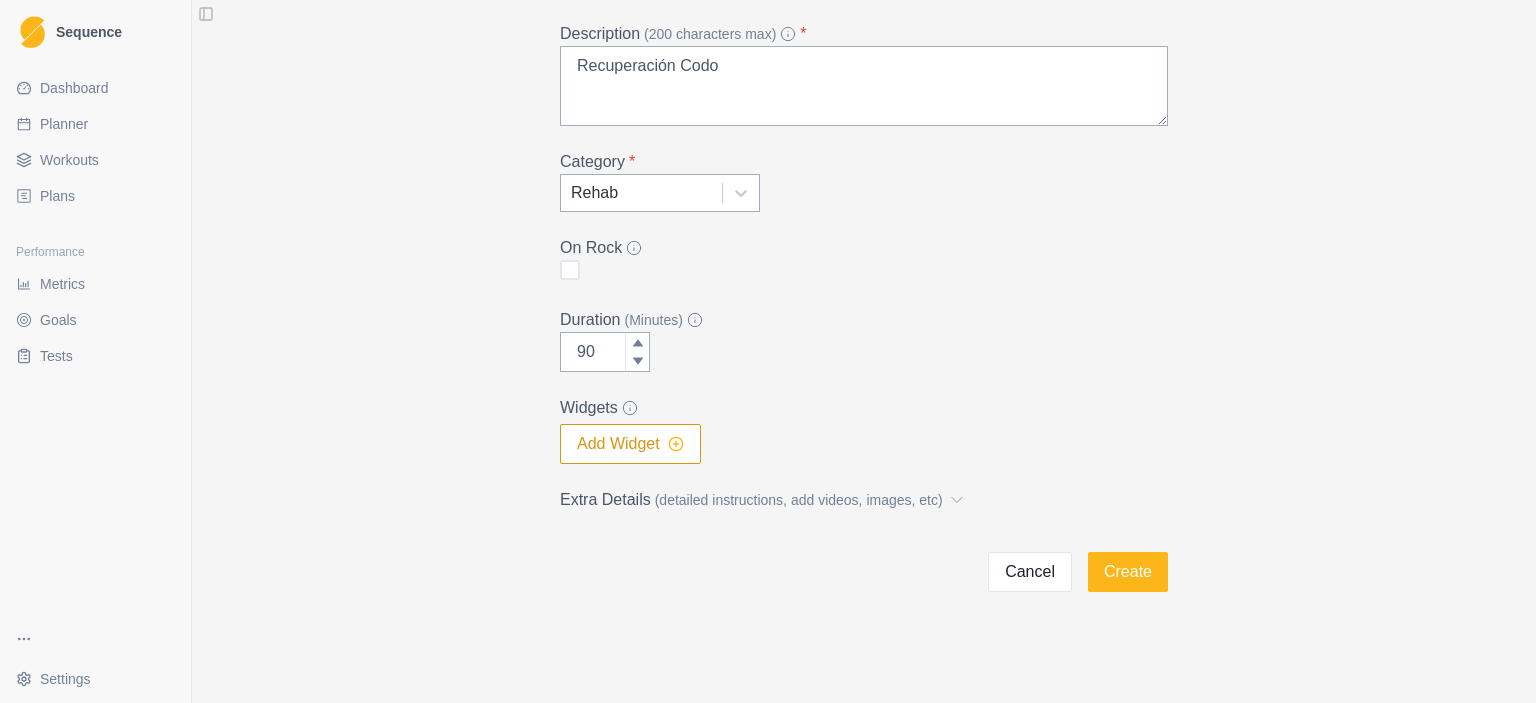 click 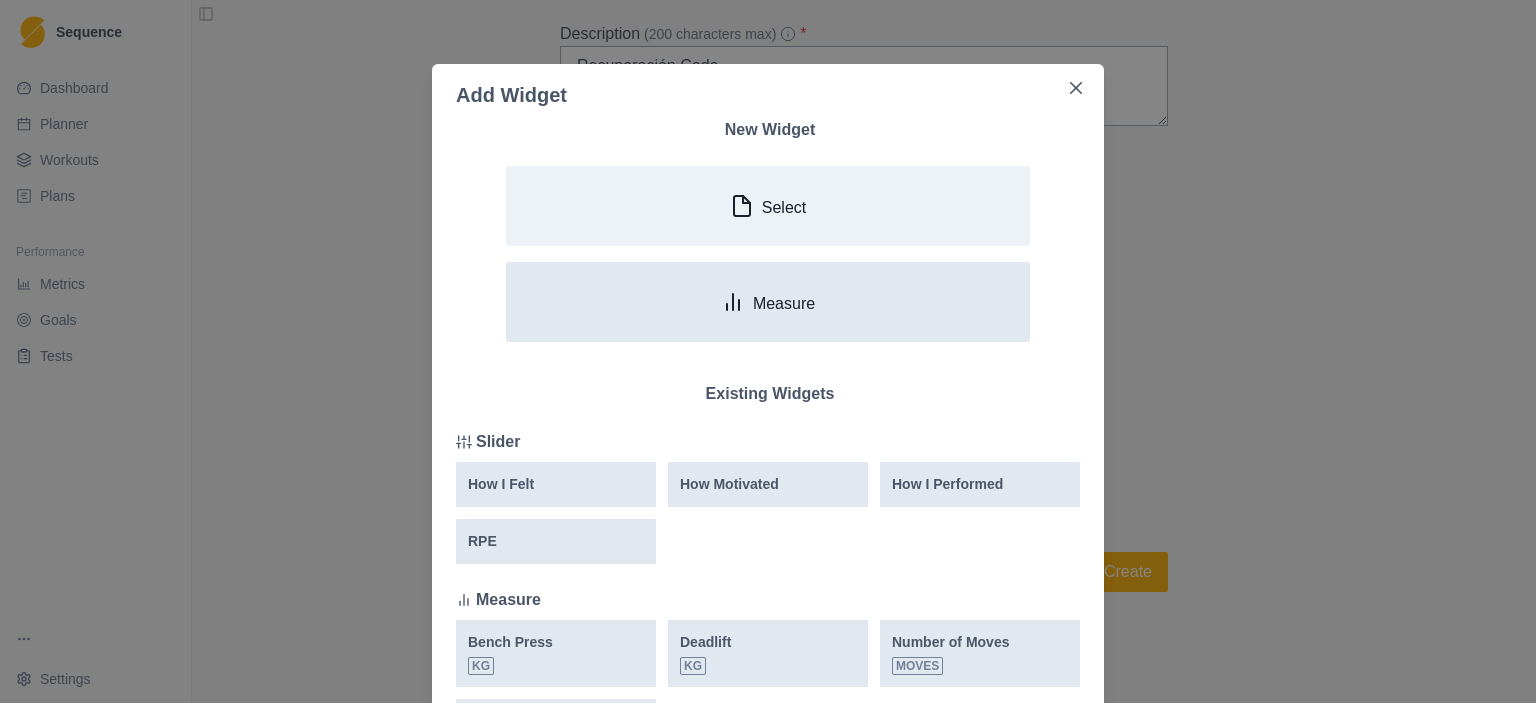 click on "Measure" at bounding box center (784, 303) 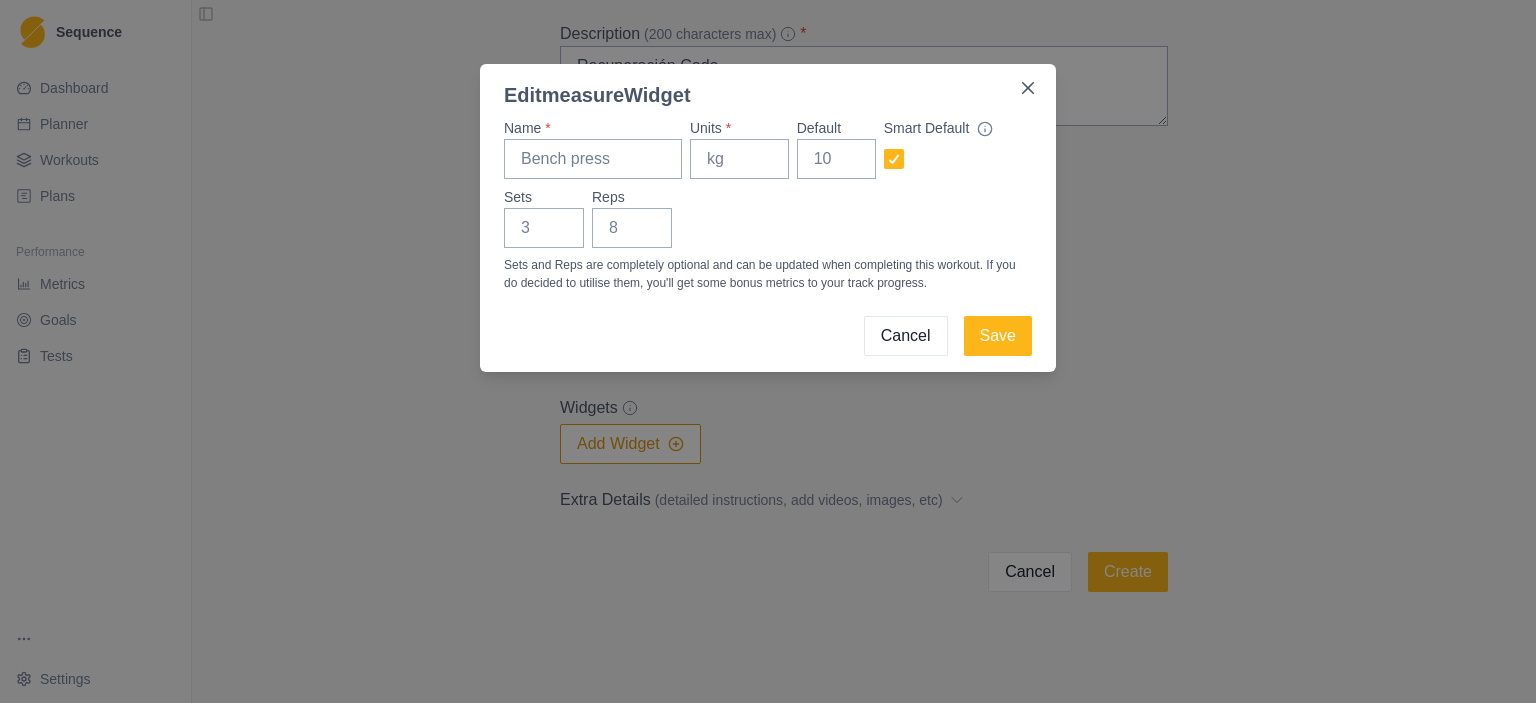 click on "Cancel" at bounding box center [906, 336] 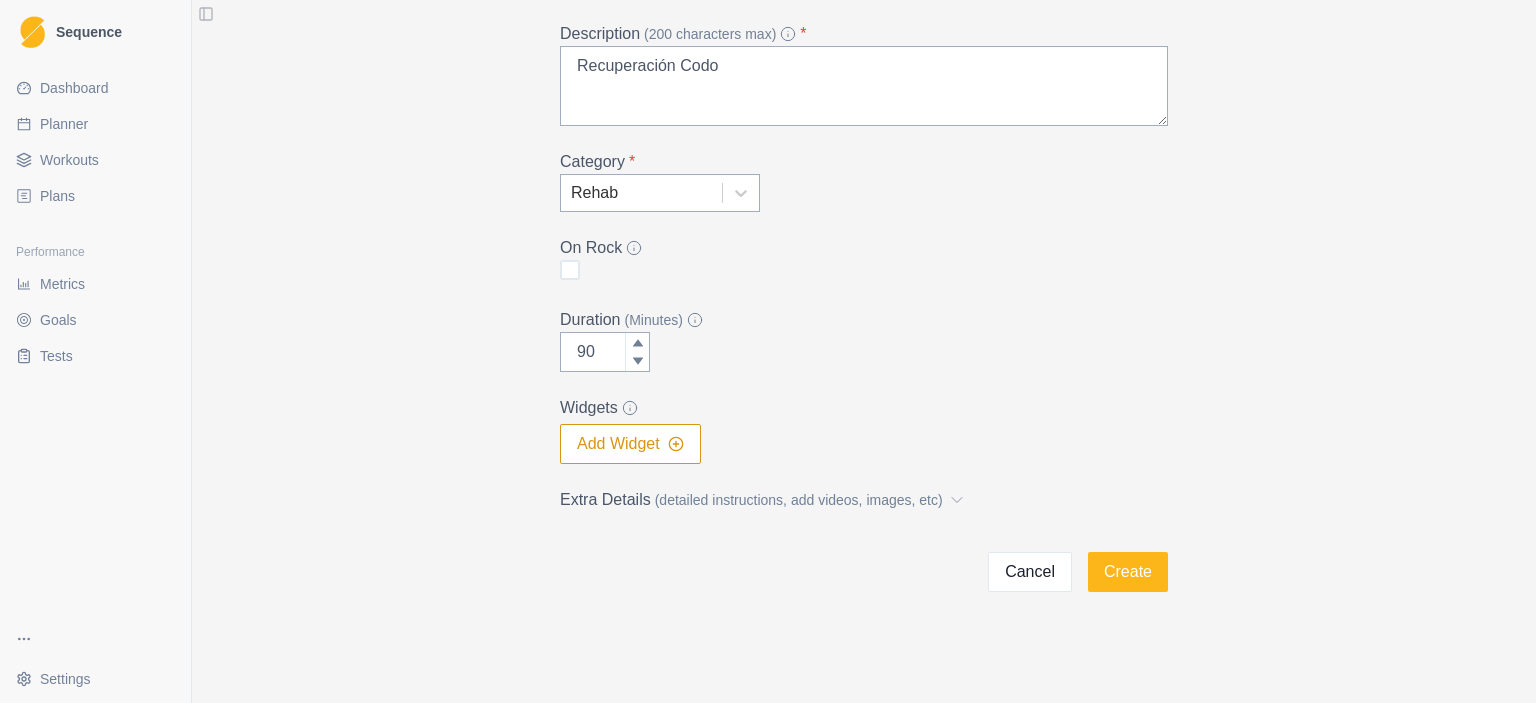 click on "Add Widget" at bounding box center (630, 444) 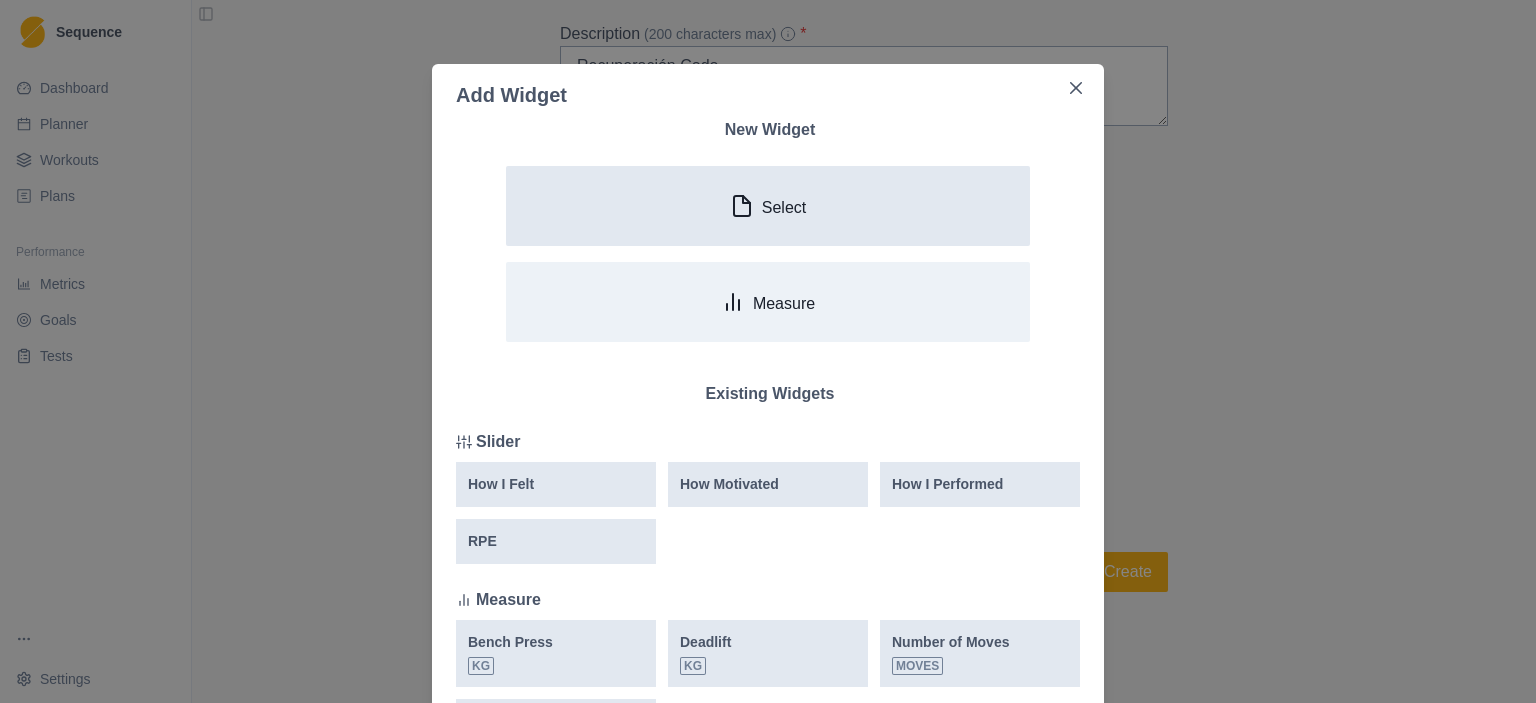 click on "Select" at bounding box center (768, 206) 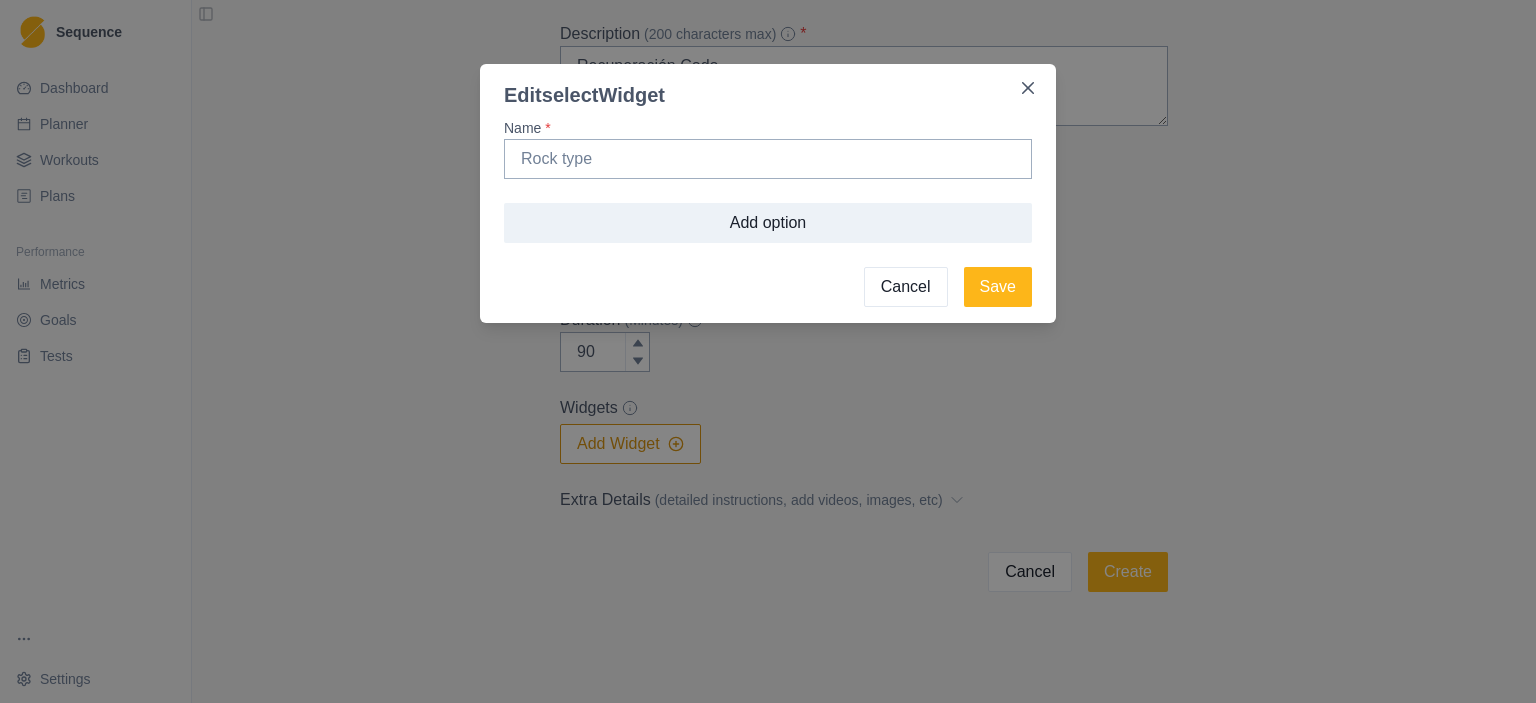 click on "Cancel" at bounding box center [906, 287] 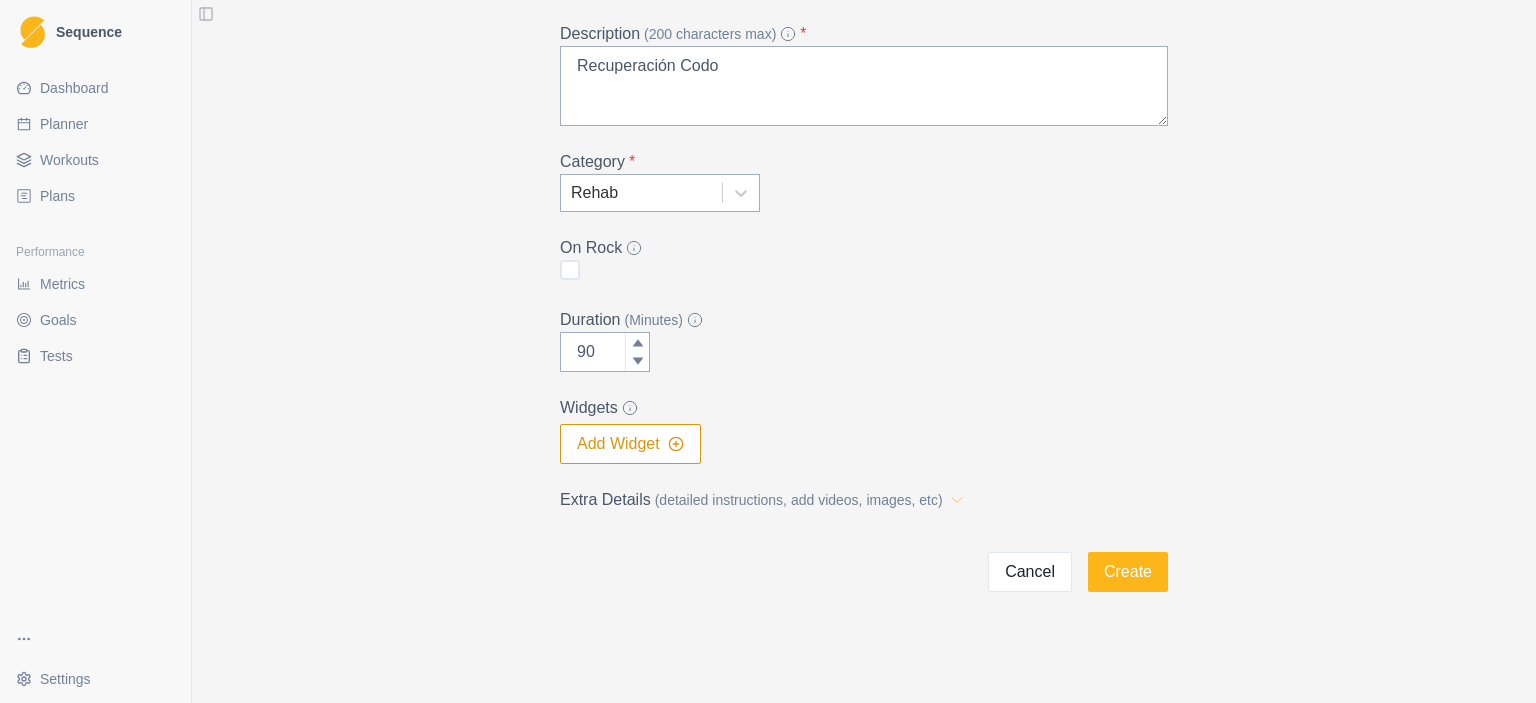click 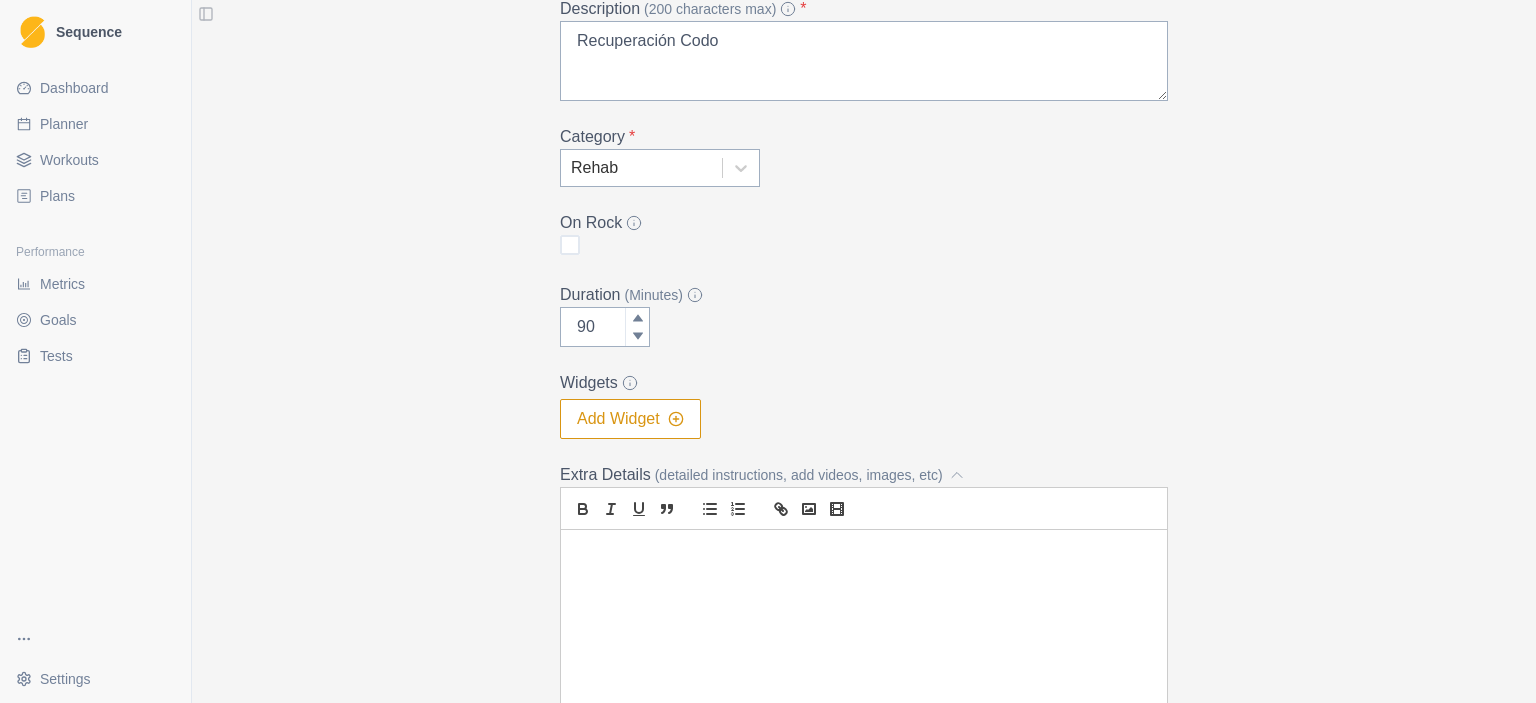 scroll, scrollTop: 216, scrollLeft: 0, axis: vertical 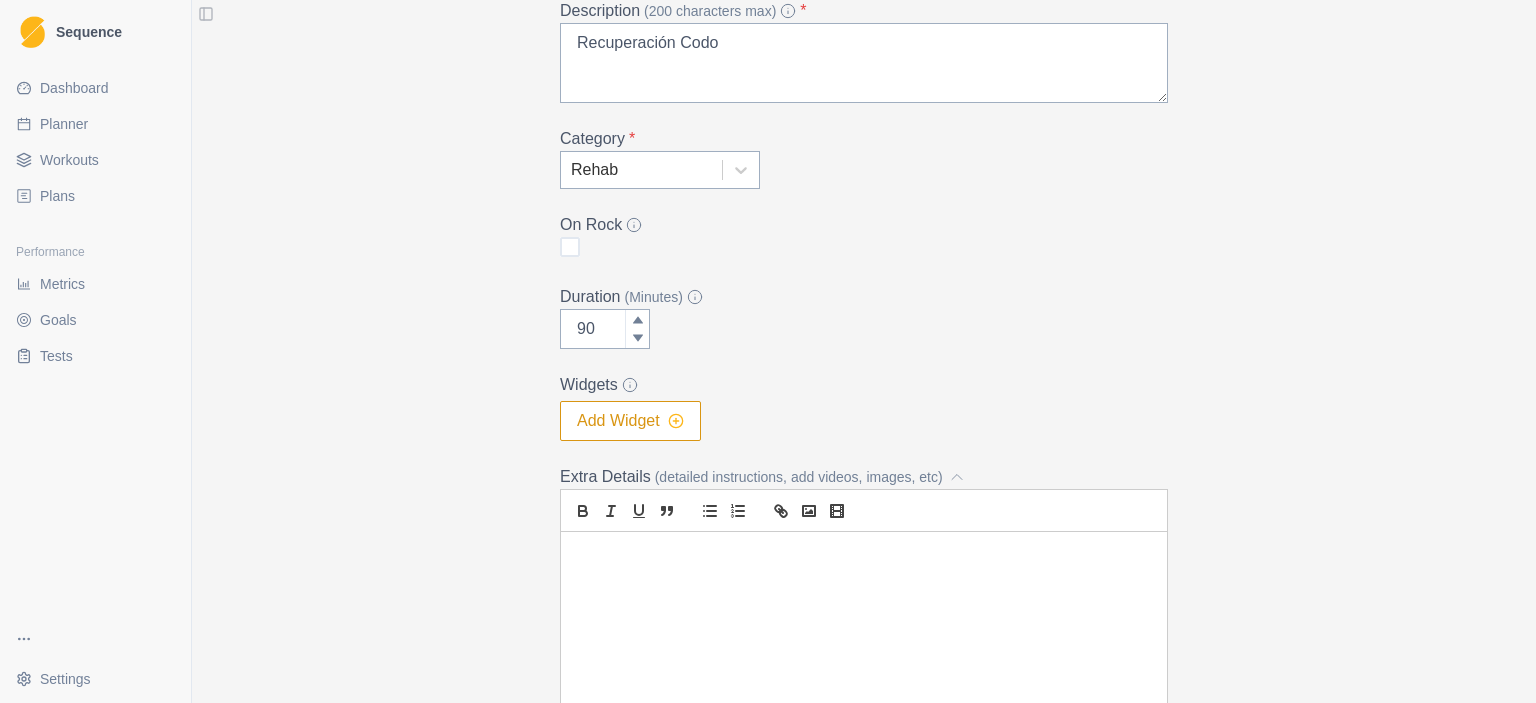 click 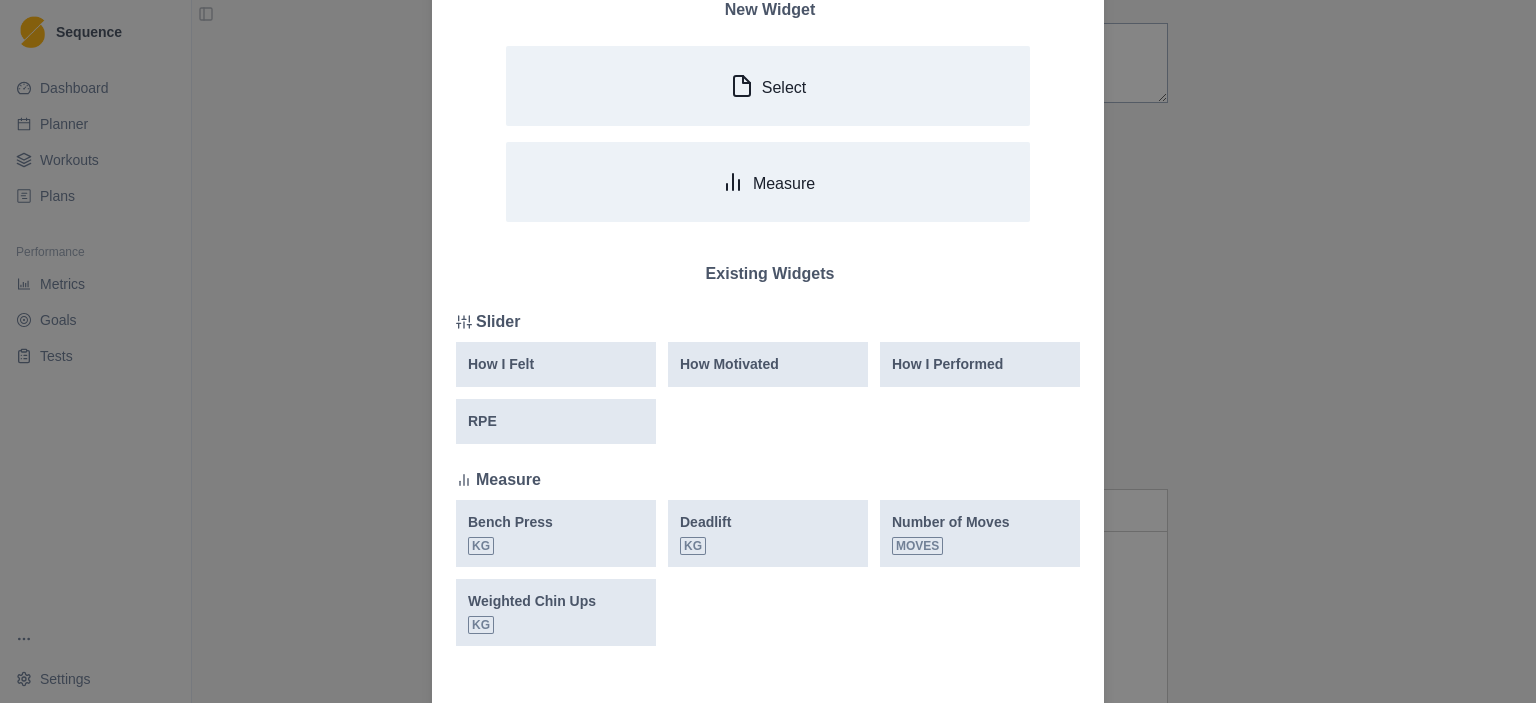 scroll, scrollTop: 122, scrollLeft: 0, axis: vertical 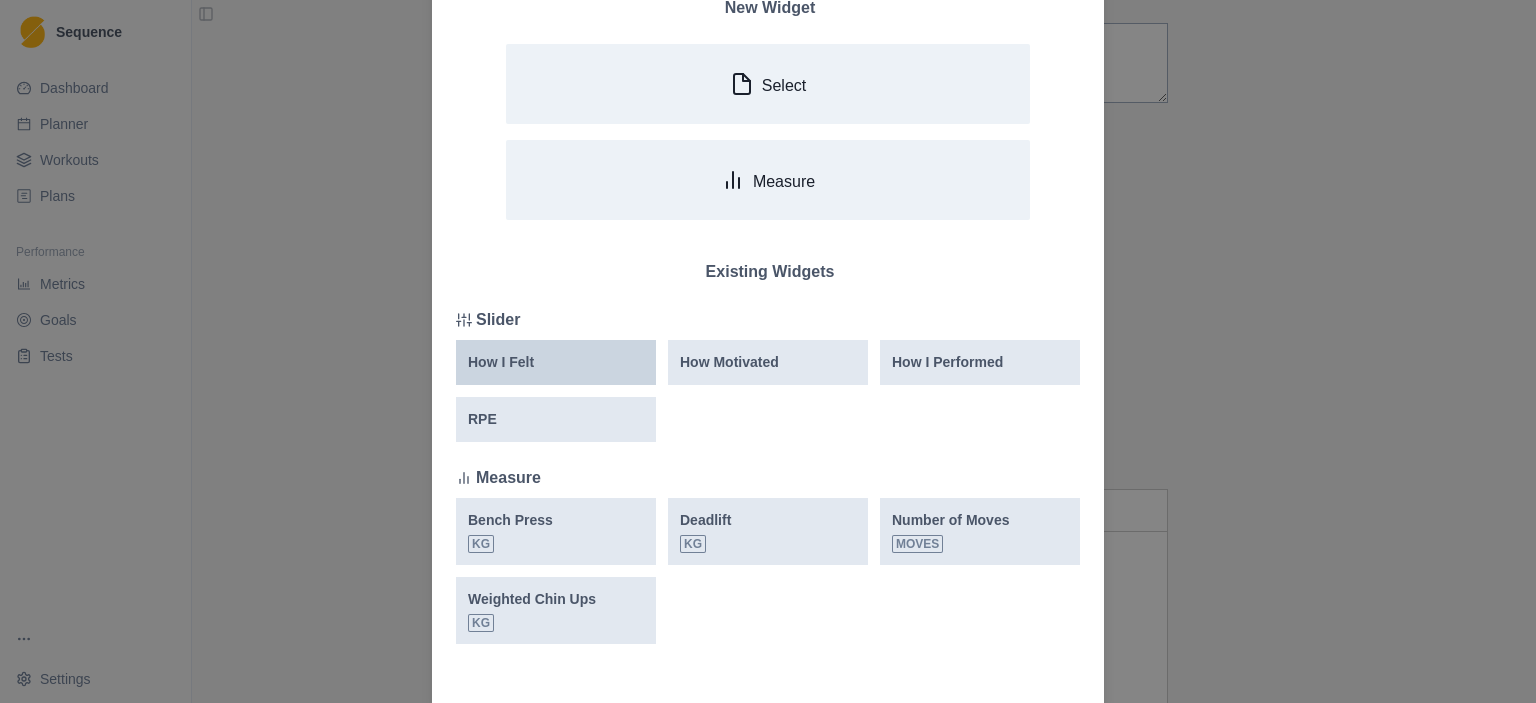 click on "How I Felt" at bounding box center [556, 362] 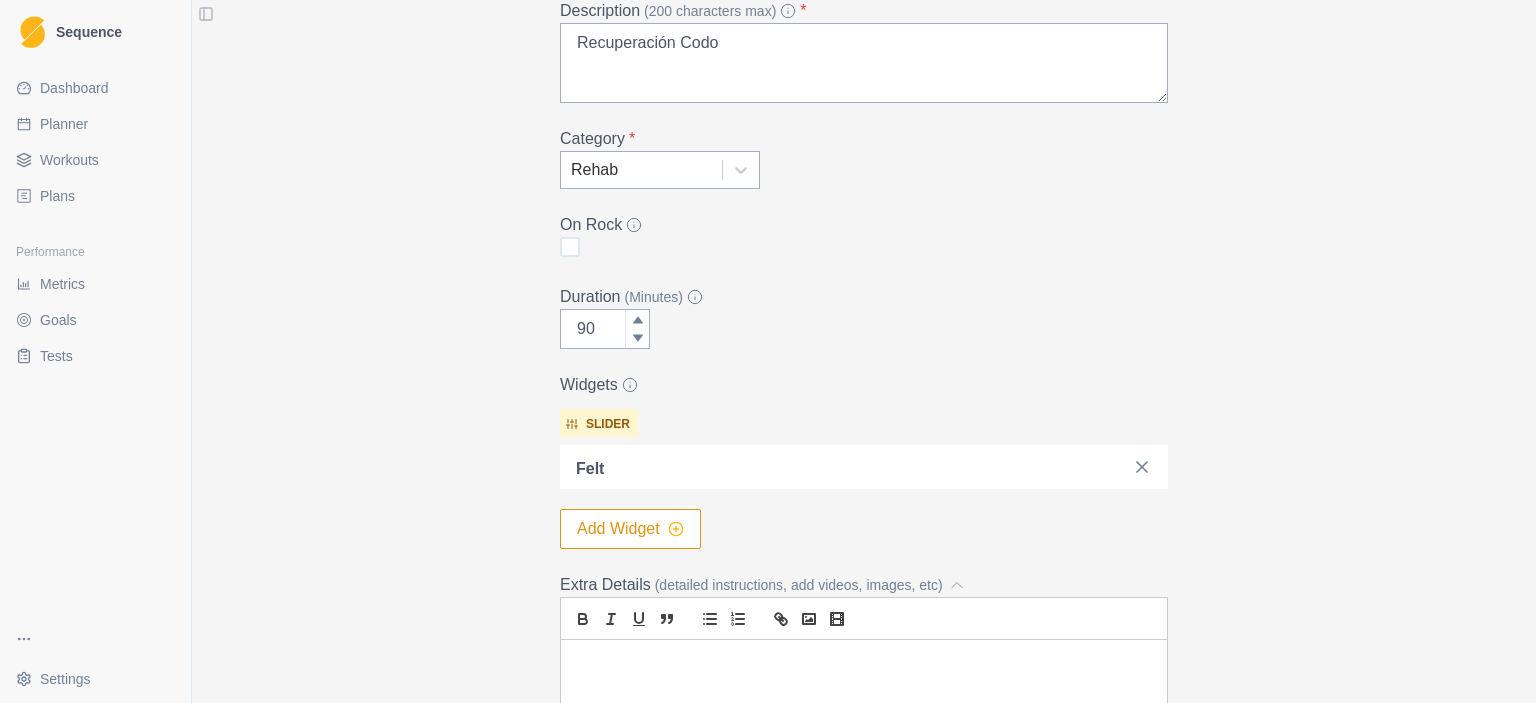click 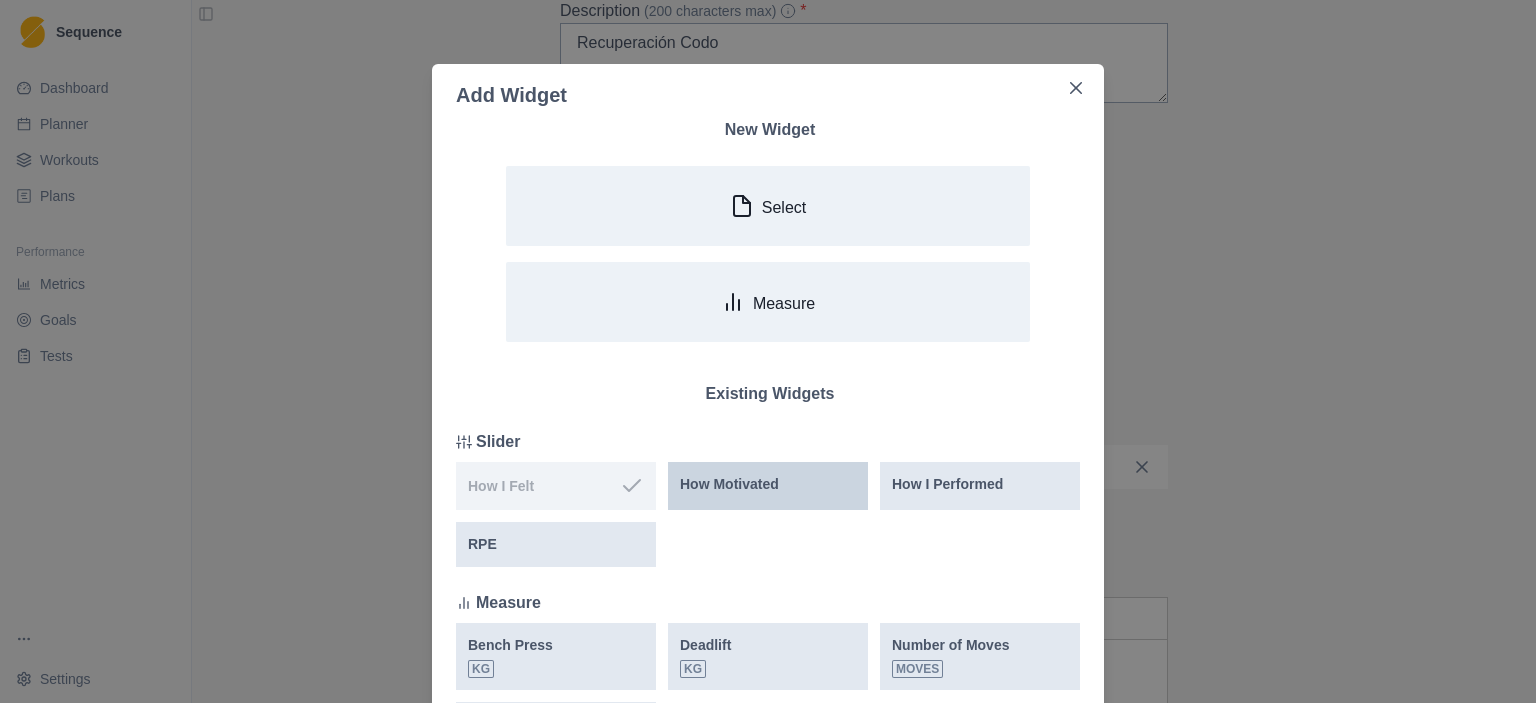 click on "How Motivated" at bounding box center (729, 484) 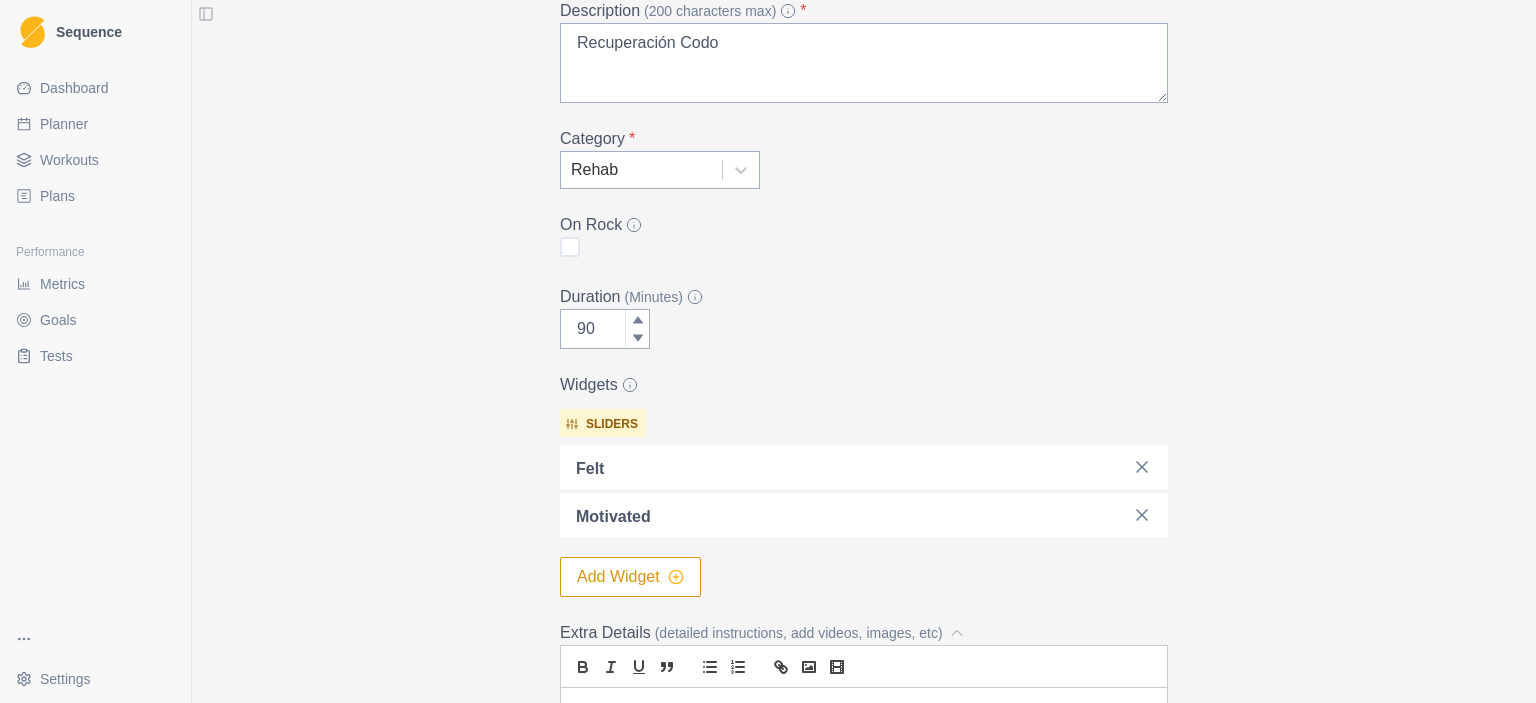 click 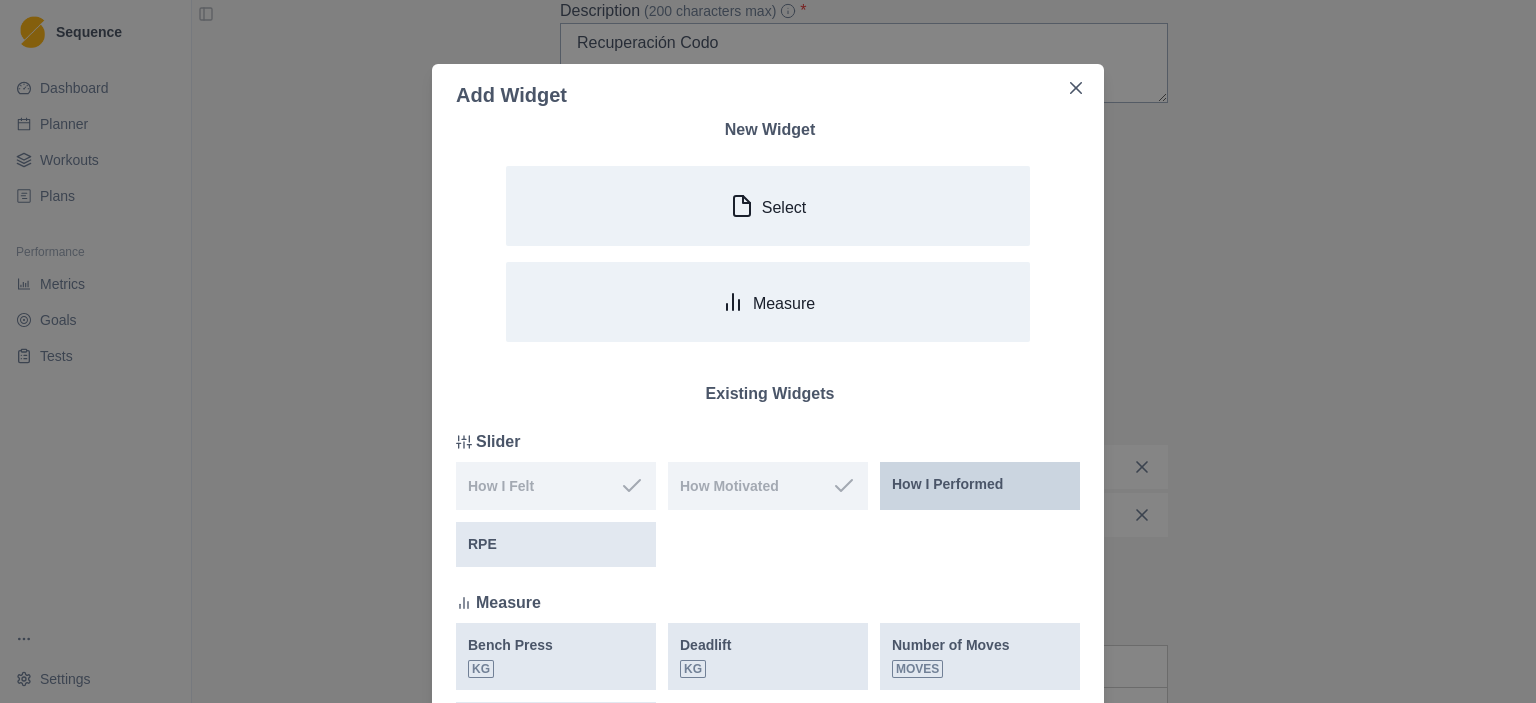 click on "How I Performed" at bounding box center [980, 486] 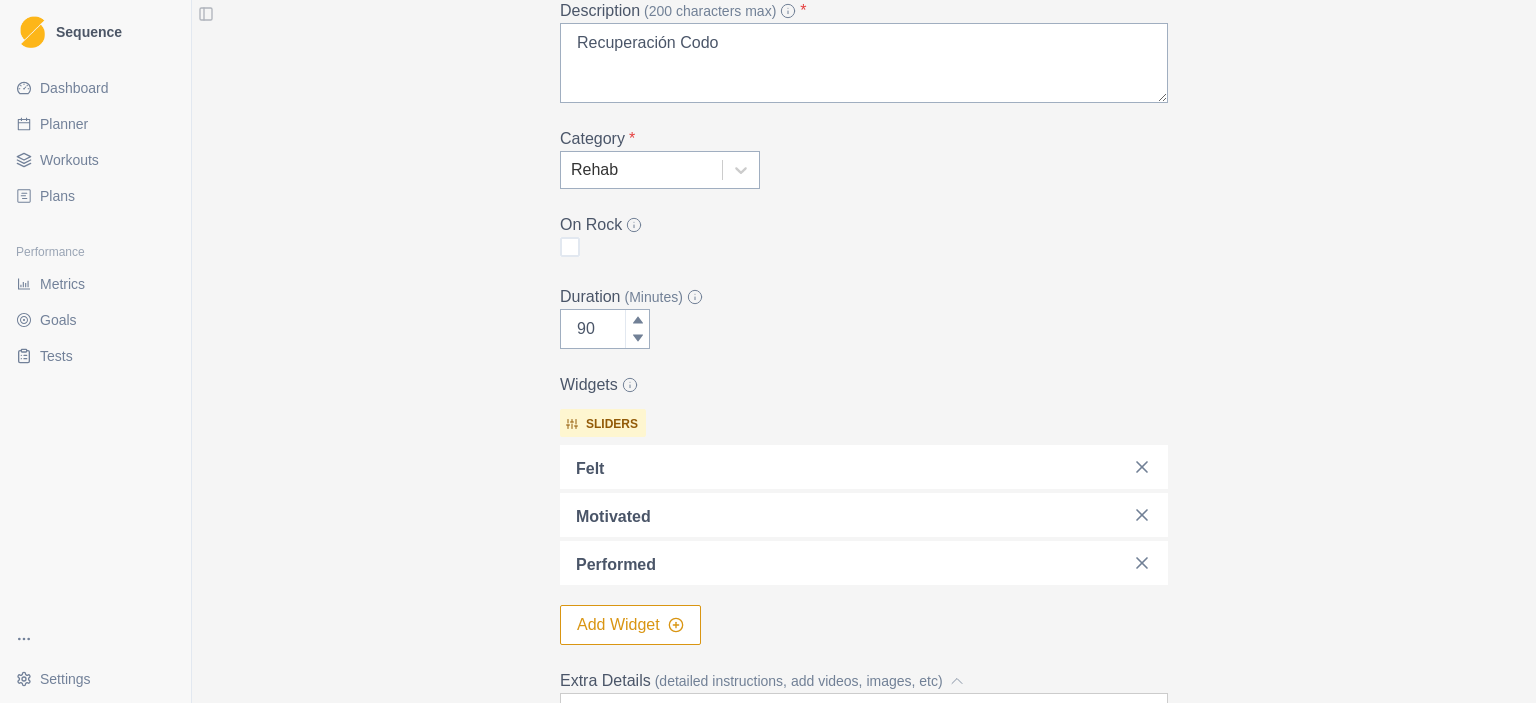 click on "Add Widget" at bounding box center [630, 625] 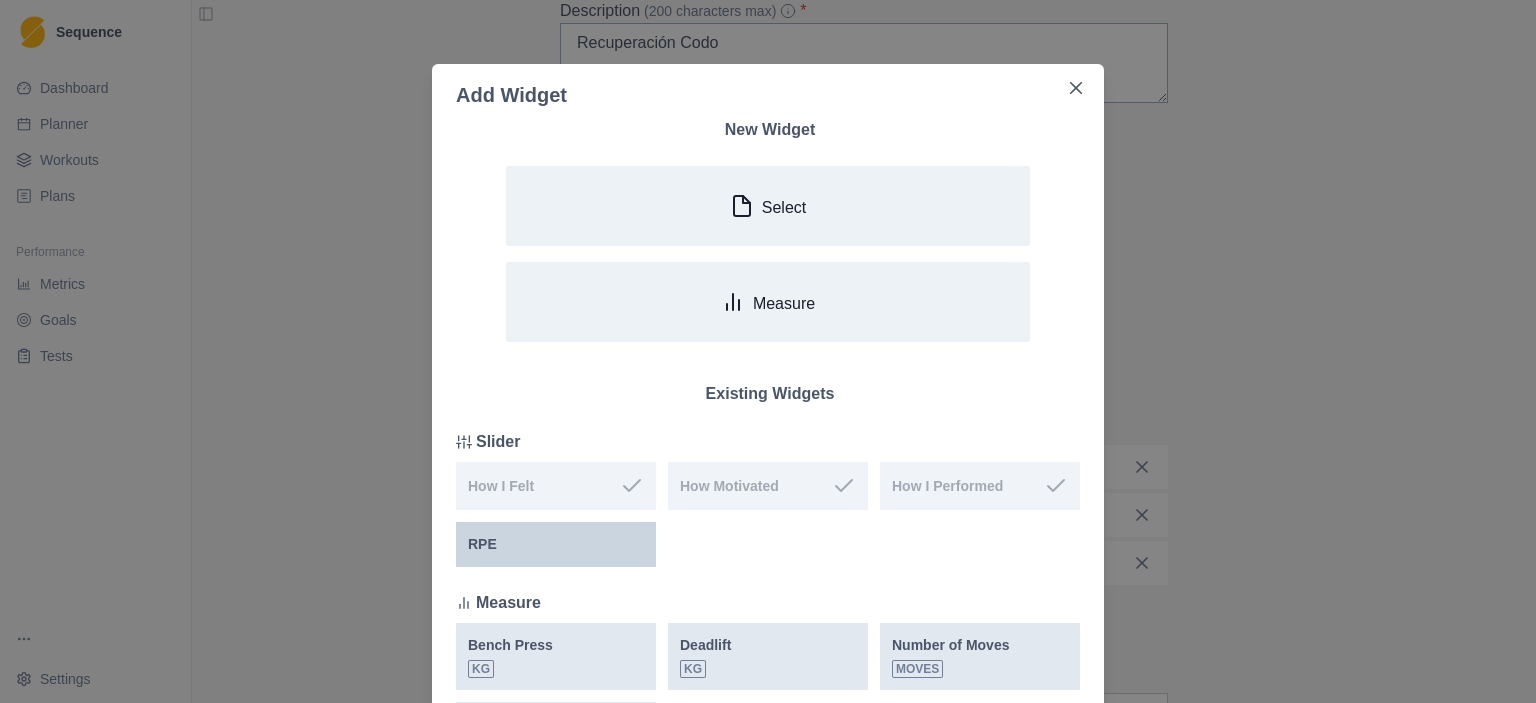 click on "RPE" at bounding box center [556, 544] 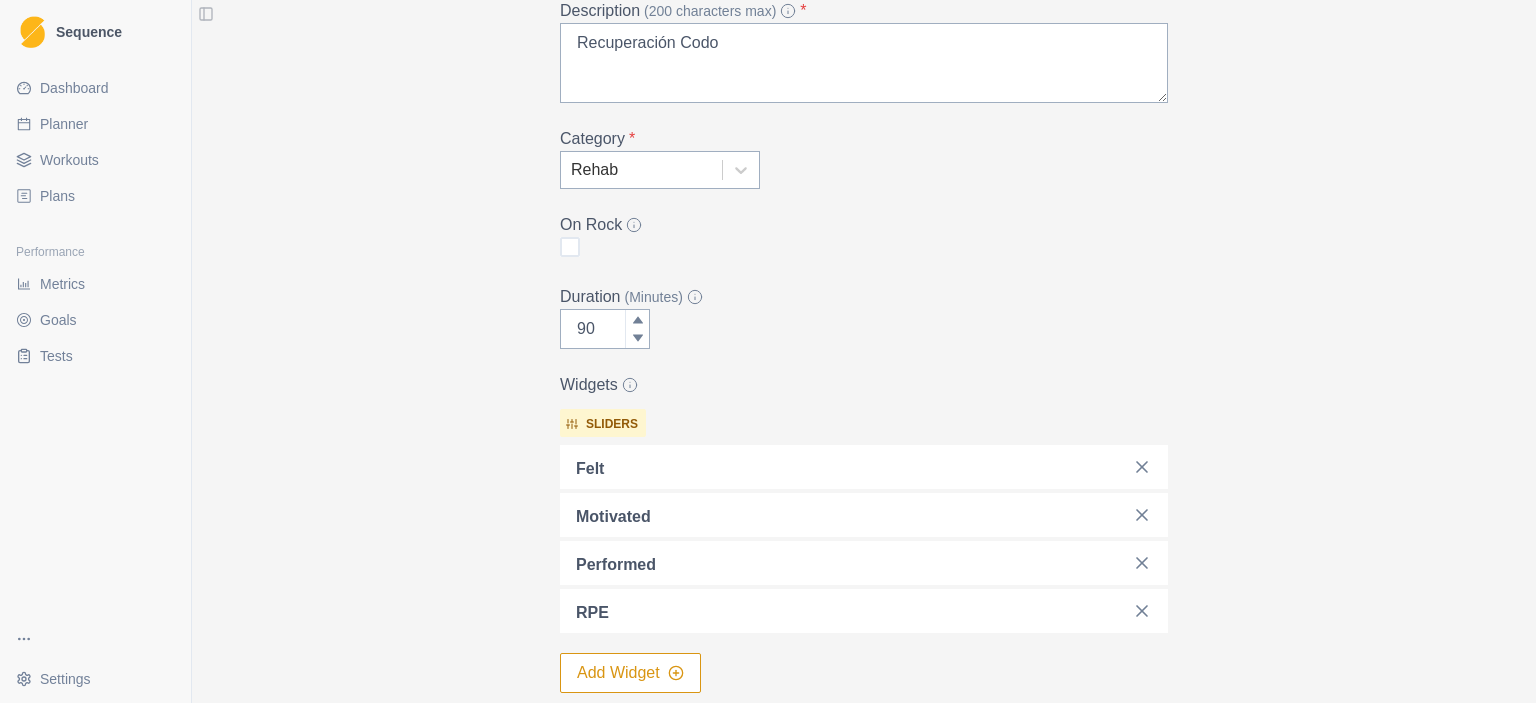 click on "Add Widget" at bounding box center [630, 673] 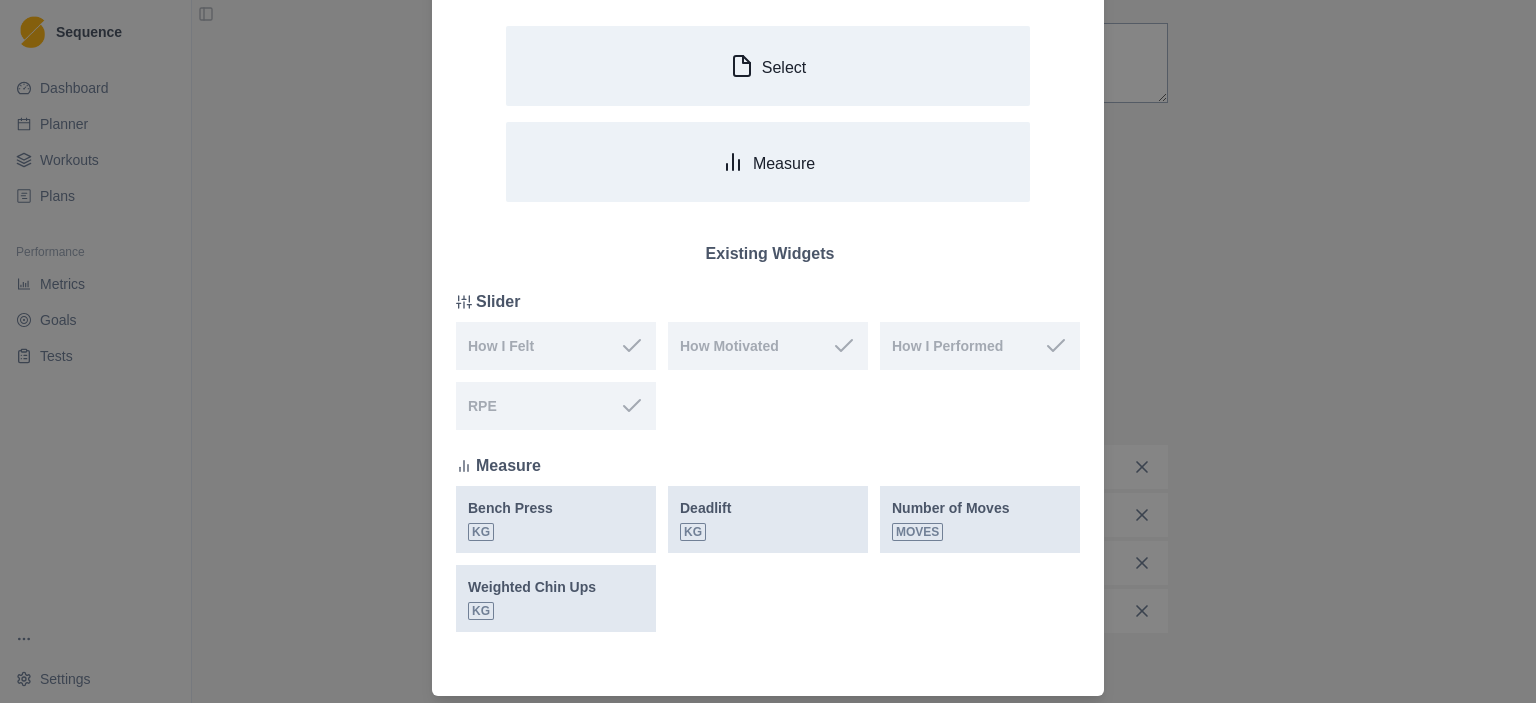 scroll, scrollTop: 196, scrollLeft: 0, axis: vertical 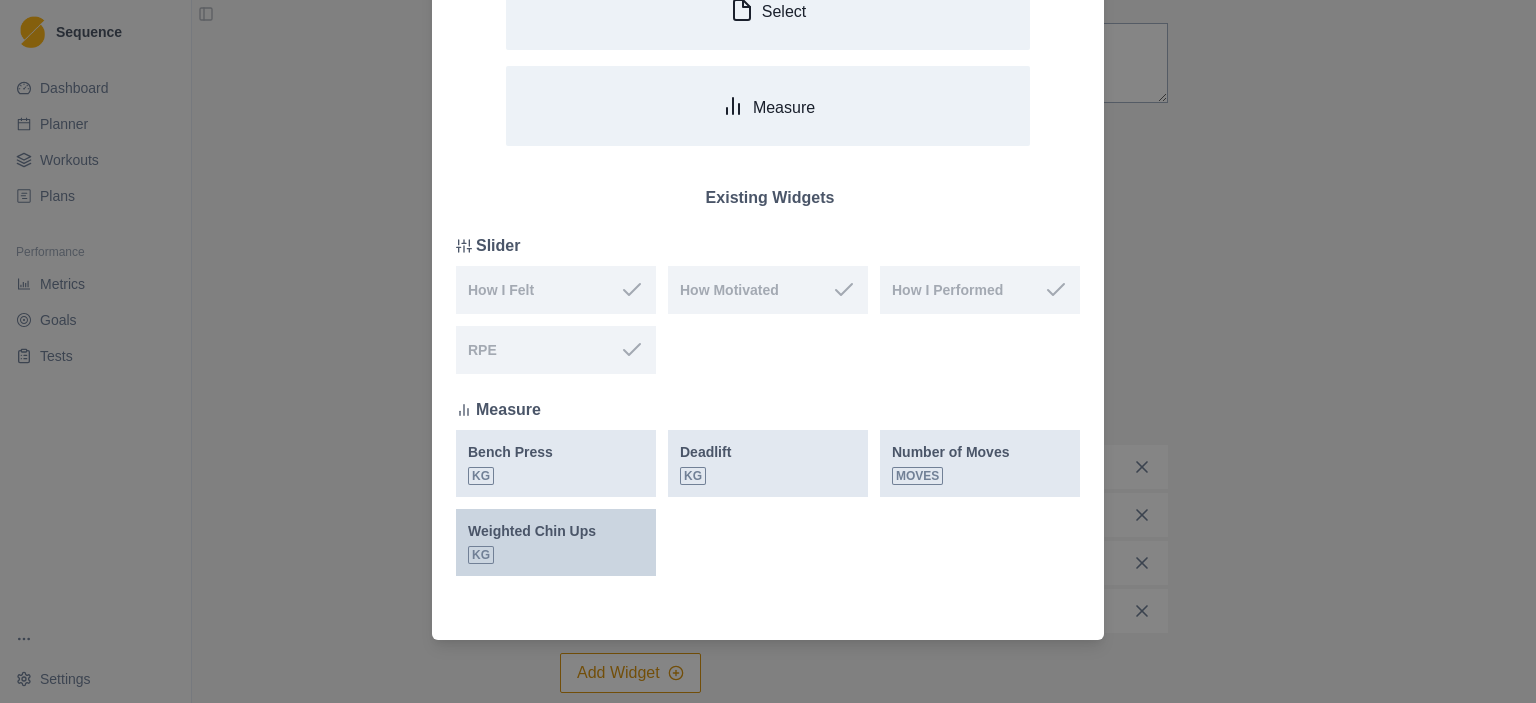 click on "Weighted Chin Ups kg" at bounding box center [532, 542] 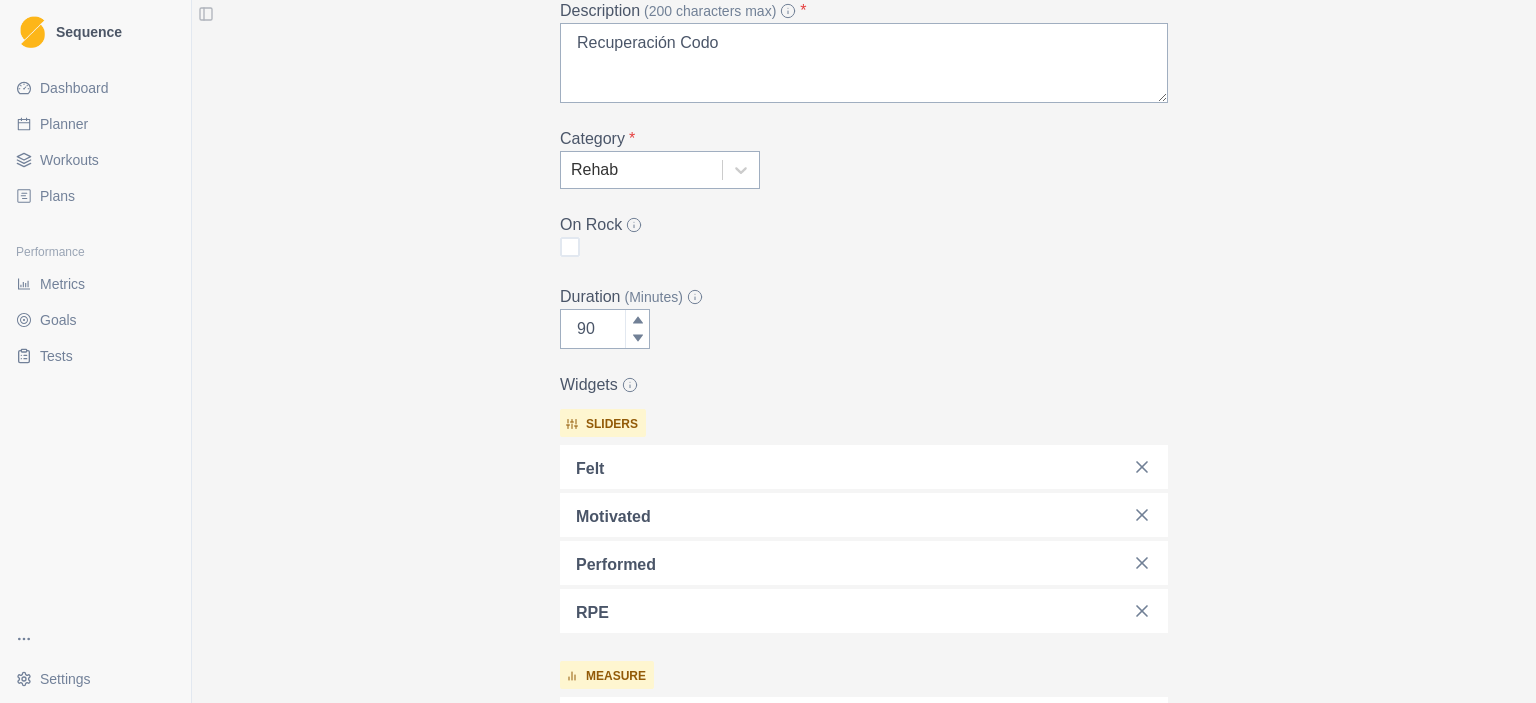 scroll, scrollTop: 645, scrollLeft: 0, axis: vertical 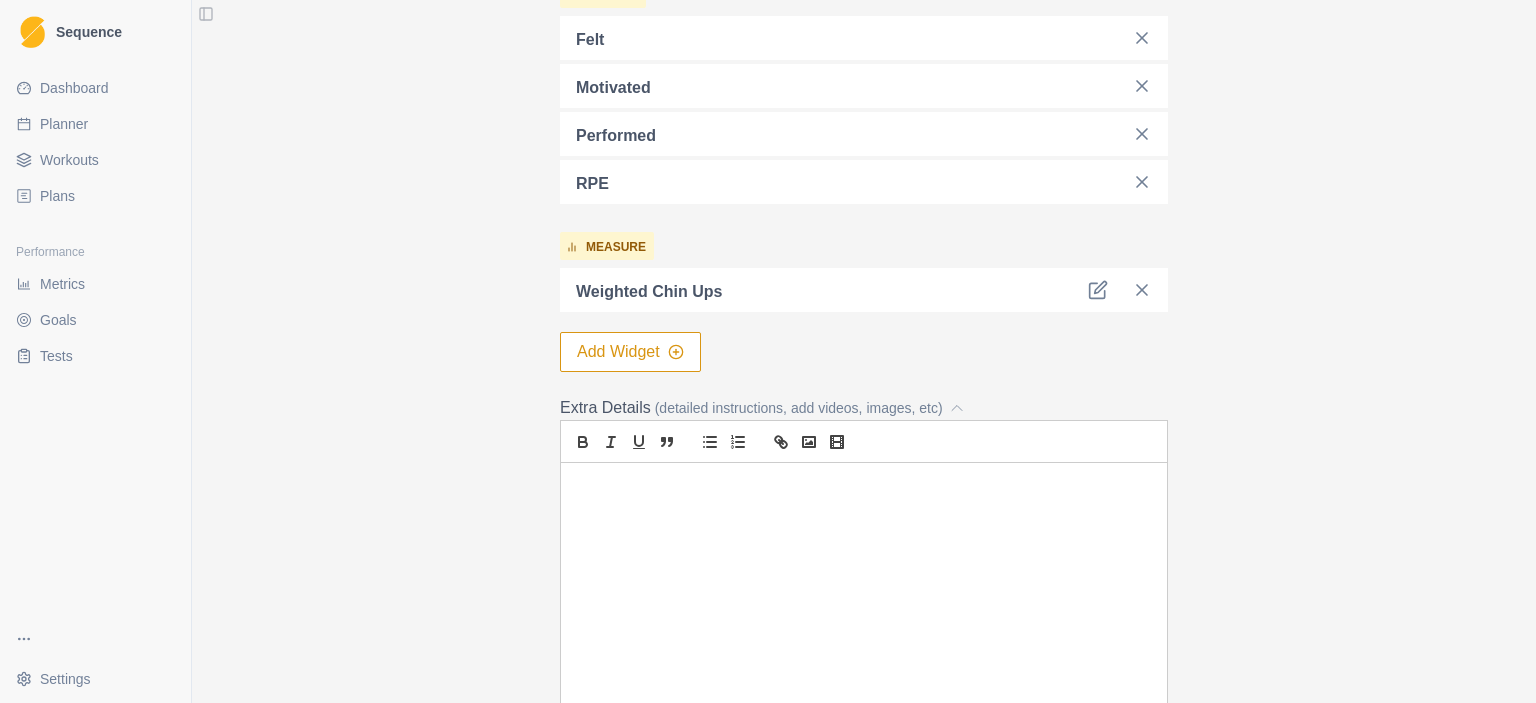 click on "Add Widget" at bounding box center (630, 352) 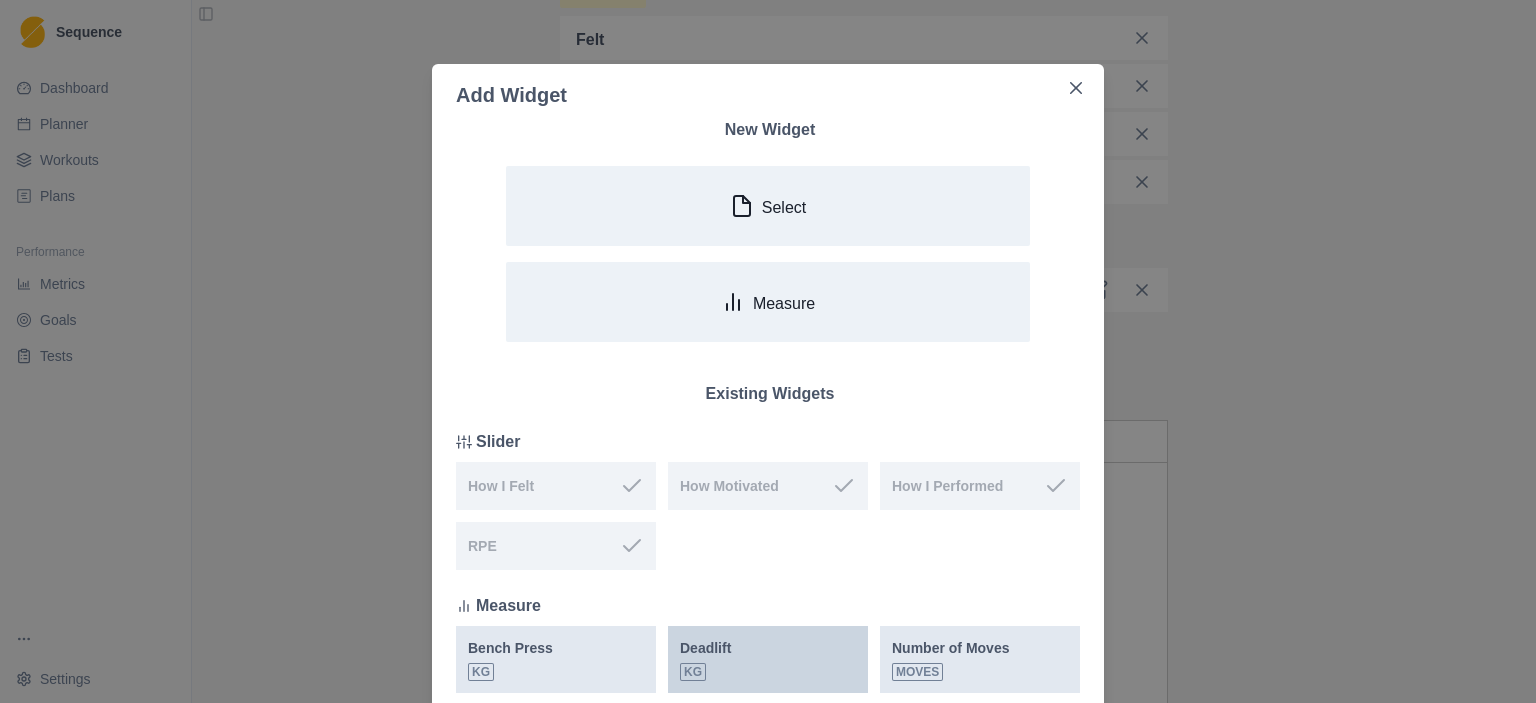 click on "Deadlift" at bounding box center (705, 648) 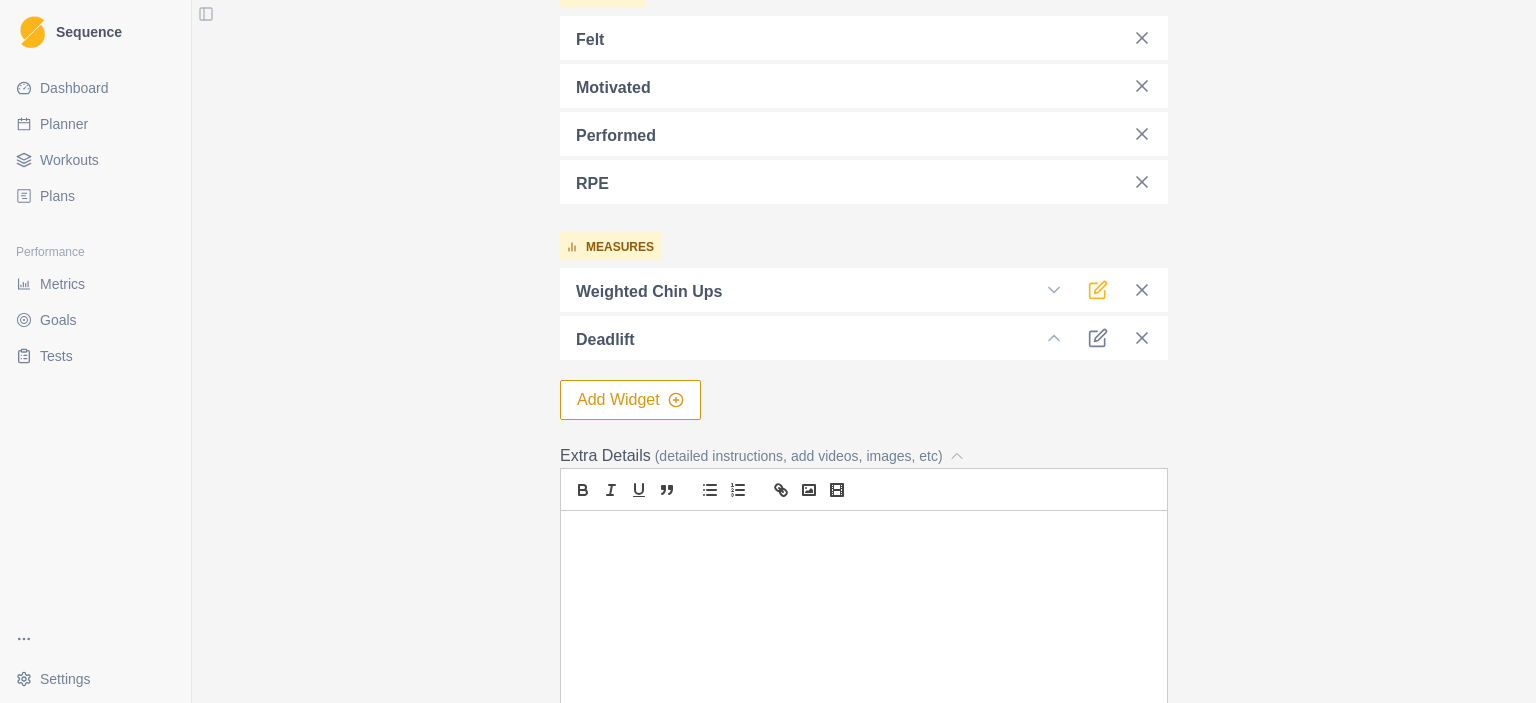 click 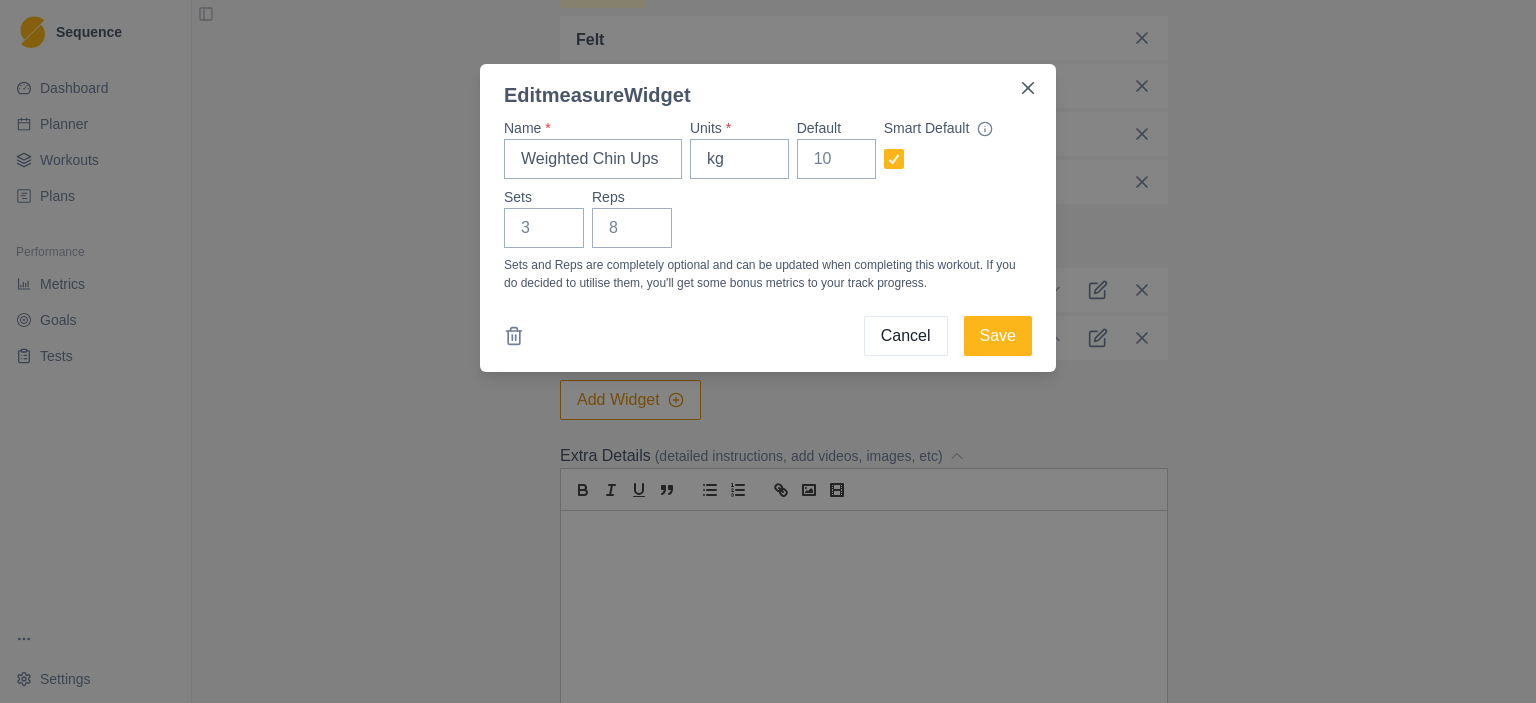 click on "Cancel" at bounding box center [906, 336] 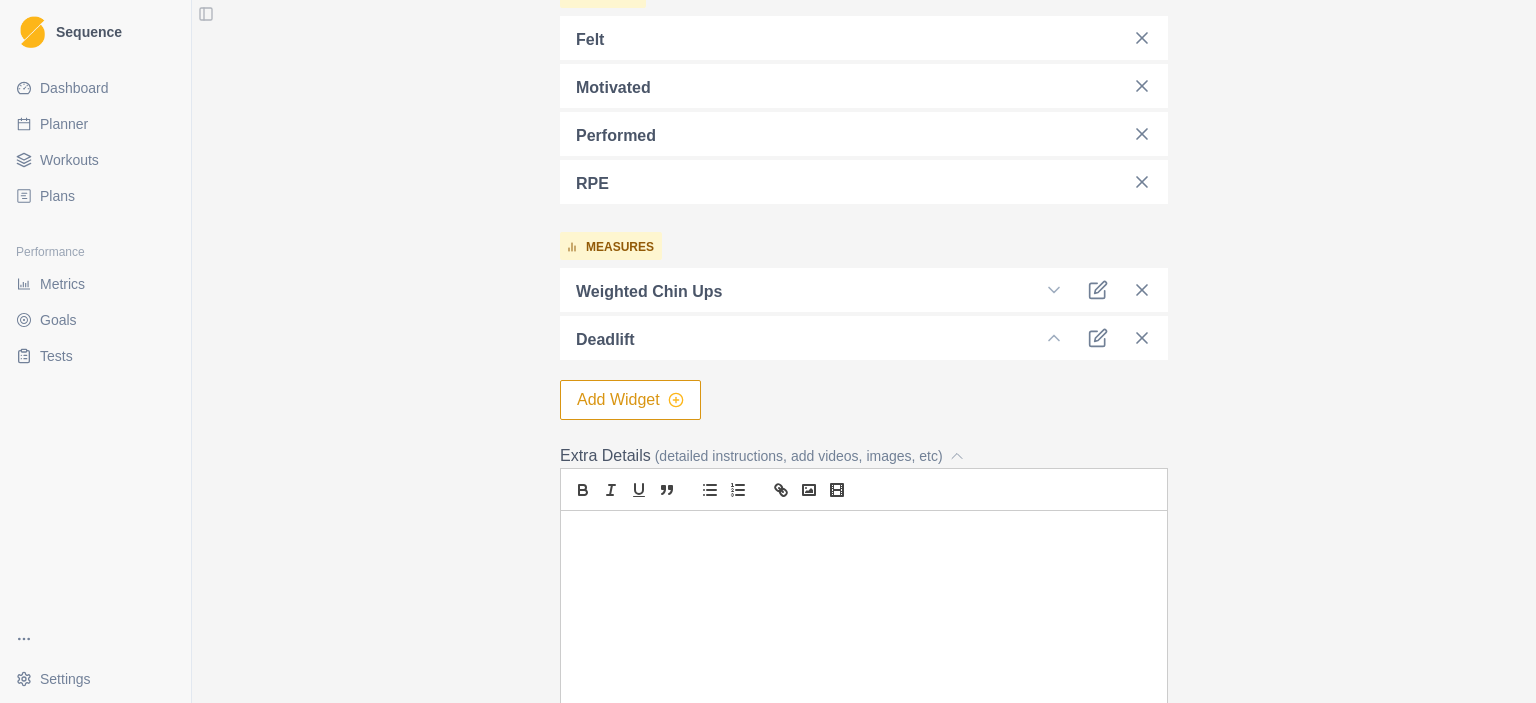 click 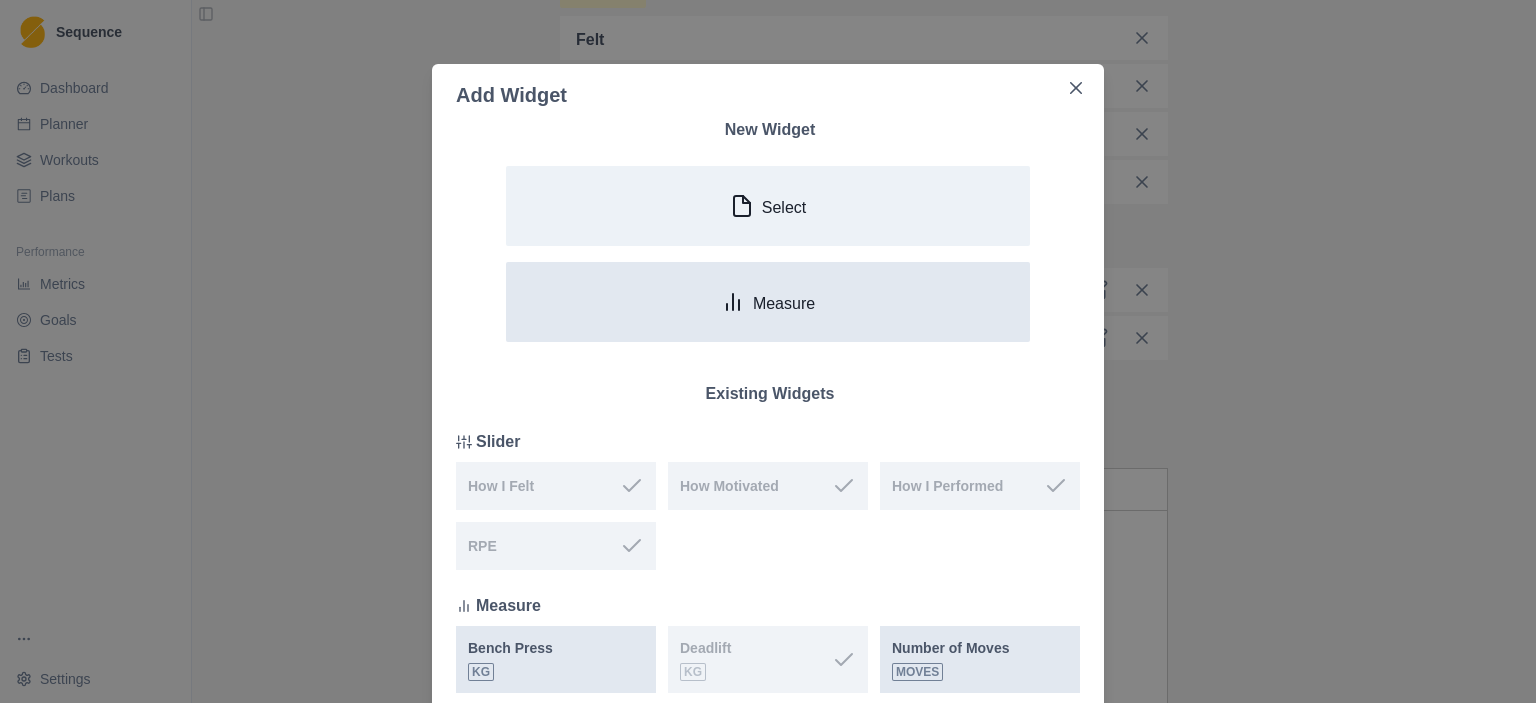 click on "Measure" at bounding box center [784, 303] 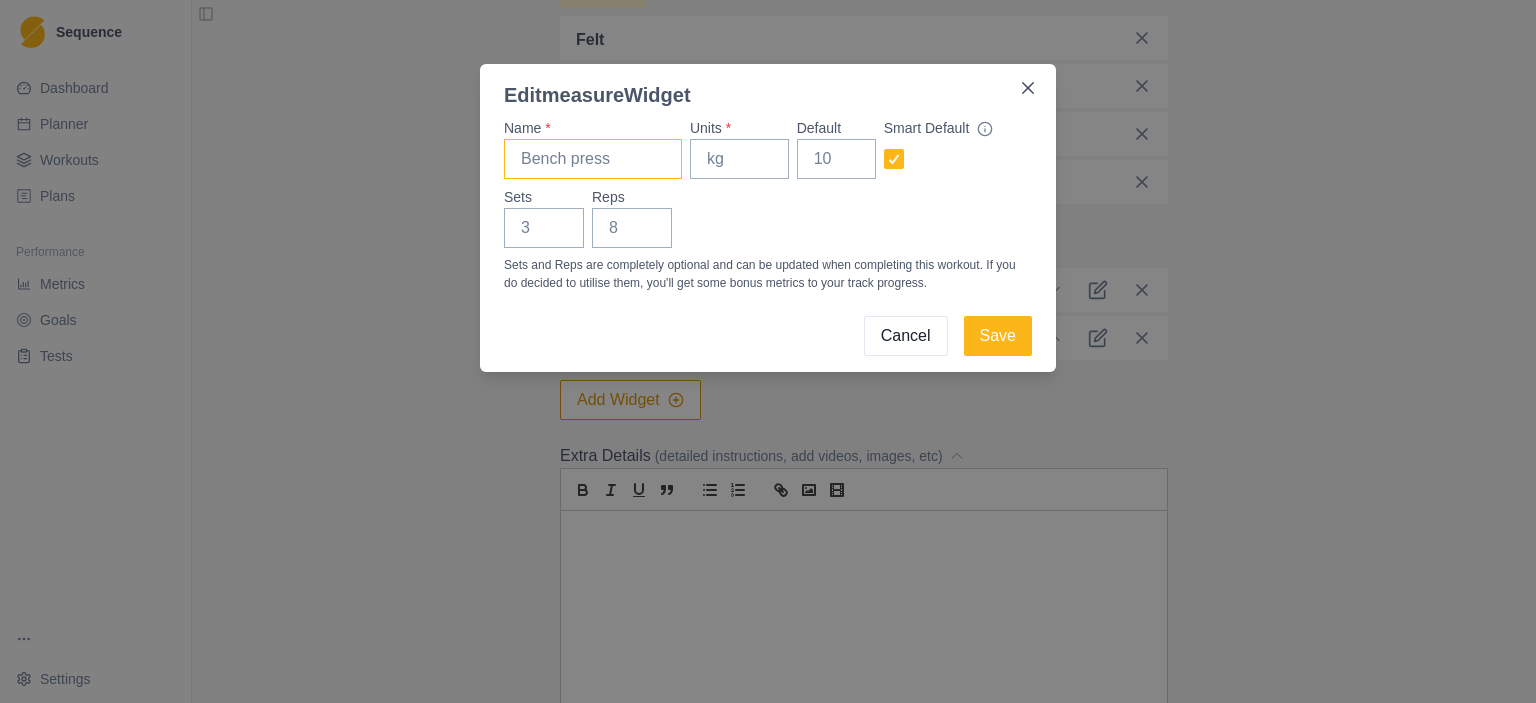 drag, startPoint x: 617, startPoint y: 160, endPoint x: 513, endPoint y: 159, distance: 104.00481 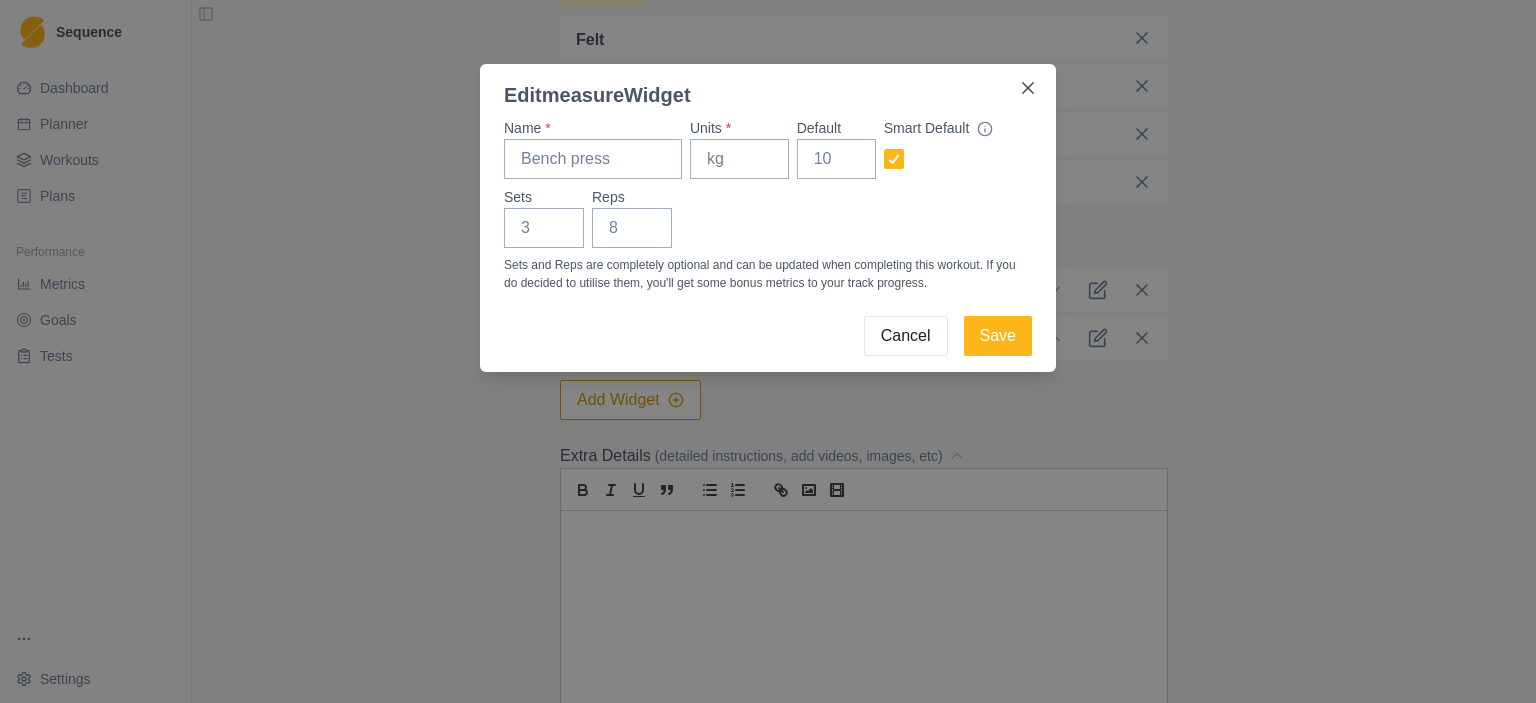 click on "Cancel" at bounding box center [906, 336] 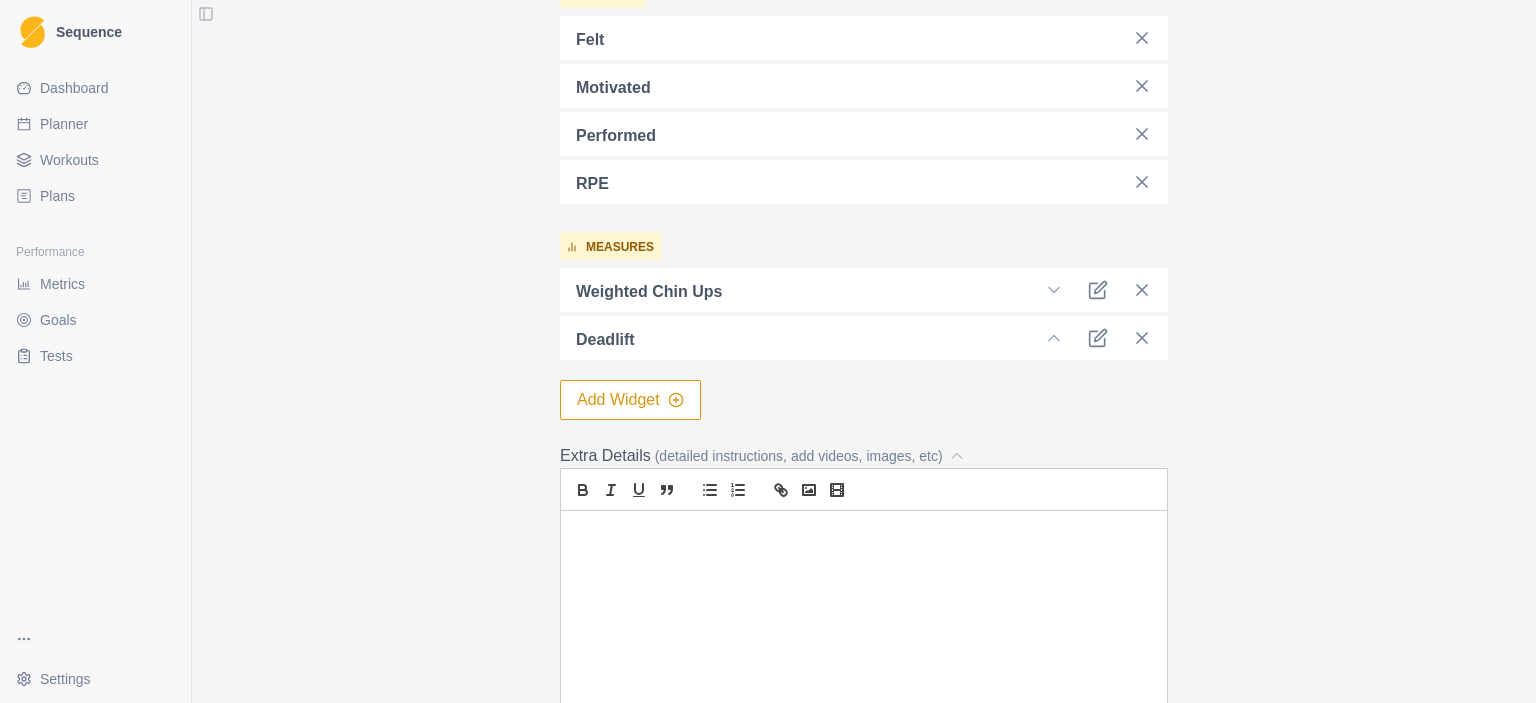 click on "Add Workout Name * Rehab Elbow Description   (200 characters max) * Recuperación Codo Category * Rehab On Rock Duration   (Minutes) 90 Widgets sliders felt motivated performed RPE measures Weighted Chin Ups Deadlift Add Widget Extra Details (detailed instructions, add videos, images, etc) Cancel Create" at bounding box center (864, 98) 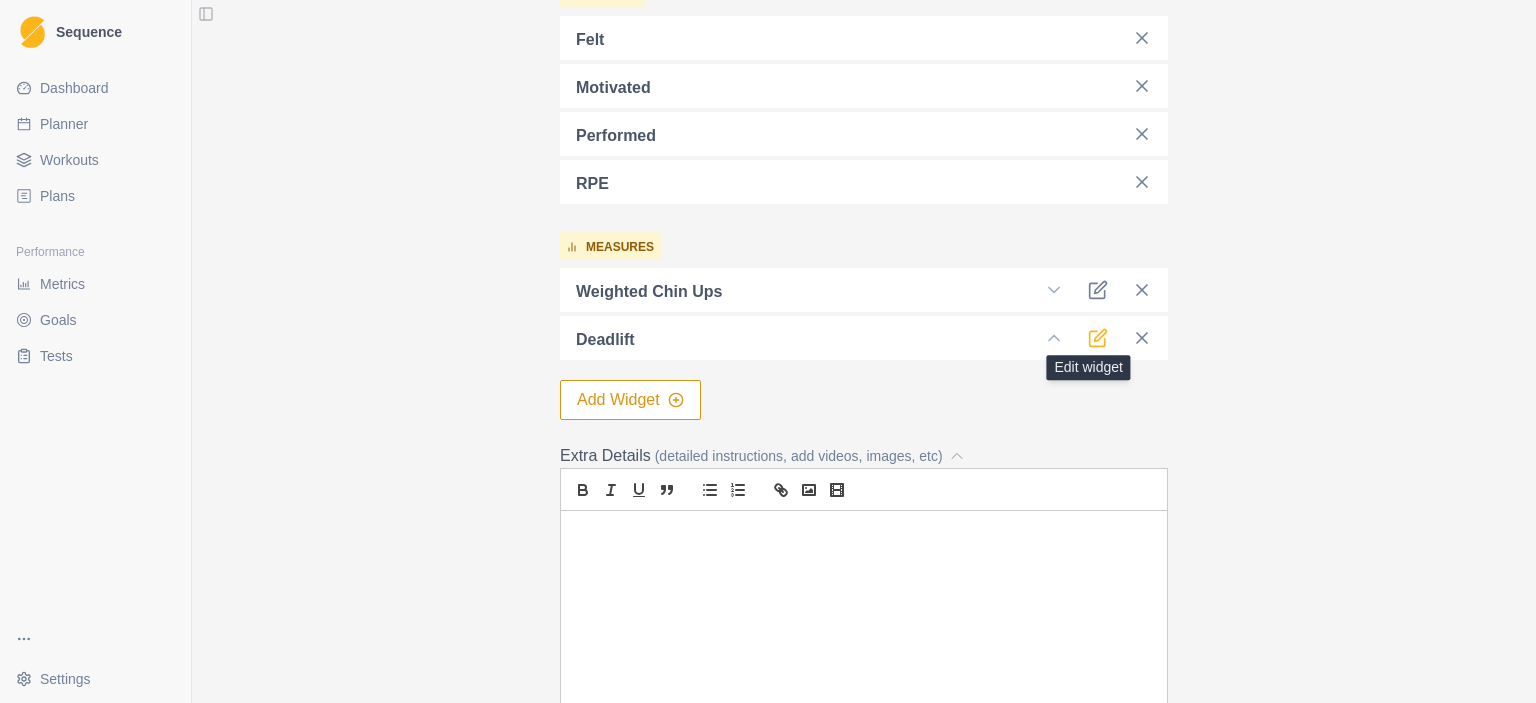 click 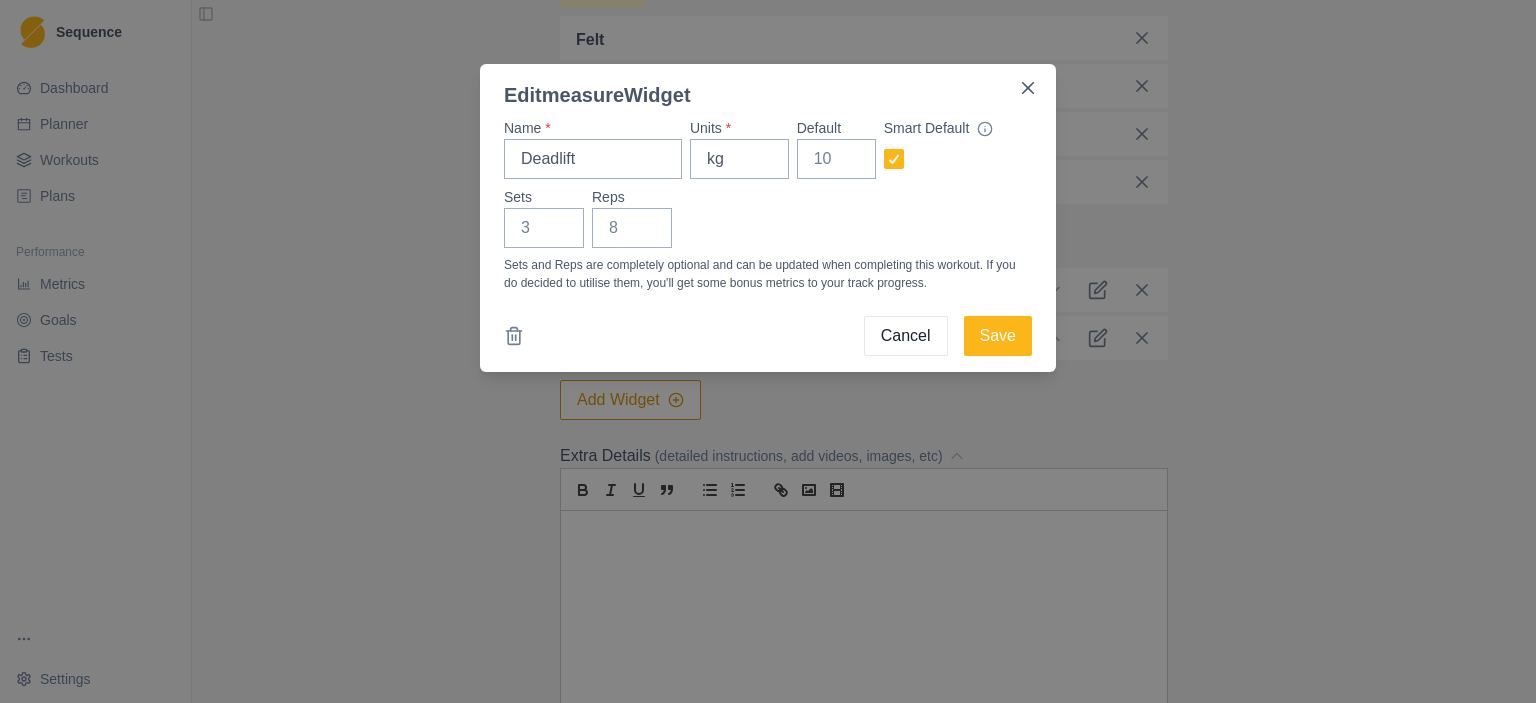 click on "Cancel" at bounding box center [906, 336] 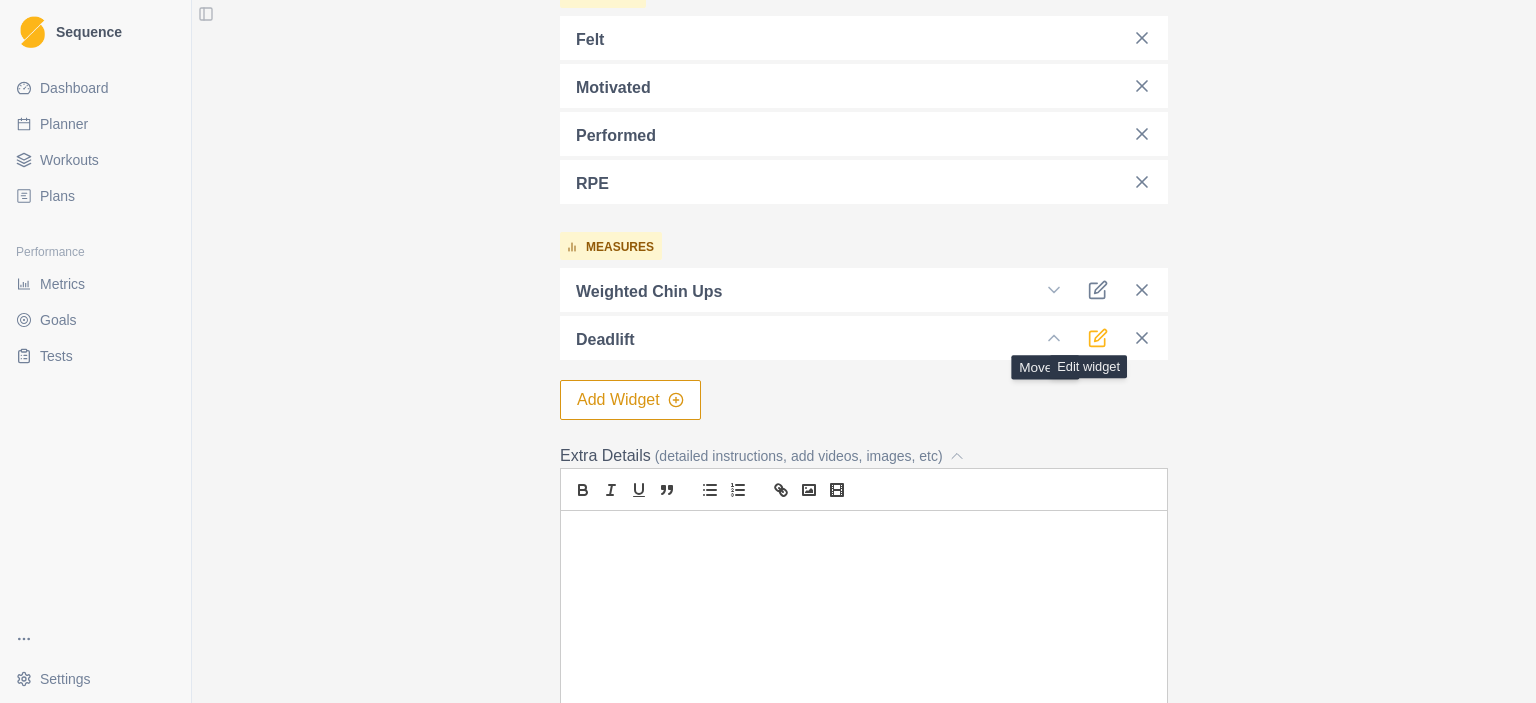 click 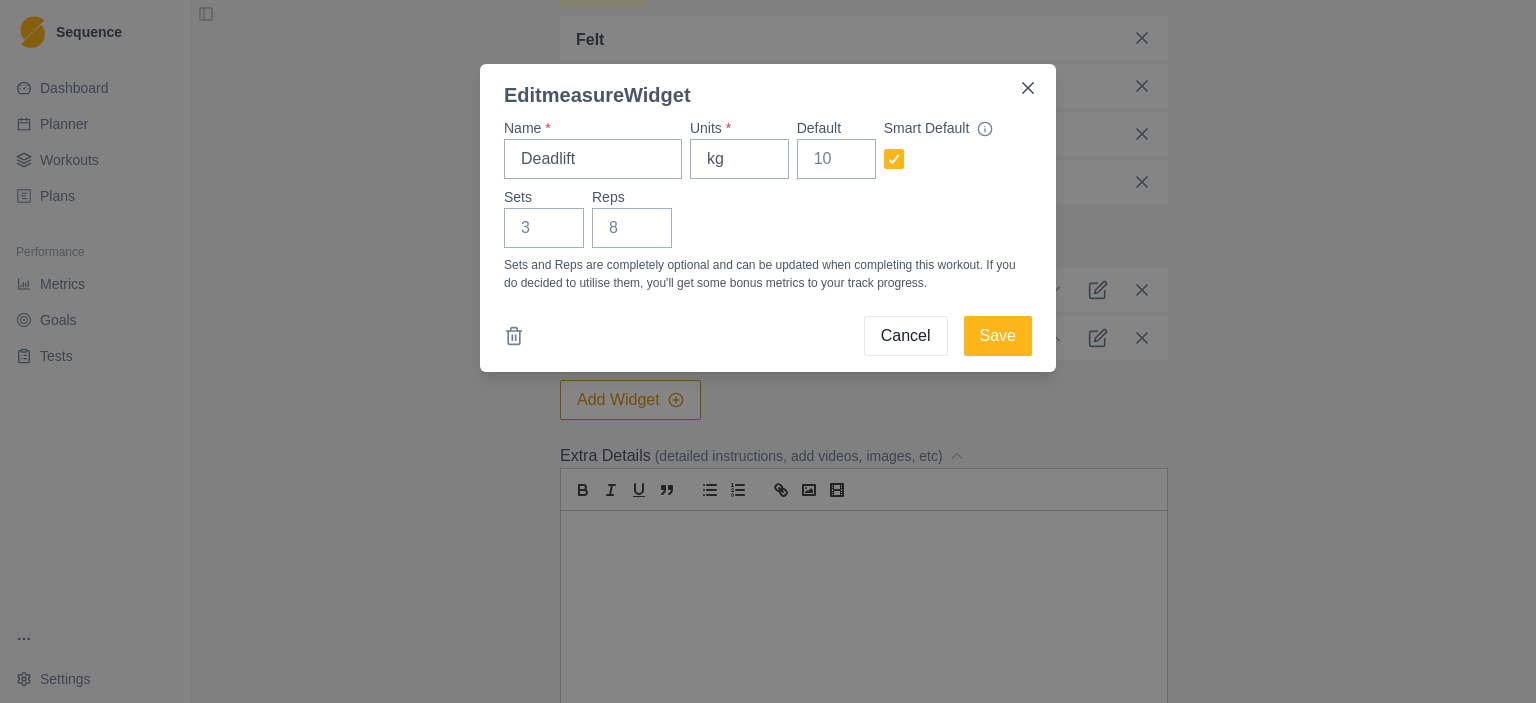 click on "Cancel" at bounding box center (906, 336) 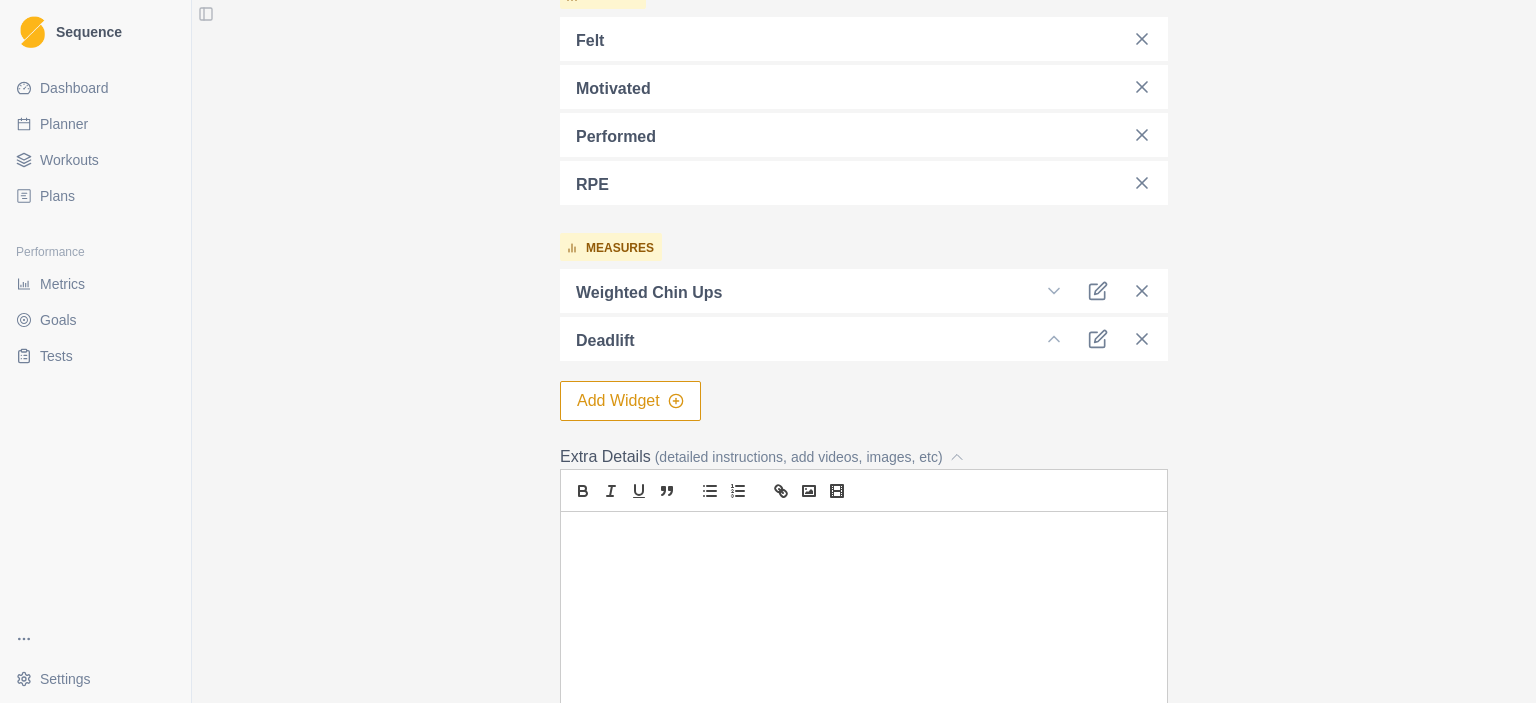 scroll, scrollTop: 642, scrollLeft: 0, axis: vertical 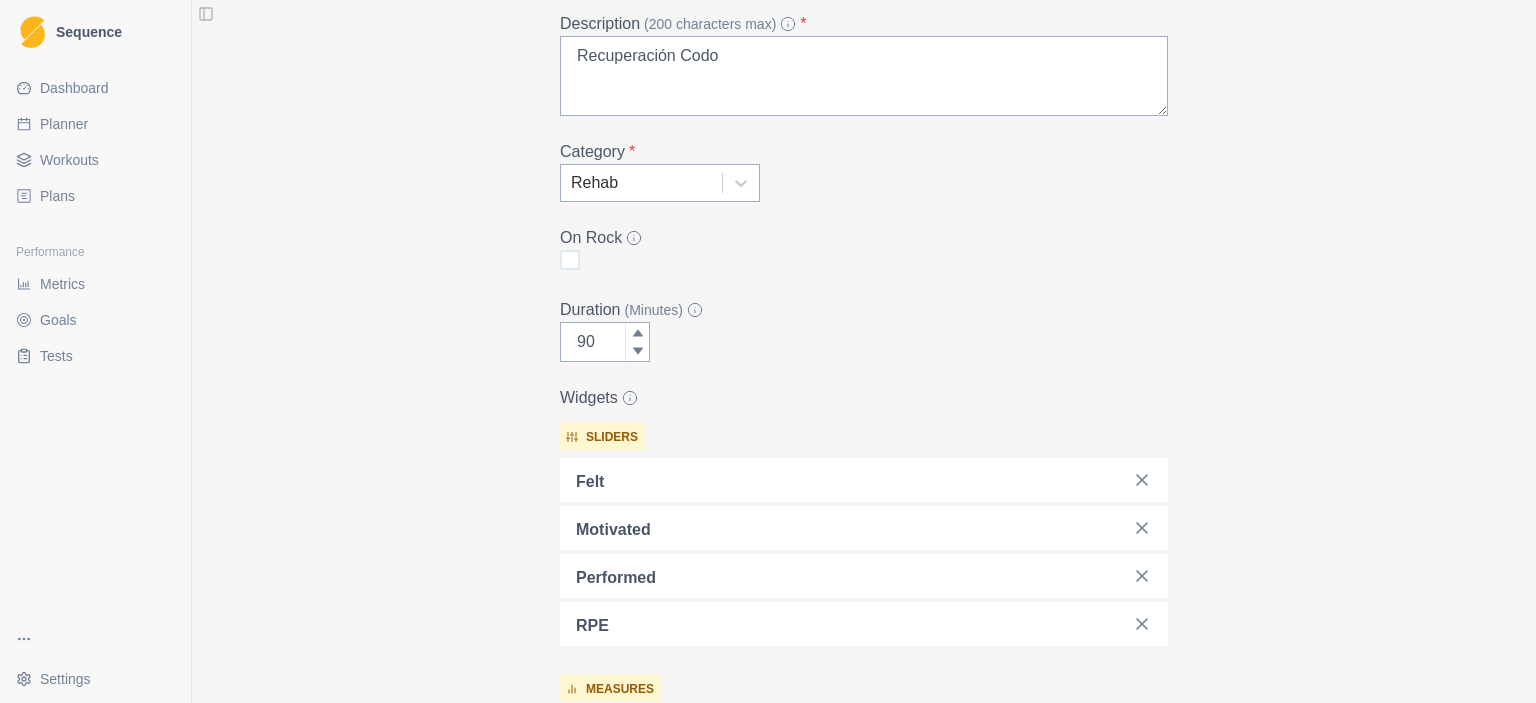 click on "Planner" at bounding box center (64, 124) 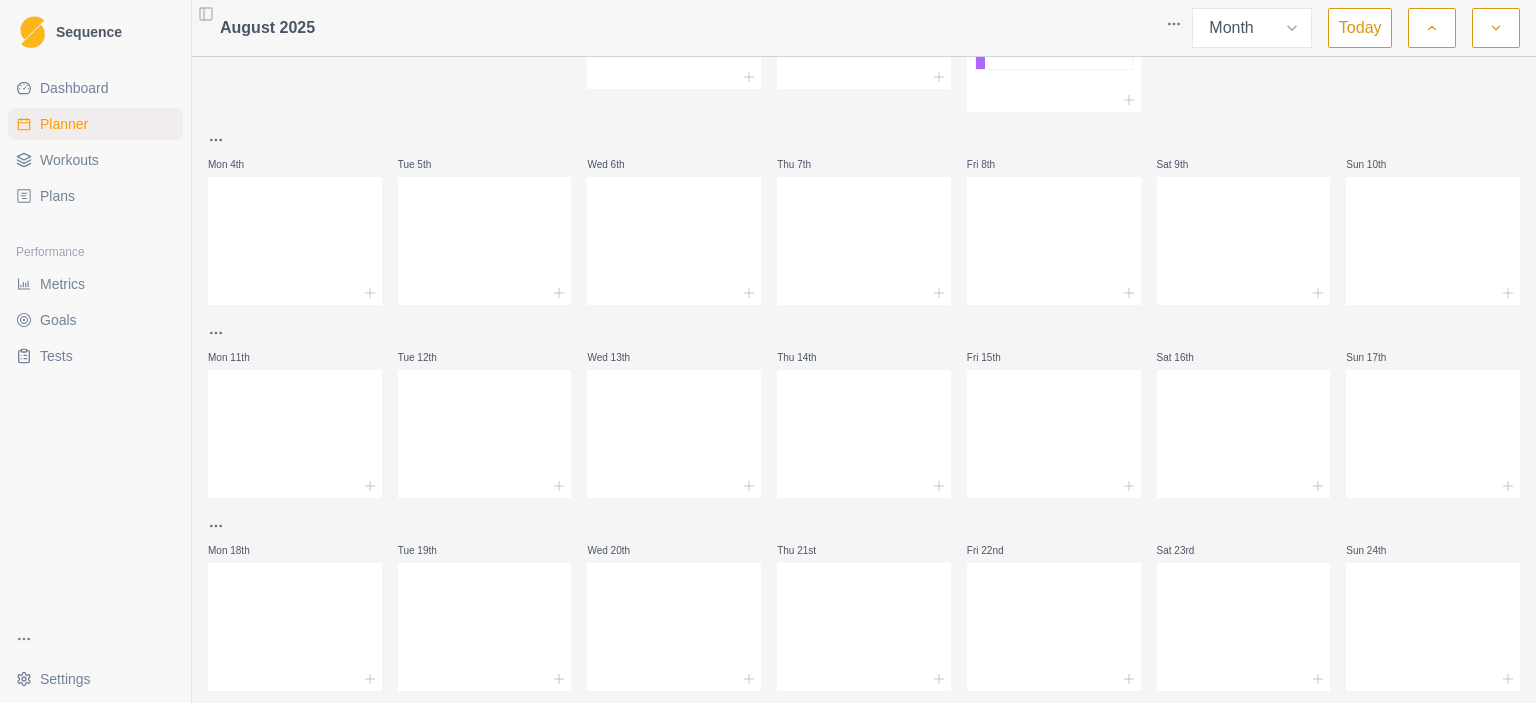 scroll, scrollTop: 0, scrollLeft: 0, axis: both 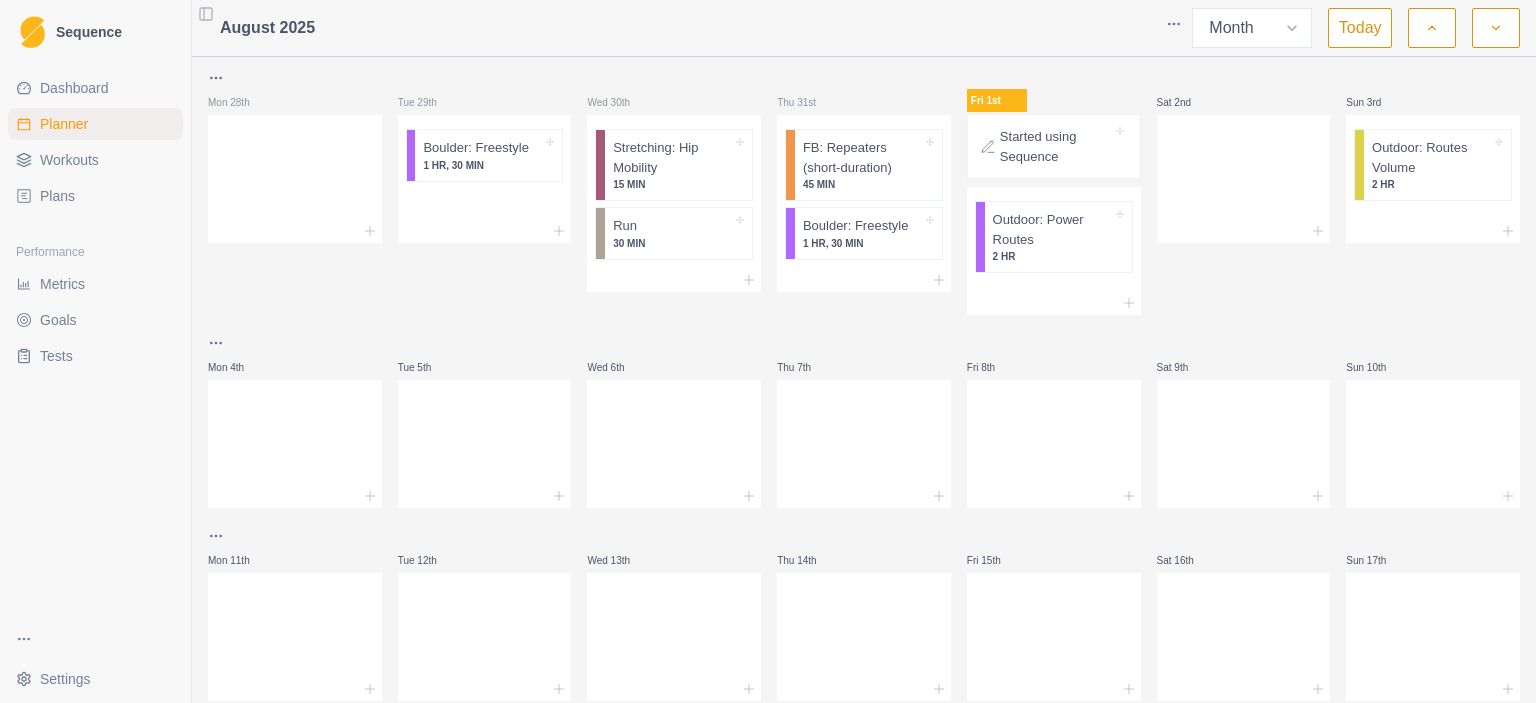 click on "Dashboard" at bounding box center (74, 88) 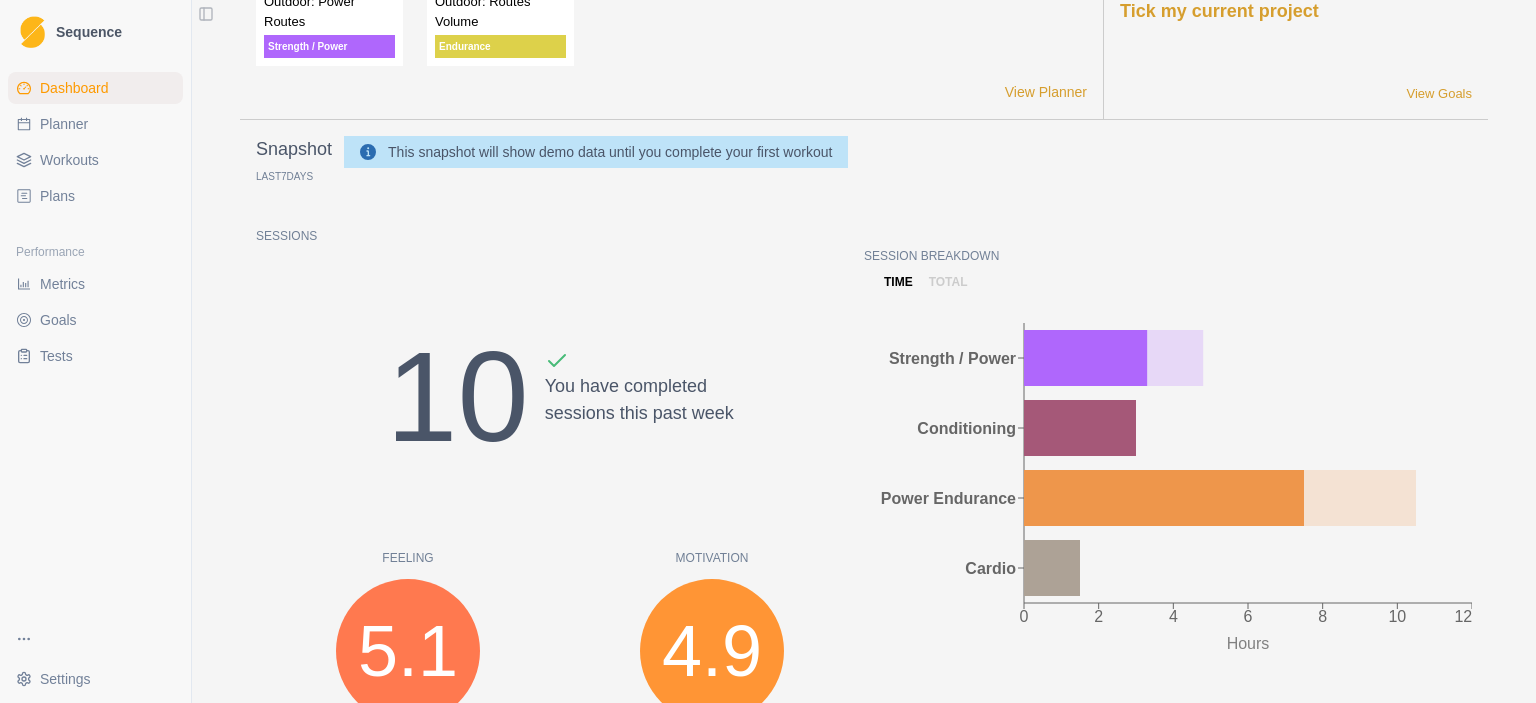 scroll, scrollTop: 0, scrollLeft: 0, axis: both 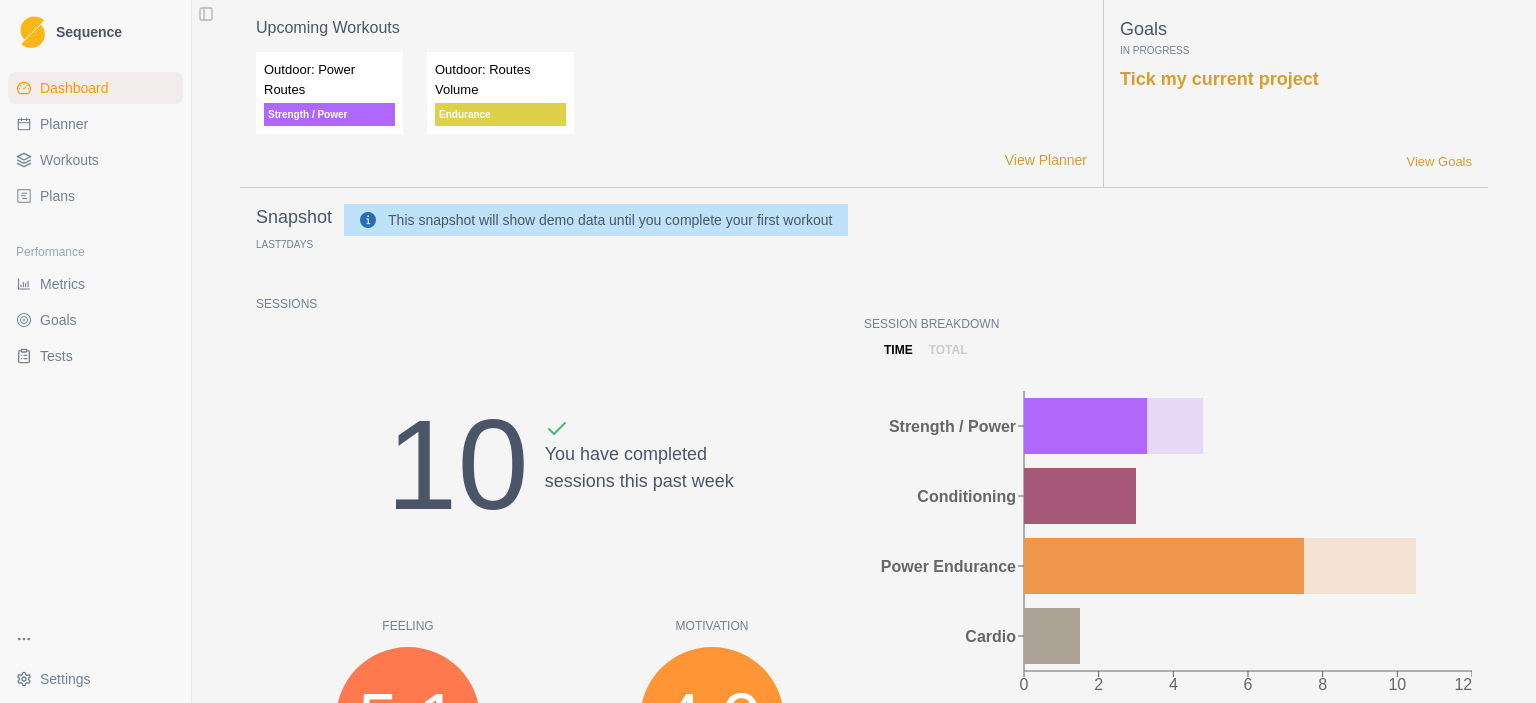 click on "Plans" at bounding box center (57, 196) 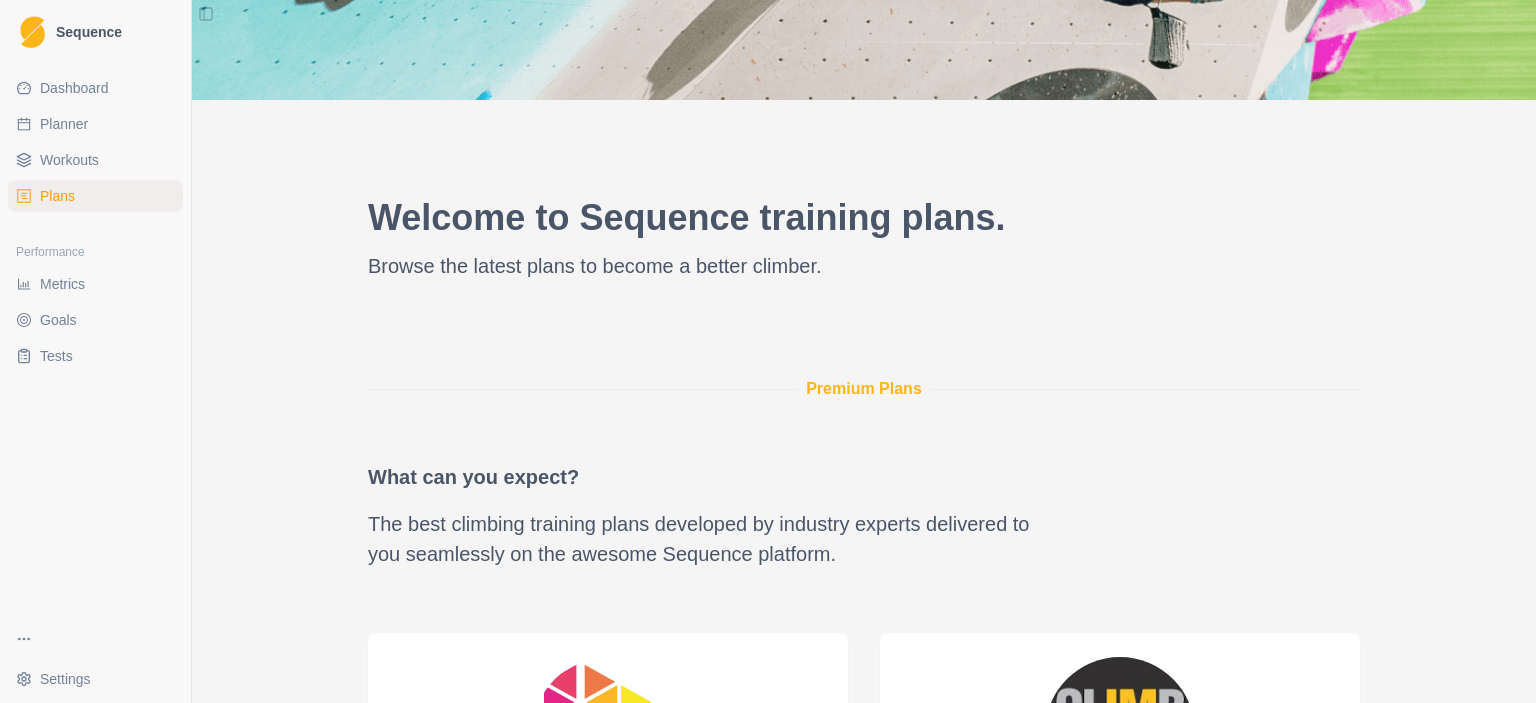 scroll, scrollTop: 800, scrollLeft: 0, axis: vertical 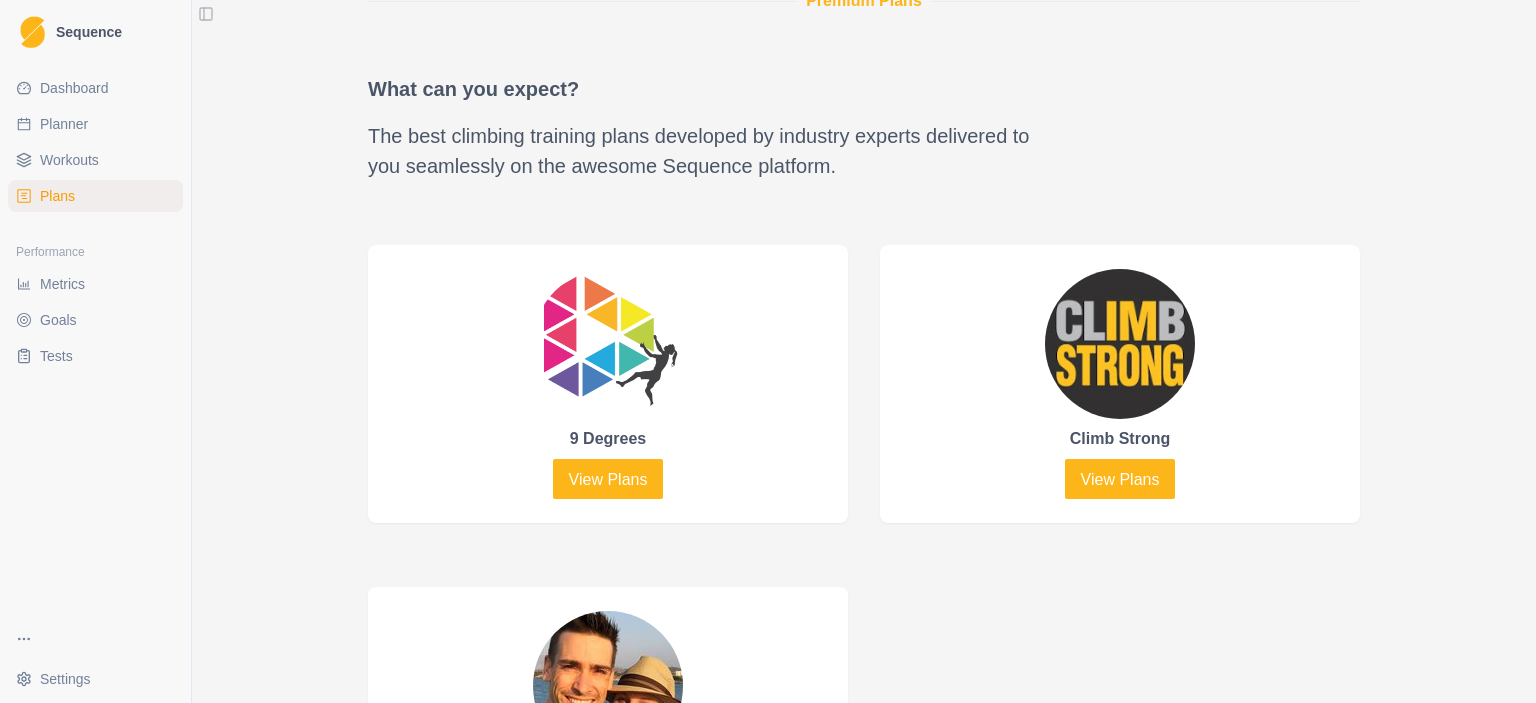 click on "Workouts" at bounding box center [69, 160] 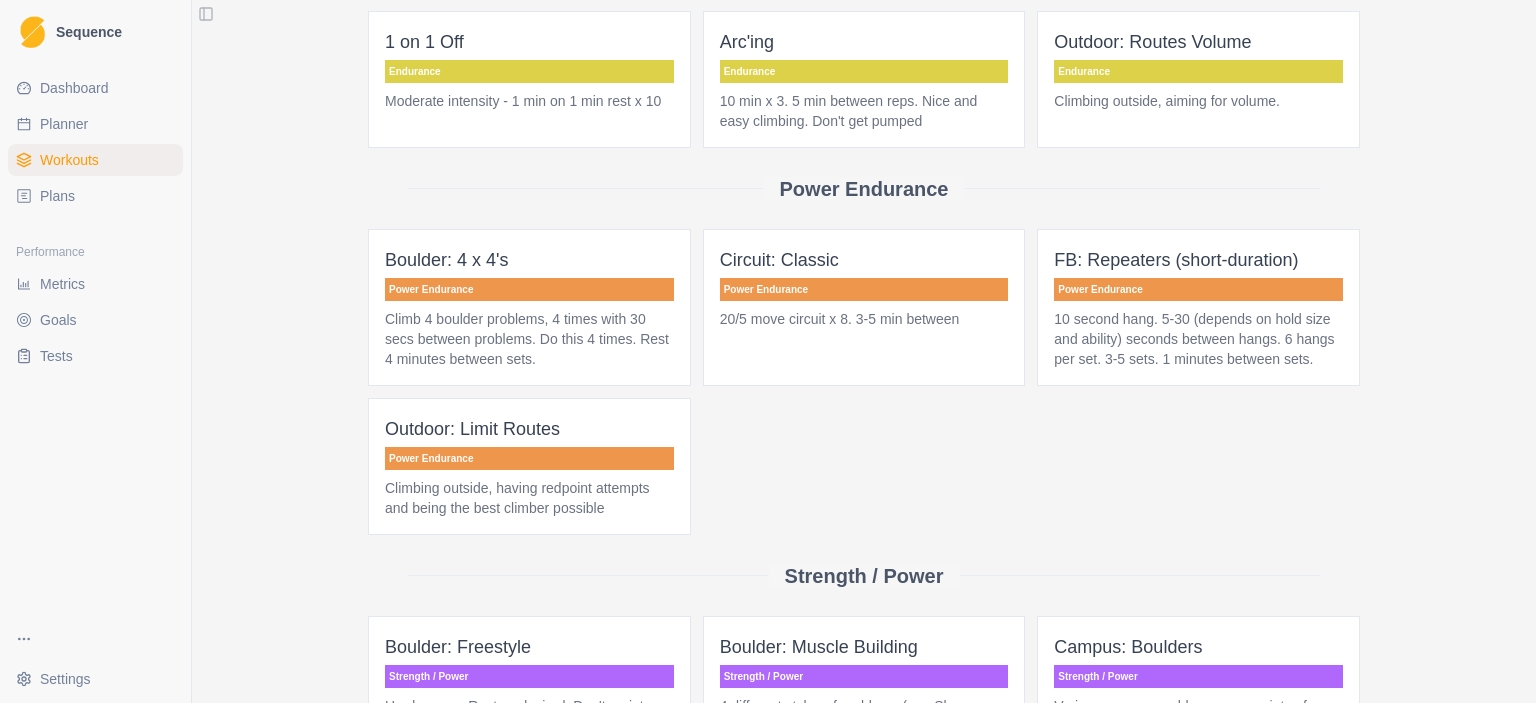 scroll, scrollTop: 0, scrollLeft: 0, axis: both 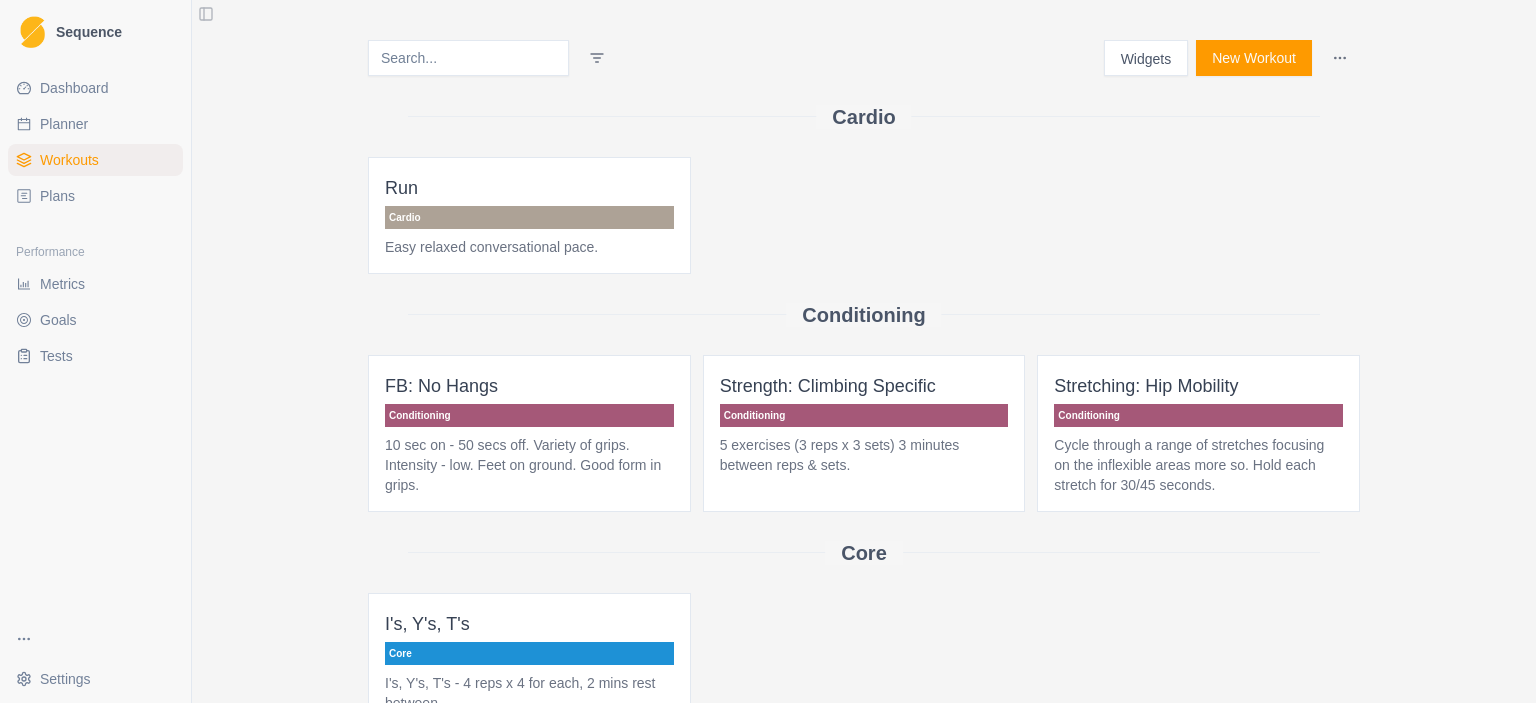 click on "5 exercises (3 reps x 3 sets) 3 minutes between reps & sets." at bounding box center (864, 455) 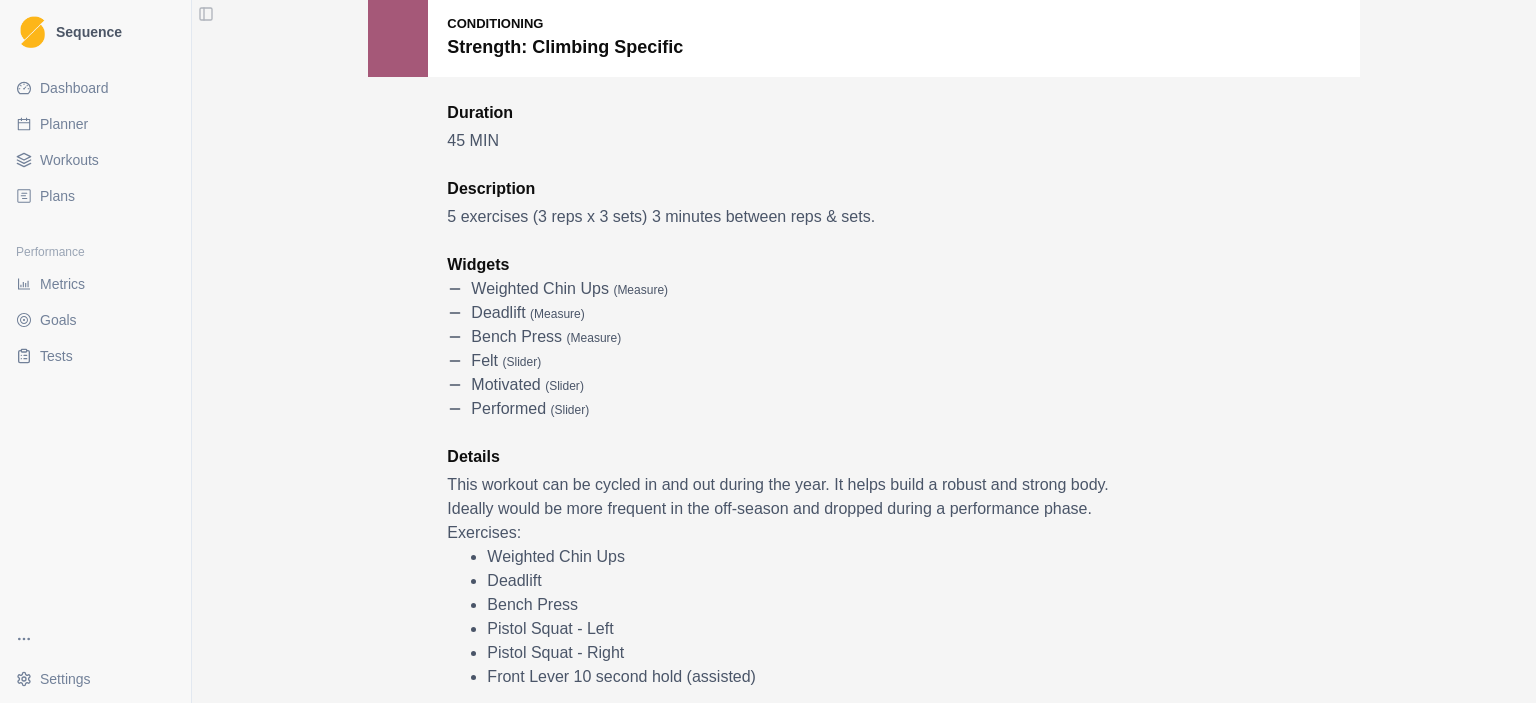 scroll, scrollTop: 0, scrollLeft: 0, axis: both 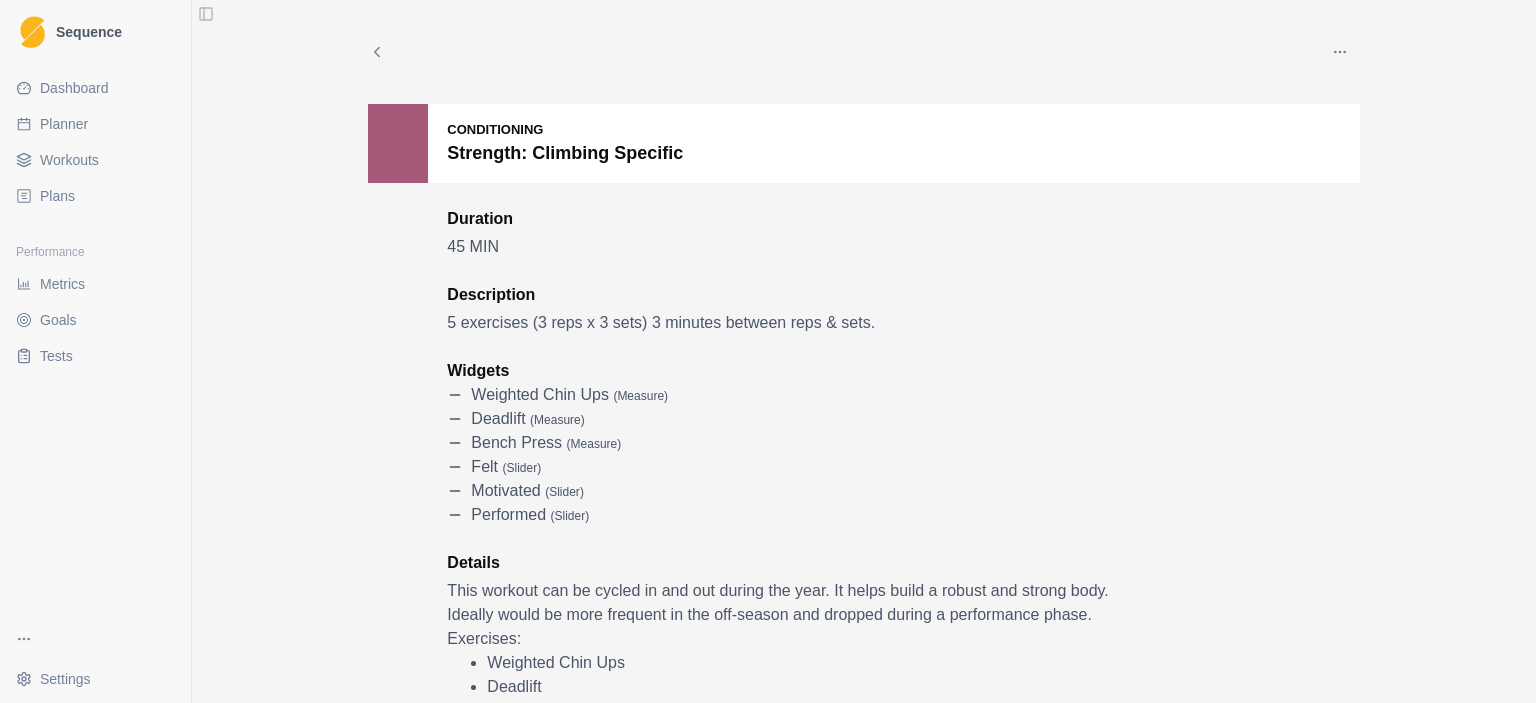 click 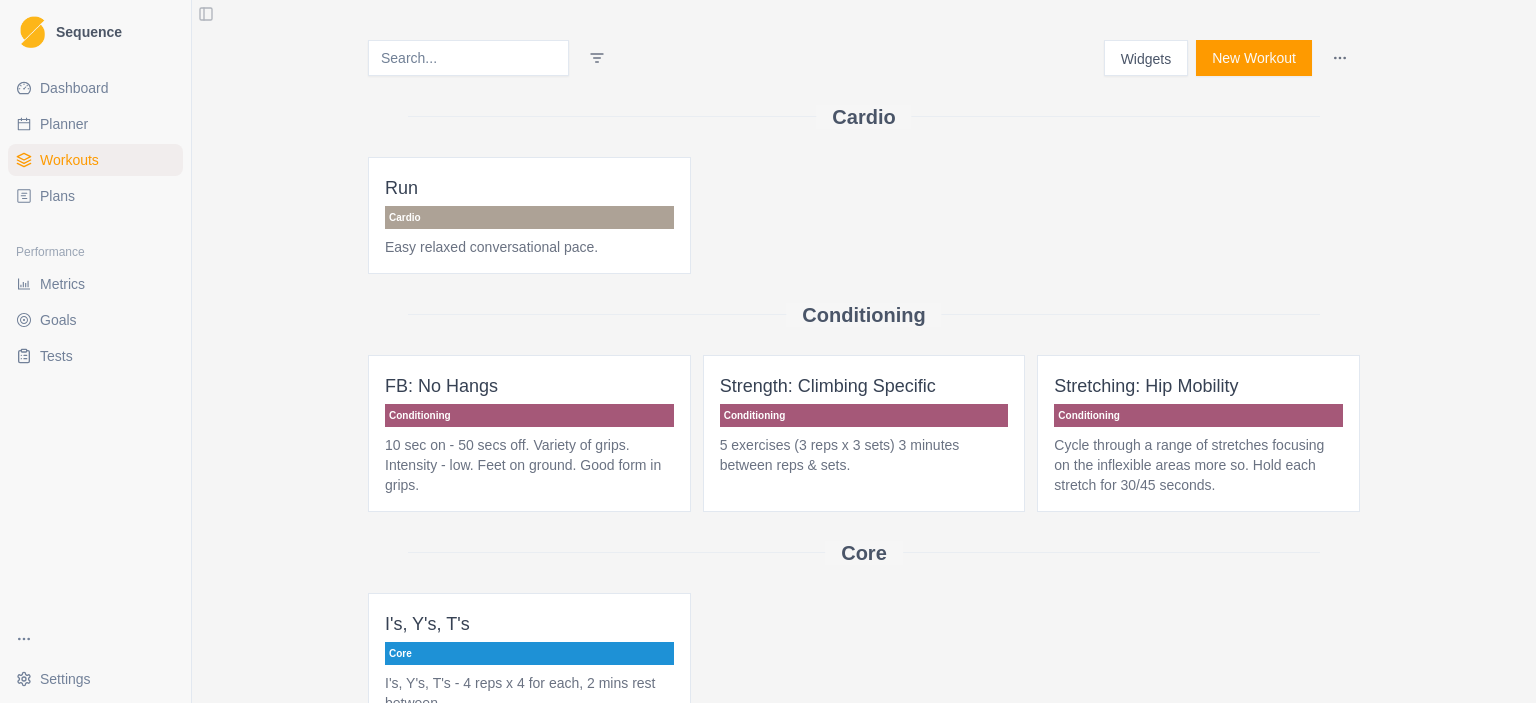 click on "5 exercises (3 reps x 3 sets) 3 minutes between reps & sets." at bounding box center (864, 455) 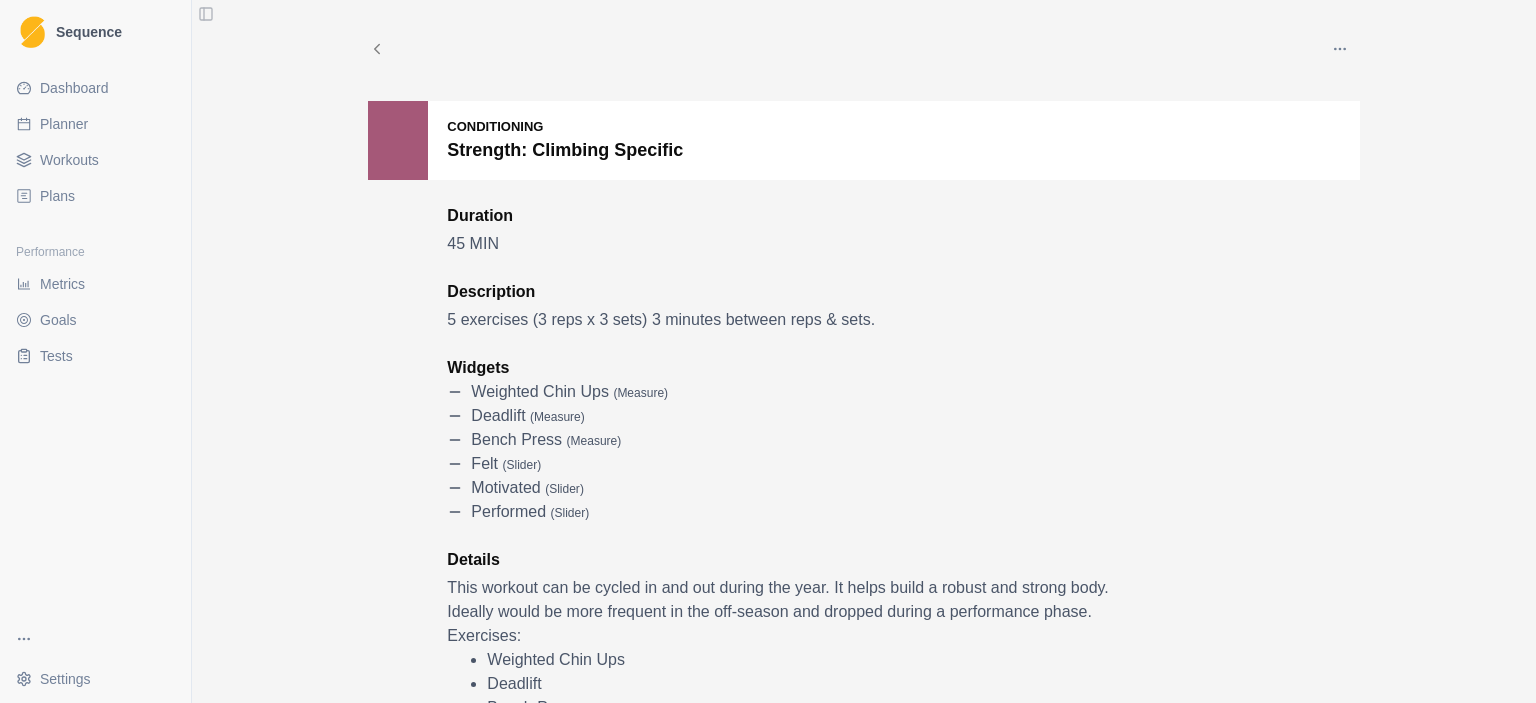 scroll, scrollTop: 0, scrollLeft: 0, axis: both 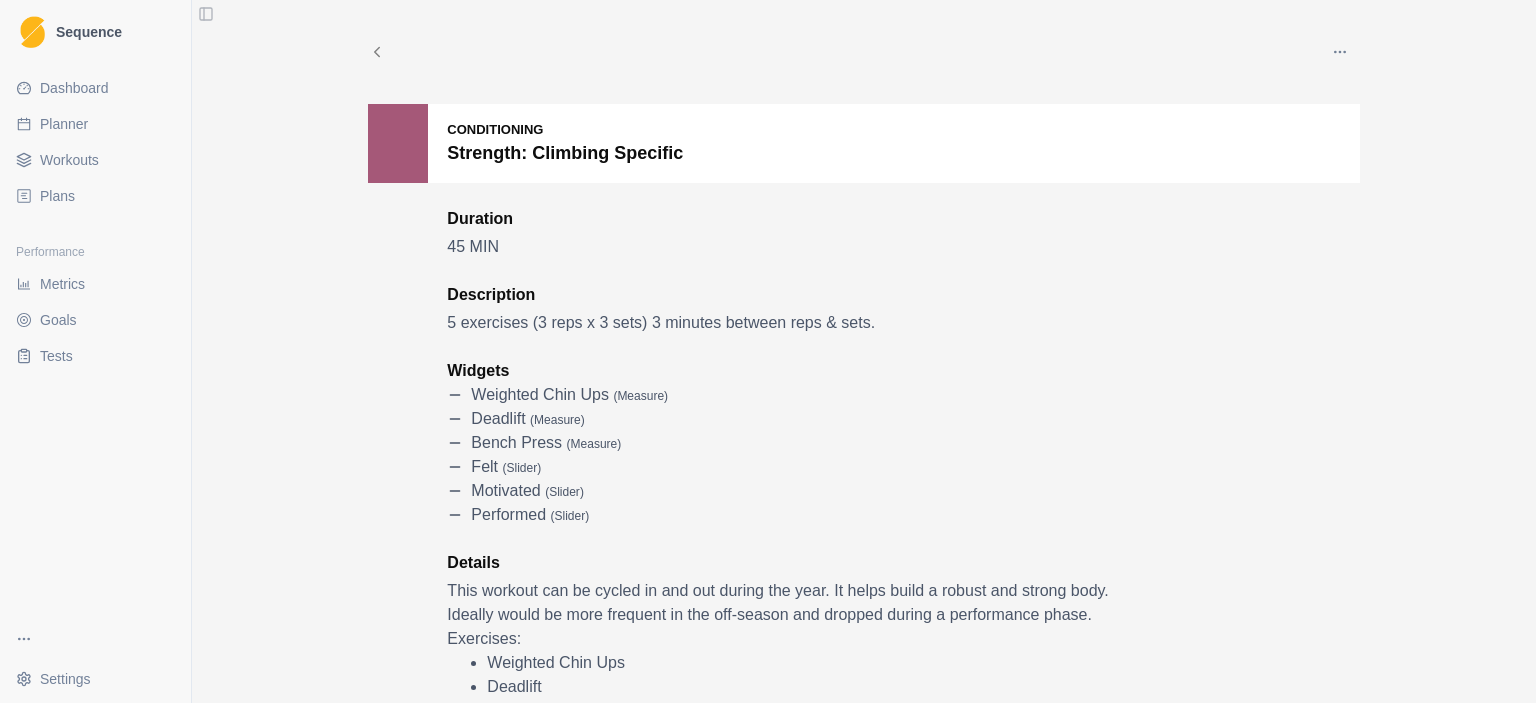click on "Duration 45 MIN Description 5 exercises (3 reps x 3 sets) 3 minutes between reps & sets. Widgets Weighted Chin Ups ( measure ) Deadlift ( measure ) Bench Press ( measure ) felt ( slider ) motivated ( slider ) performed ( slider ) Details This workout can be cycled in and out during the year. It helps build a robust and strong body. Ideally would be more frequent in the off-season and dropped during a performance phase. Exercises: Weighted Chin Ups Deadlift Bench Press Pistol Squat - Left Pistol Squat - Right Front Lever 10 second hold (assisted)" at bounding box center (782, 501) 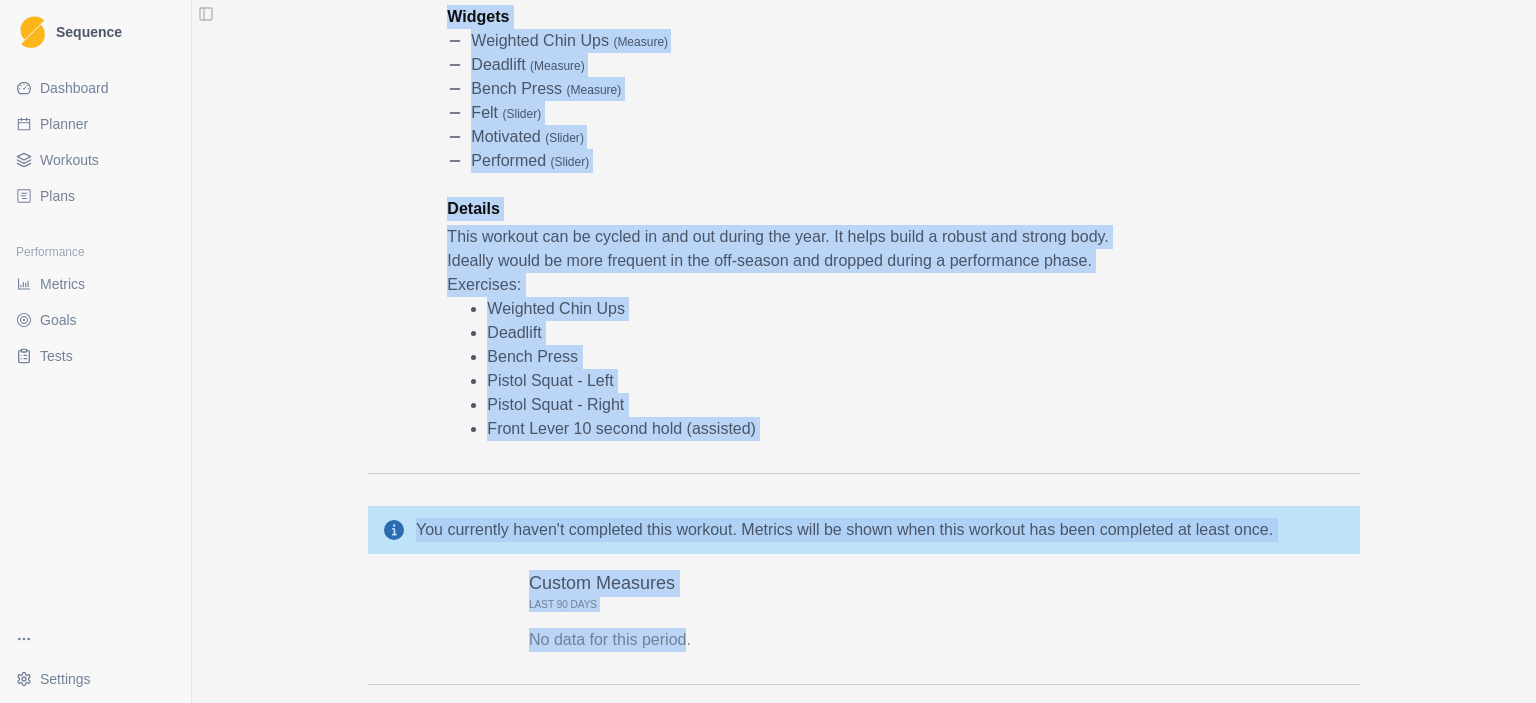 scroll, scrollTop: 356, scrollLeft: 0, axis: vertical 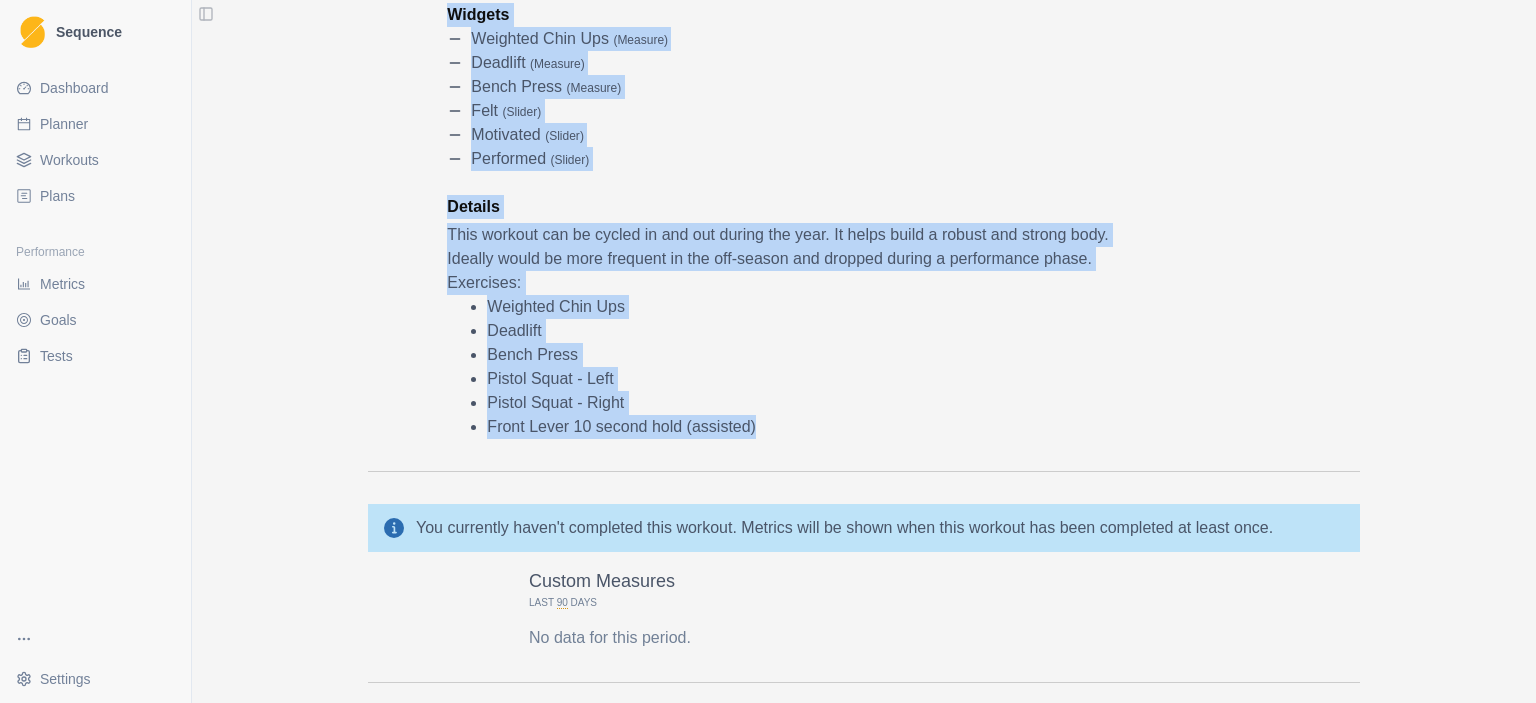drag, startPoint x: 440, startPoint y: 217, endPoint x: 781, endPoint y: 437, distance: 405.80908 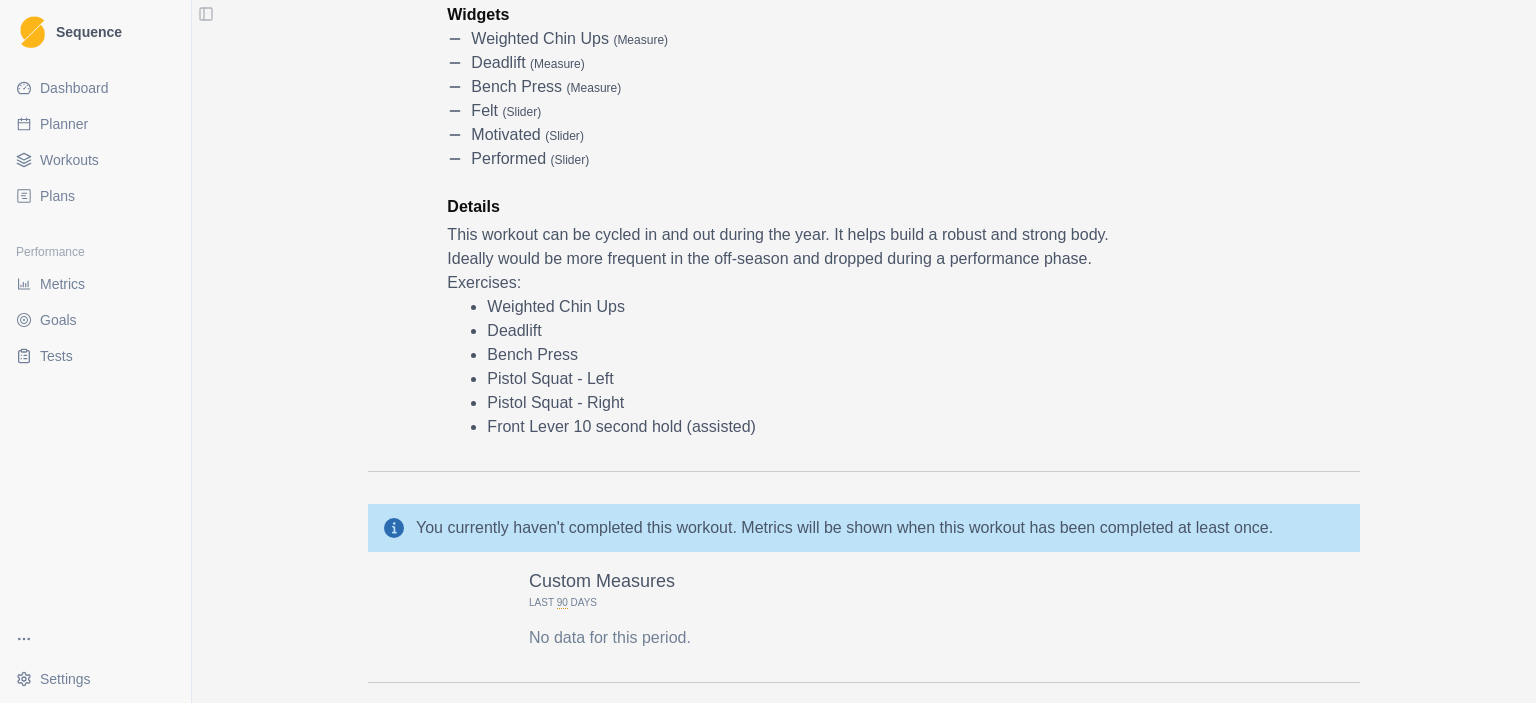 click on "Workouts" at bounding box center (69, 160) 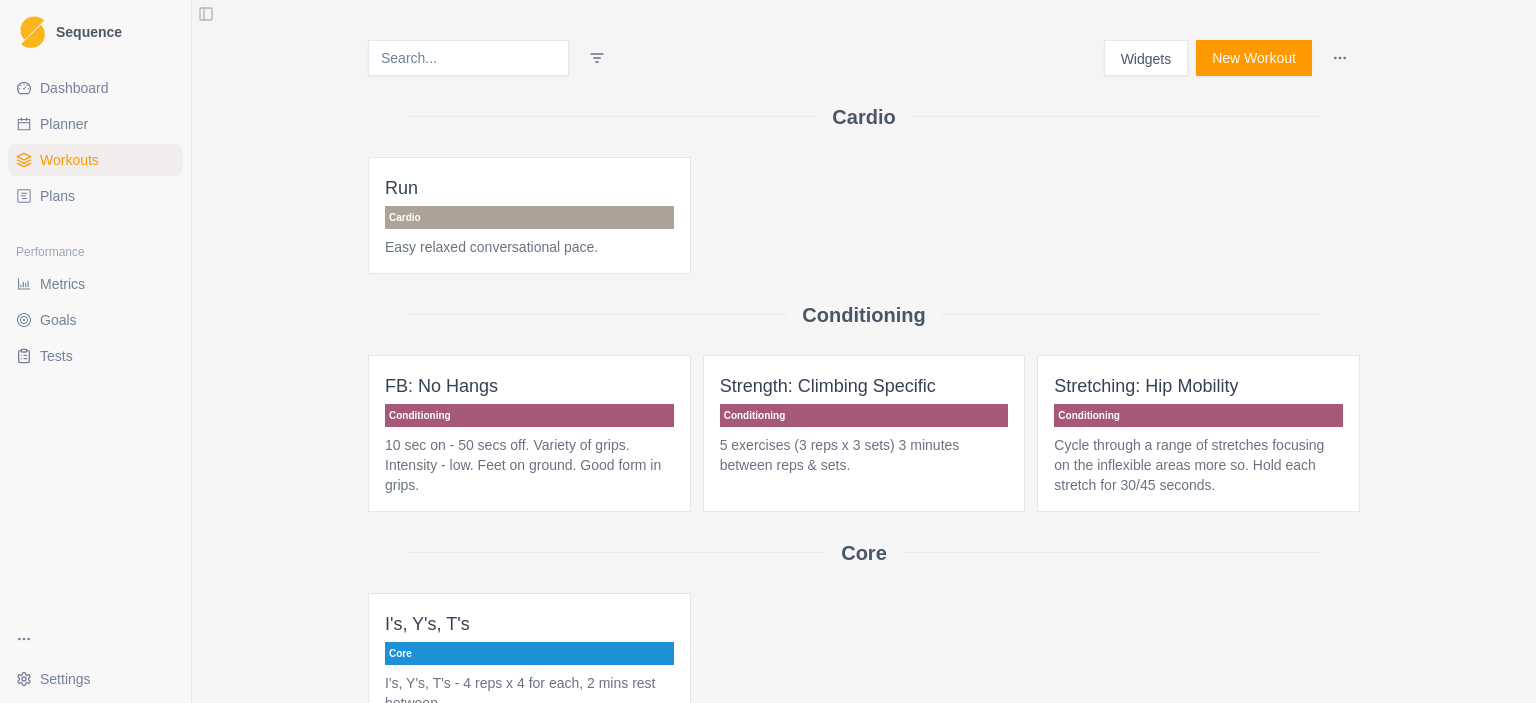 click on "New Workout" at bounding box center (1254, 58) 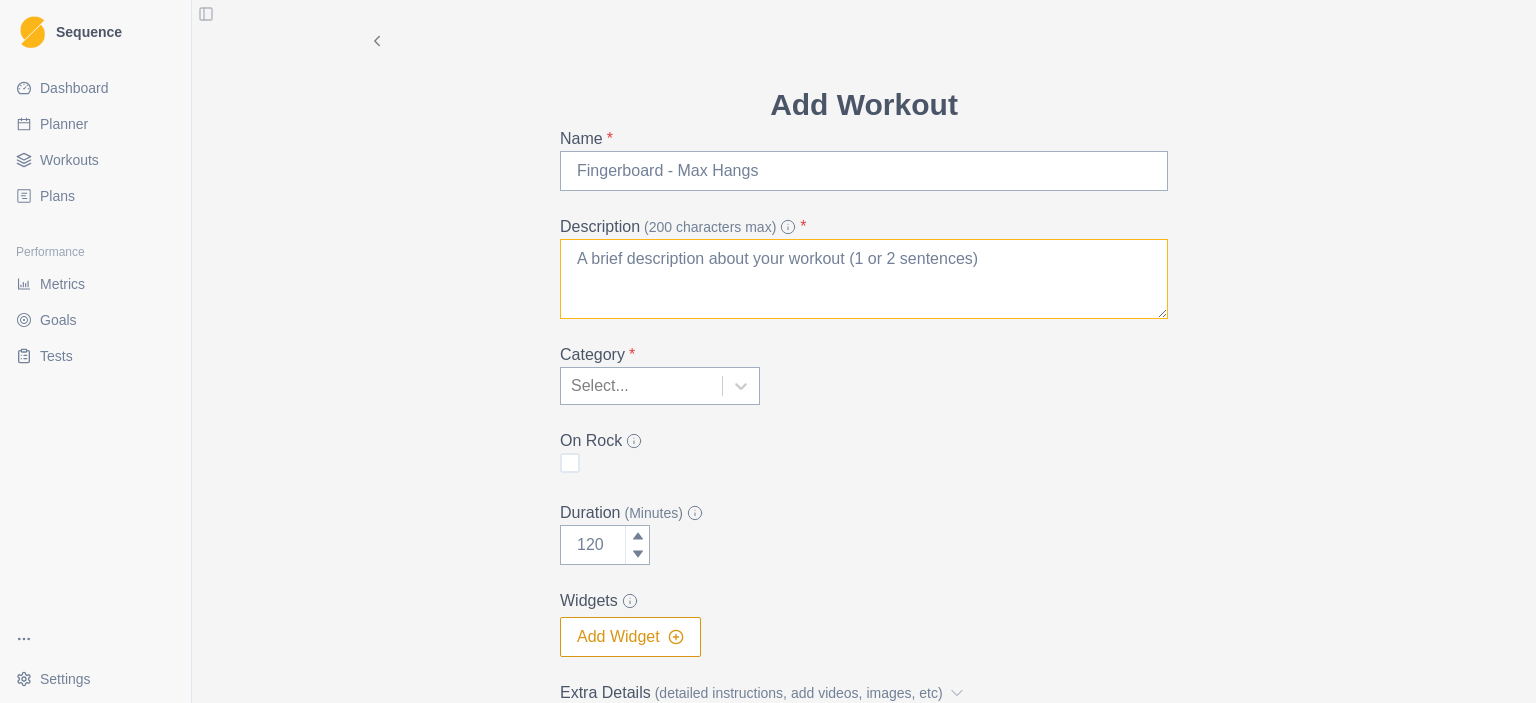 click on "Description   (200 characters max) *" at bounding box center (864, 279) 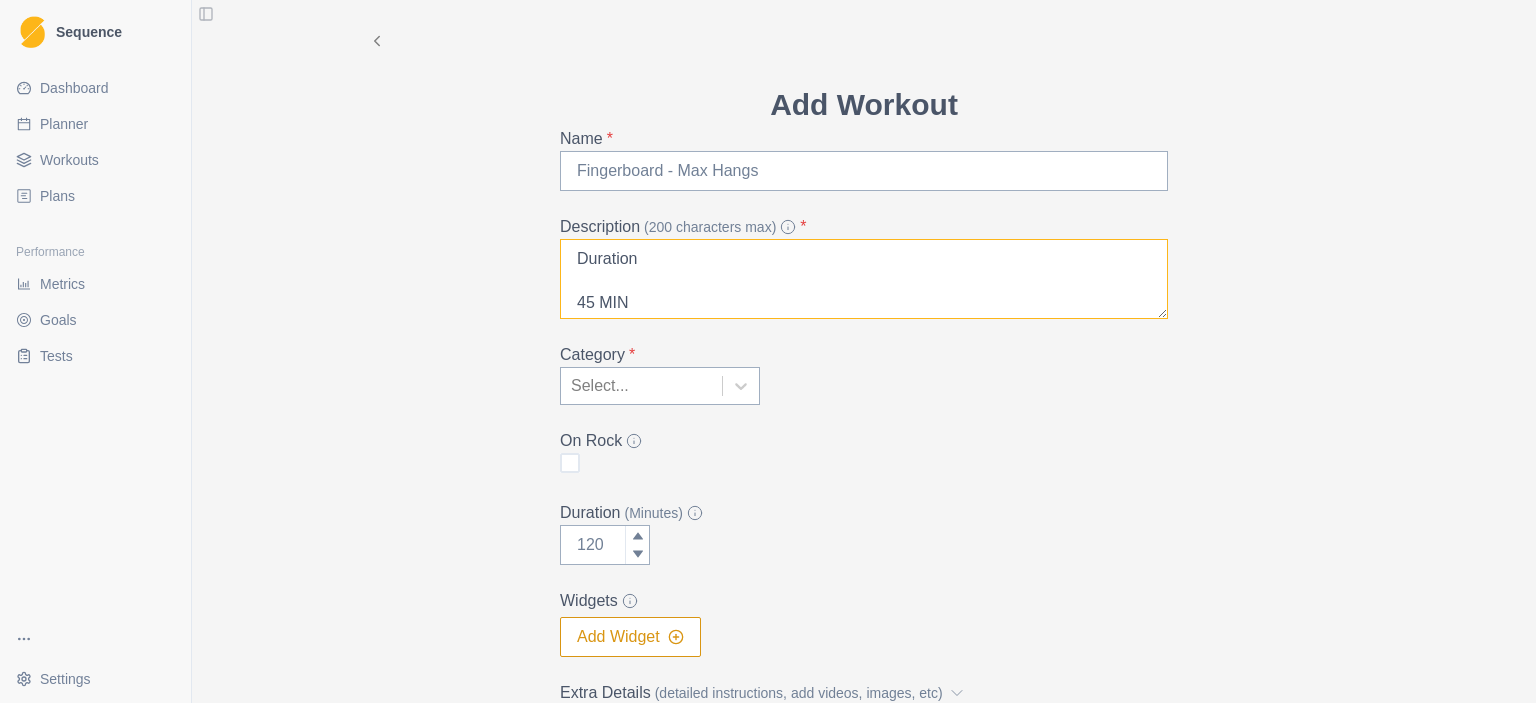 scroll, scrollTop: 721, scrollLeft: 0, axis: vertical 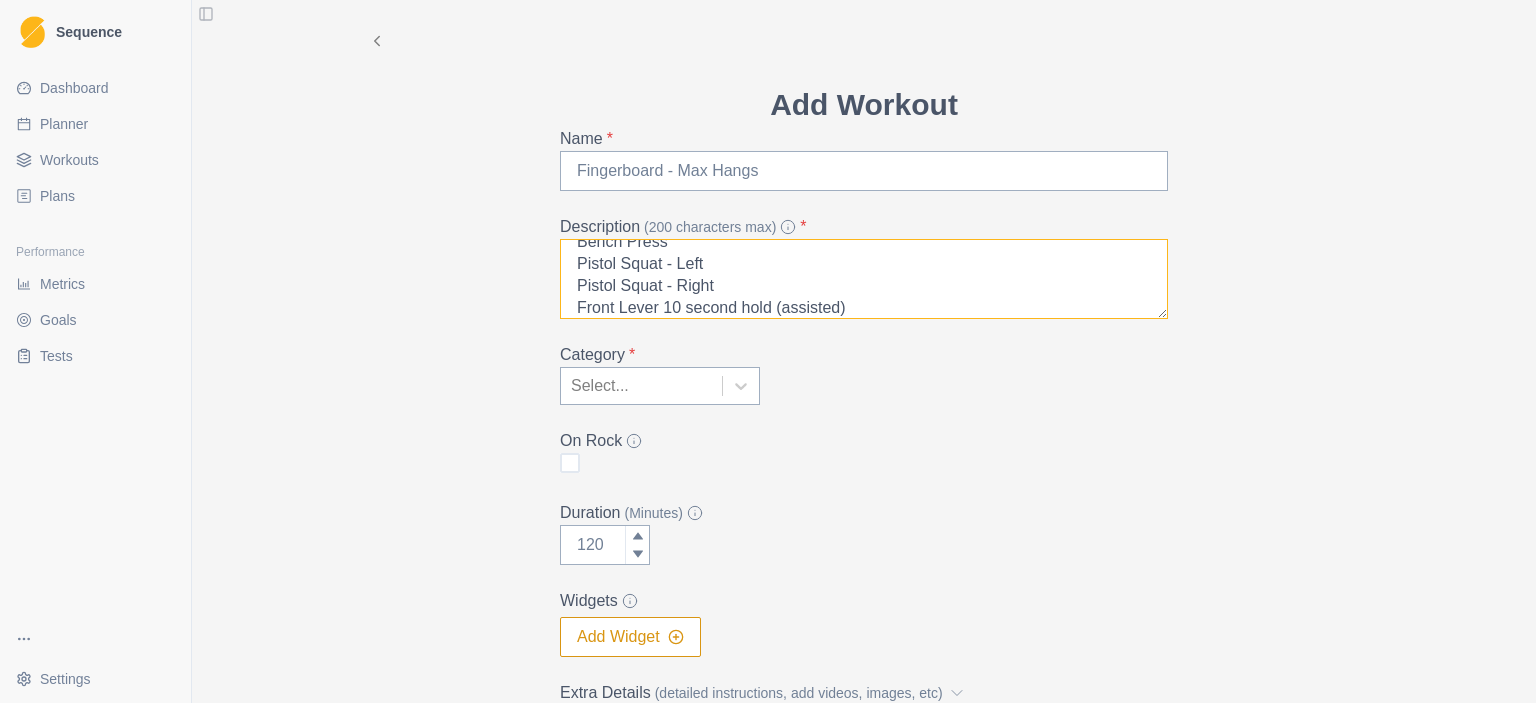 type on "Duration
45 MIN
Description
5 exercises (3 reps x 3 sets) 3 minutes between reps & sets.
Widgets
Weighted Chin Ups (measure)
Deadlift (measure)
Bench Press (measure)
felt (slider)
motivated (slider)
performed (slider)
Details
This workout can be cycled in and out during the year. It helps build a robust and strong body. Ideally would be more frequent in the off-season and dropped during a performance phase.
Exercises:
Weighted Chin Ups
Deadlift
Bench Press
Pistol Squat - Left
Pistol Squat - Right
Front Lever 10 second hold (assisted)" 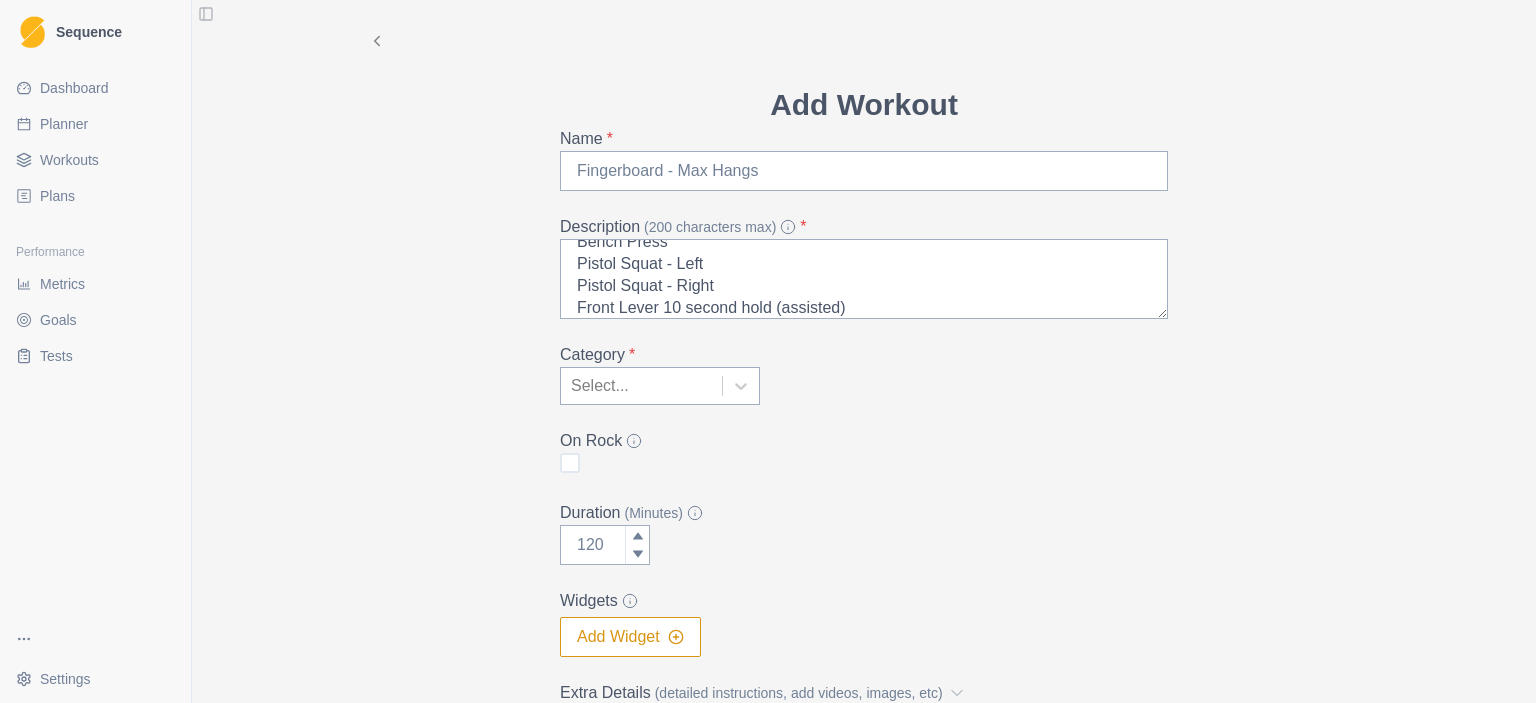 click on "Category * Select..." at bounding box center (864, 374) 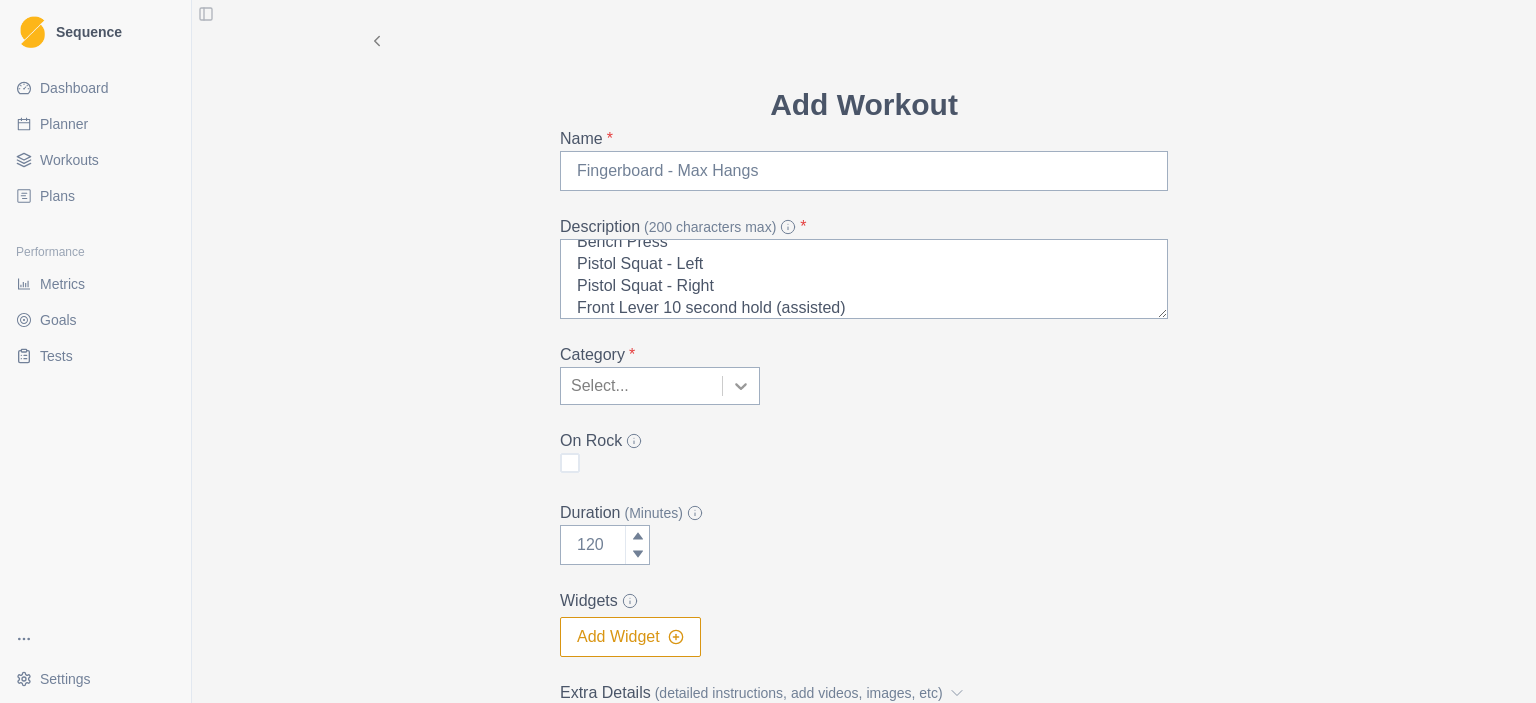 click 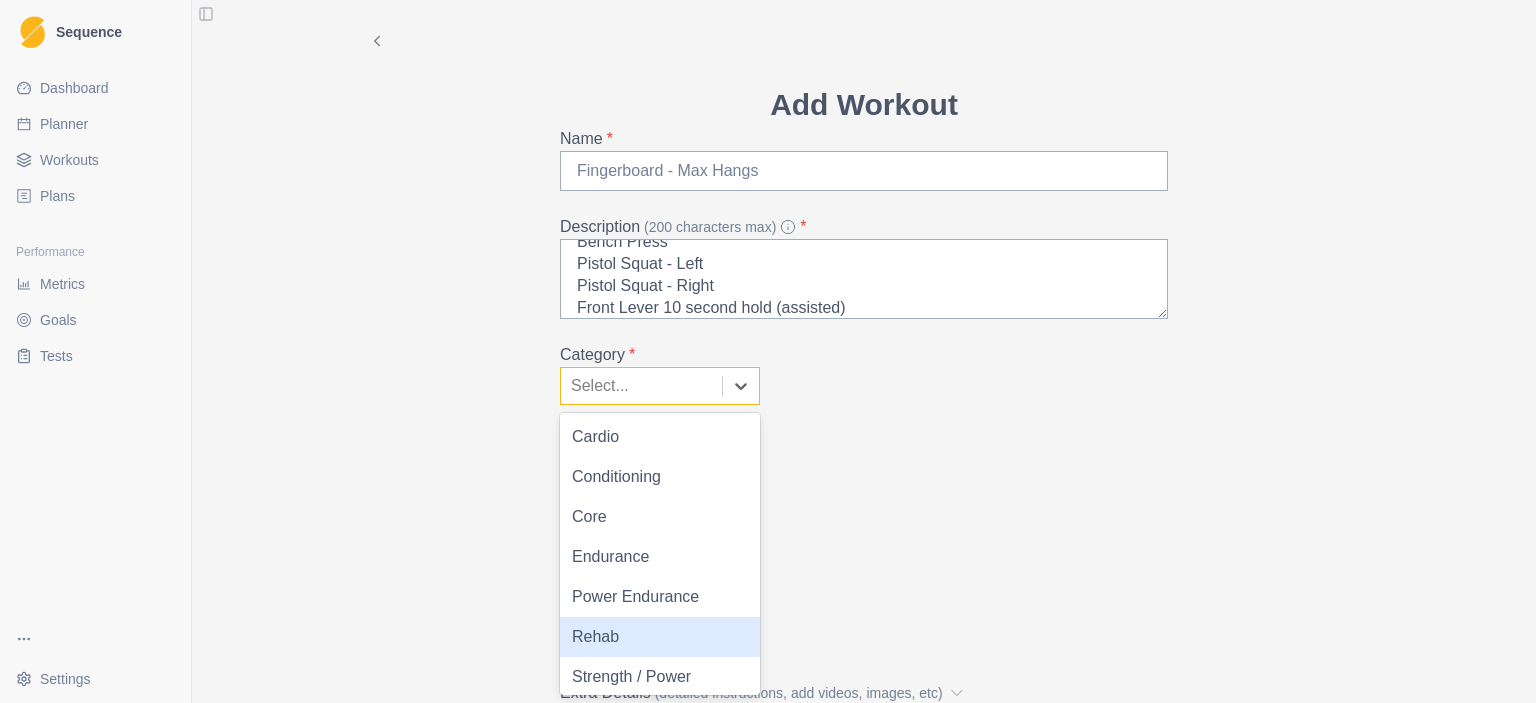 click on "Rehab" at bounding box center (660, 637) 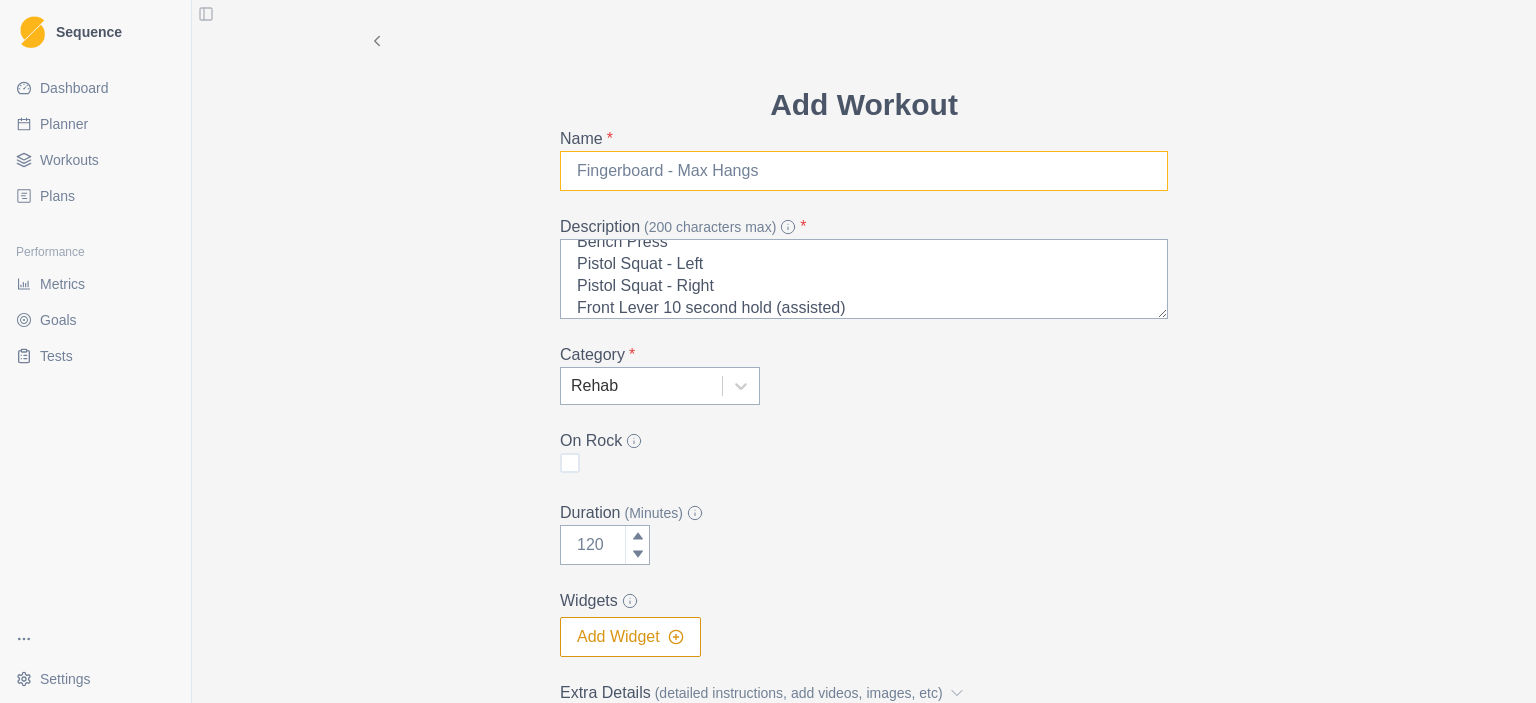 drag, startPoint x: 762, startPoint y: 168, endPoint x: 630, endPoint y: 168, distance: 132 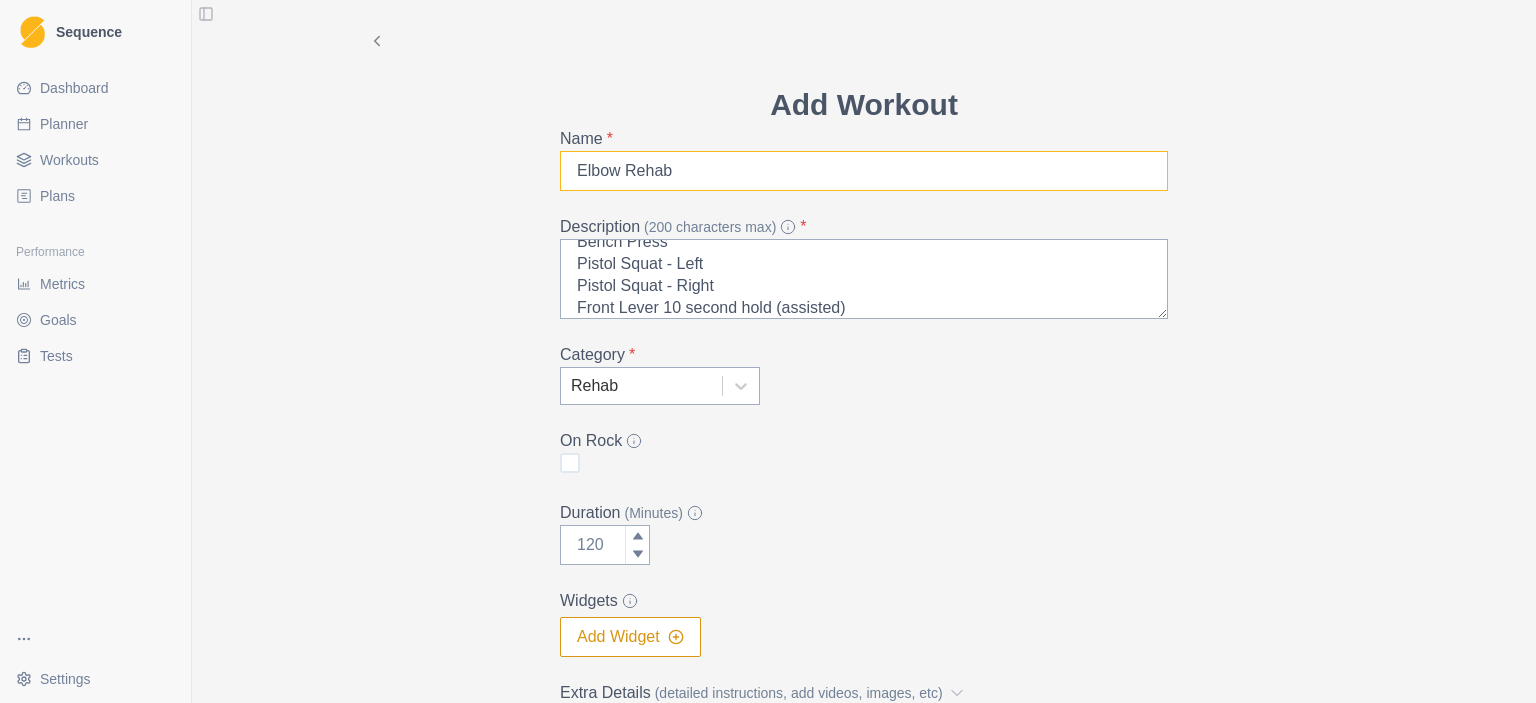 type on "Elbow Rehab" 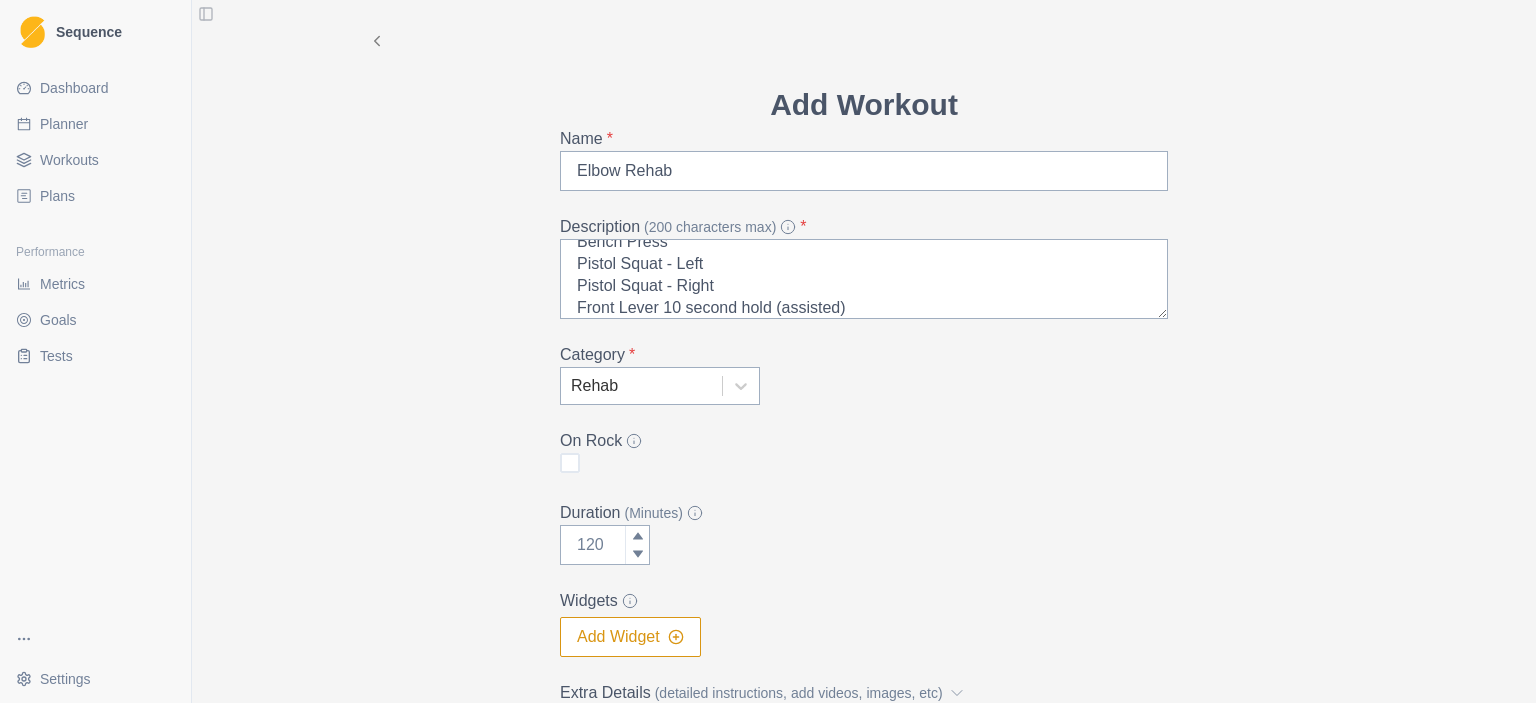click on "On Rock" at bounding box center (864, 453) 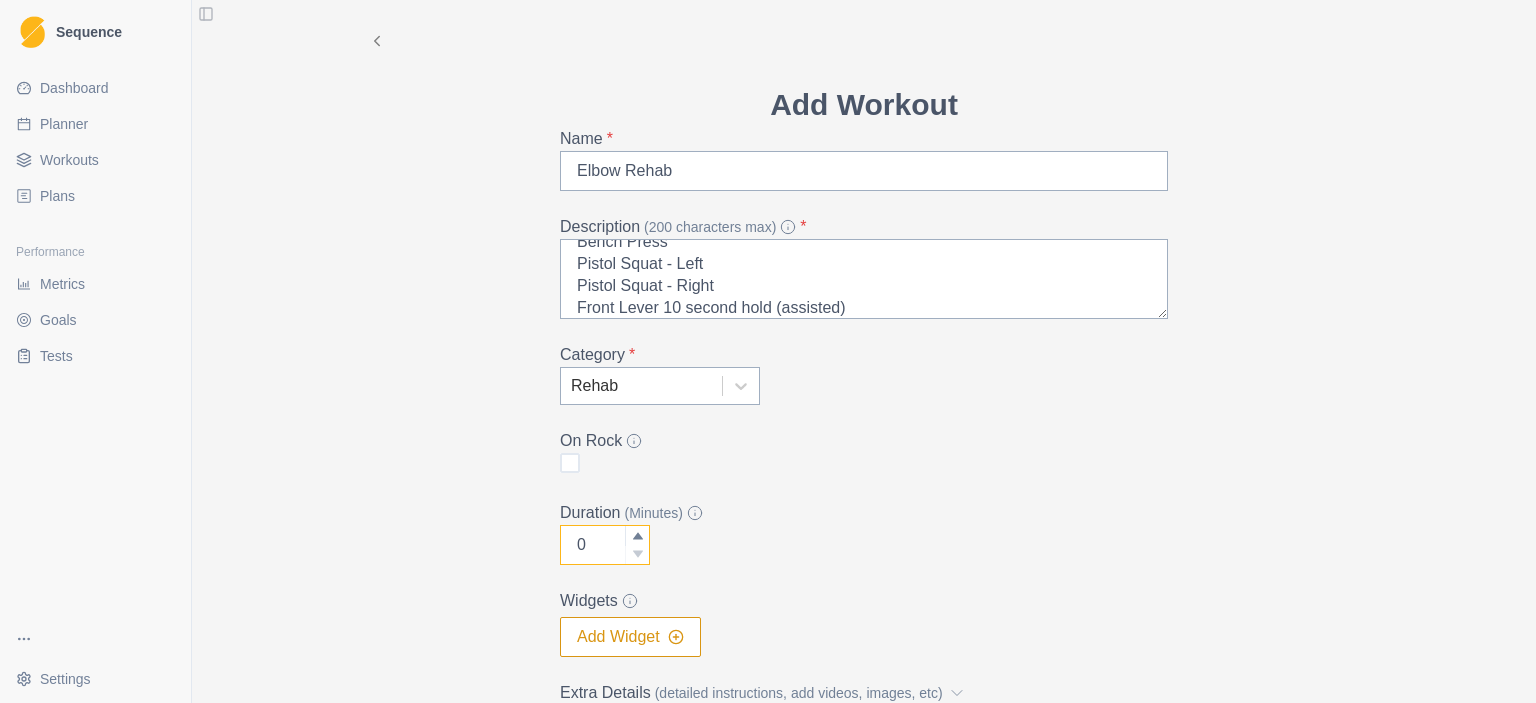 click at bounding box center [637, 555] 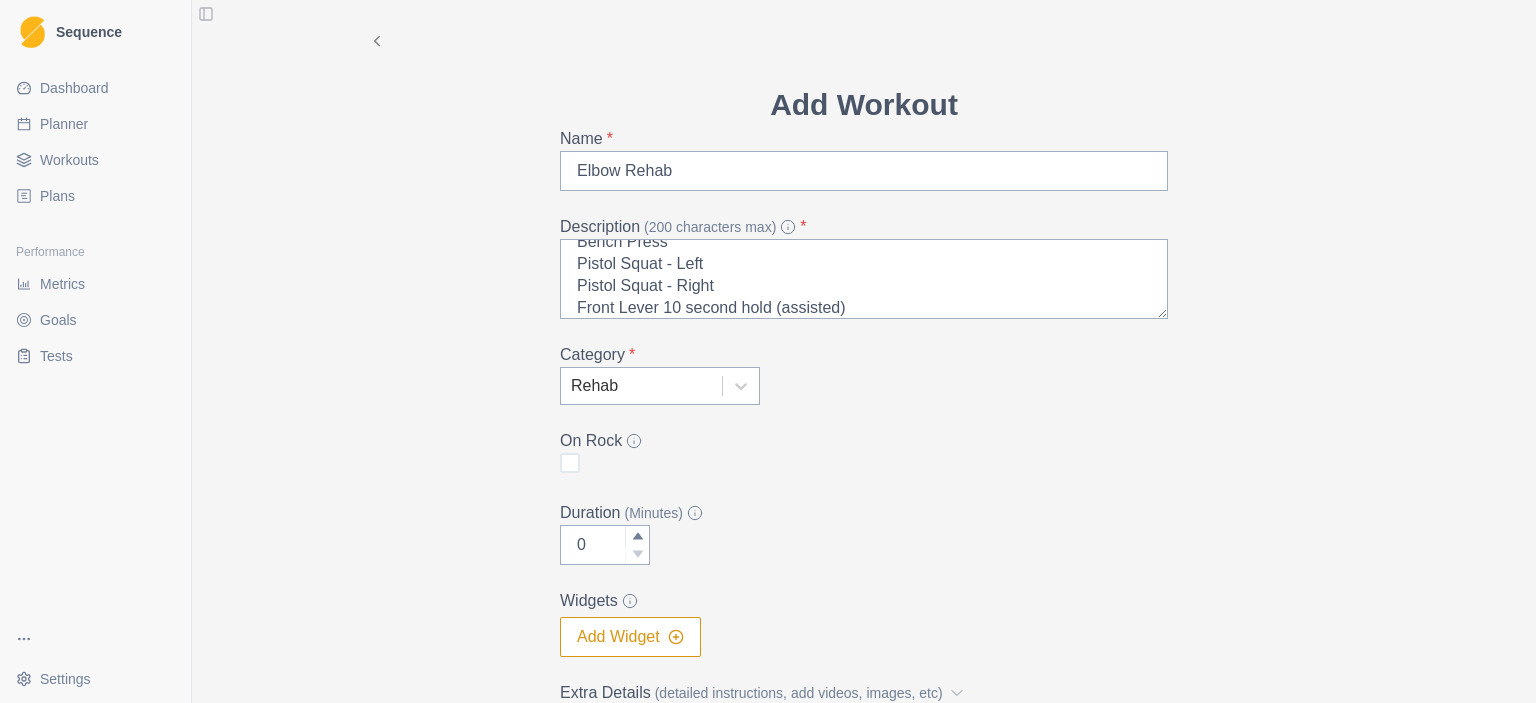 click 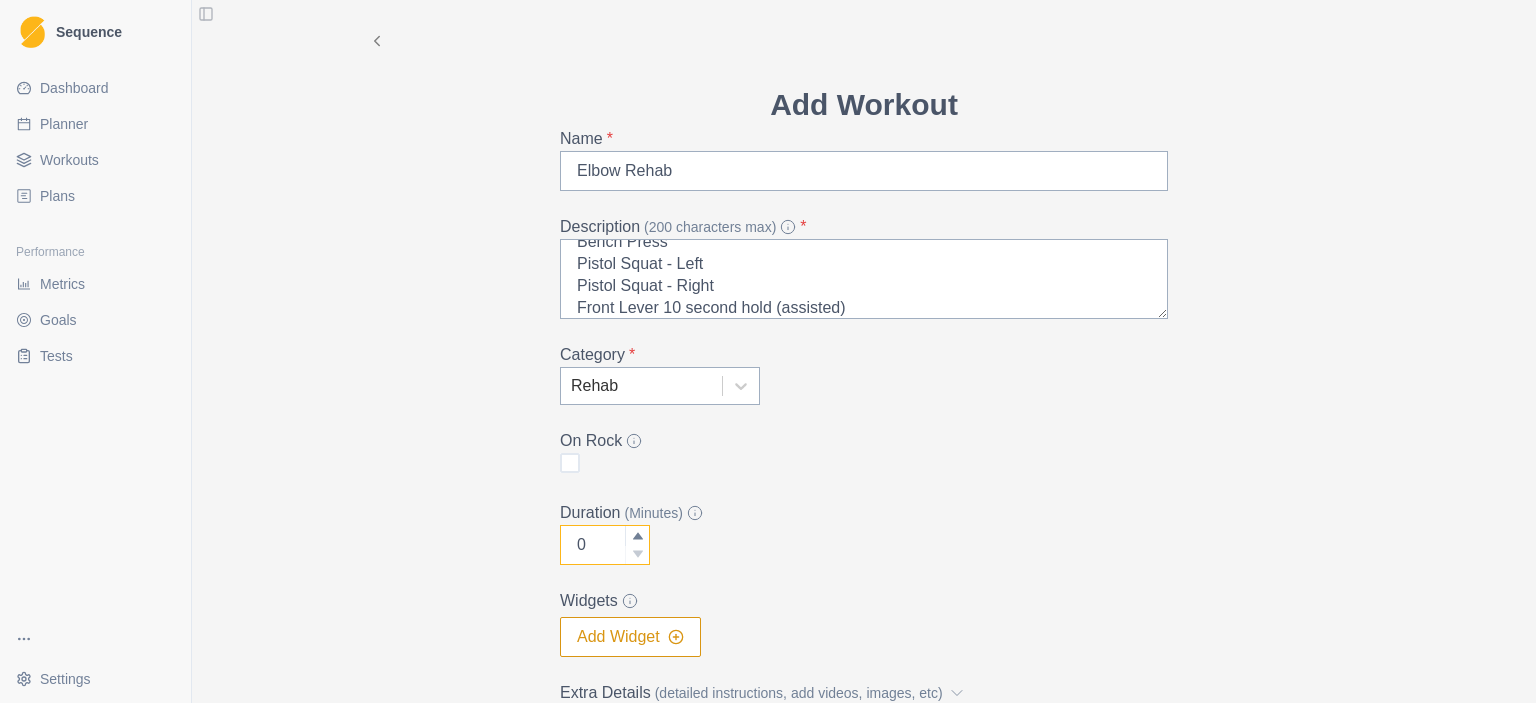 click on "0" at bounding box center (605, 545) 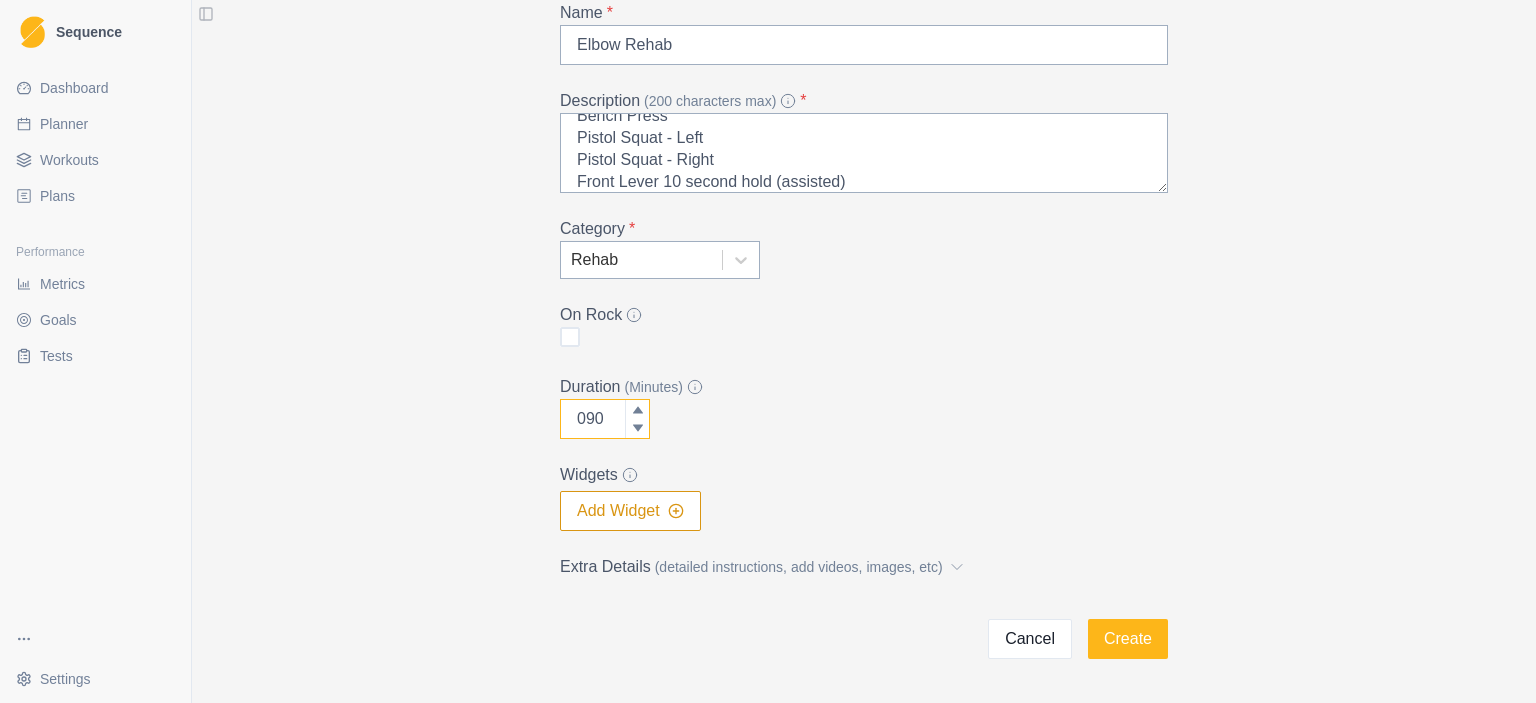 scroll, scrollTop: 193, scrollLeft: 0, axis: vertical 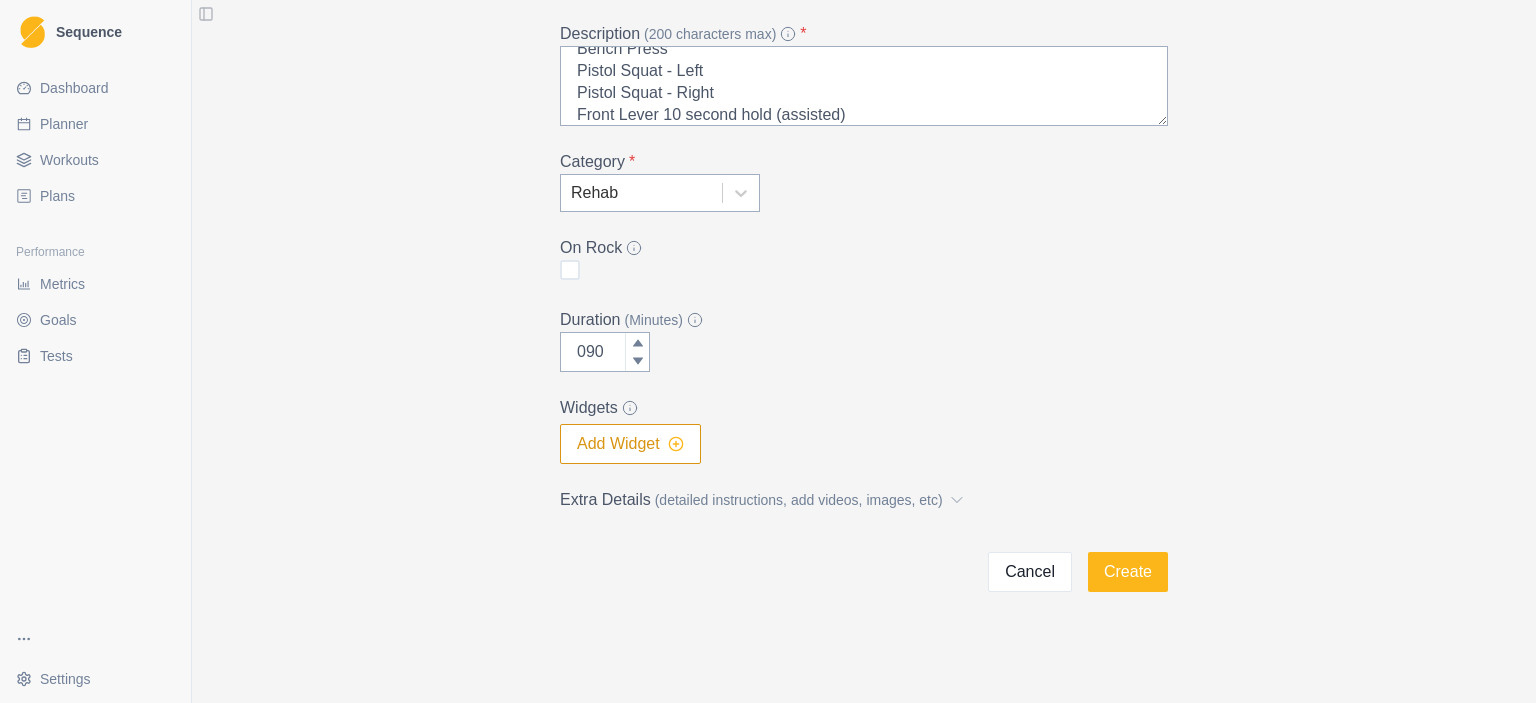type on "90" 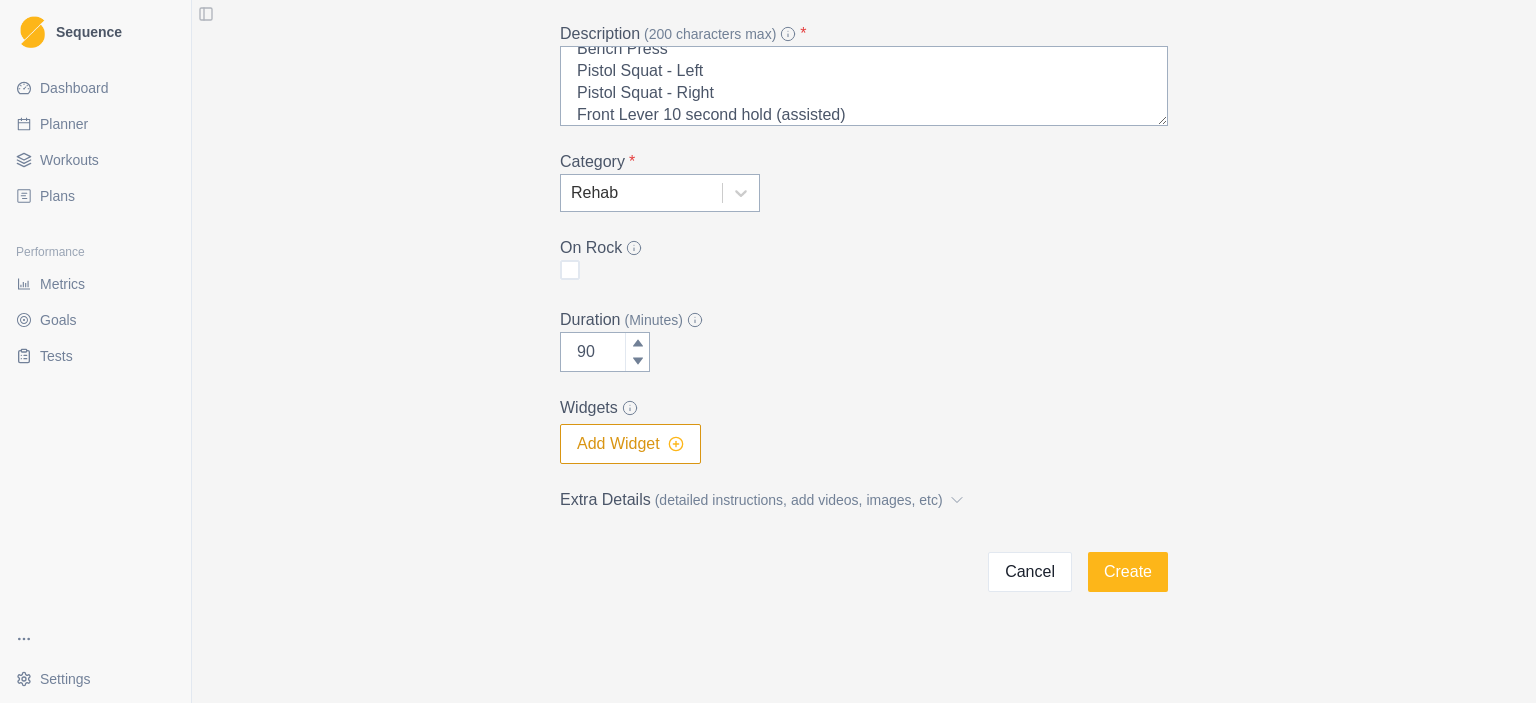 click 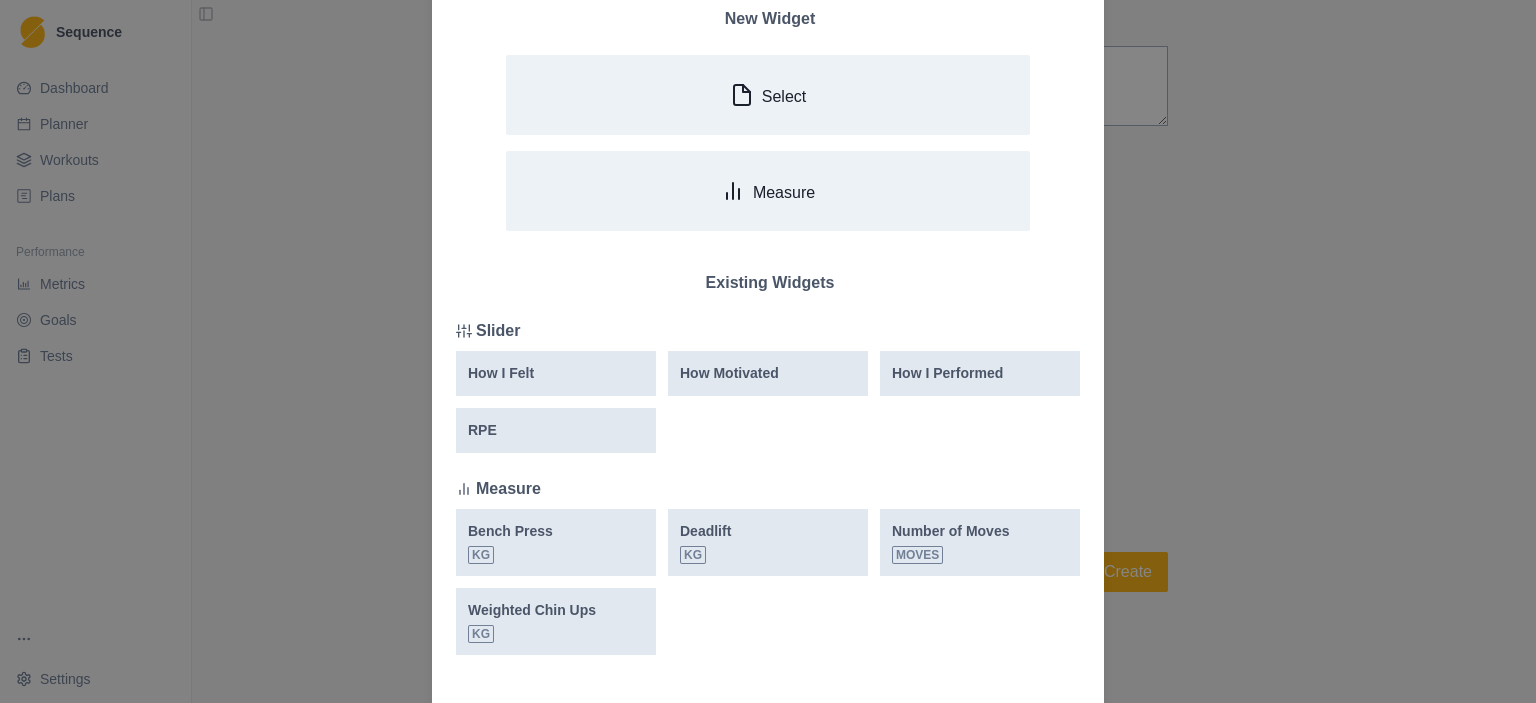 scroll, scrollTop: 191, scrollLeft: 0, axis: vertical 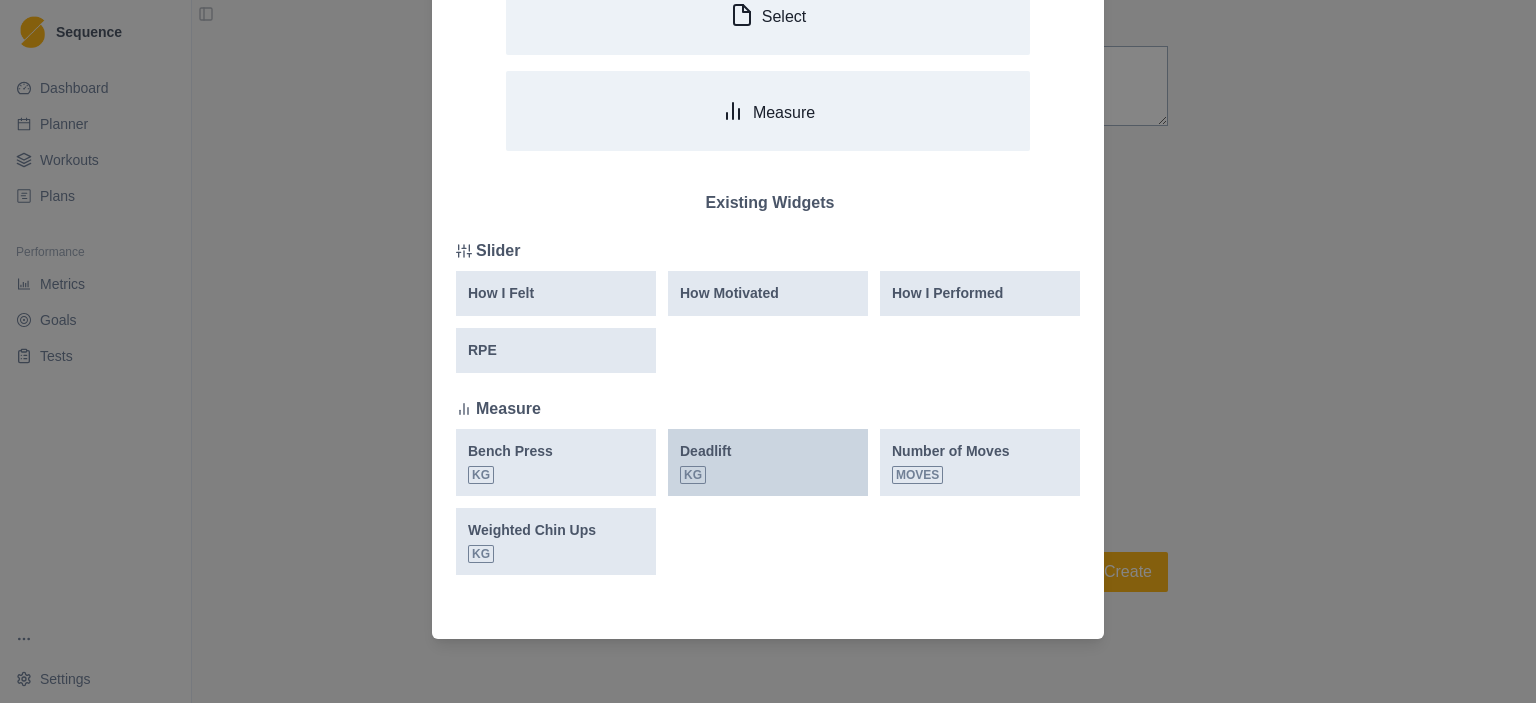 click on "Deadlift kg" at bounding box center [768, 462] 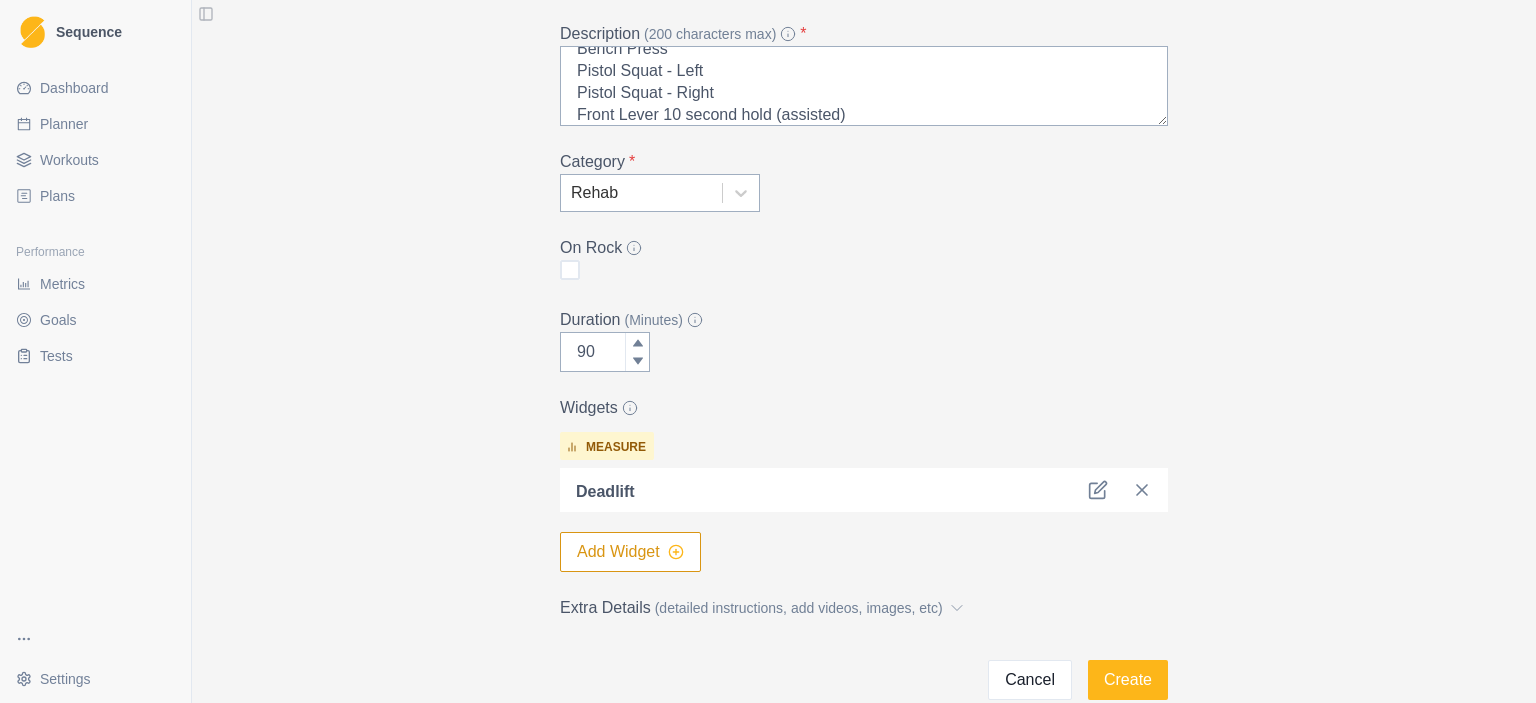 click 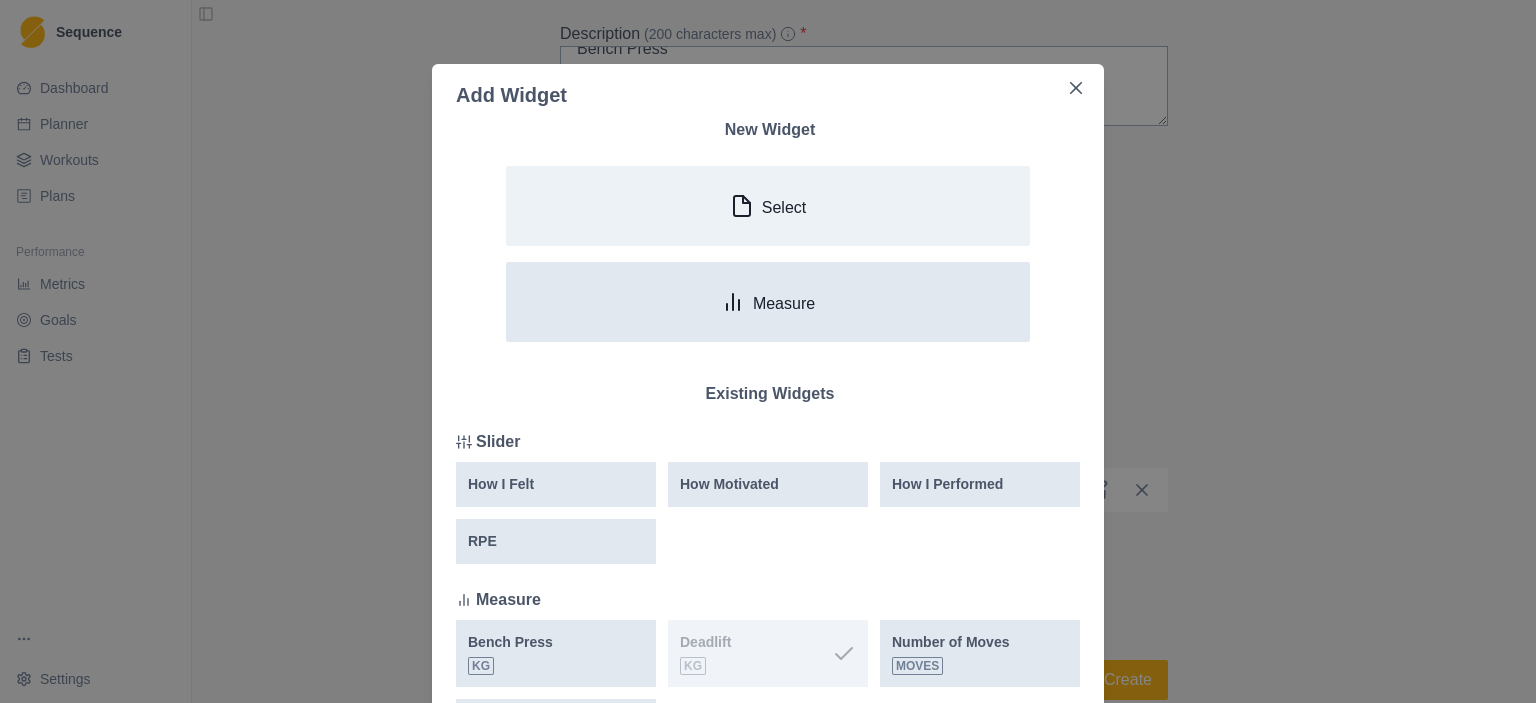 click on "Measure" at bounding box center (784, 303) 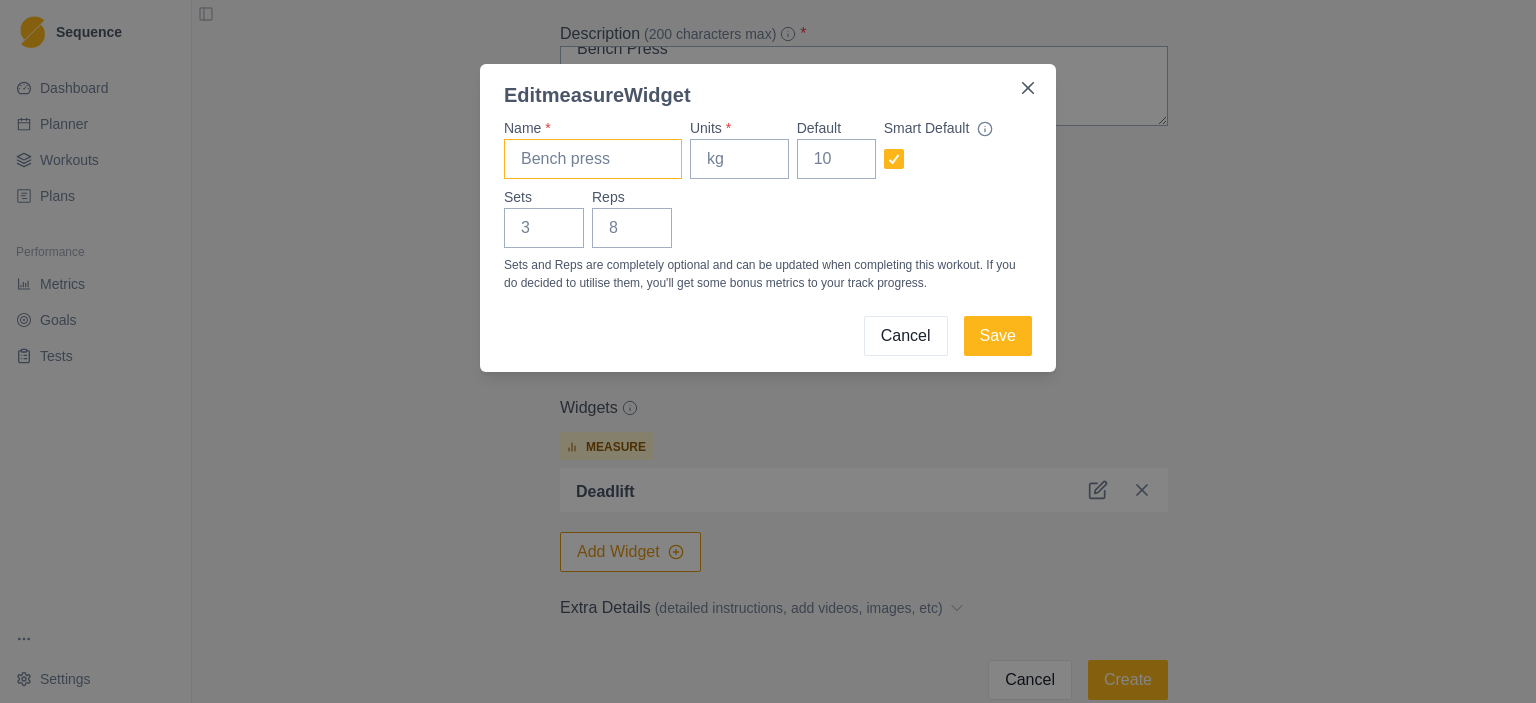 click on "Name *" at bounding box center (593, 159) 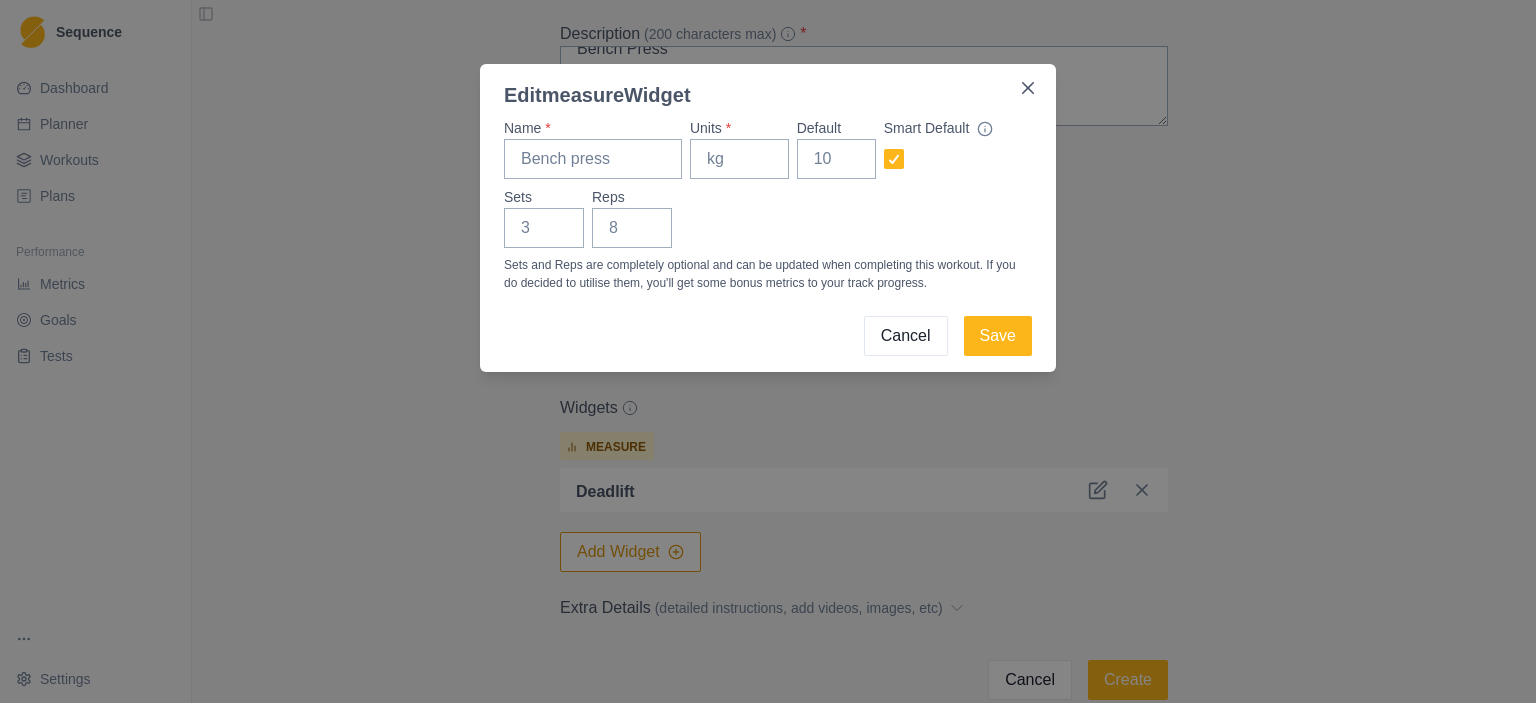 click on "Cancel" at bounding box center (906, 336) 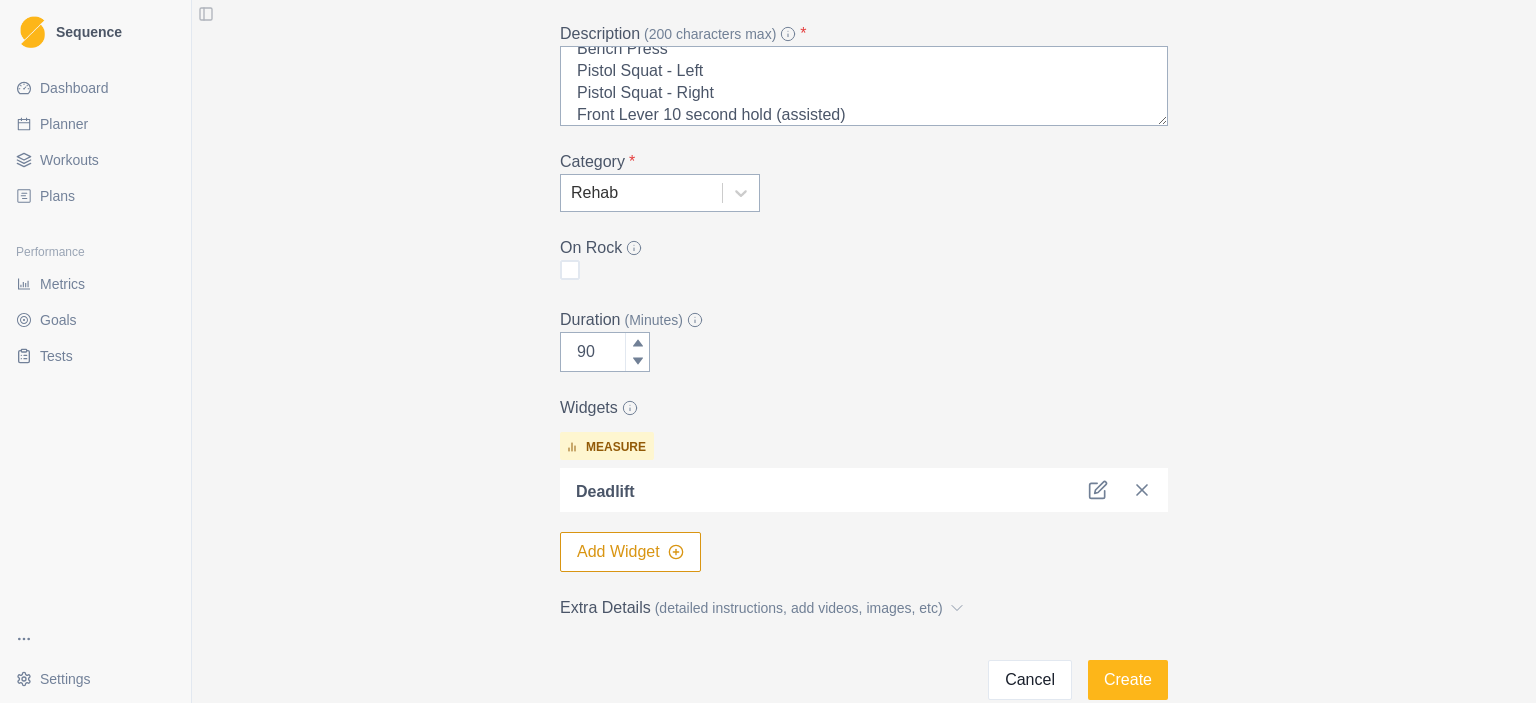 drag, startPoint x: 1222, startPoint y: 330, endPoint x: 1324, endPoint y: 339, distance: 102.396286 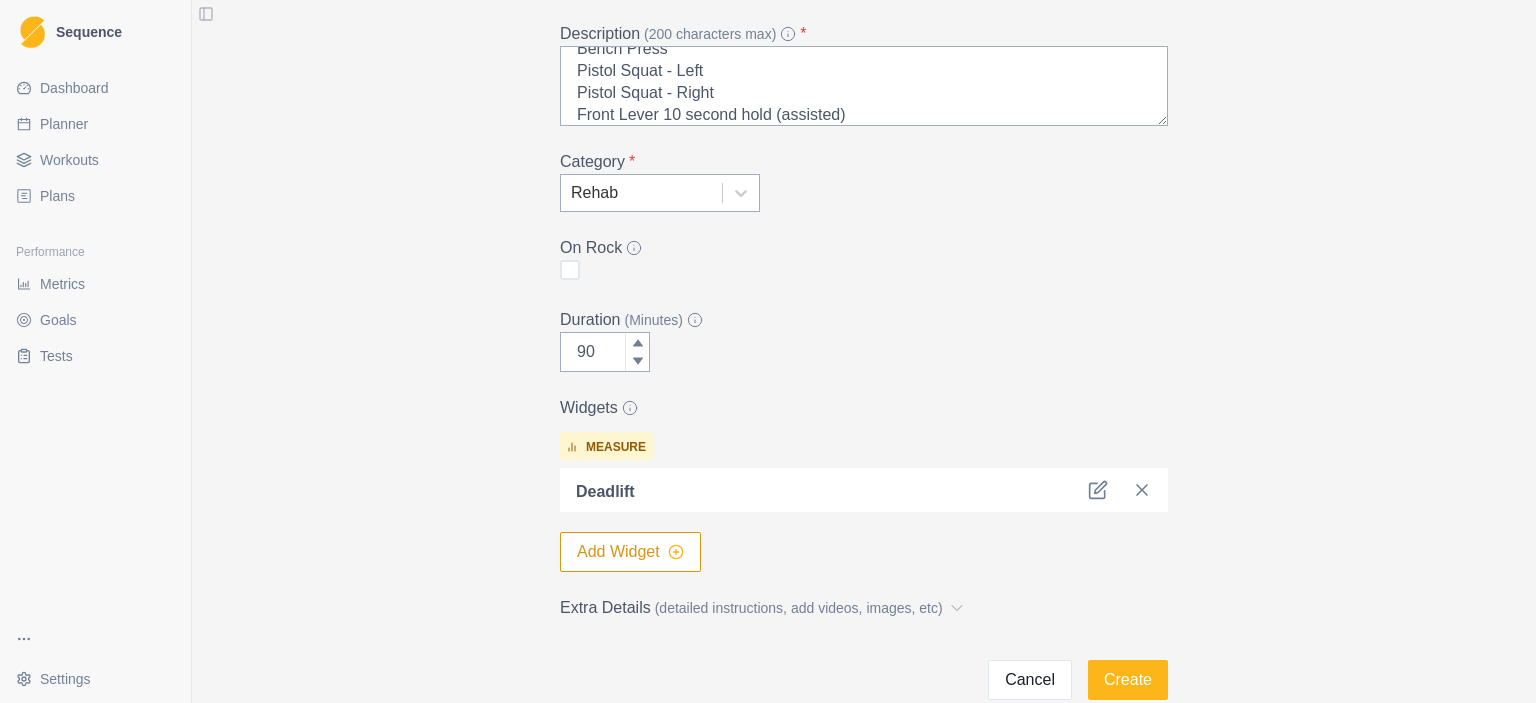 click 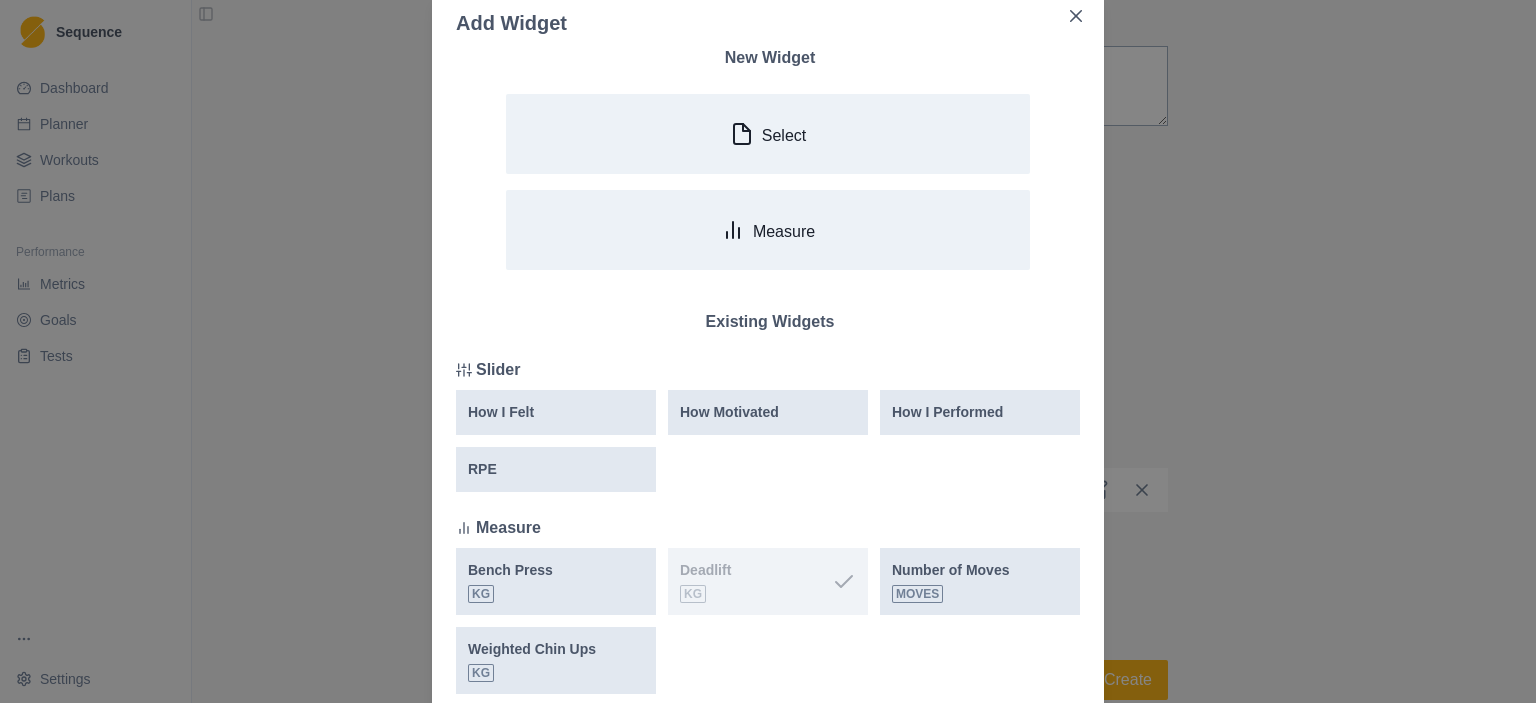 scroll, scrollTop: 100, scrollLeft: 0, axis: vertical 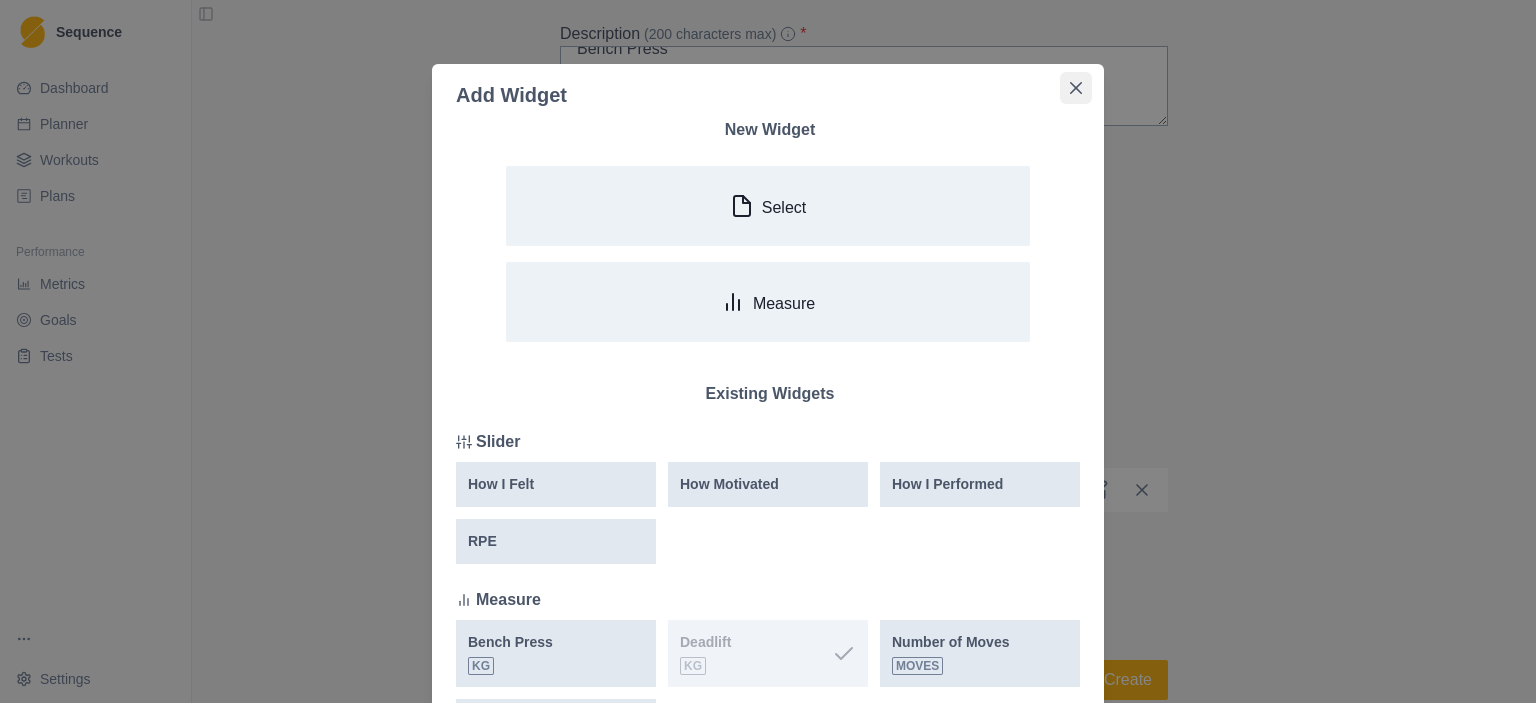 click 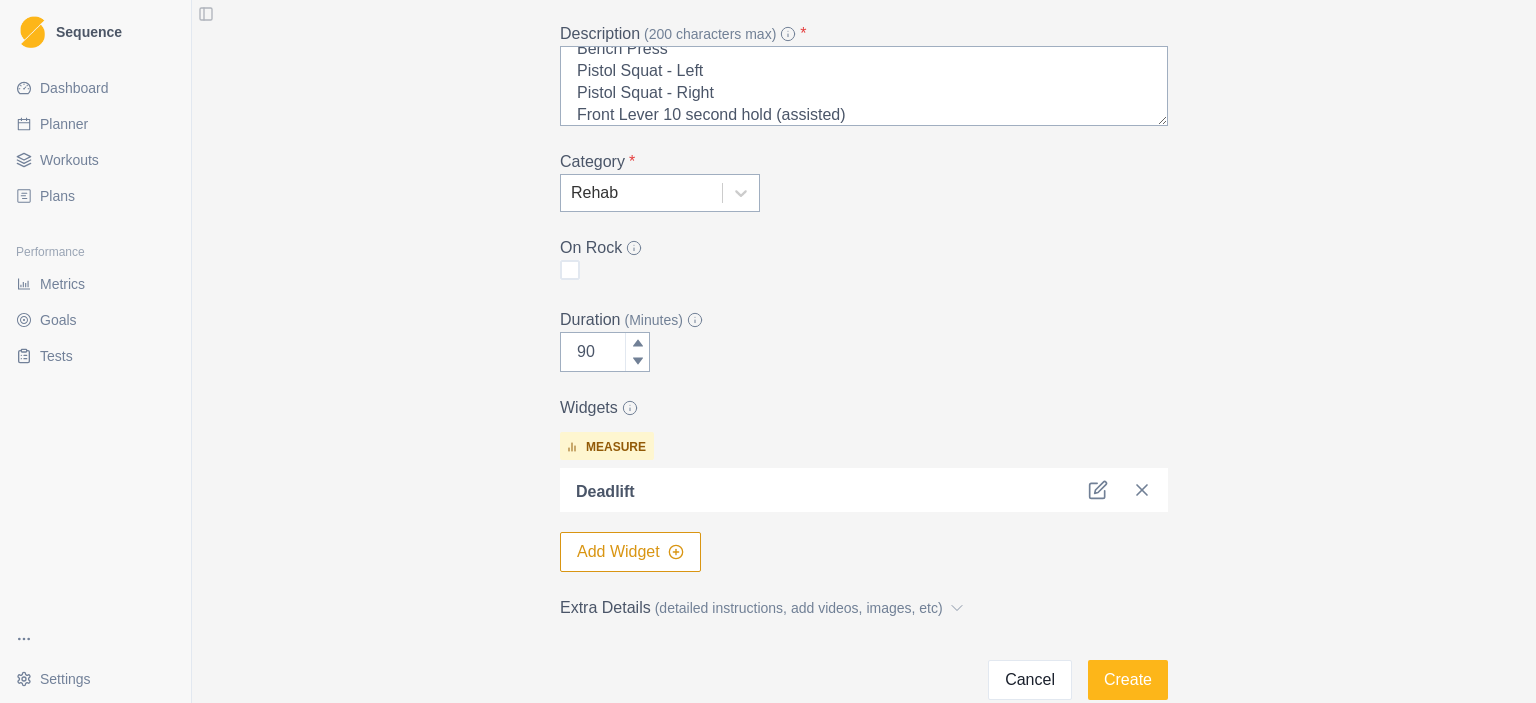 click on "Duration (Minutes) 90" at bounding box center [864, 340] 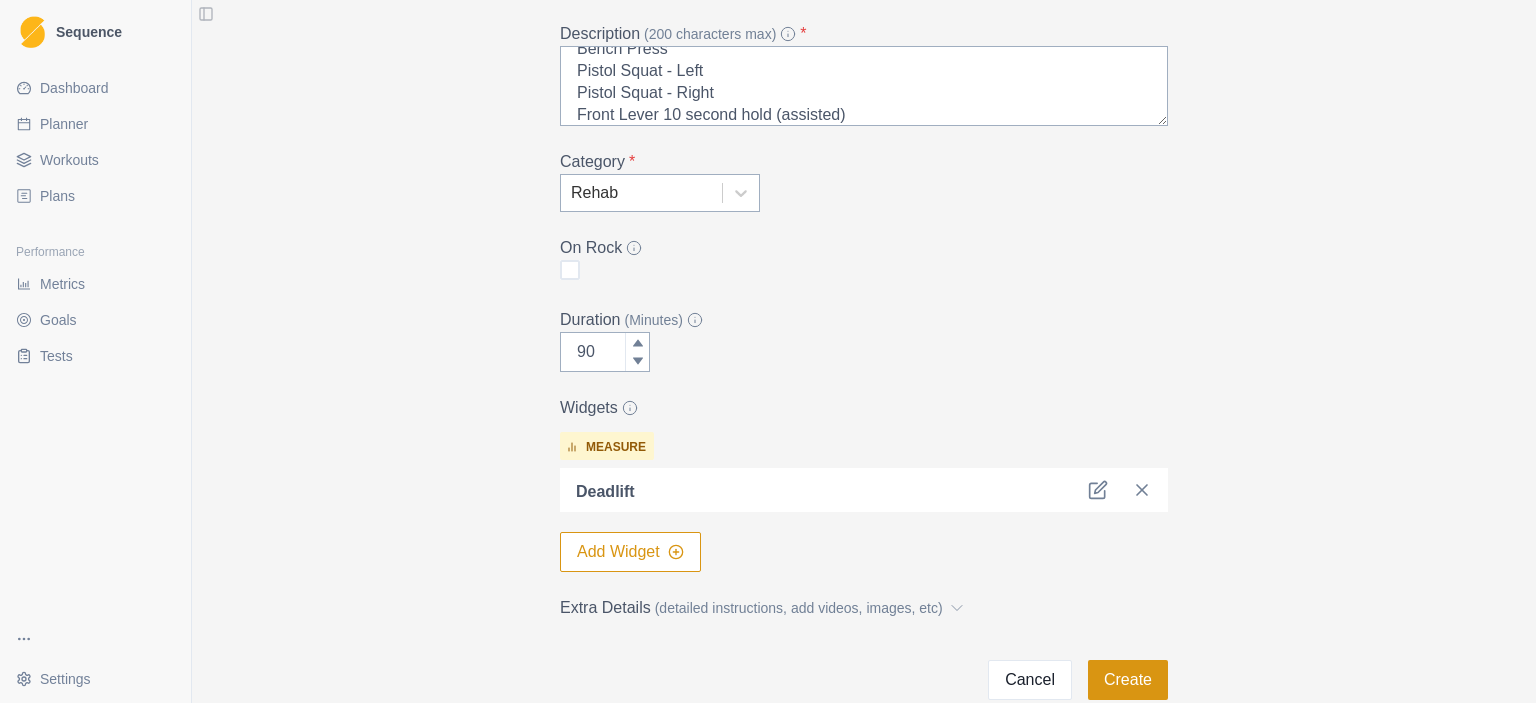 click on "Create" at bounding box center [1128, 680] 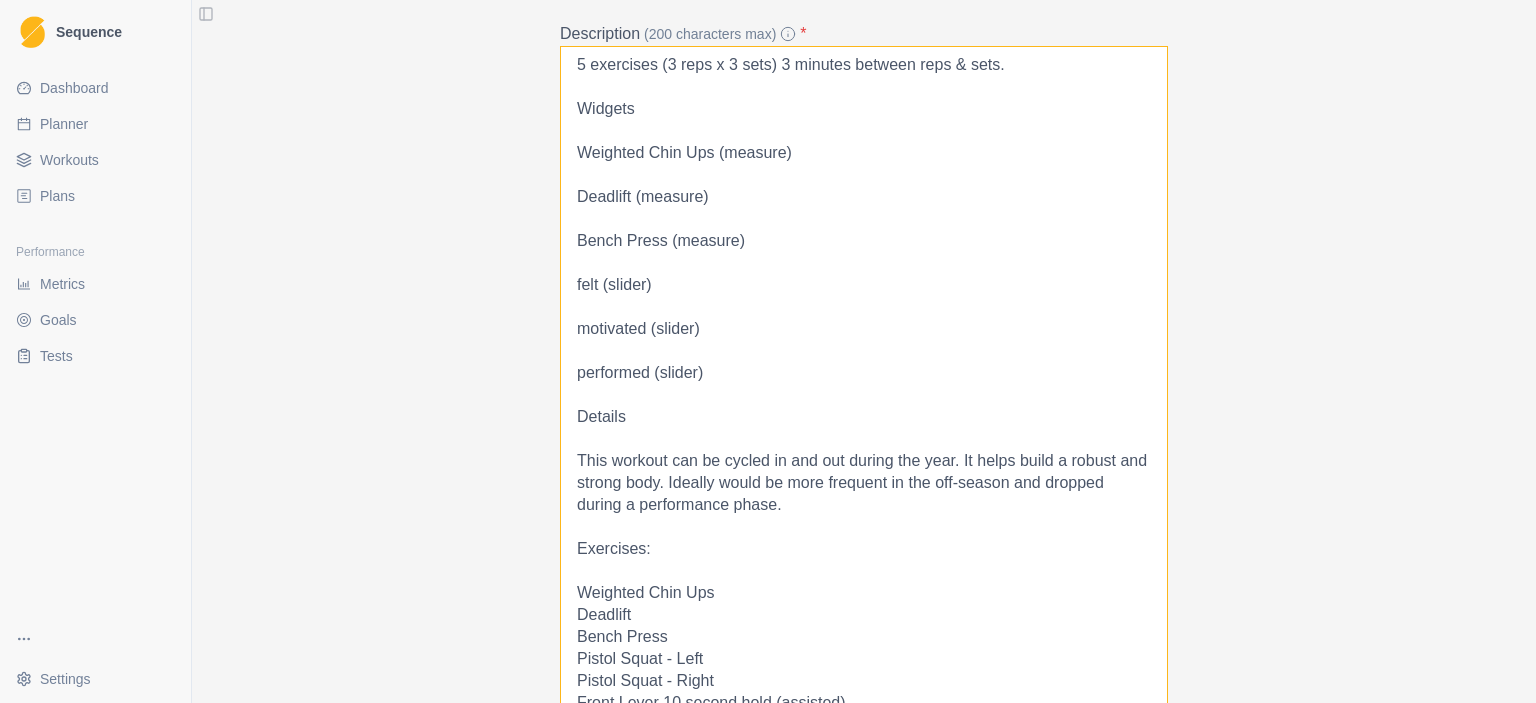 scroll, scrollTop: 132, scrollLeft: 0, axis: vertical 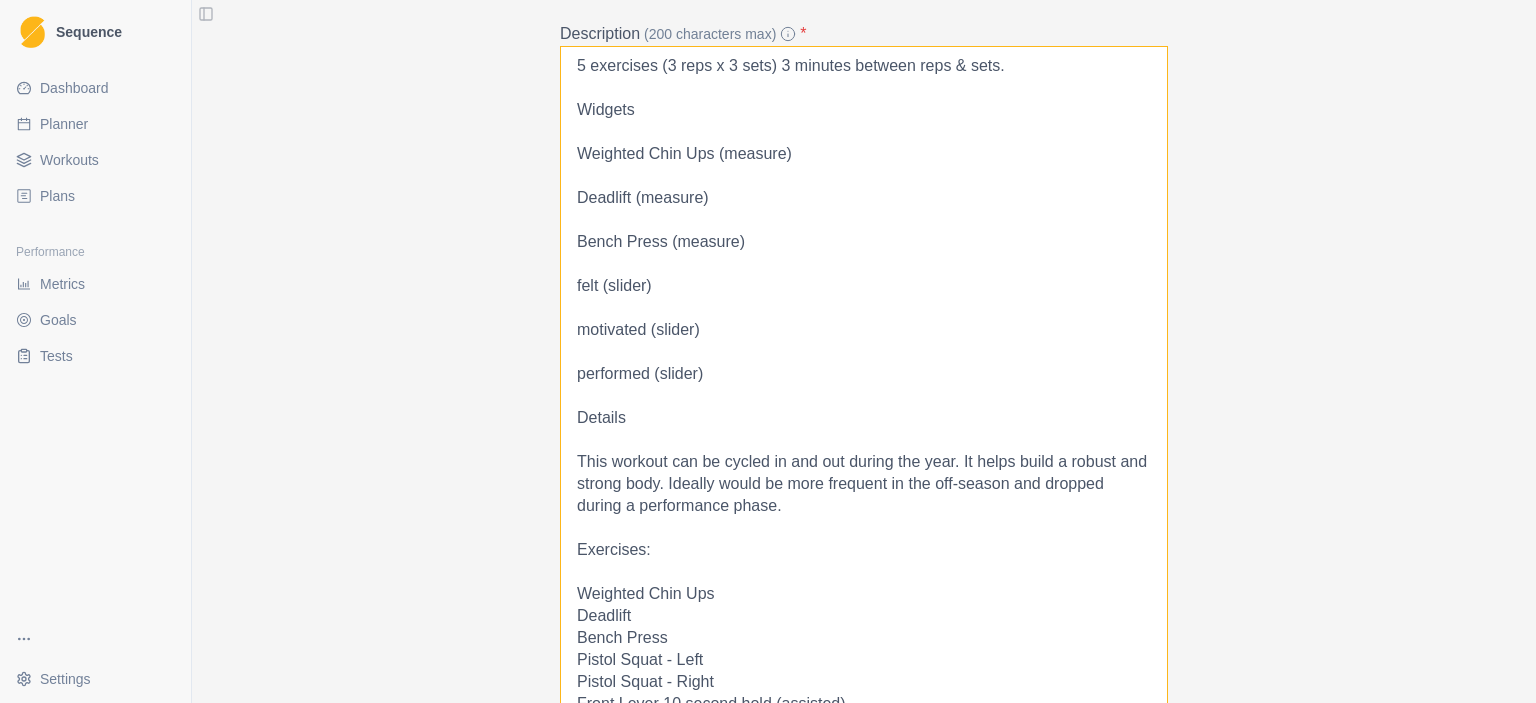 drag, startPoint x: 1157, startPoint y: 121, endPoint x: 1152, endPoint y: 719, distance: 598.0209 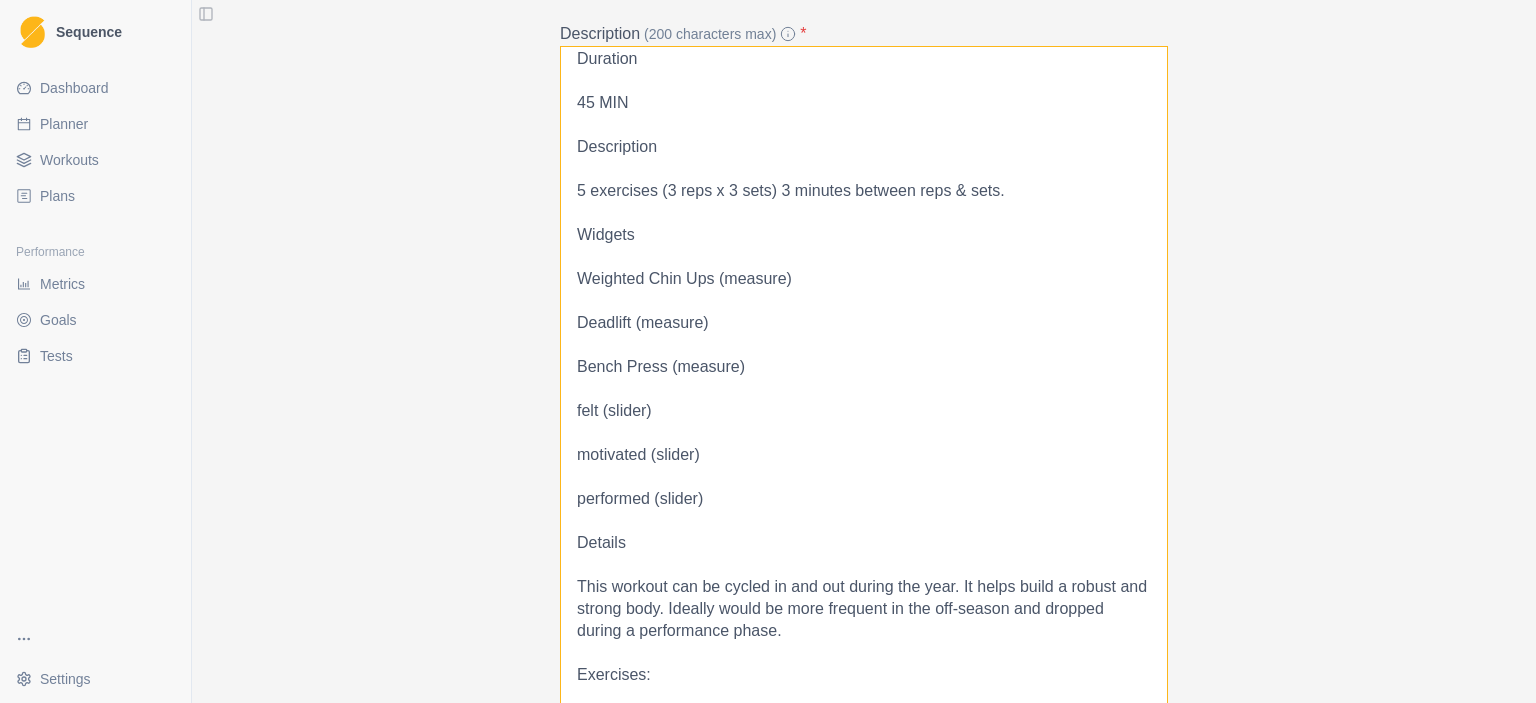 scroll, scrollTop: 0, scrollLeft: 0, axis: both 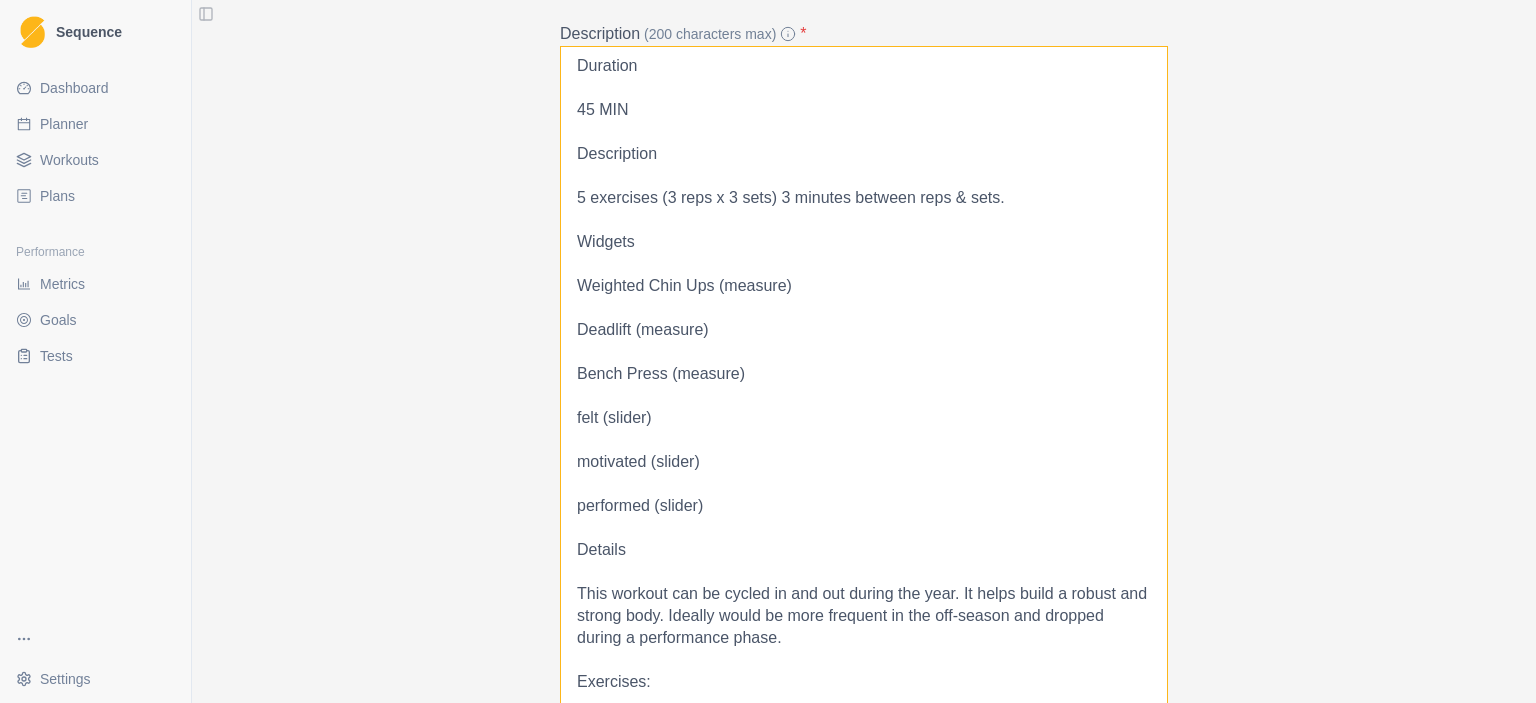 drag, startPoint x: 572, startPoint y: 64, endPoint x: 1020, endPoint y: 634, distance: 724.98553 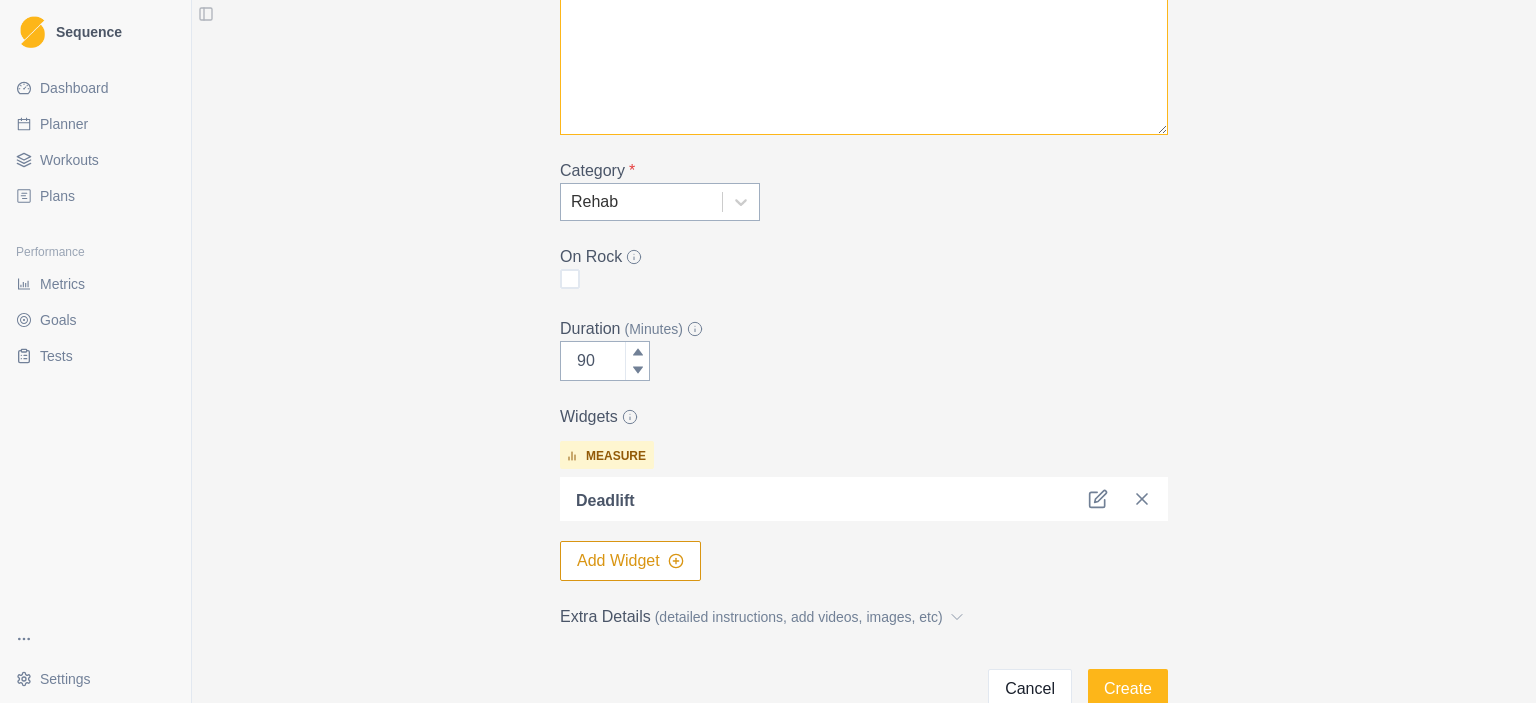 scroll, scrollTop: 787, scrollLeft: 0, axis: vertical 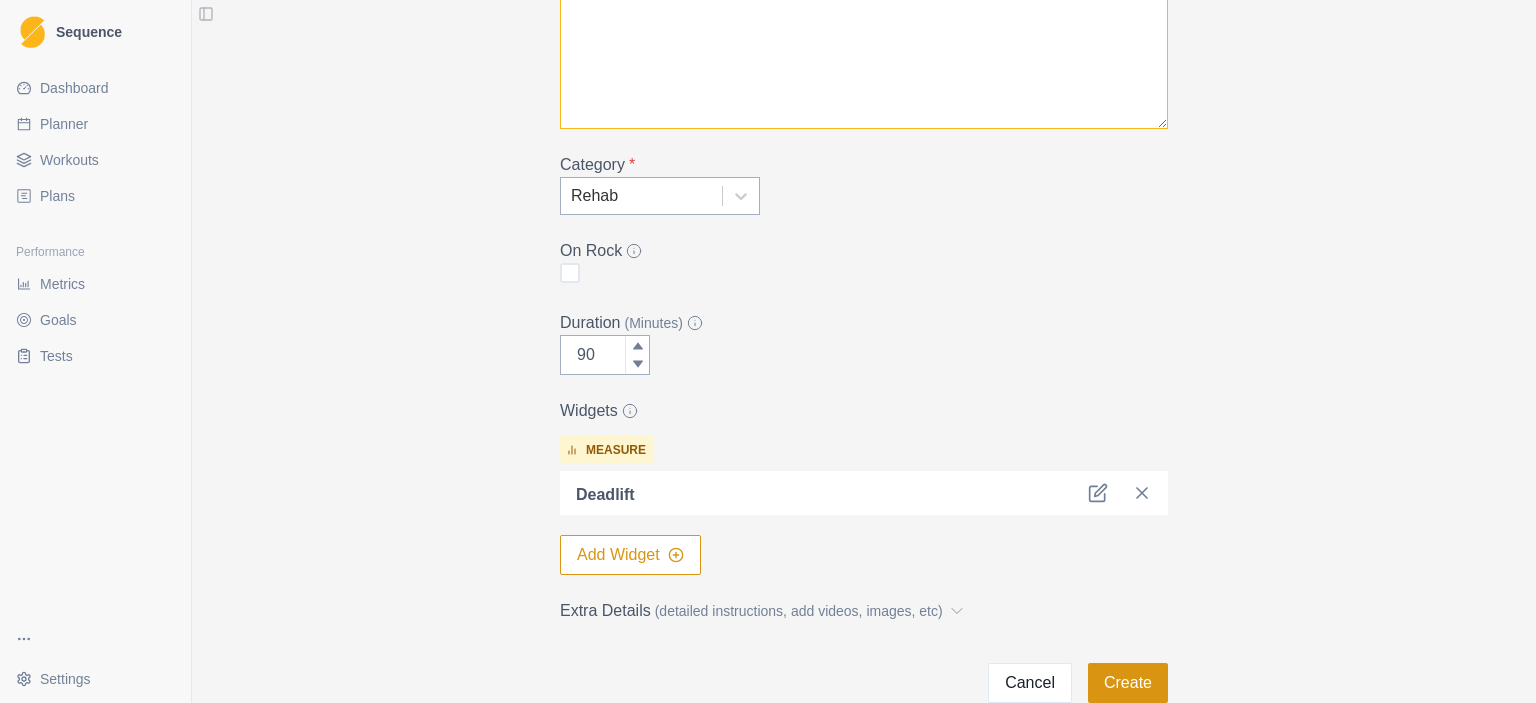type on "Exercises: Weighted Chin Ups Deadlift Bench Press Pistol Squat - Left Pistol Squat - Right Front Lever 10 second hold (assisted)" 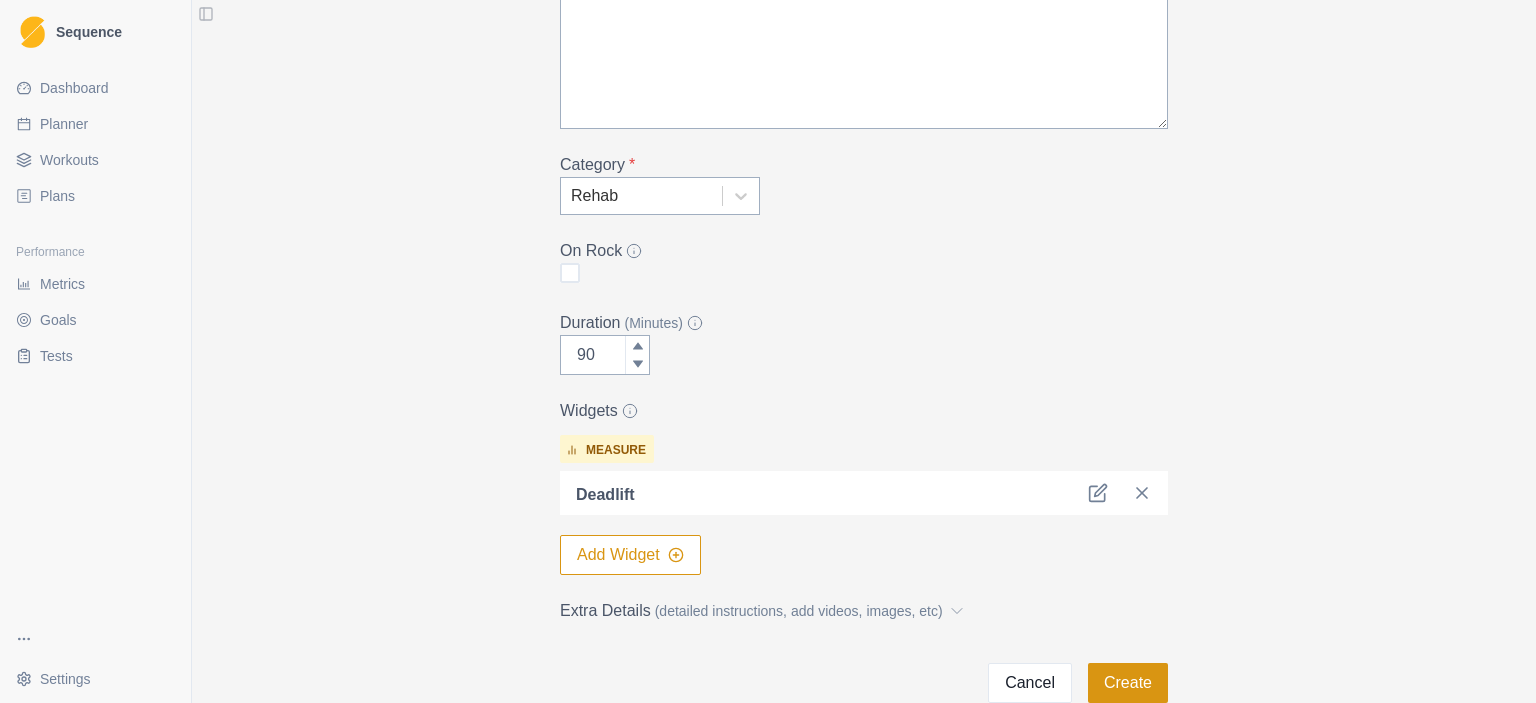 click on "Create" at bounding box center [1128, 683] 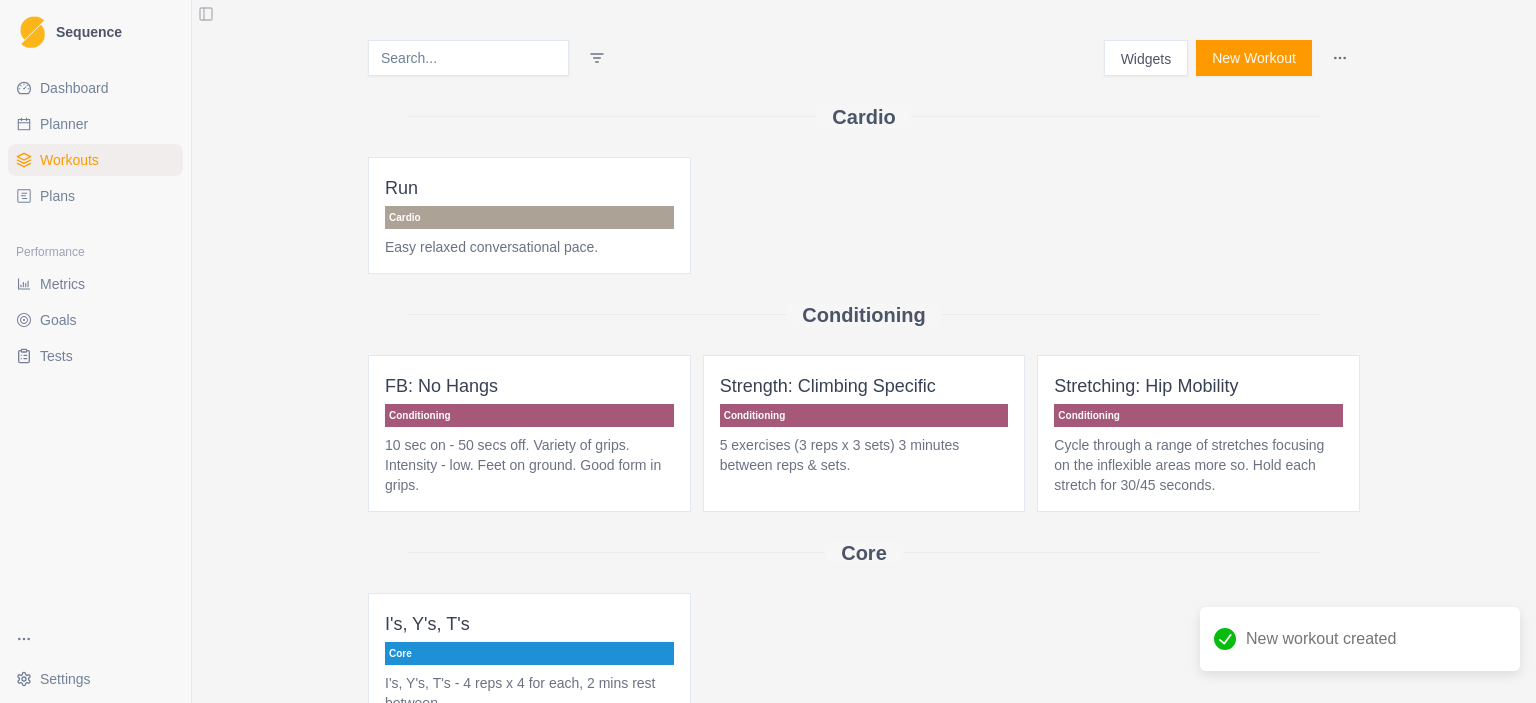 click on "Run Cardio Easy relaxed conversational pace." at bounding box center (864, 215) 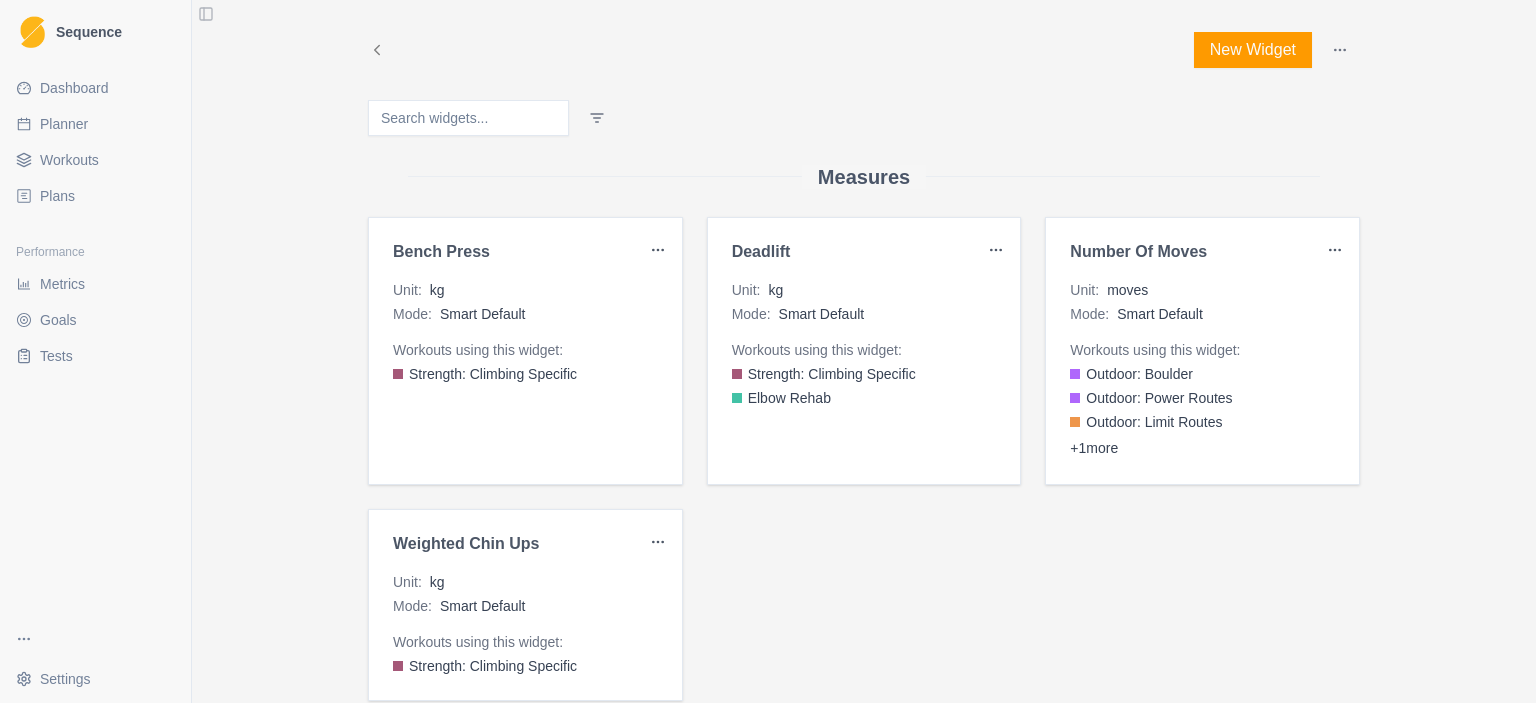 click on "New Widget" at bounding box center (1253, 50) 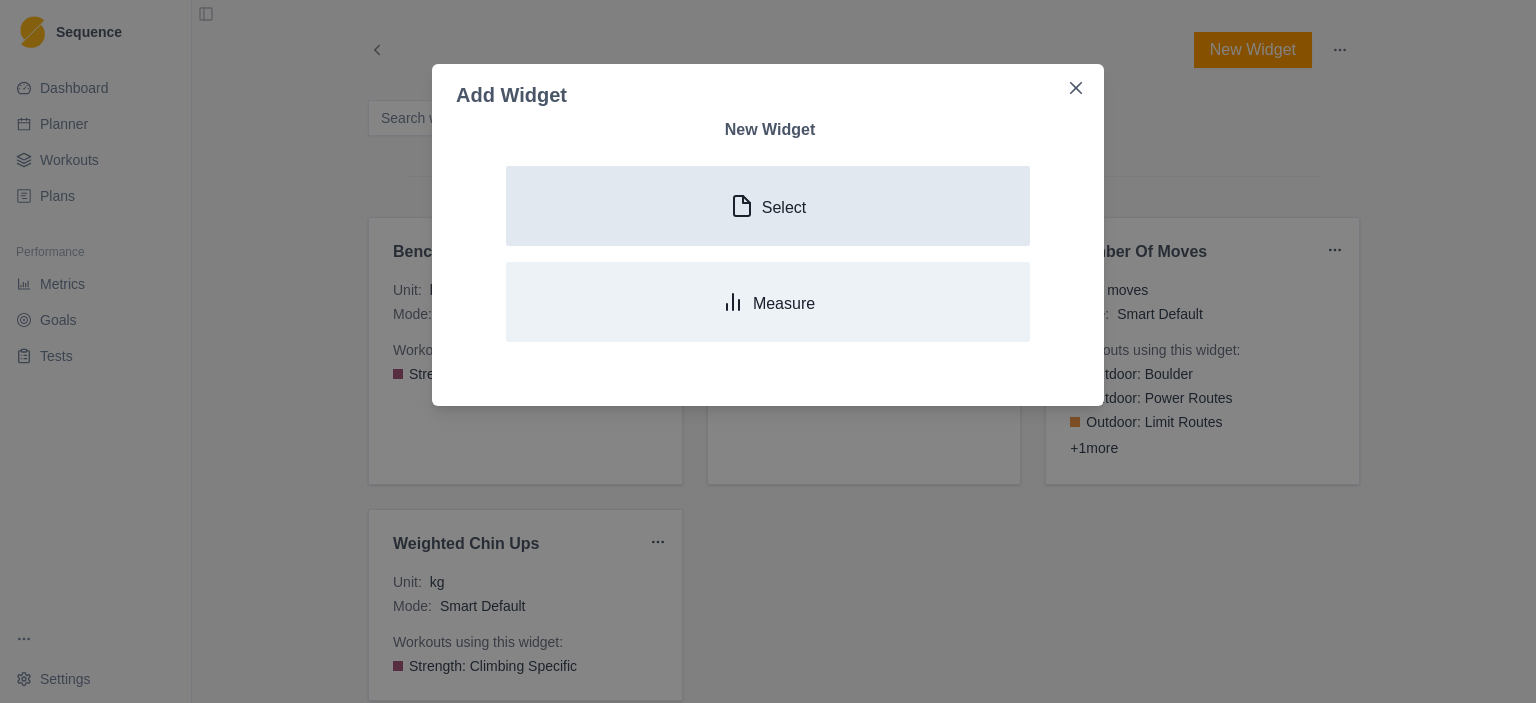 click on "Select" at bounding box center [784, 207] 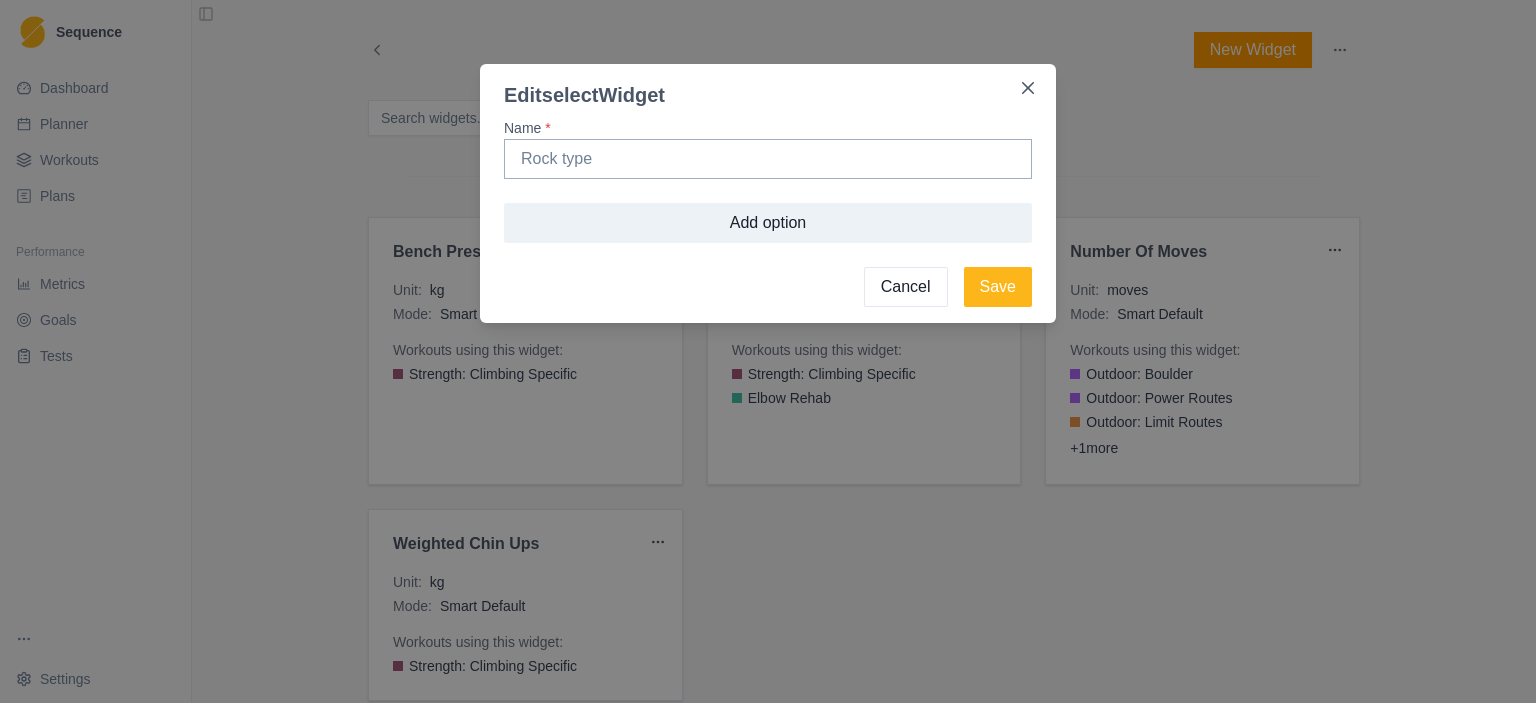 click on "Cancel" at bounding box center (906, 287) 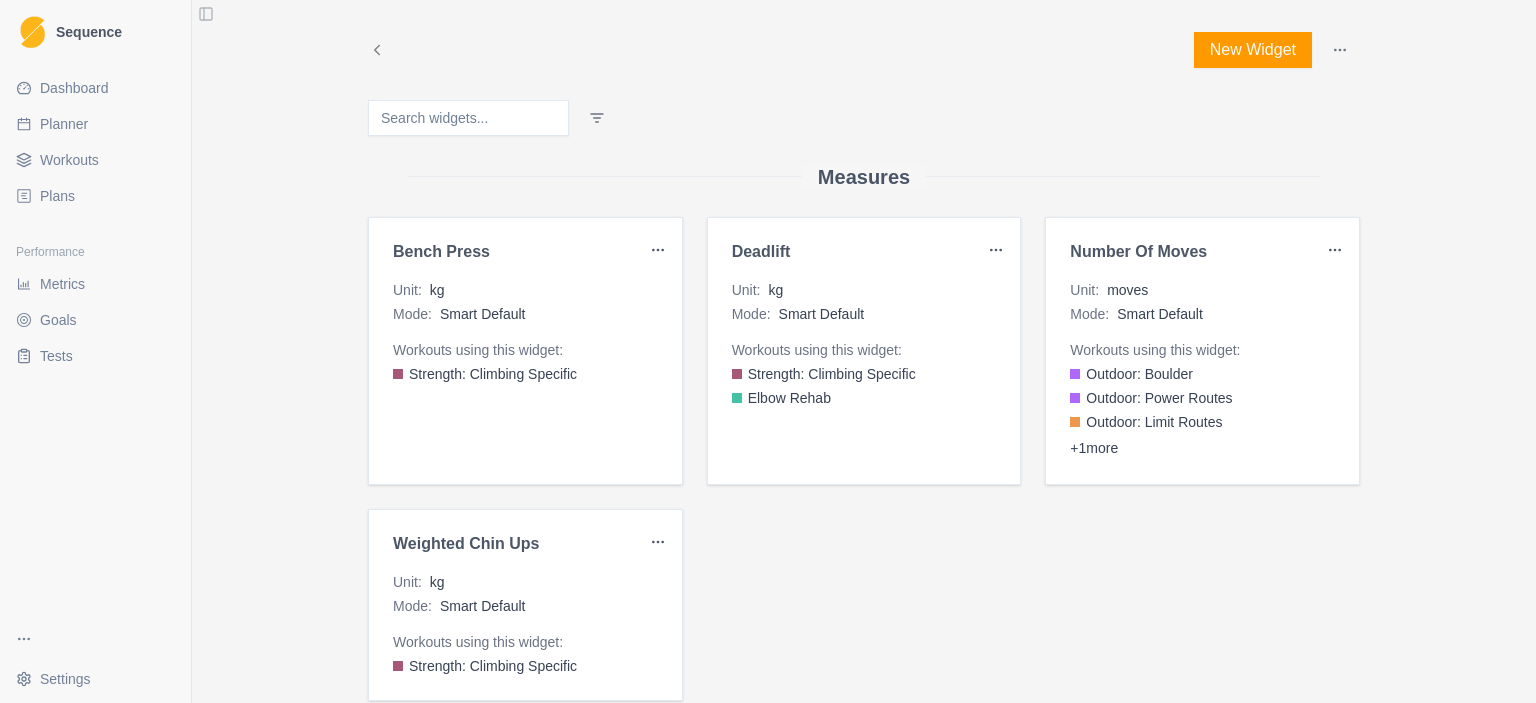click on "Workouts using this widget:" at bounding box center (525, 350) 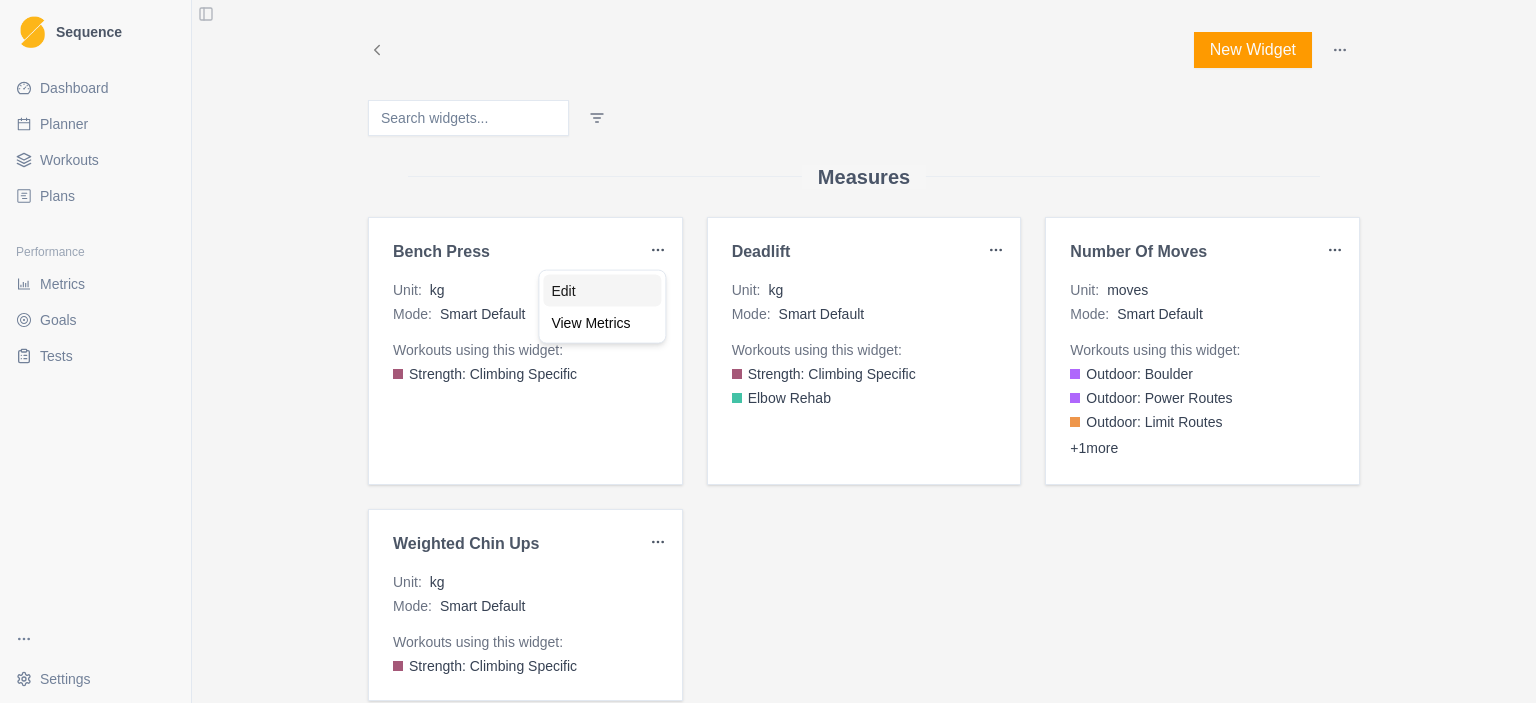 click on "Edit" at bounding box center [602, 291] 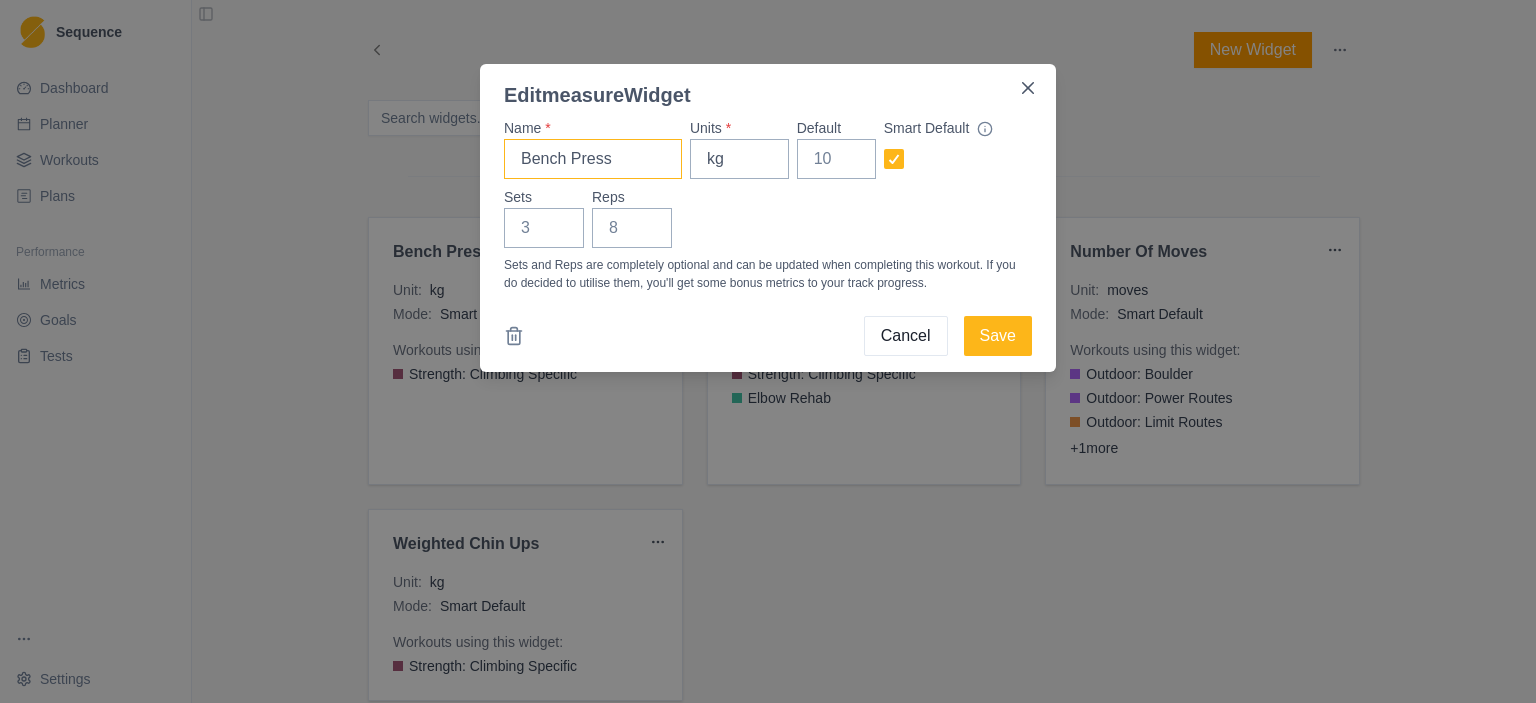 click on "Bench Press" at bounding box center [593, 159] 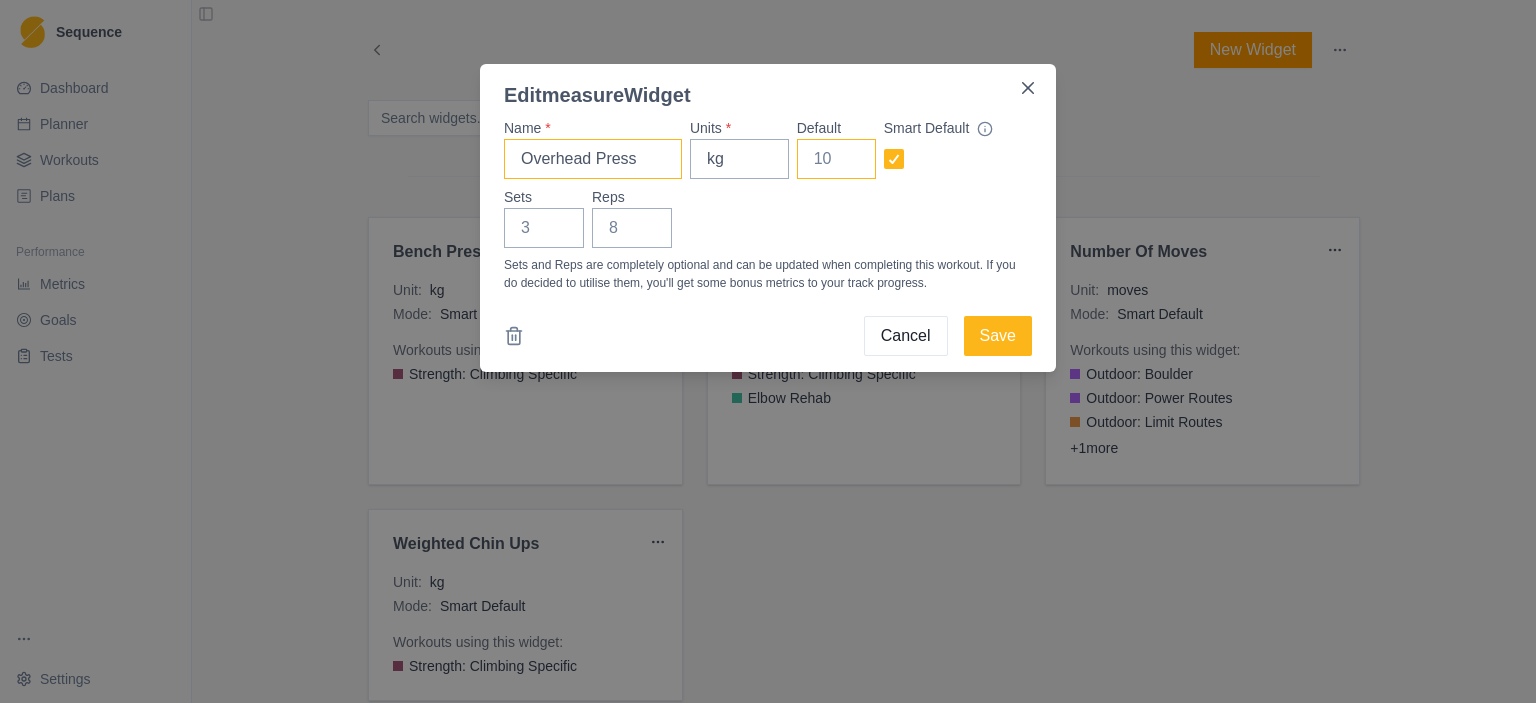 type on "Overhead Press" 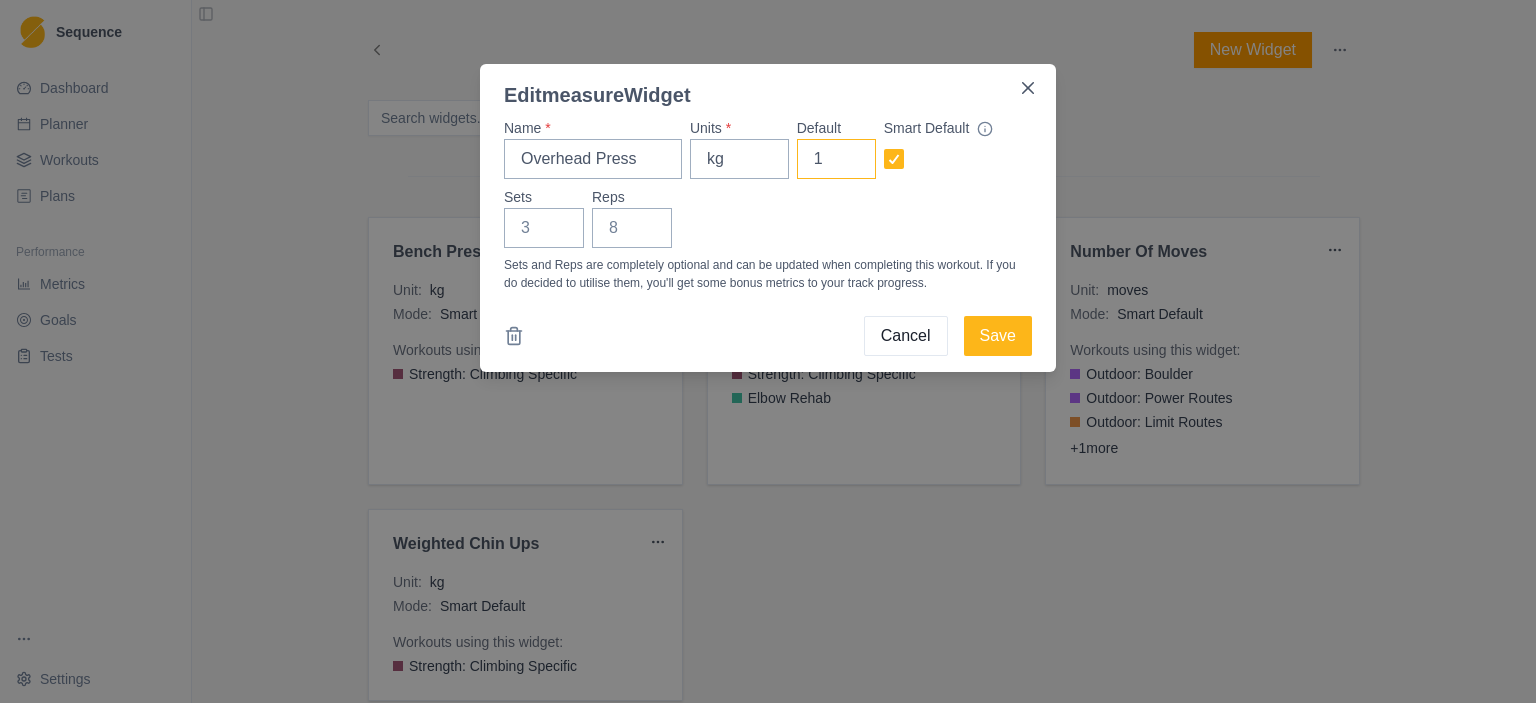 click on "1" at bounding box center [836, 159] 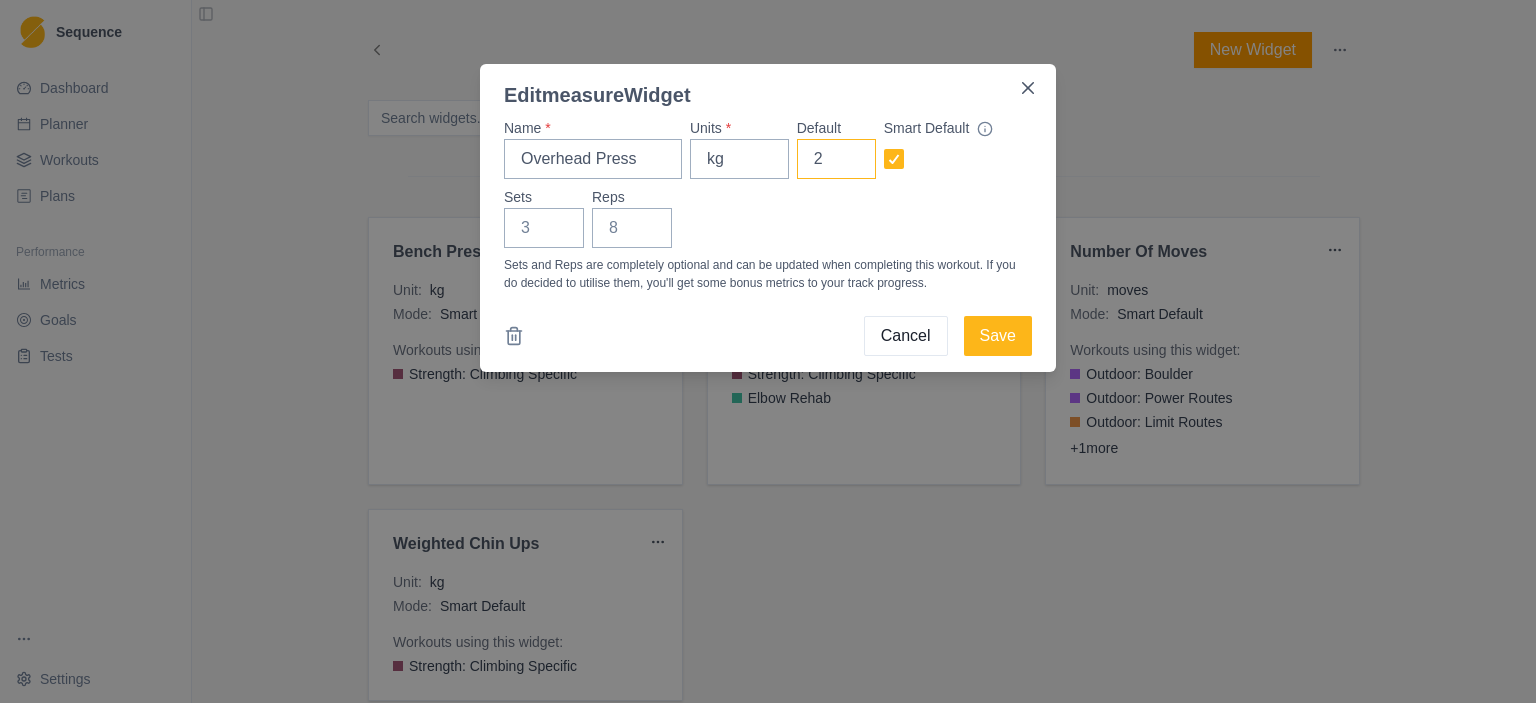 click on "2" at bounding box center (836, 159) 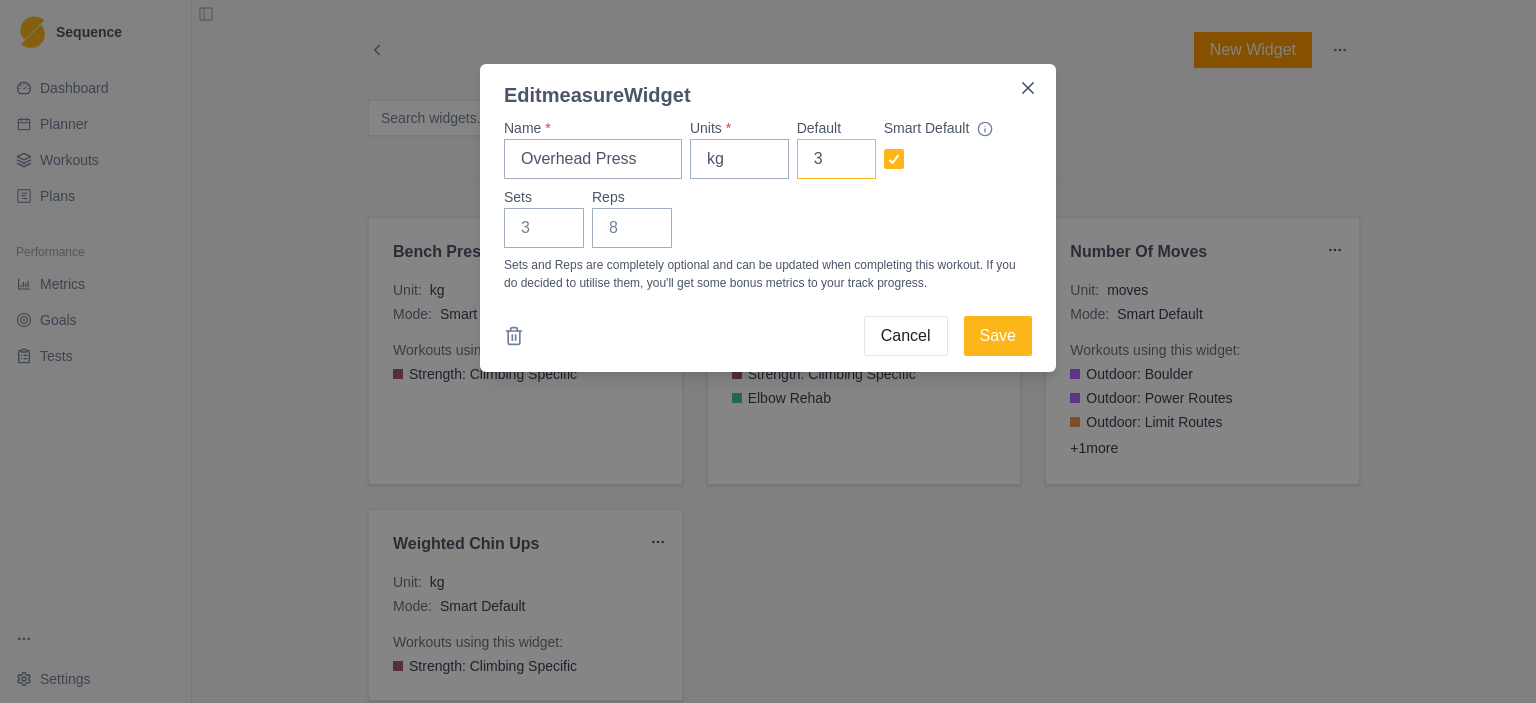 click on "3" at bounding box center (836, 159) 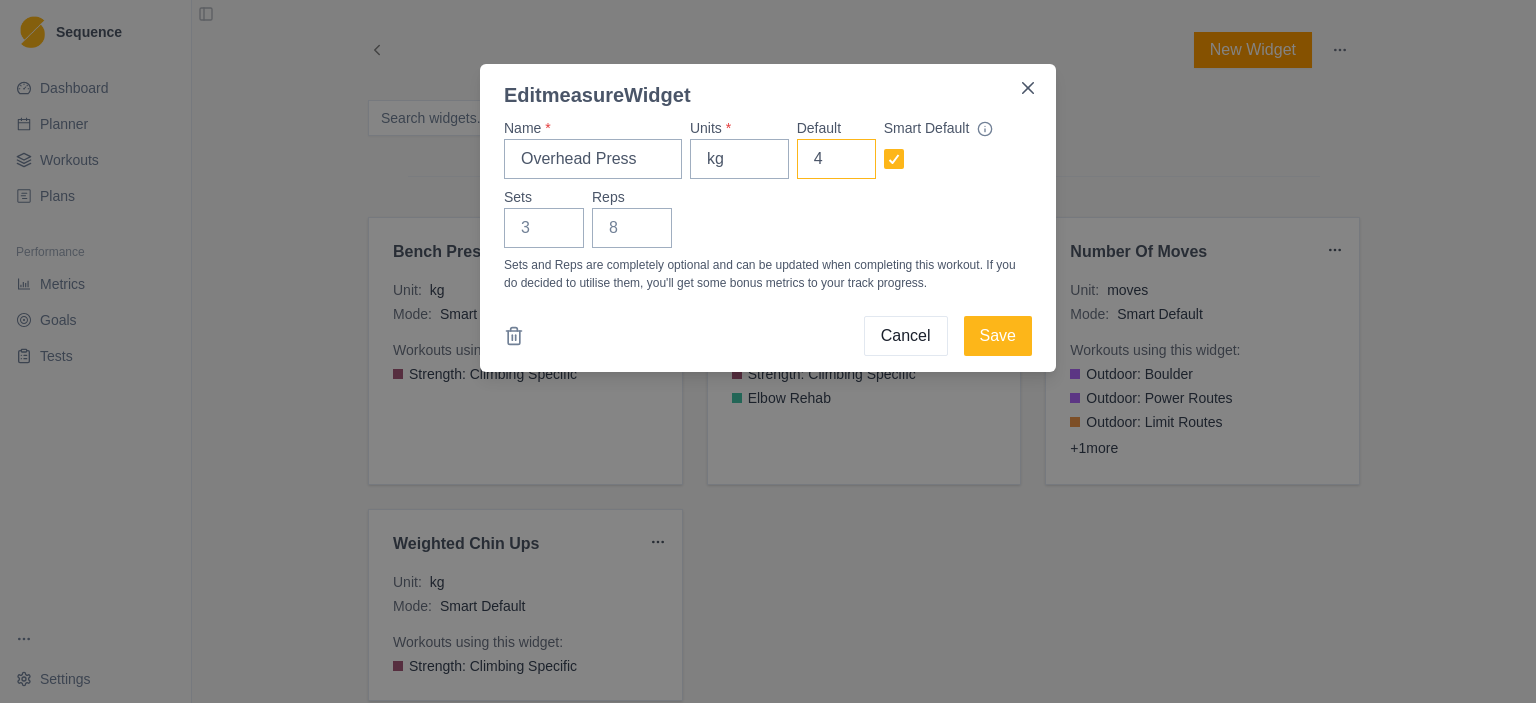 click on "4" at bounding box center [836, 159] 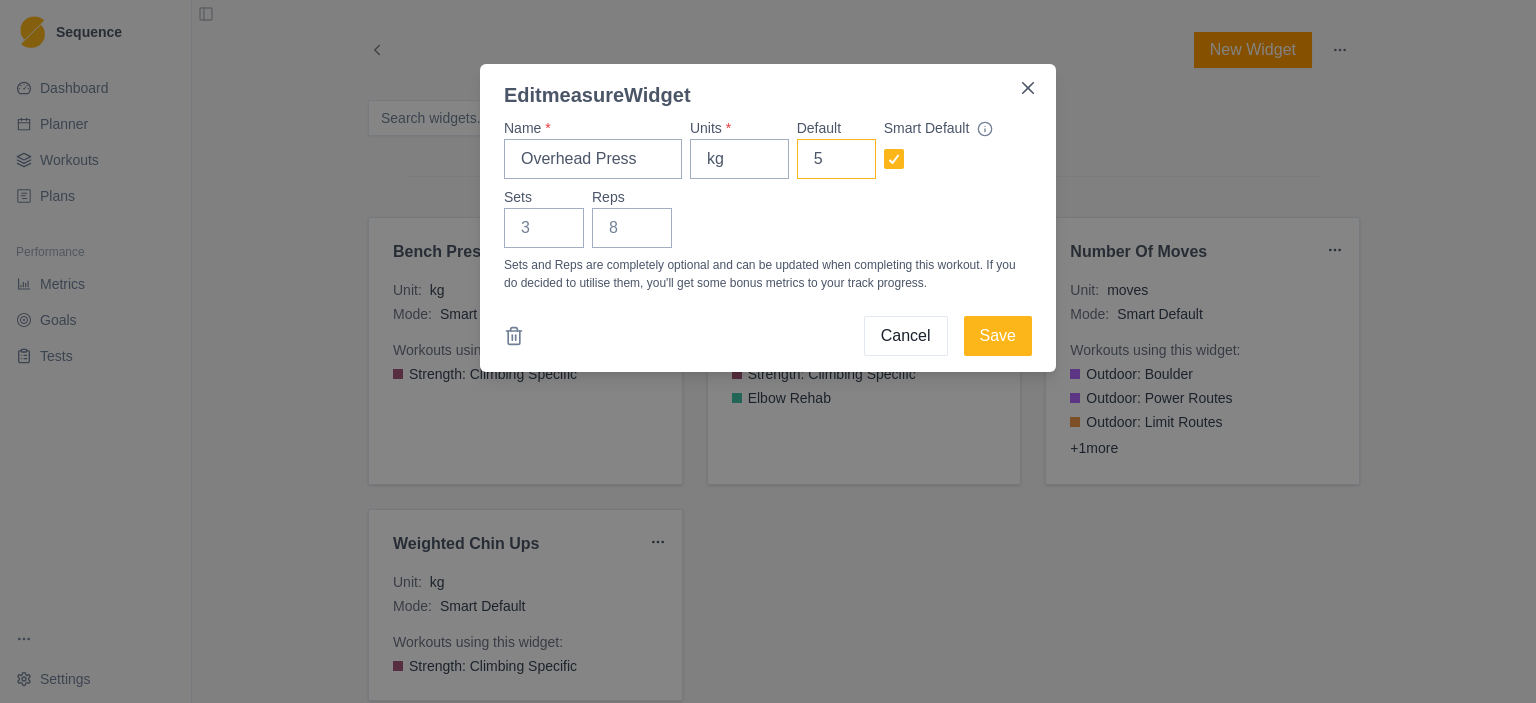 click on "5" at bounding box center (836, 159) 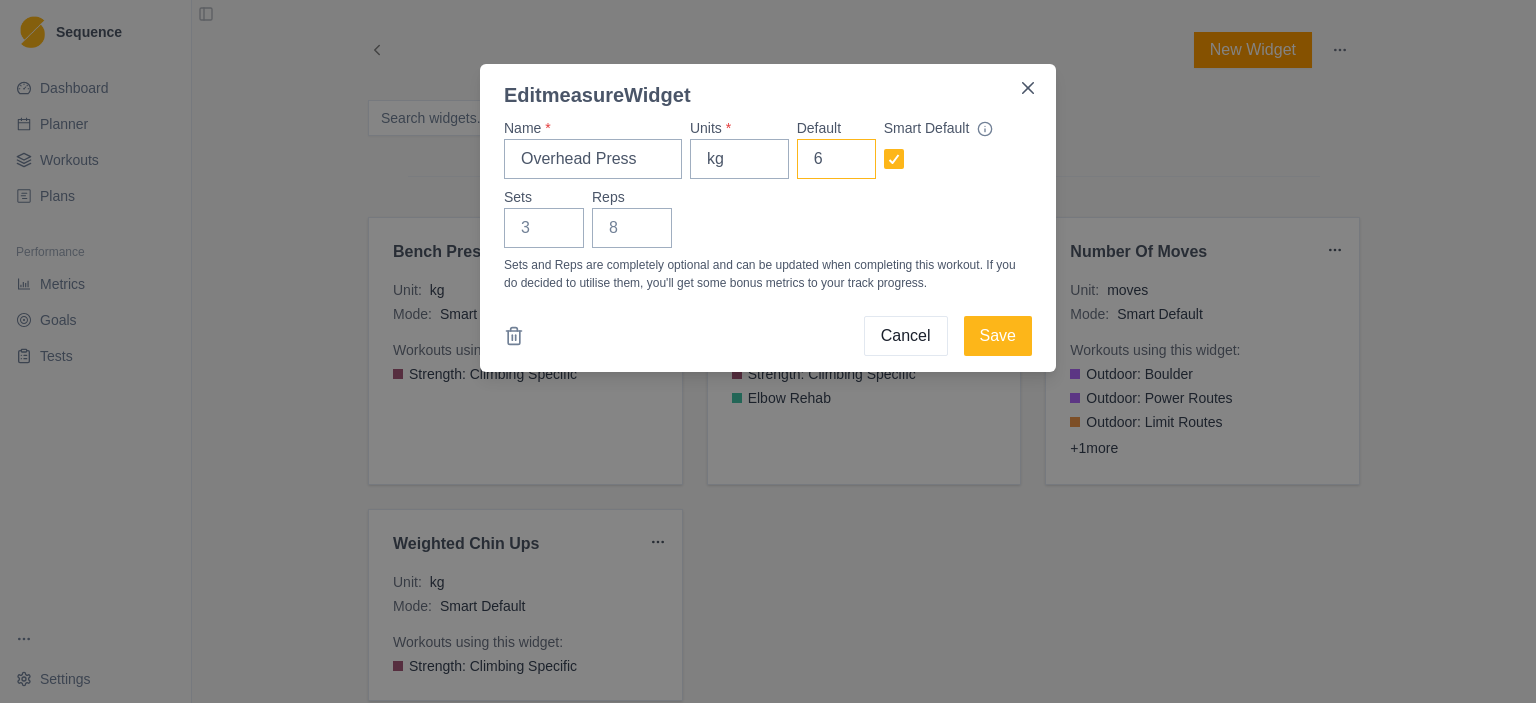 click on "6" at bounding box center (836, 159) 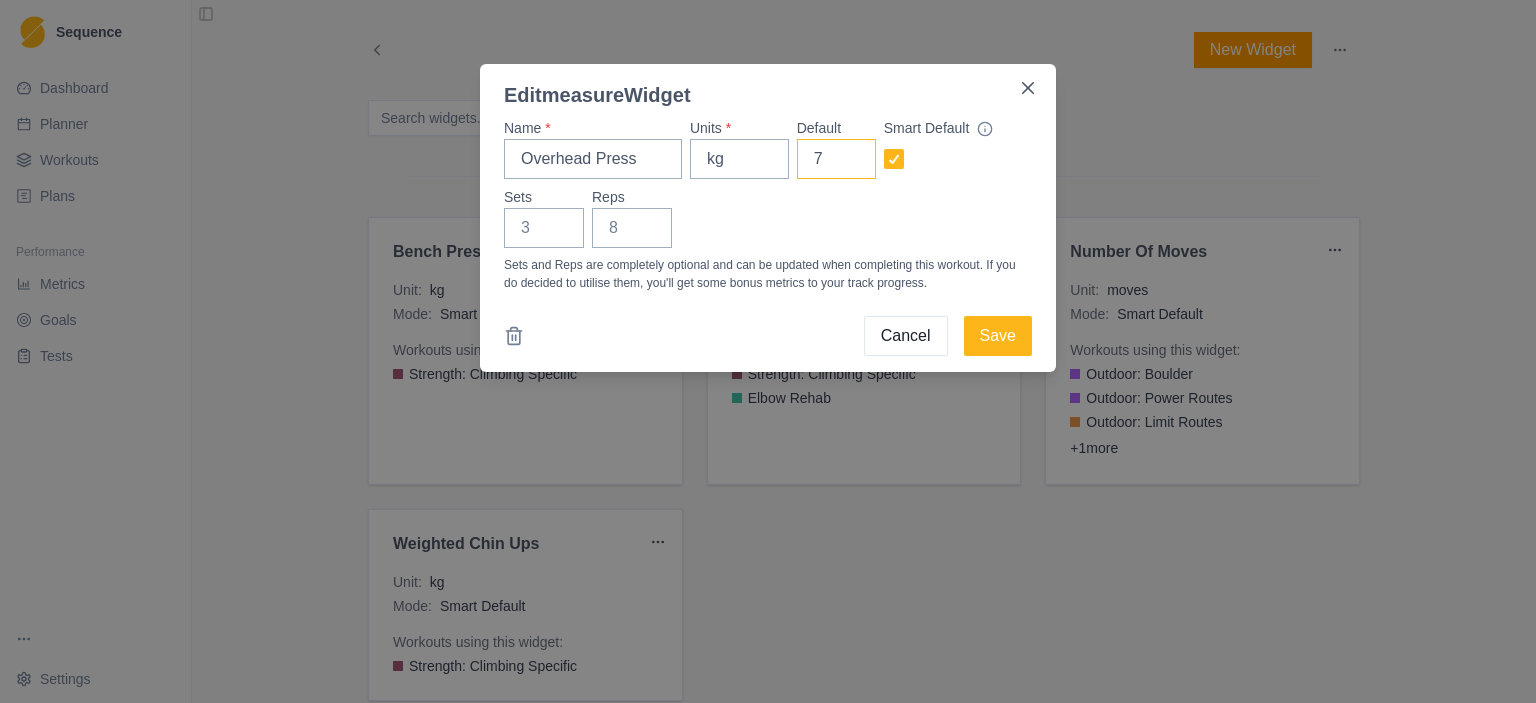 click on "7" at bounding box center [836, 159] 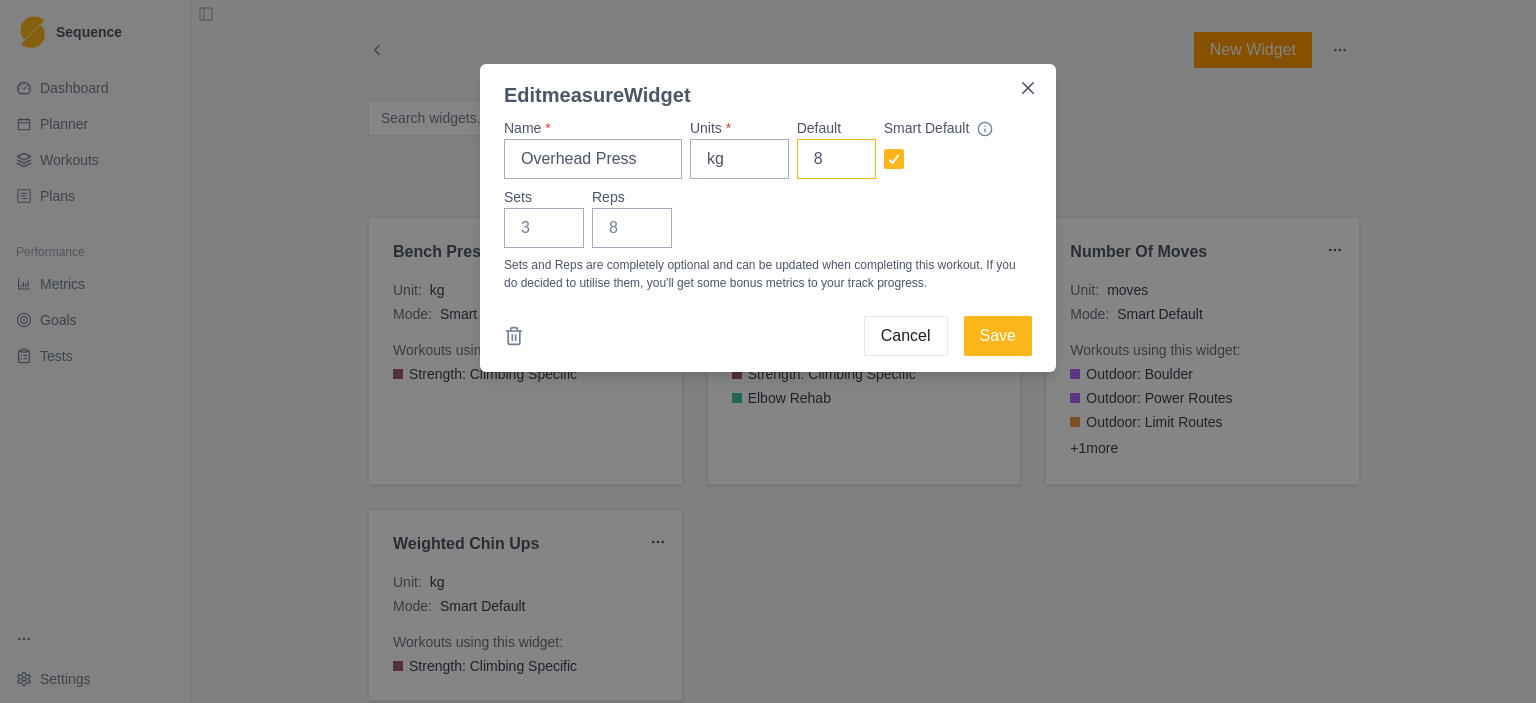 click on "8" at bounding box center [836, 159] 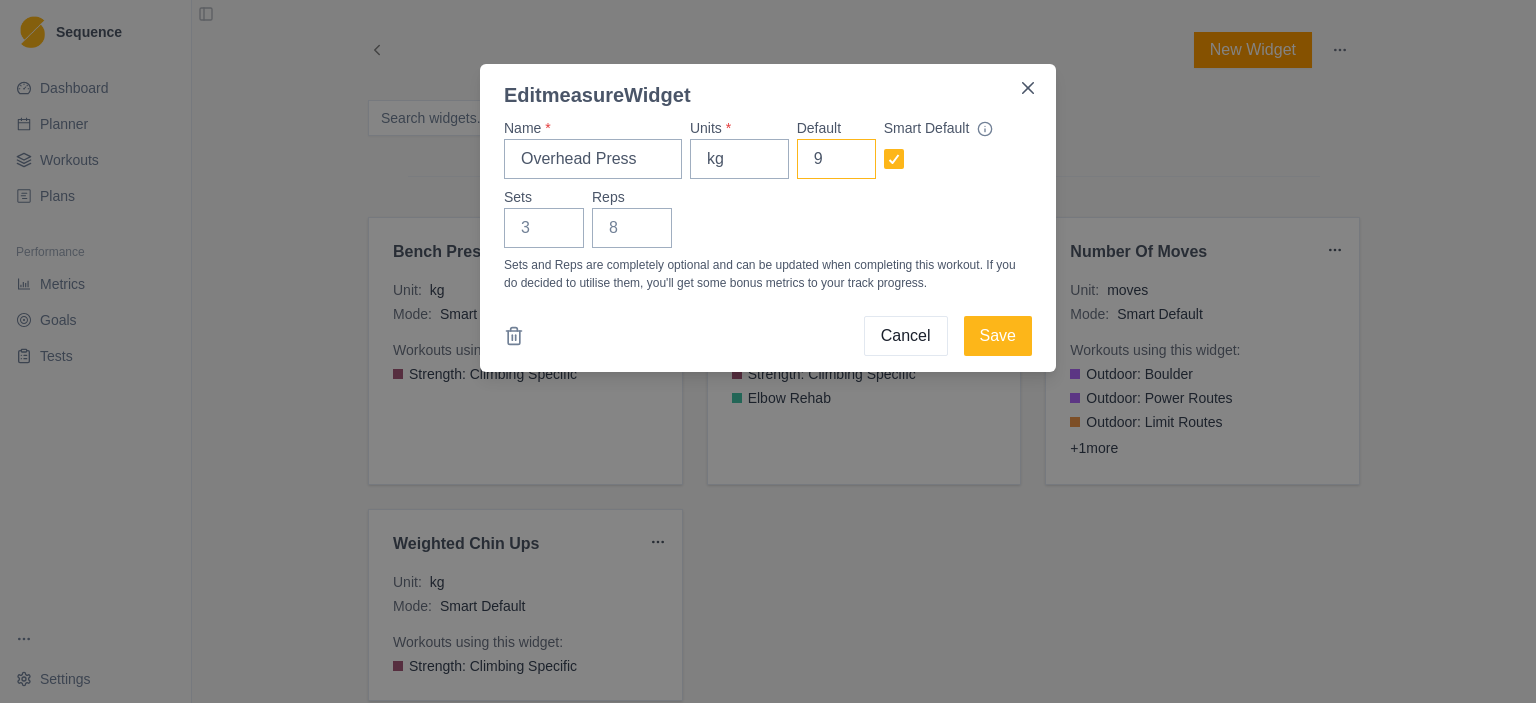 click on "9" at bounding box center [836, 159] 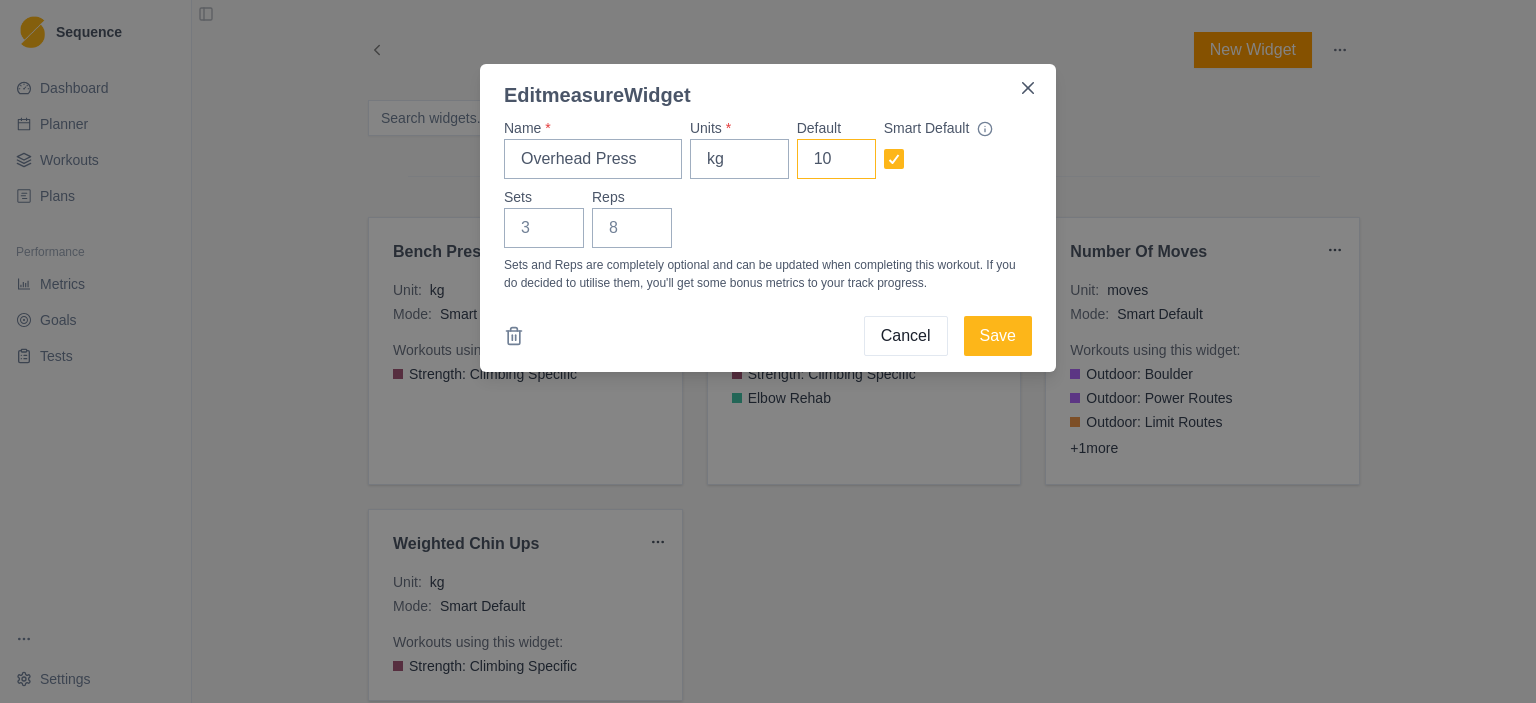 click on "10" at bounding box center [836, 159] 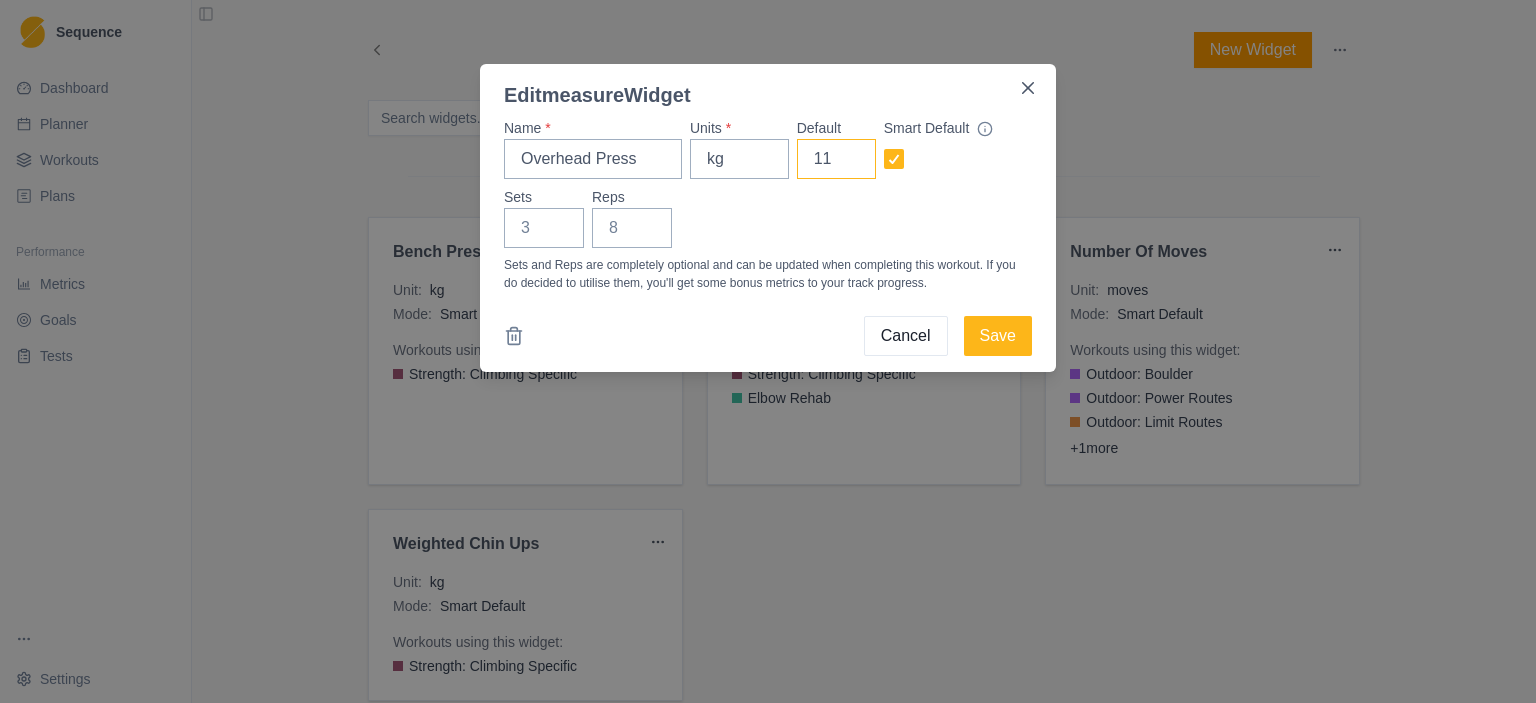 click on "11" at bounding box center (836, 159) 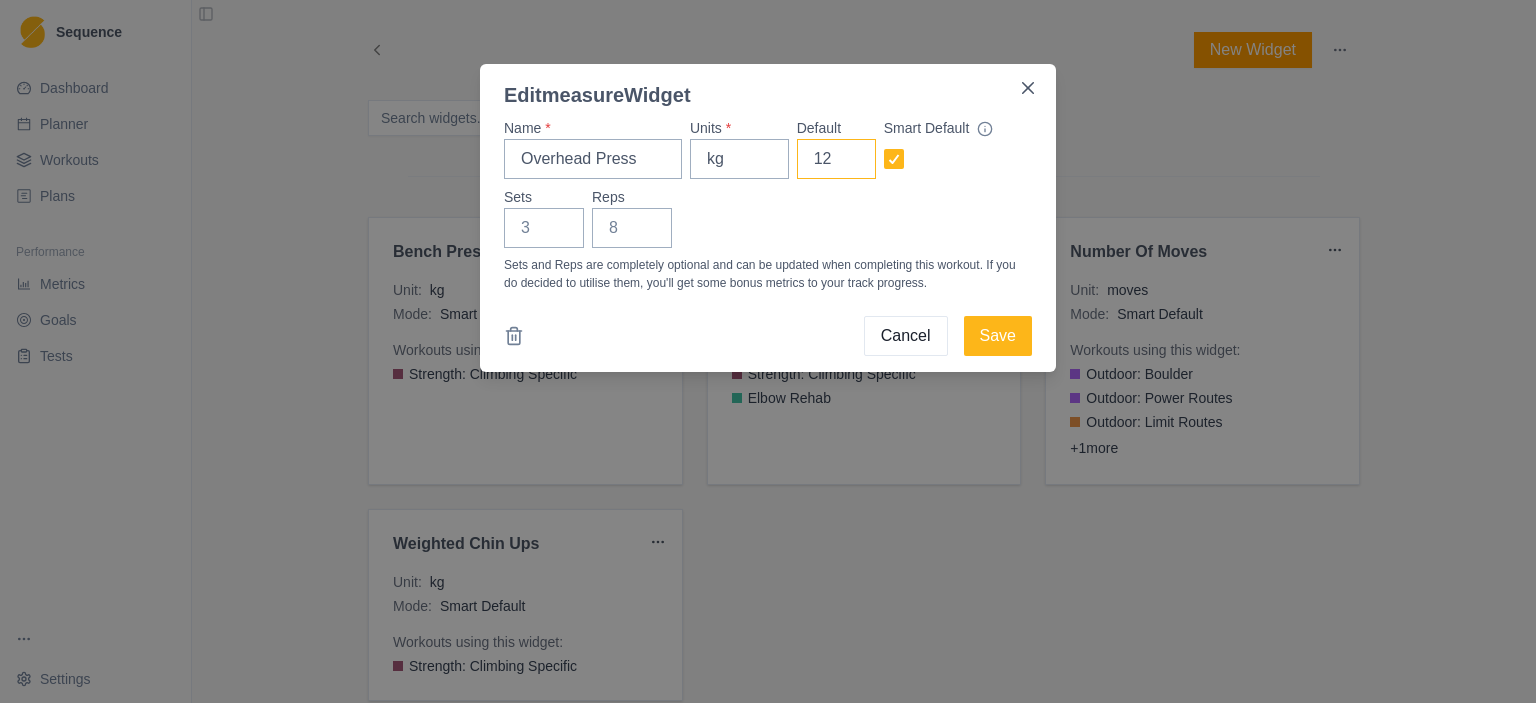 click on "12" at bounding box center [836, 159] 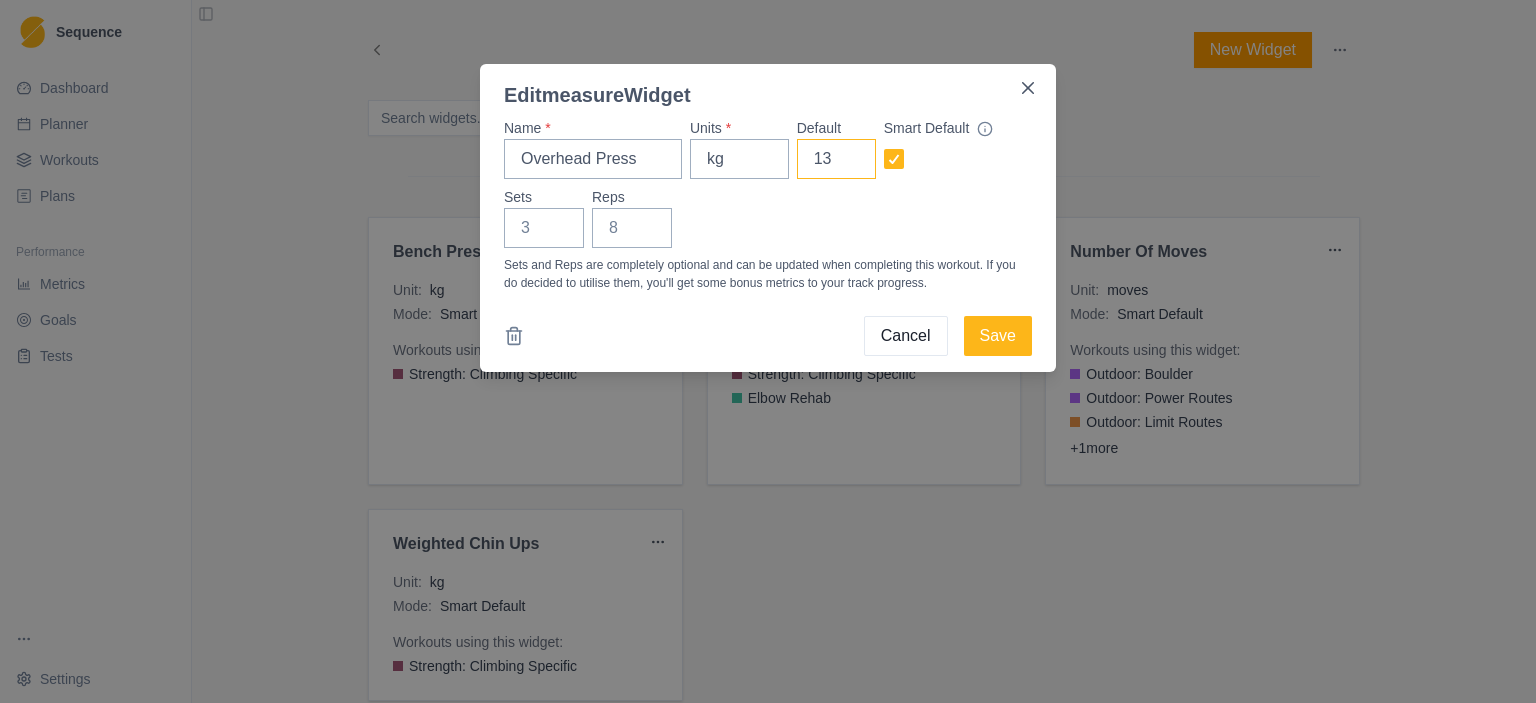click on "13" at bounding box center [836, 159] 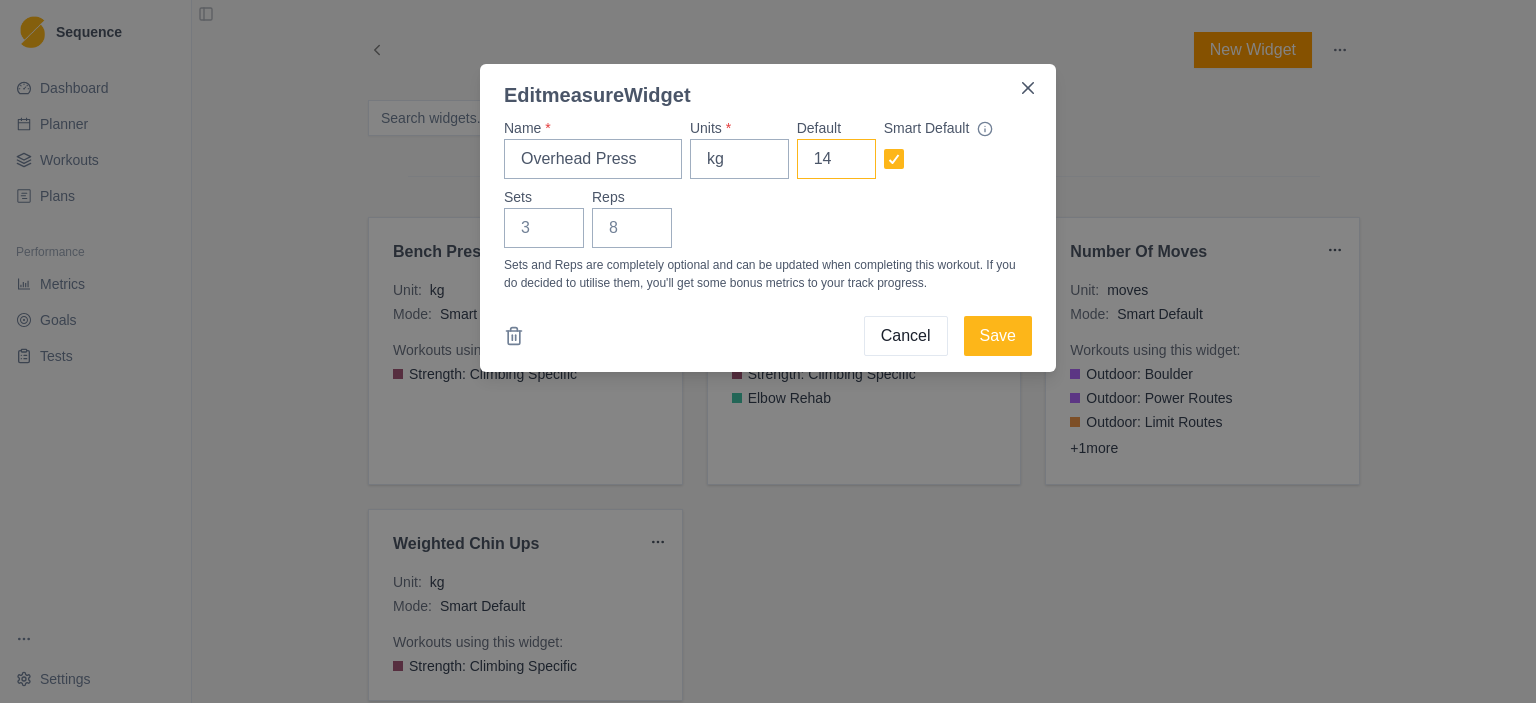 click on "14" at bounding box center (836, 159) 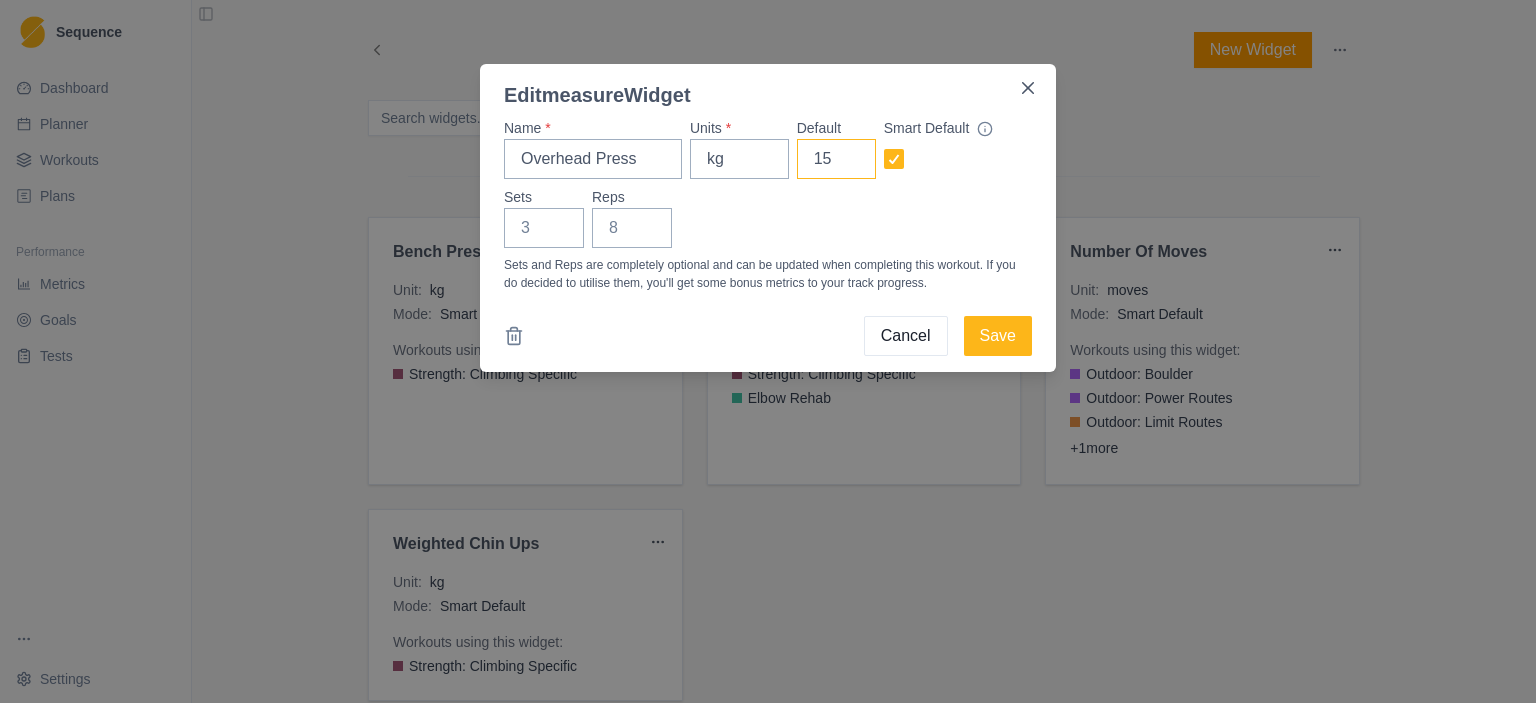 click on "15" at bounding box center [836, 159] 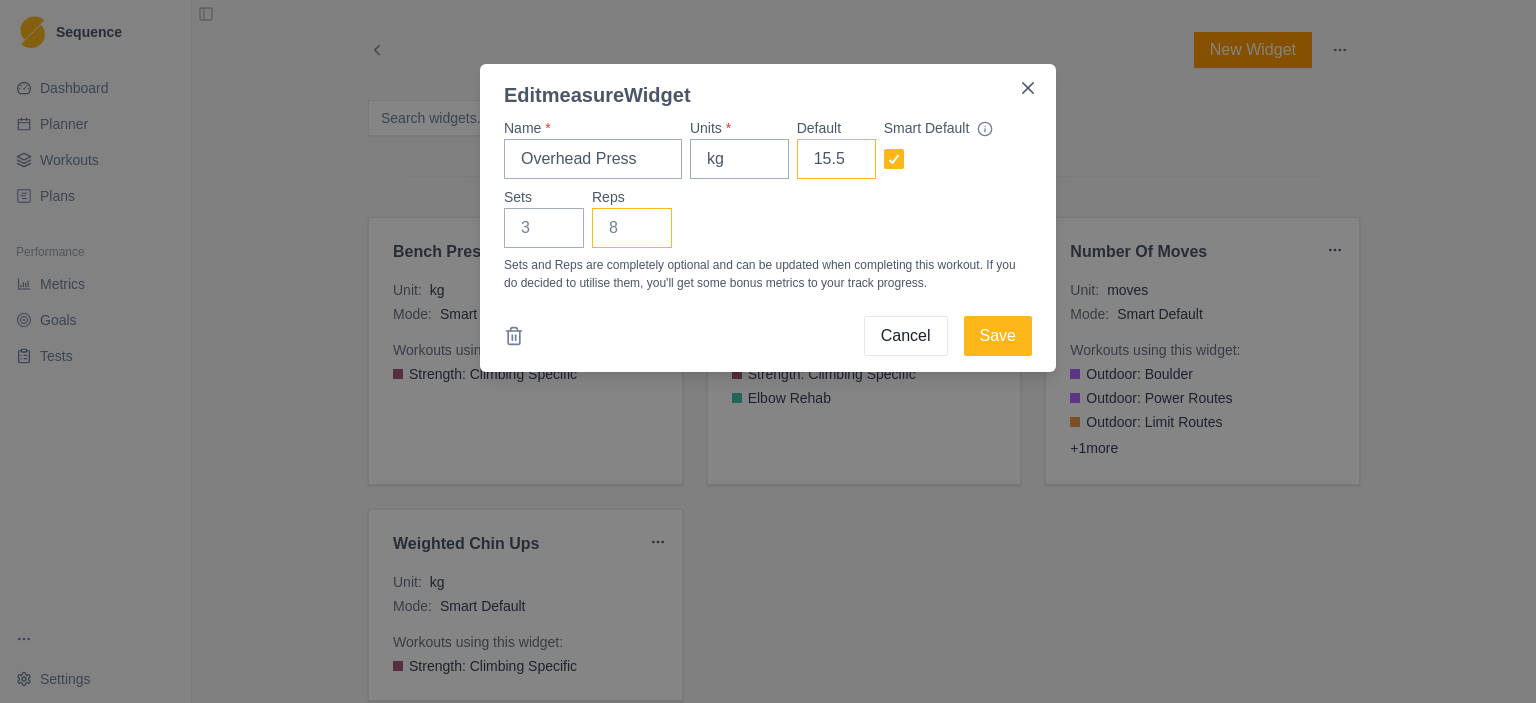 type on "15.5" 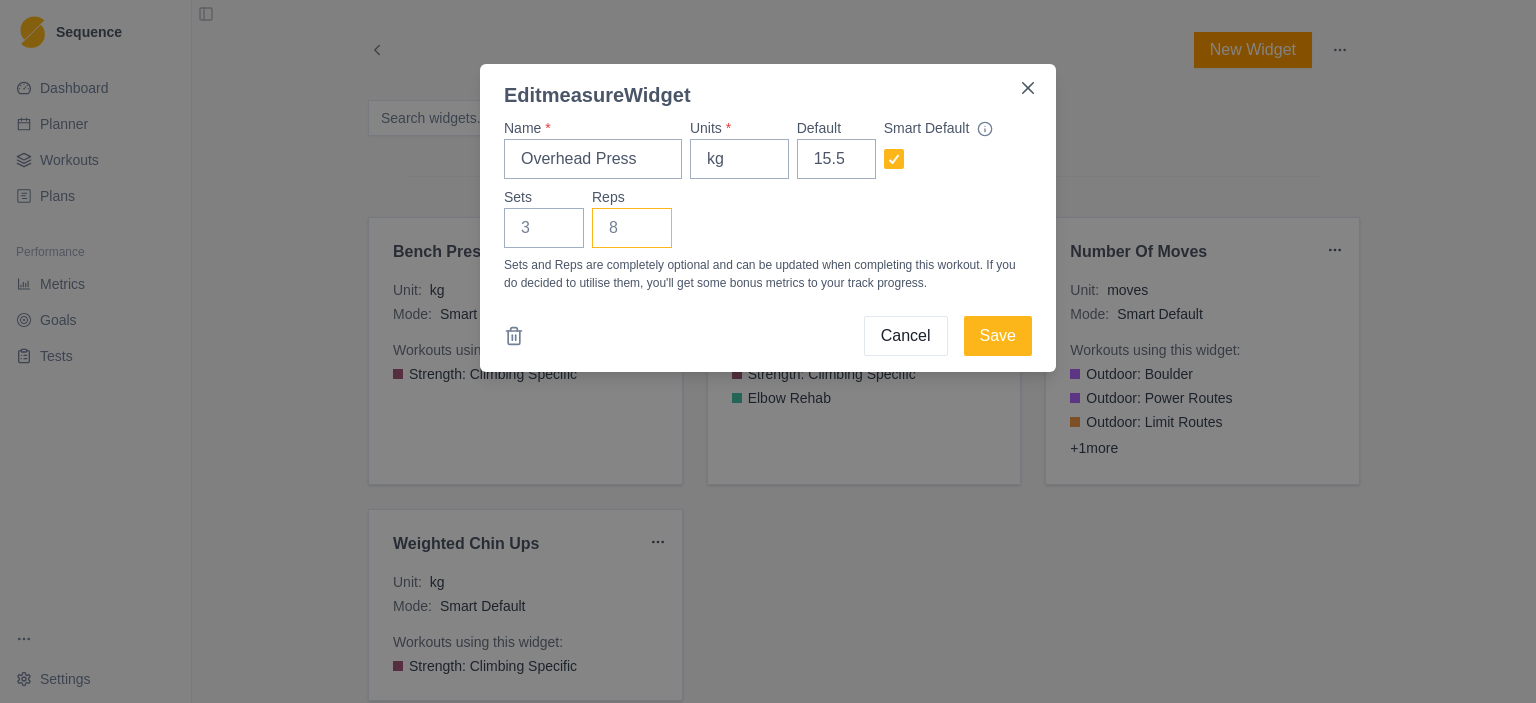 click on "Reps" at bounding box center (632, 228) 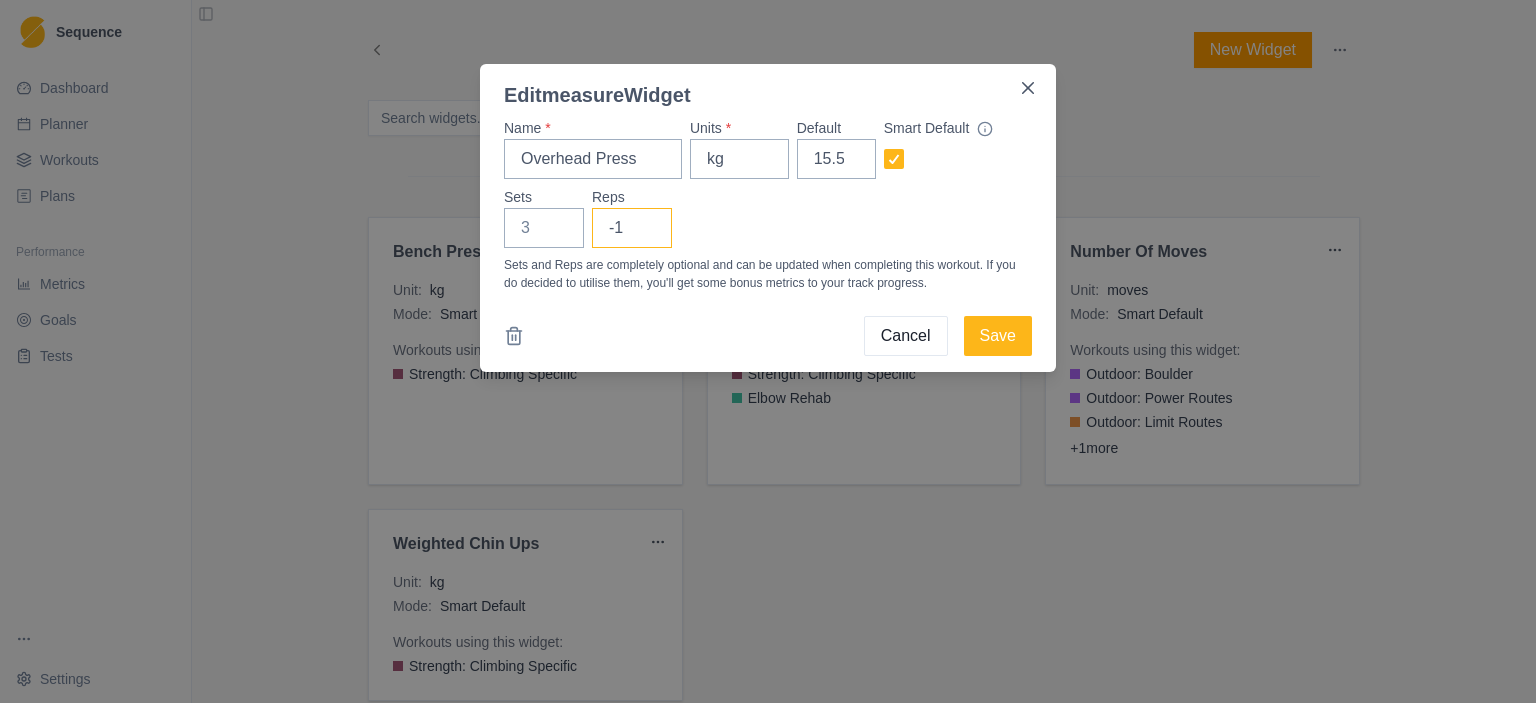 click on "-1" at bounding box center (632, 228) 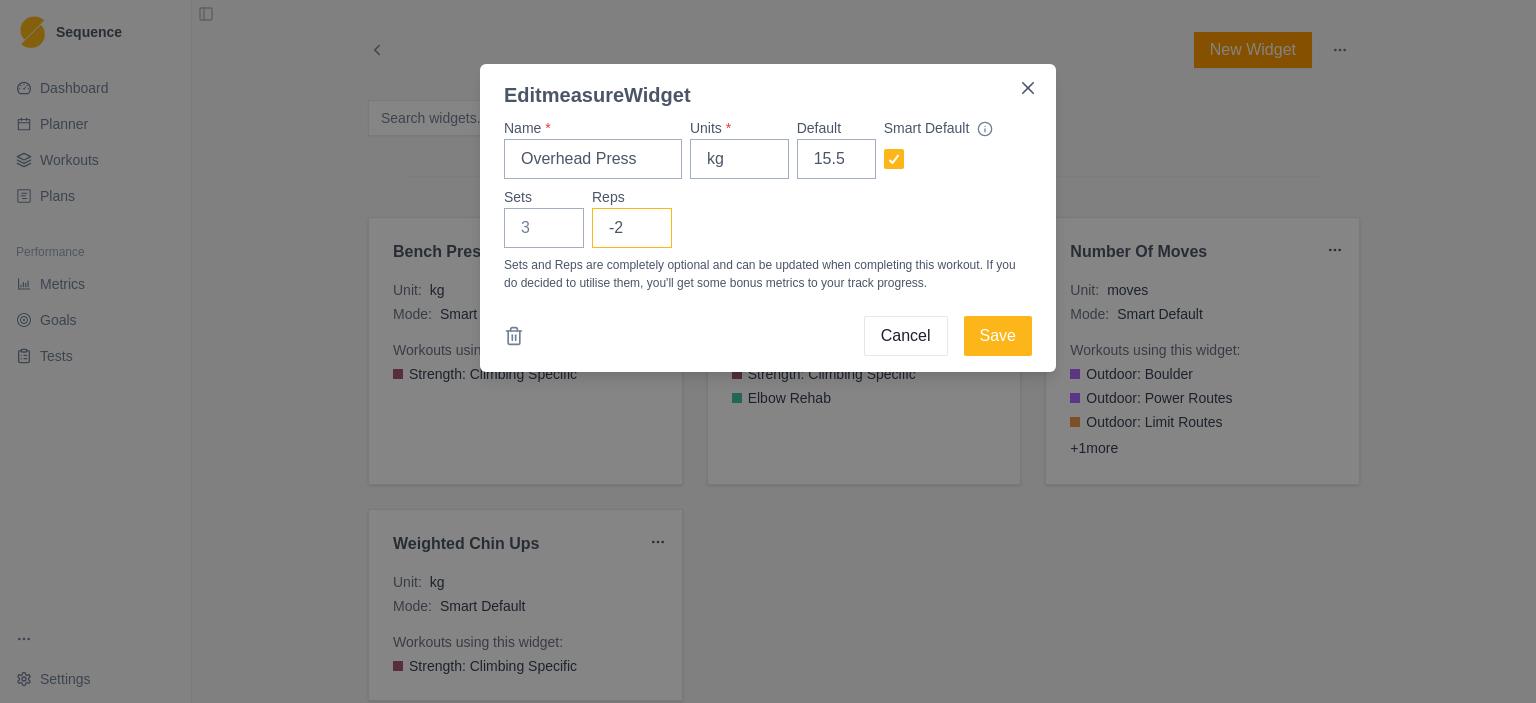 click on "-2" at bounding box center [632, 228] 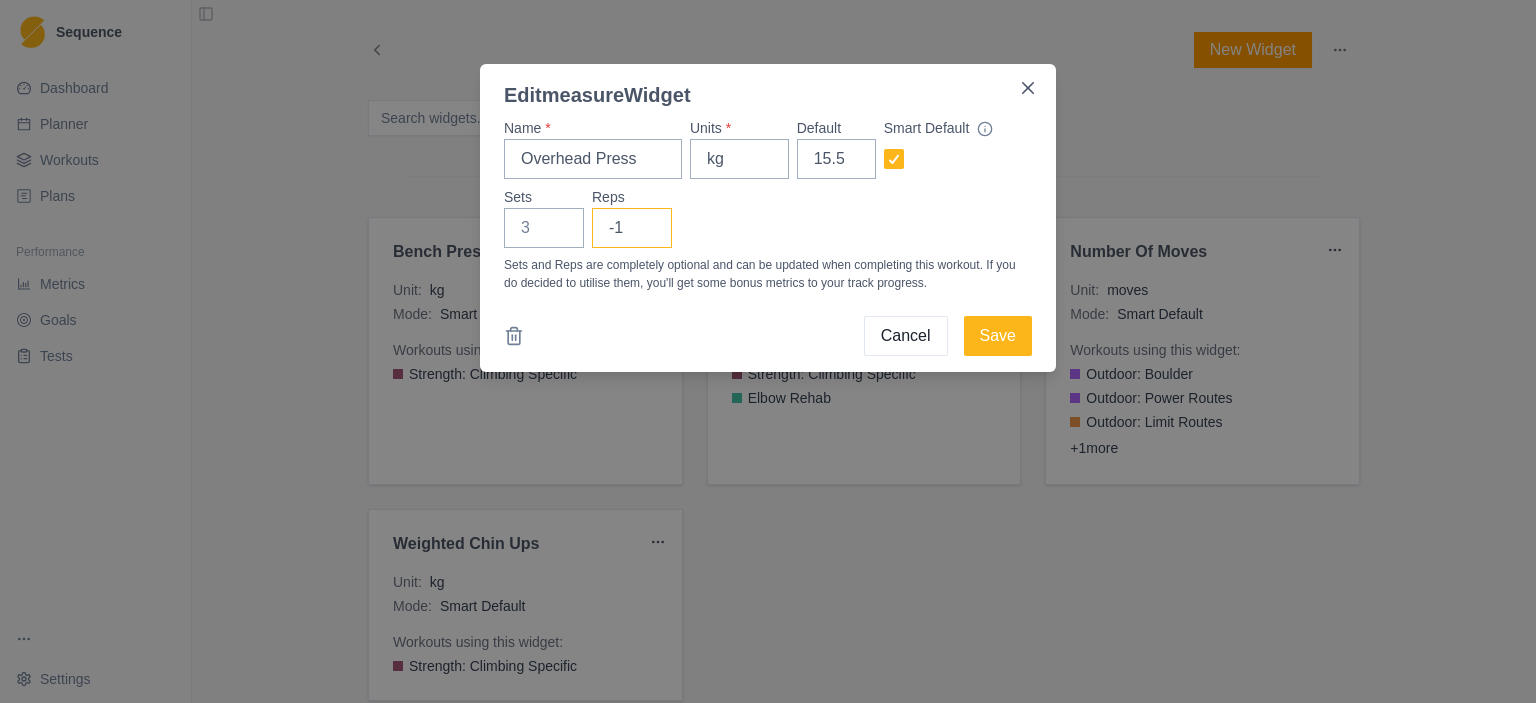 click on "-1" at bounding box center (632, 228) 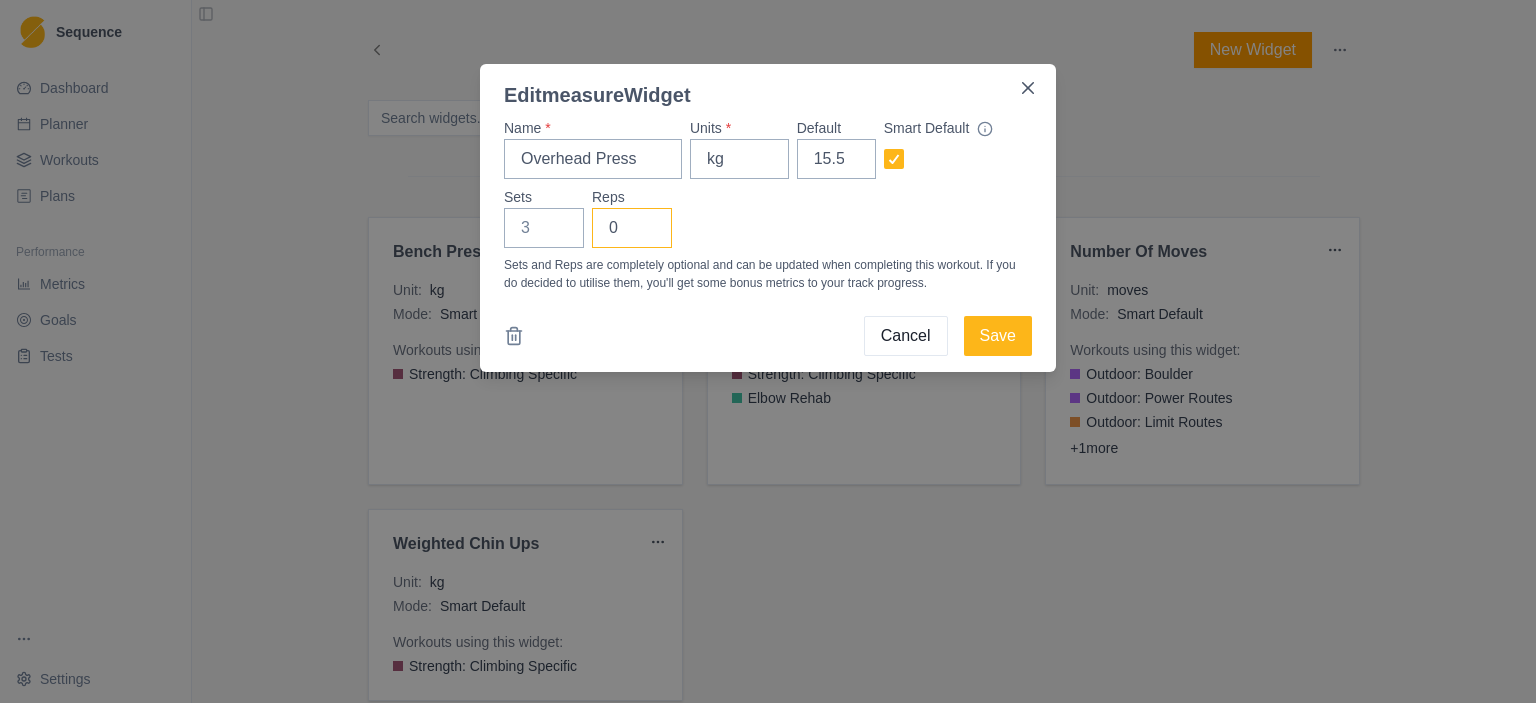 click on "0" at bounding box center (632, 228) 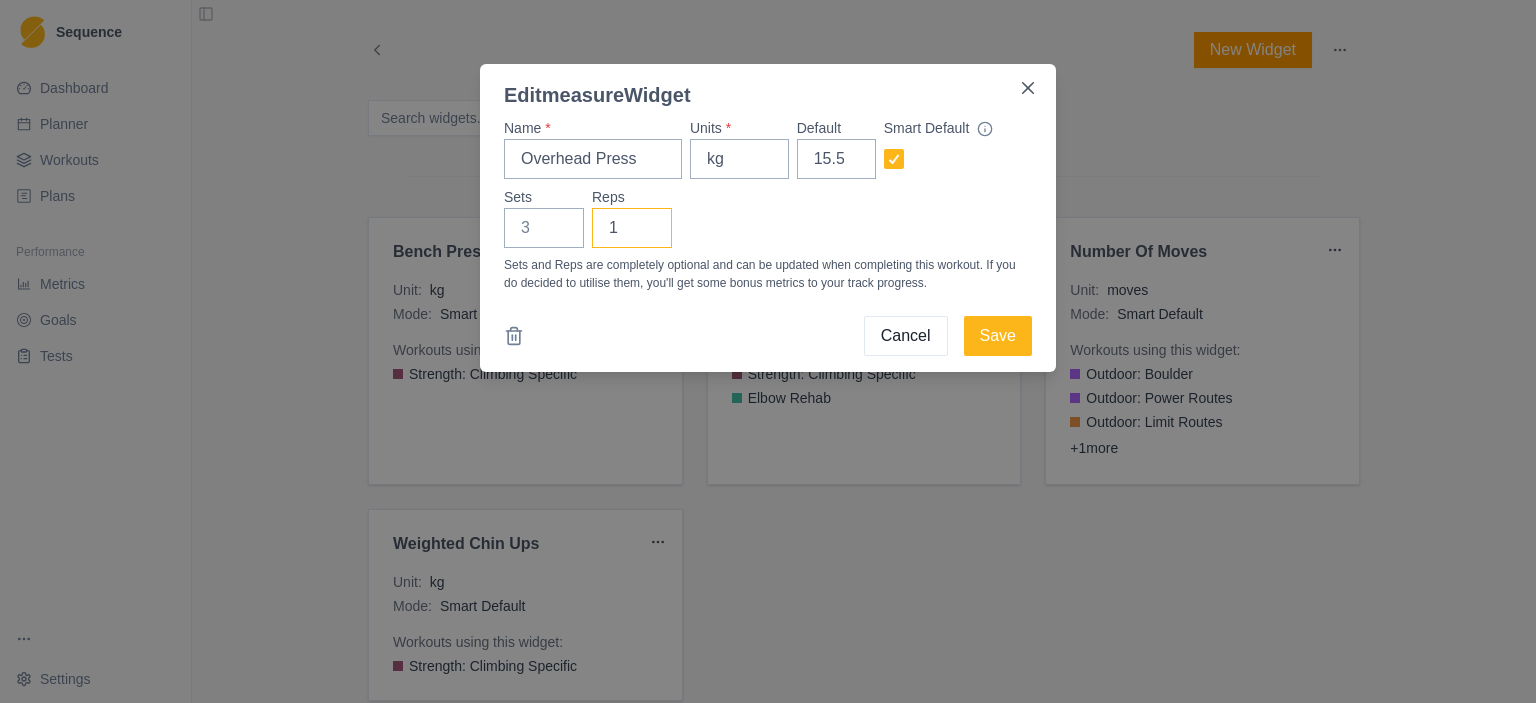 click on "1" at bounding box center (632, 228) 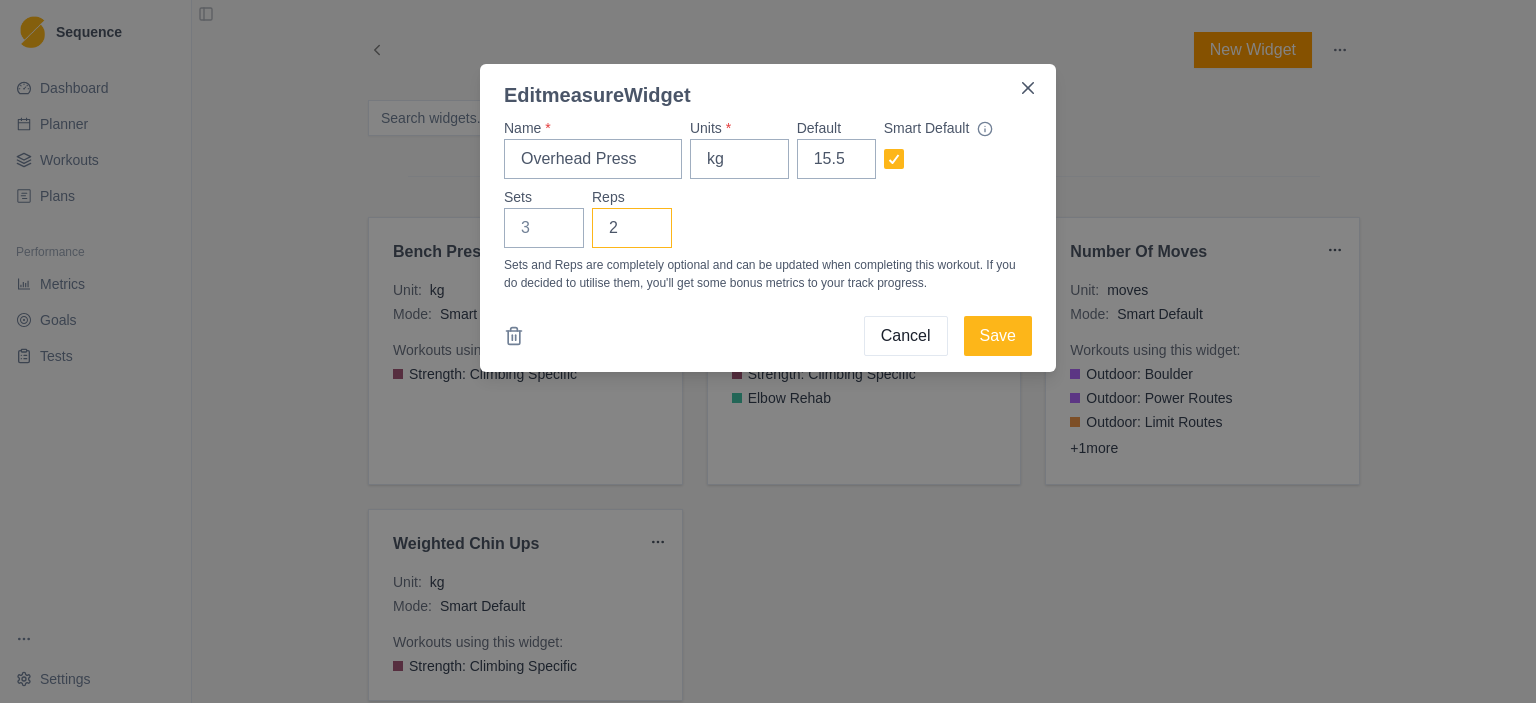 click on "2" at bounding box center [632, 228] 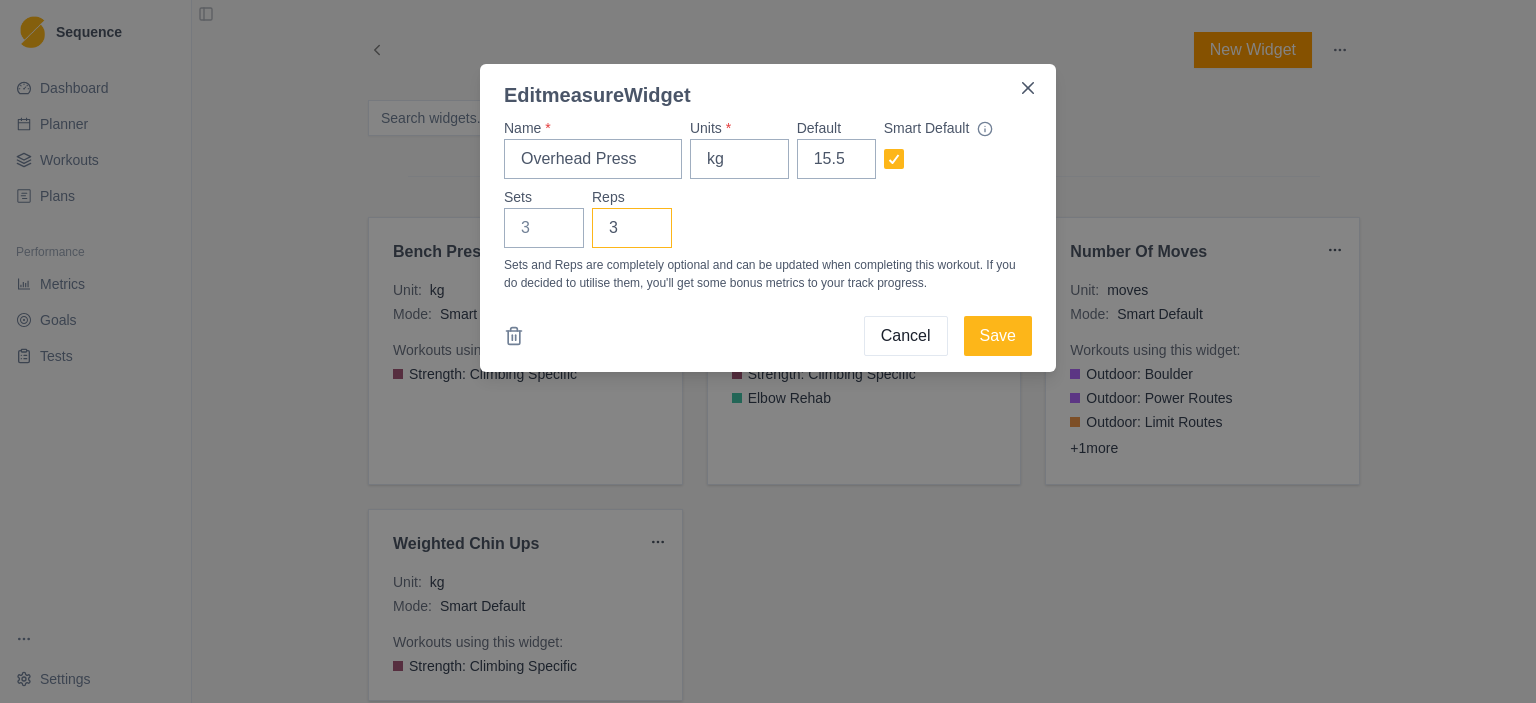 click on "3" at bounding box center [632, 228] 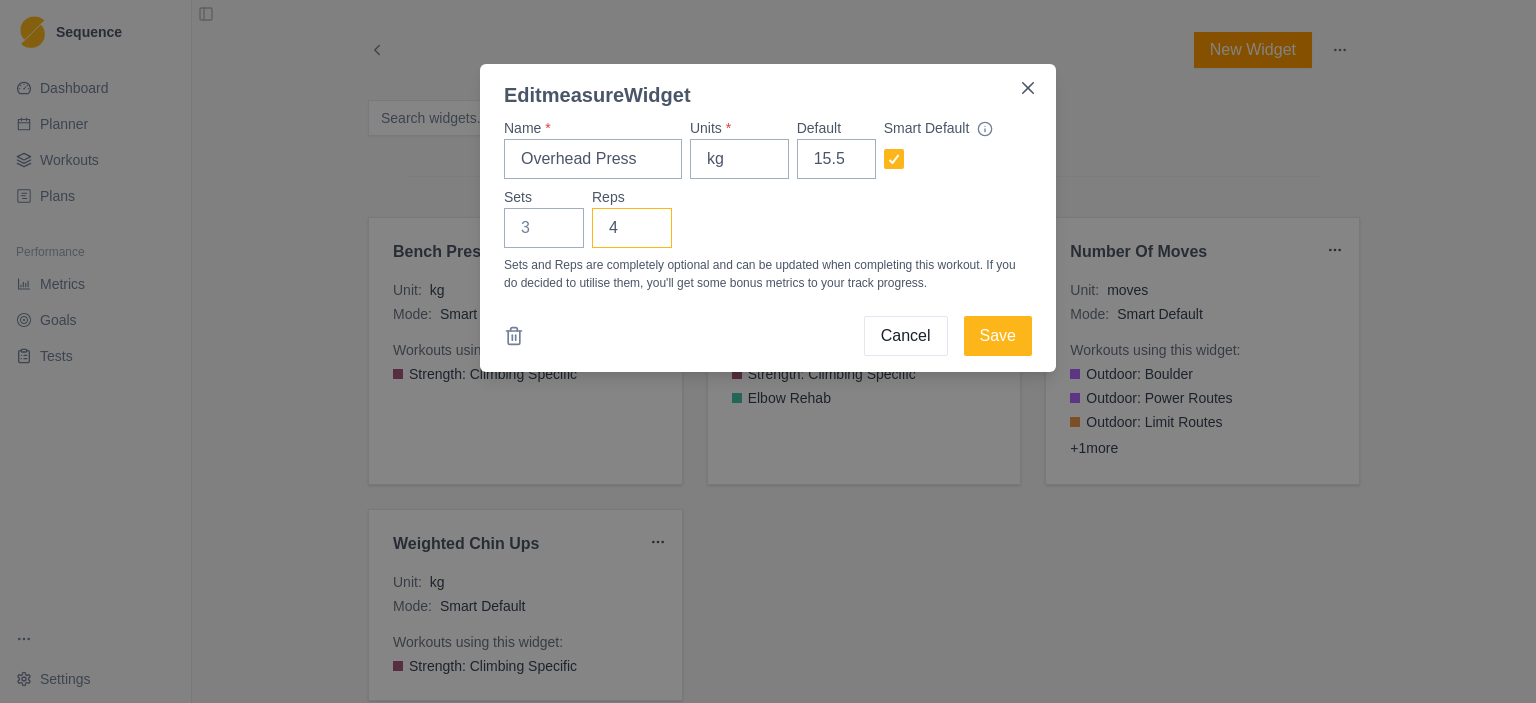 click on "4" at bounding box center (632, 228) 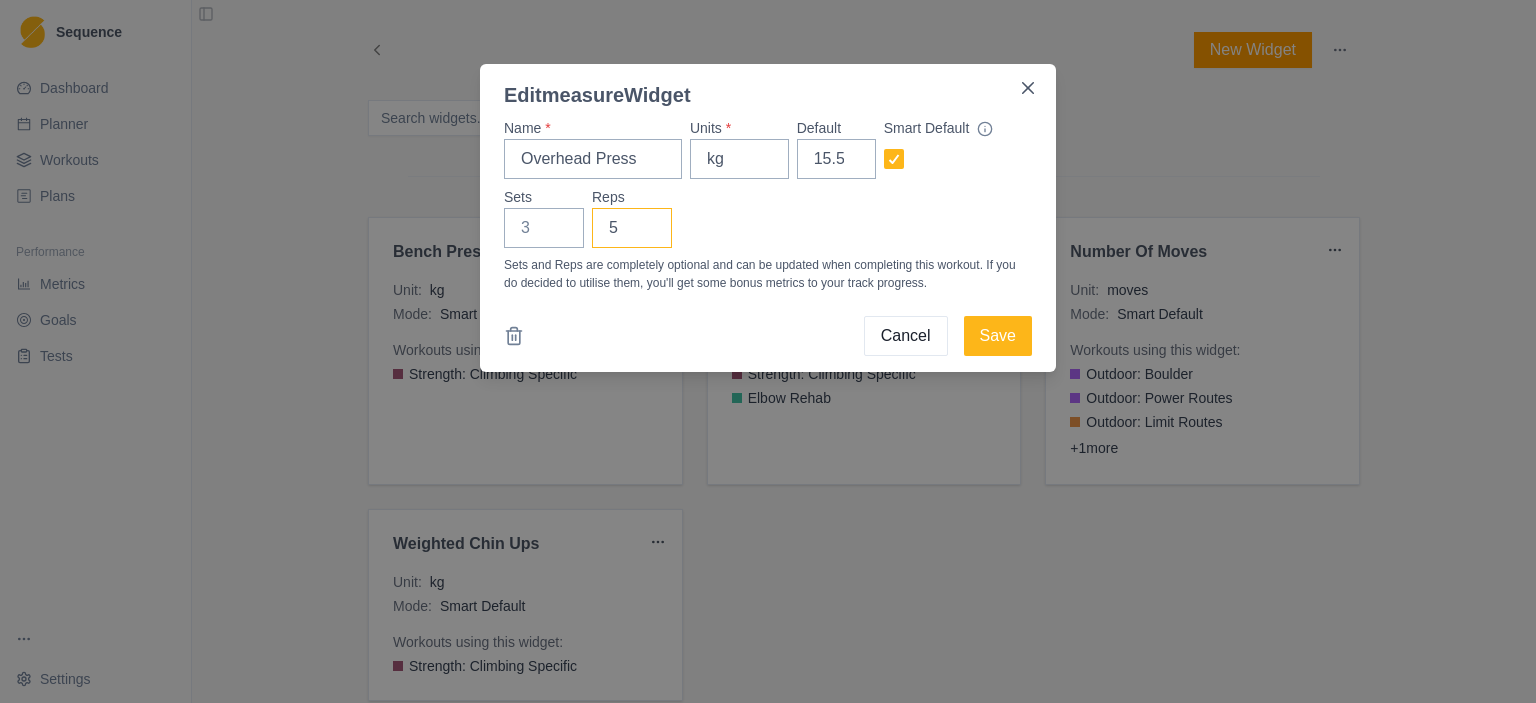 type on "5" 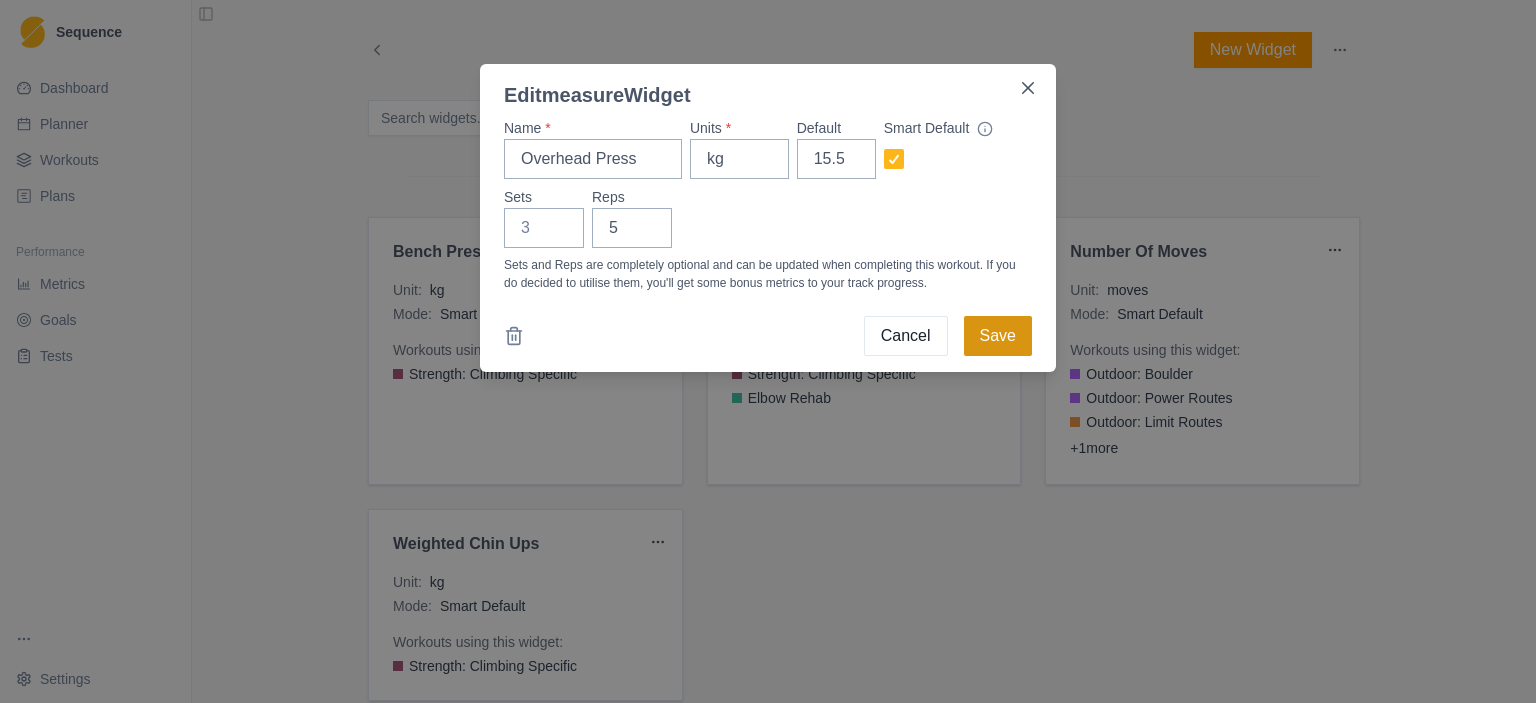 click on "Save" at bounding box center (998, 336) 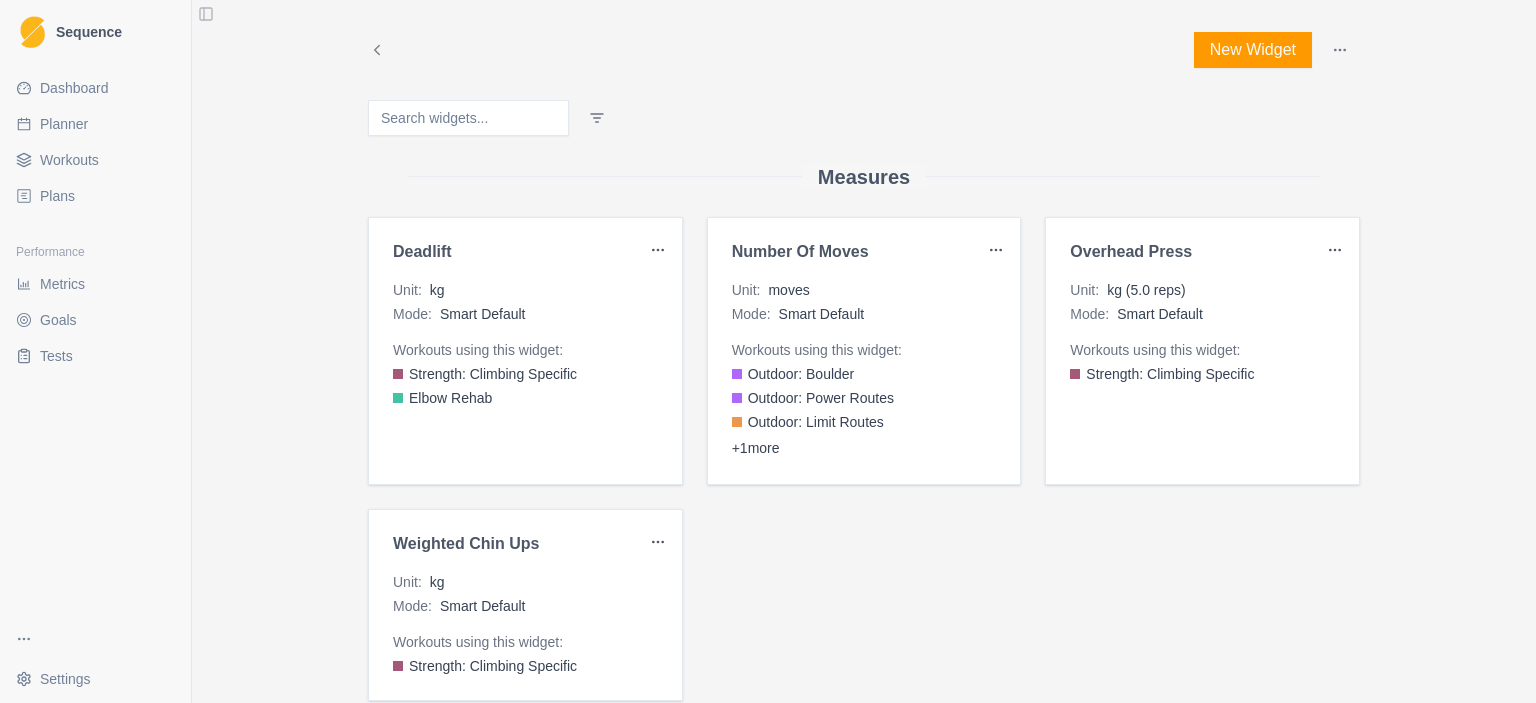 click on "New Widget" at bounding box center (1253, 50) 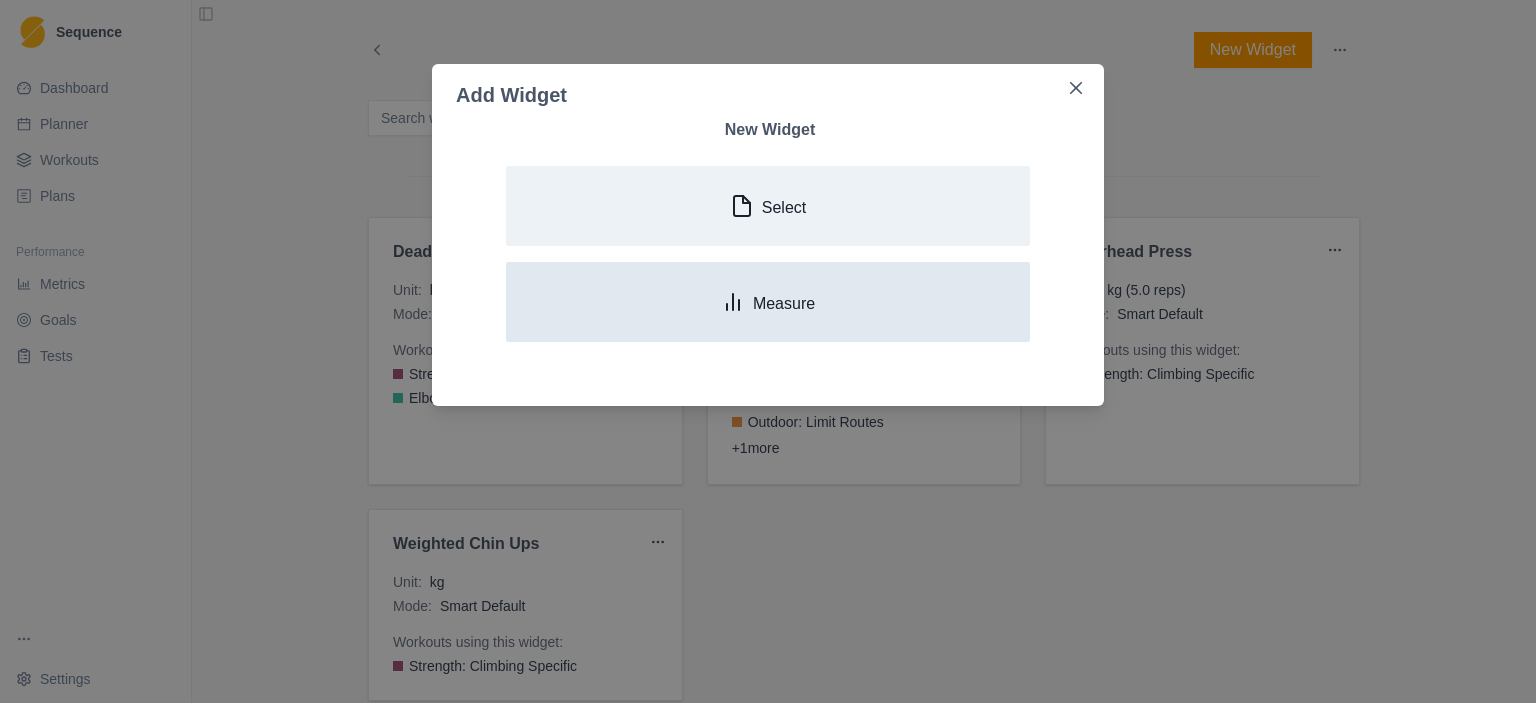 click on "Measure" at bounding box center (784, 303) 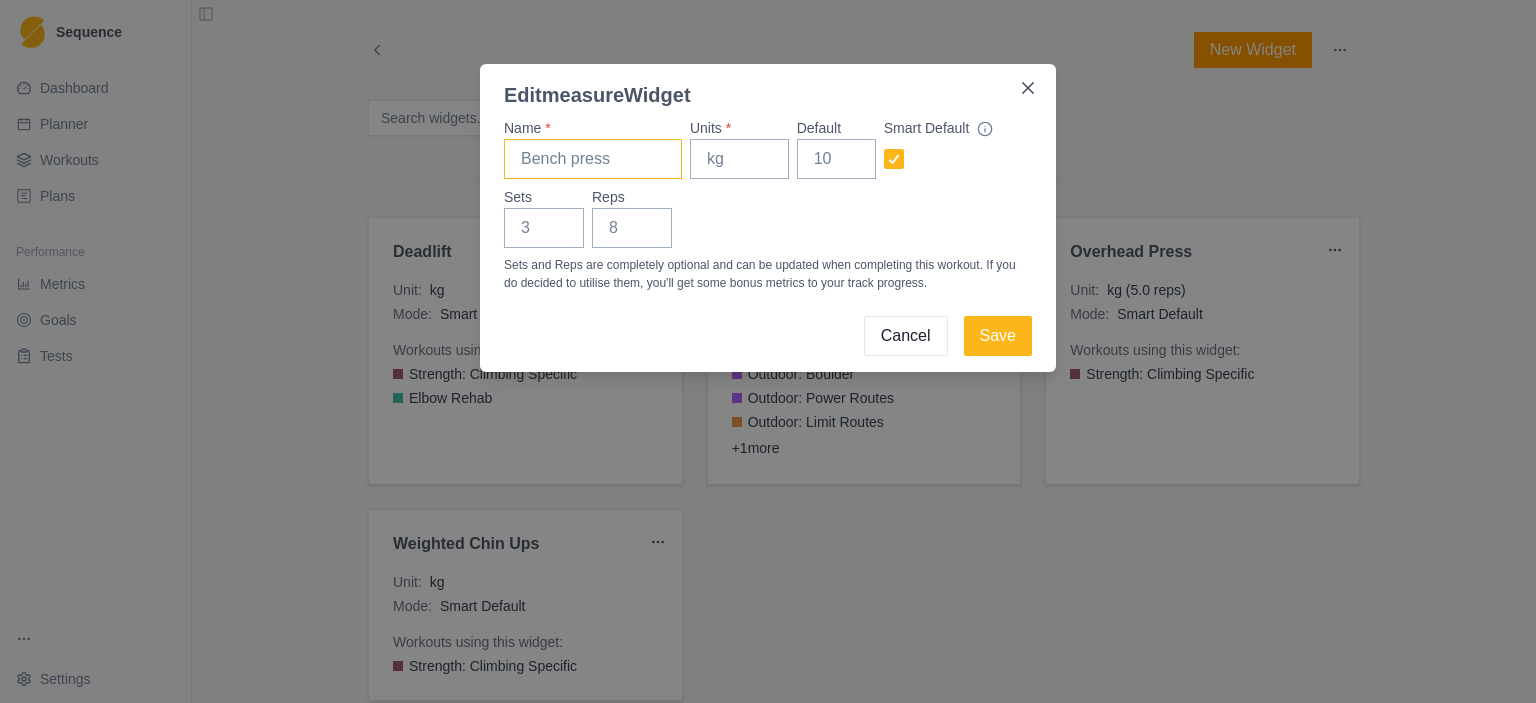 click on "Name *" at bounding box center (593, 159) 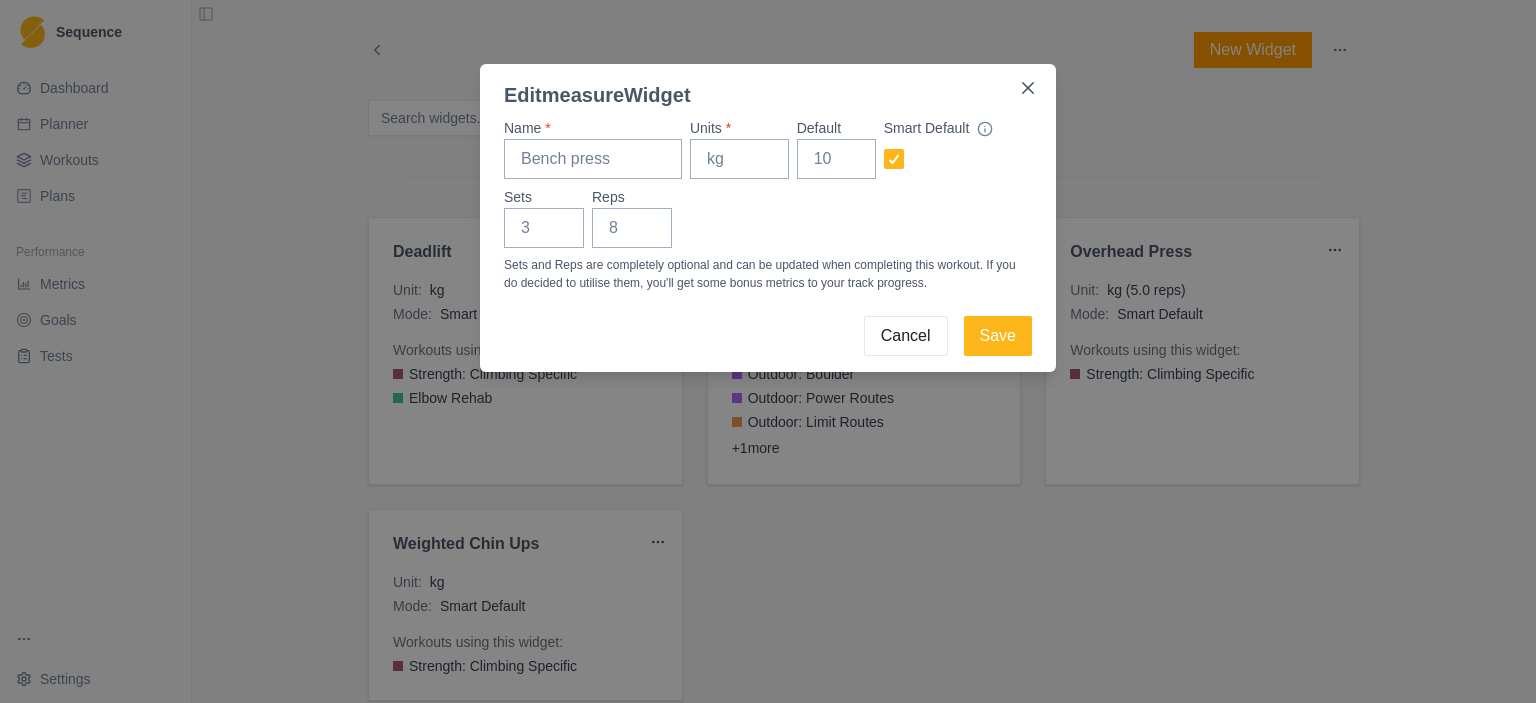 click on "Cancel" at bounding box center (906, 336) 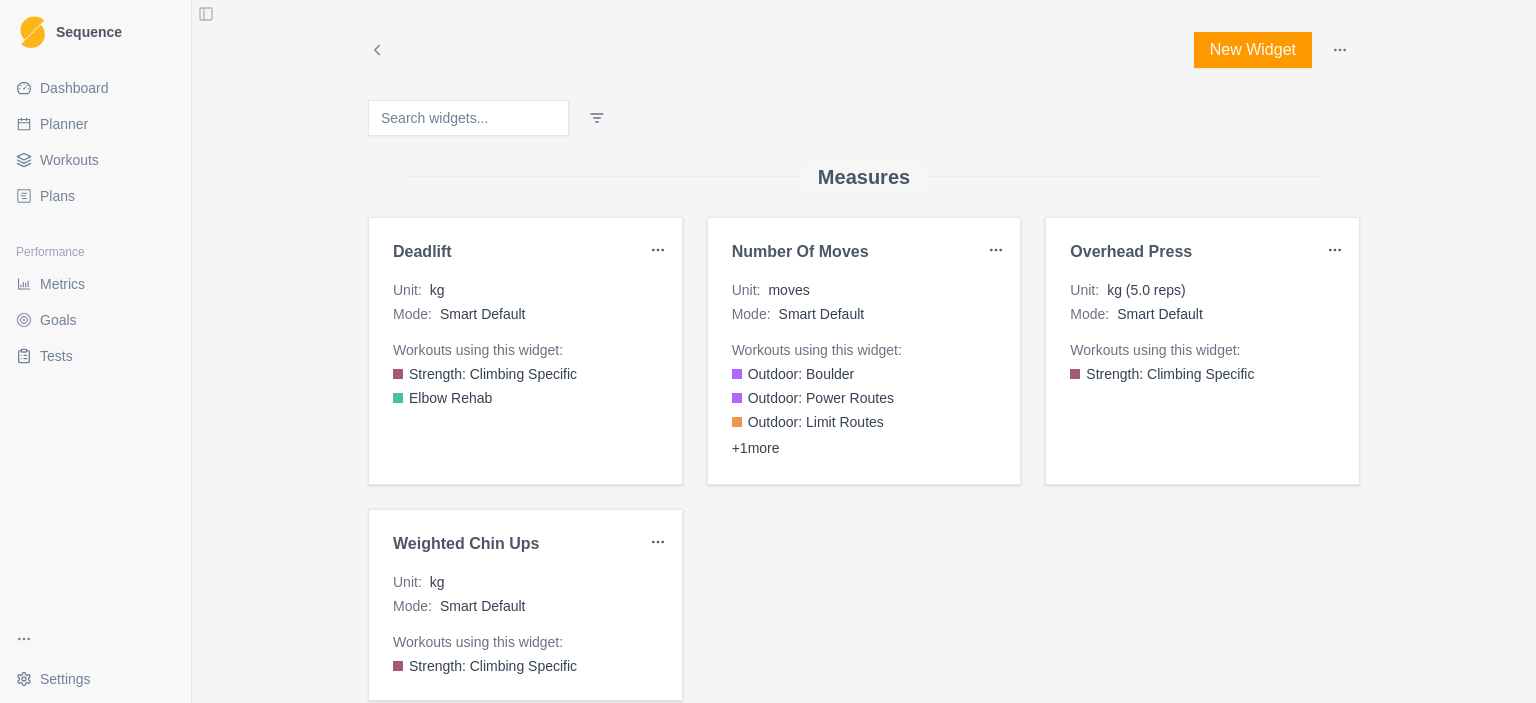 click on "New Widget" at bounding box center (1253, 50) 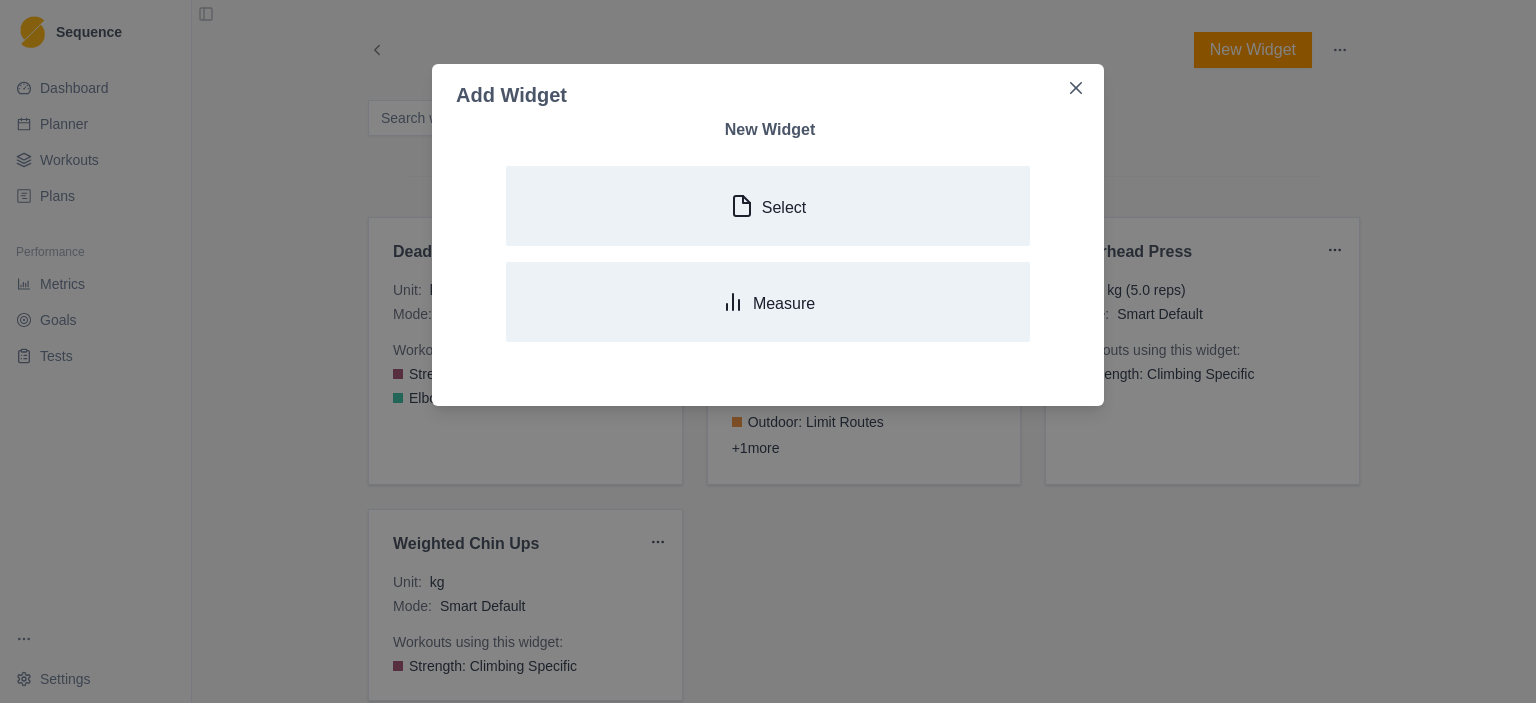 click on "New Widget" at bounding box center [770, 130] 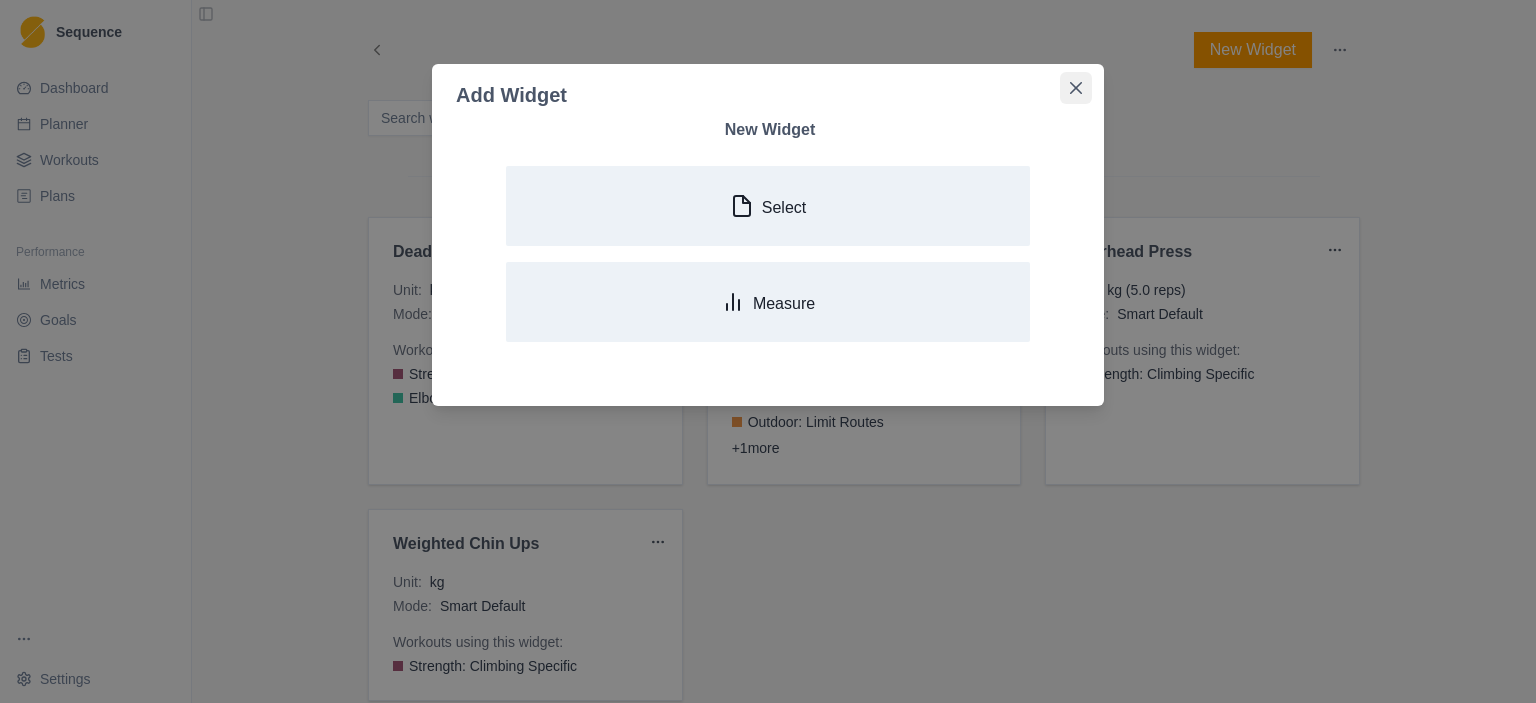 click 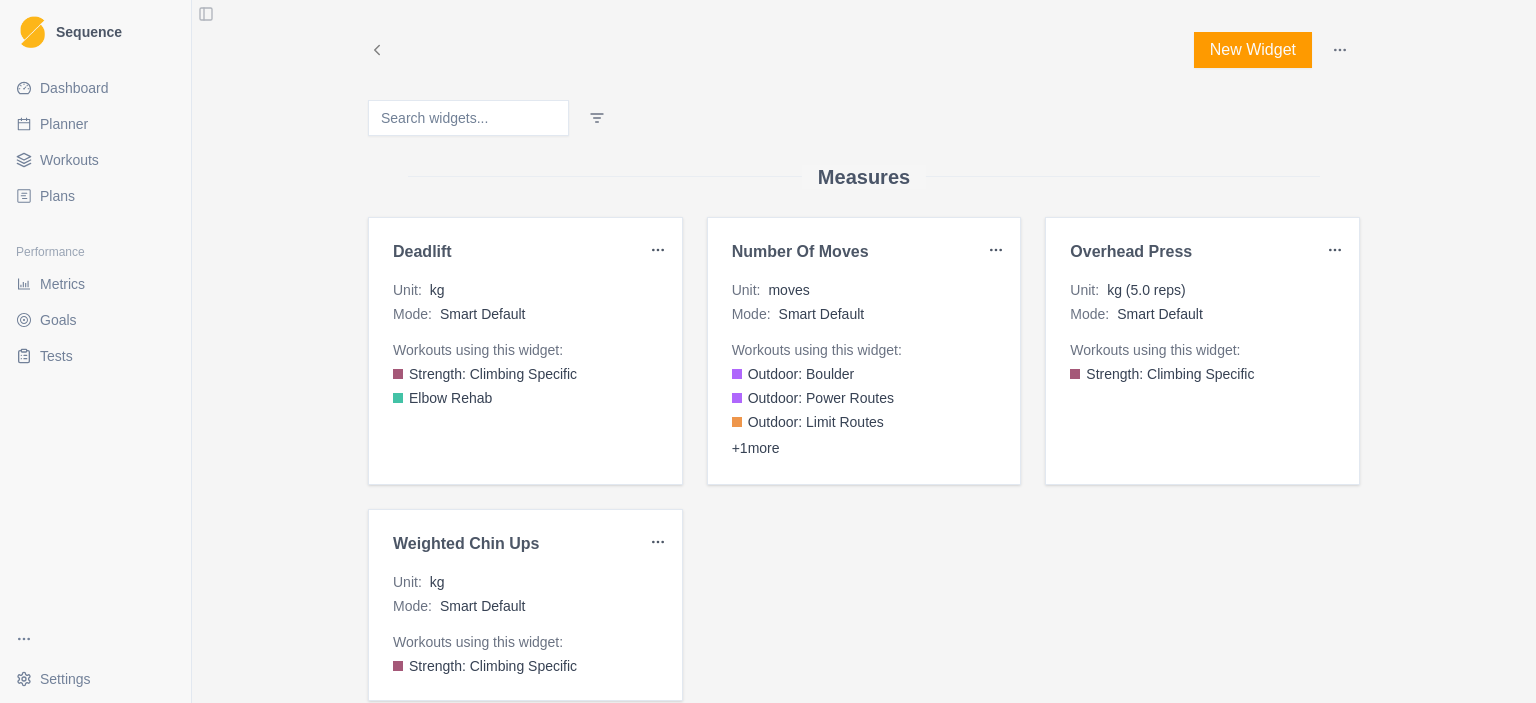 click on "Deadlift Unit : kg Mode : Smart Default Workouts using this widget: Strength: Climbing Specific Elbow Rehab Number of Moves Unit : moves Mode : Smart Default Workouts using this widget: Outdoor: Boulder Outdoor: Power Routes Outdoor: Limit Routes + 1  more Overhead Press Unit : kg (5.0 reps) Mode : Smart Default Workouts using this widget: Strength: Climbing Specific Weighted Chin Ups Unit : kg Mode : Smart Default Workouts using this widget: Strength: Climbing Specific" at bounding box center (864, 459) 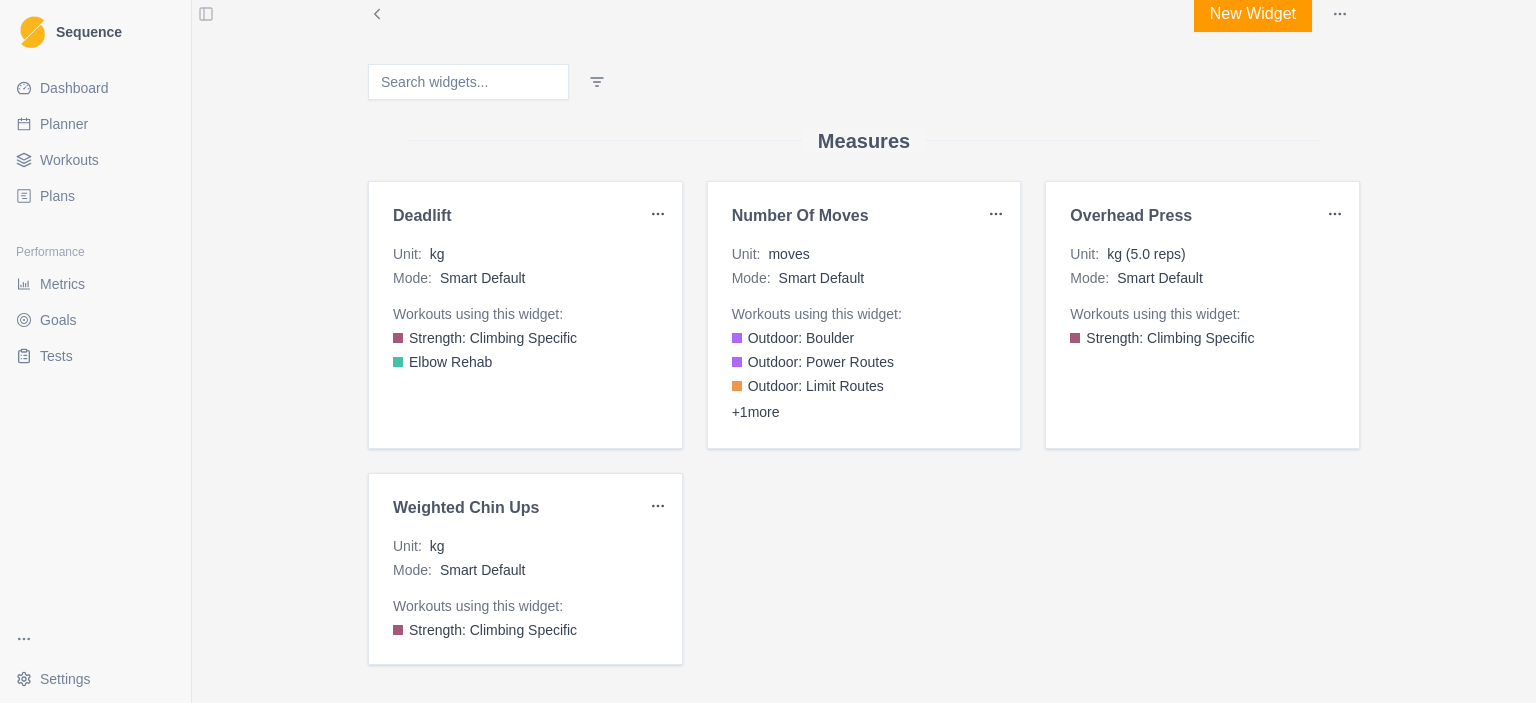 scroll, scrollTop: 0, scrollLeft: 0, axis: both 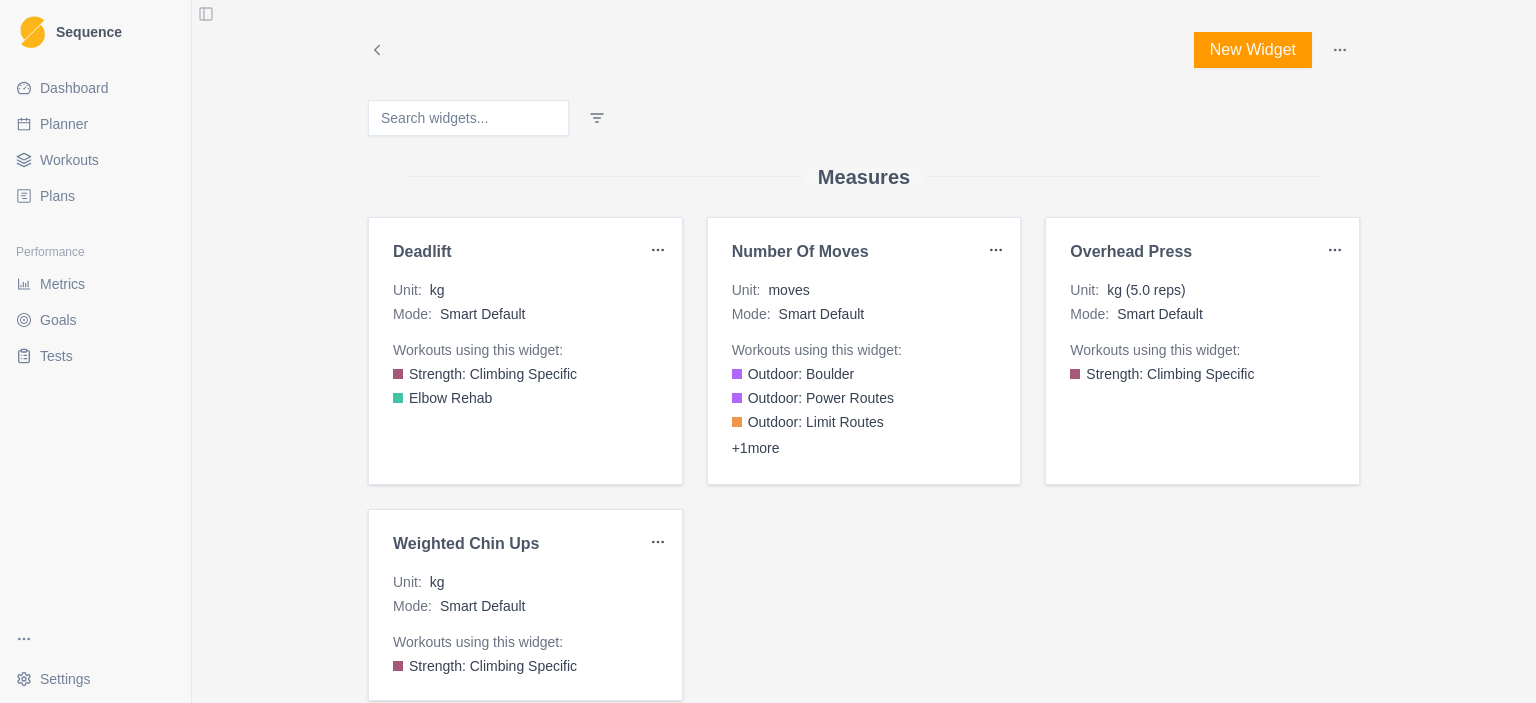 click on "Toggle Sidebar" at bounding box center (206, 14) 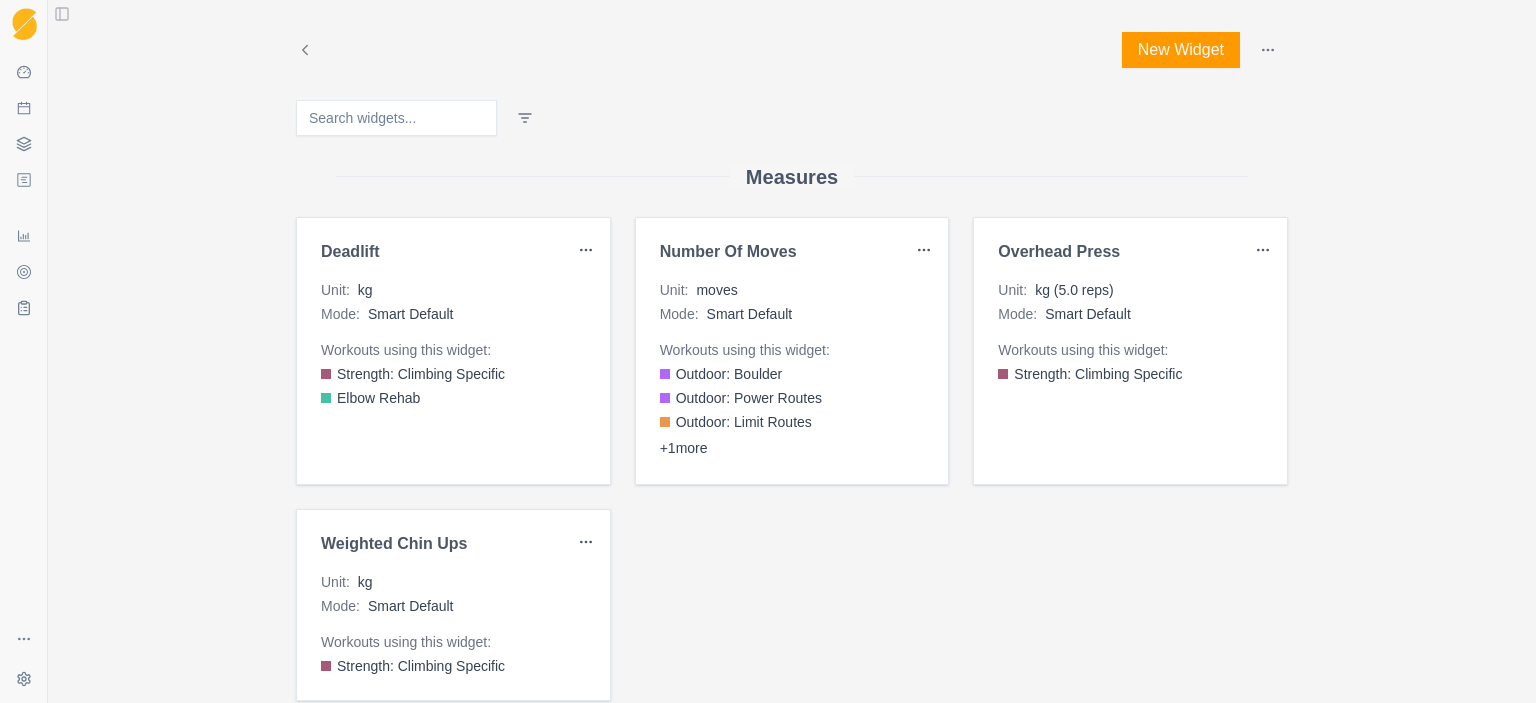 click on "Toggle Sidebar" at bounding box center [62, 14] 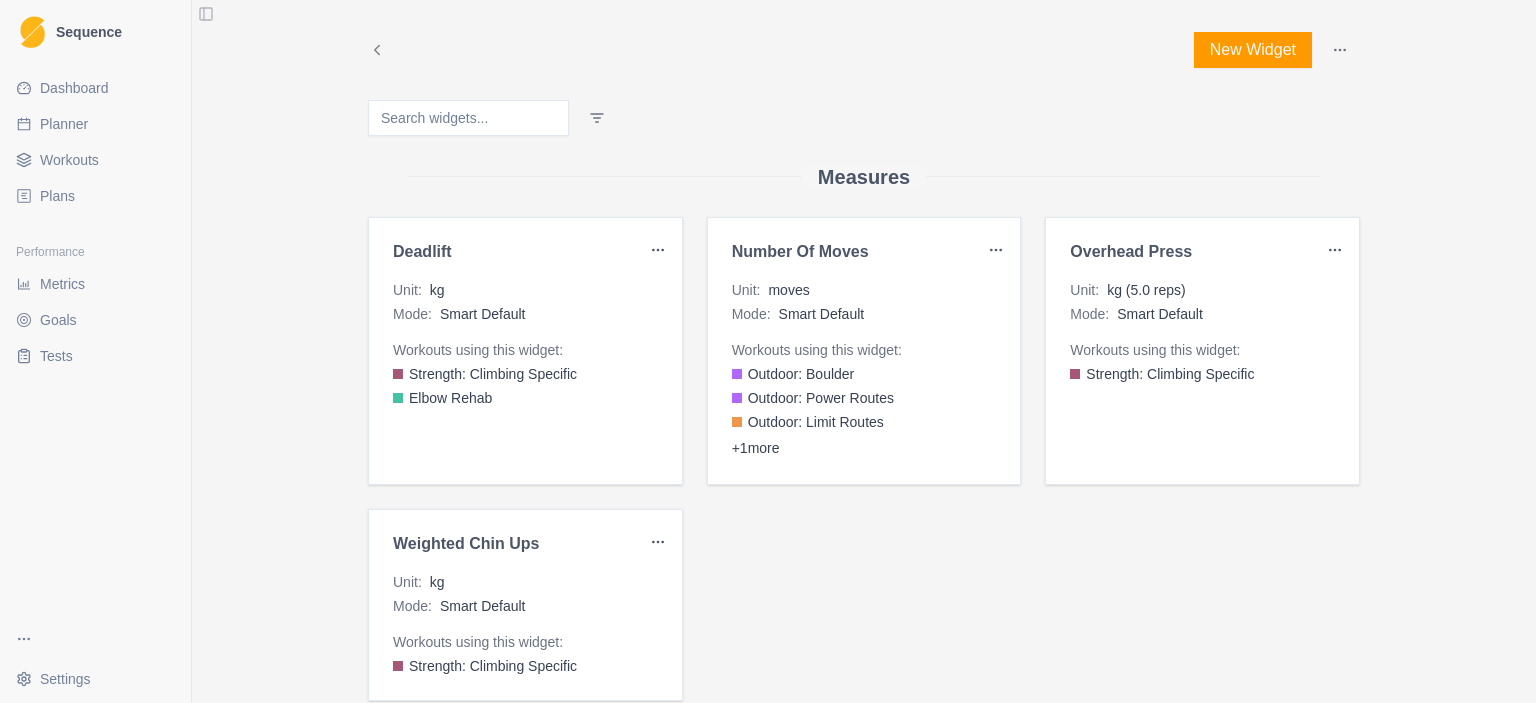 click on "Workouts" at bounding box center (69, 160) 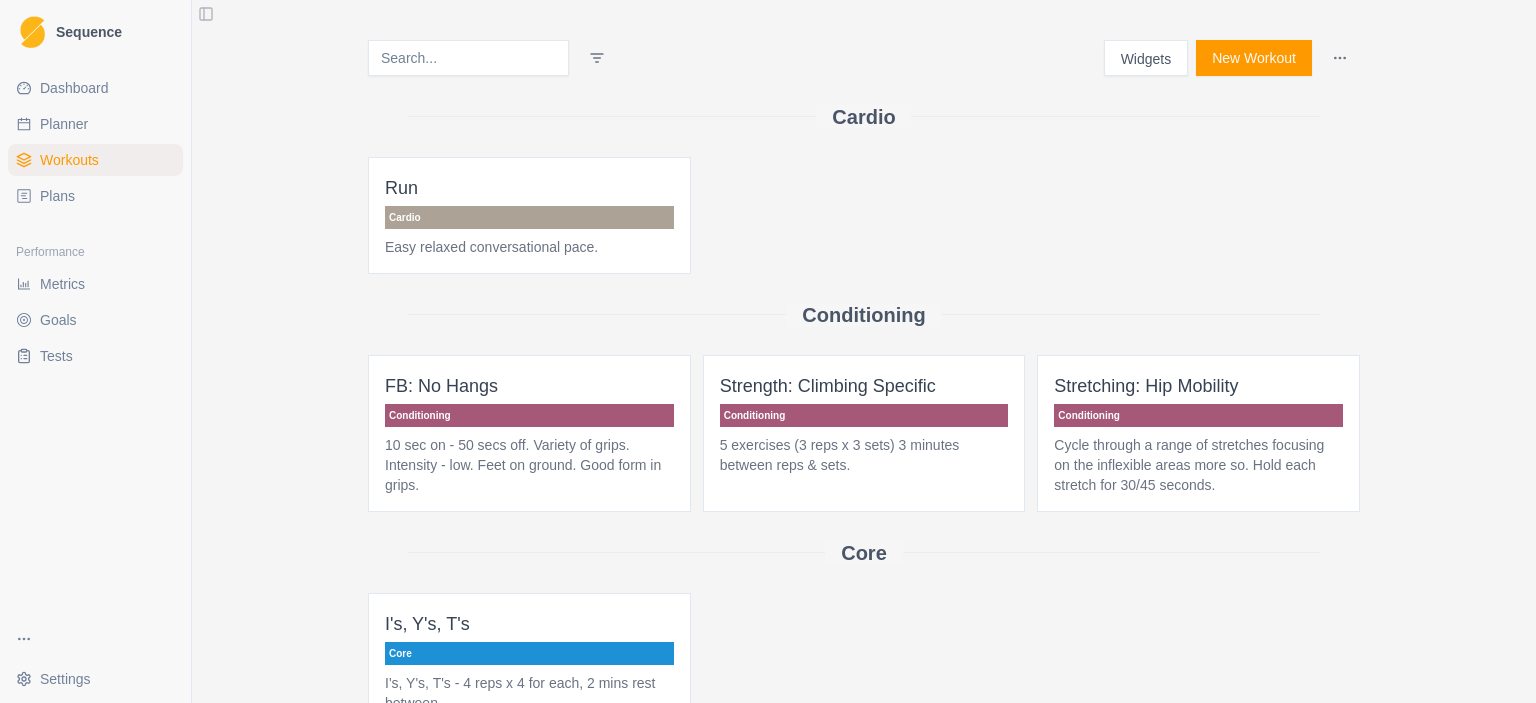 click on "Widgets" at bounding box center (1146, 58) 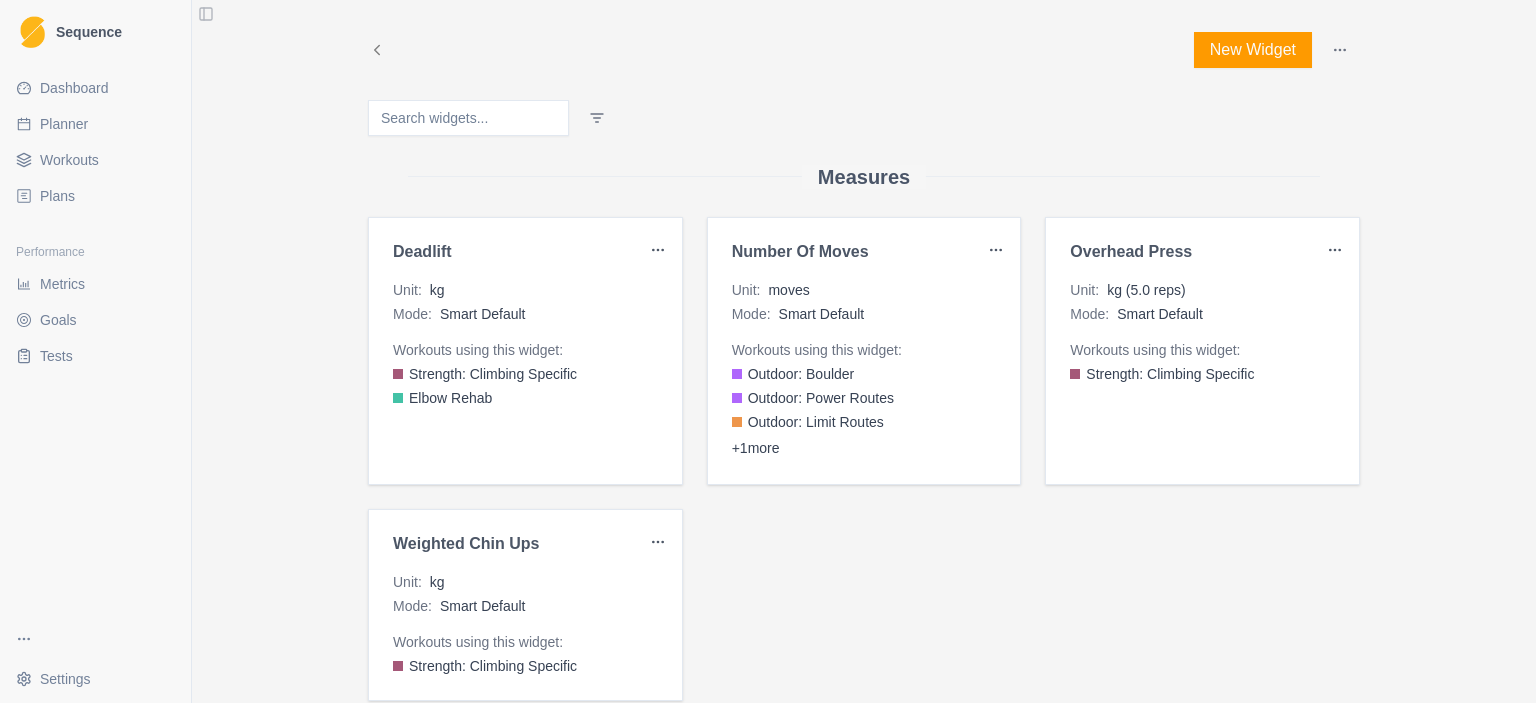 click on "New Widget" at bounding box center [1253, 50] 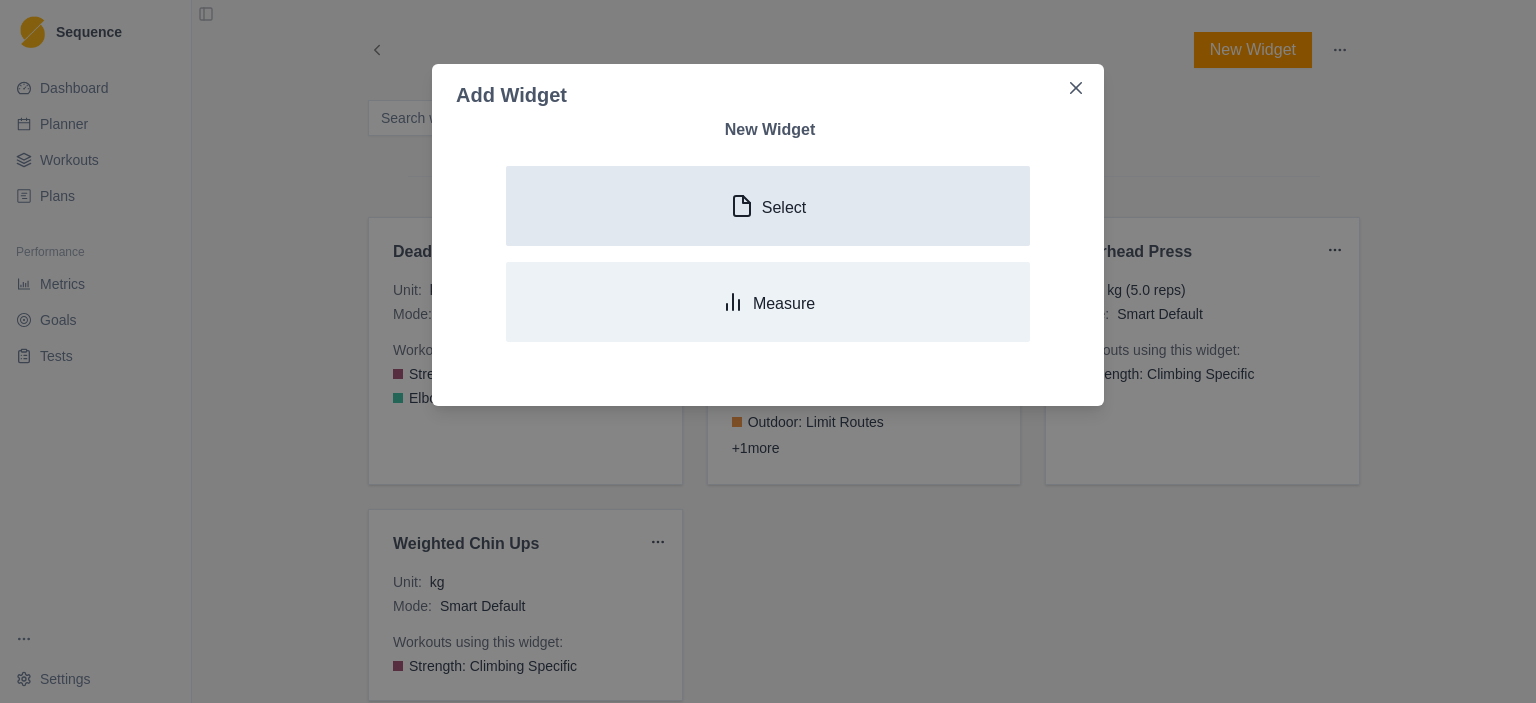 click on "Select" at bounding box center (784, 207) 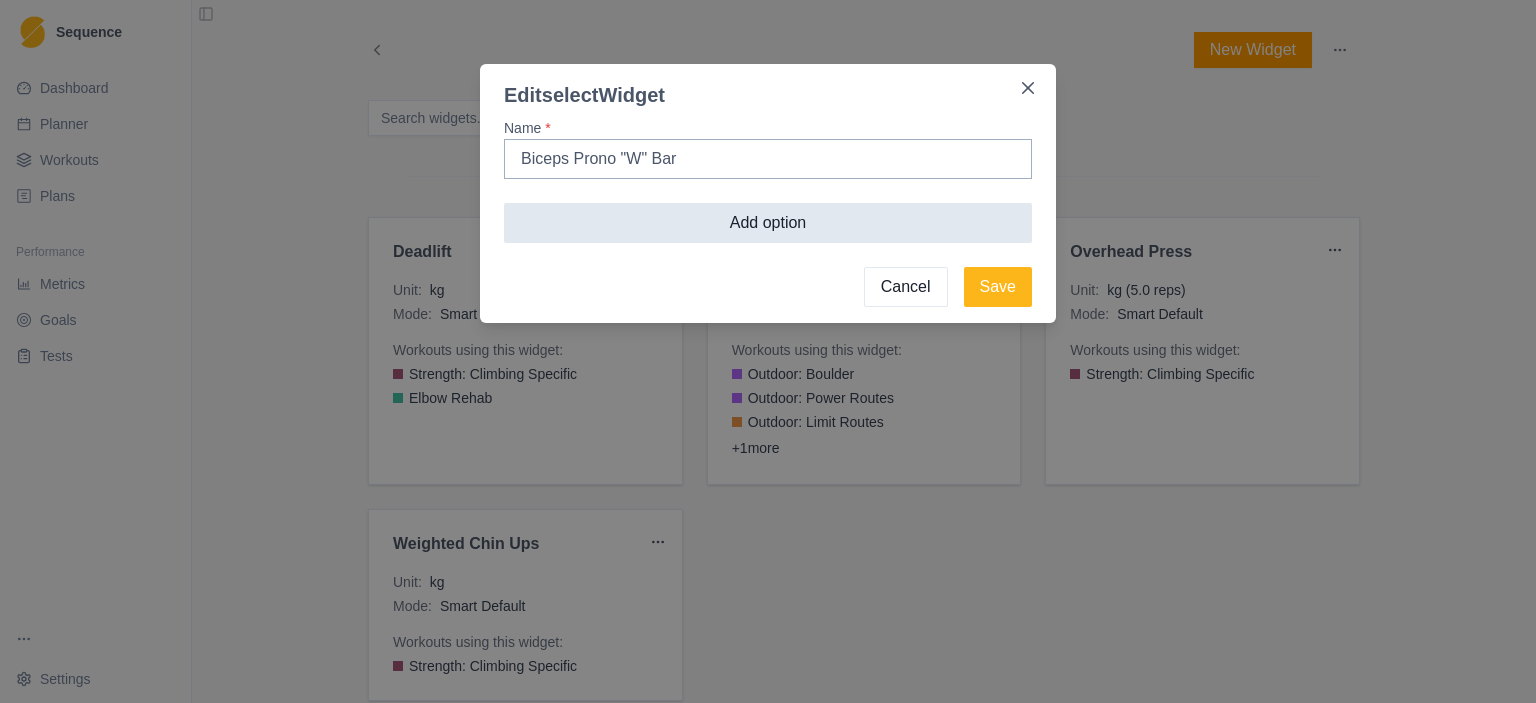 type on "Biceps Prono "W" Bar" 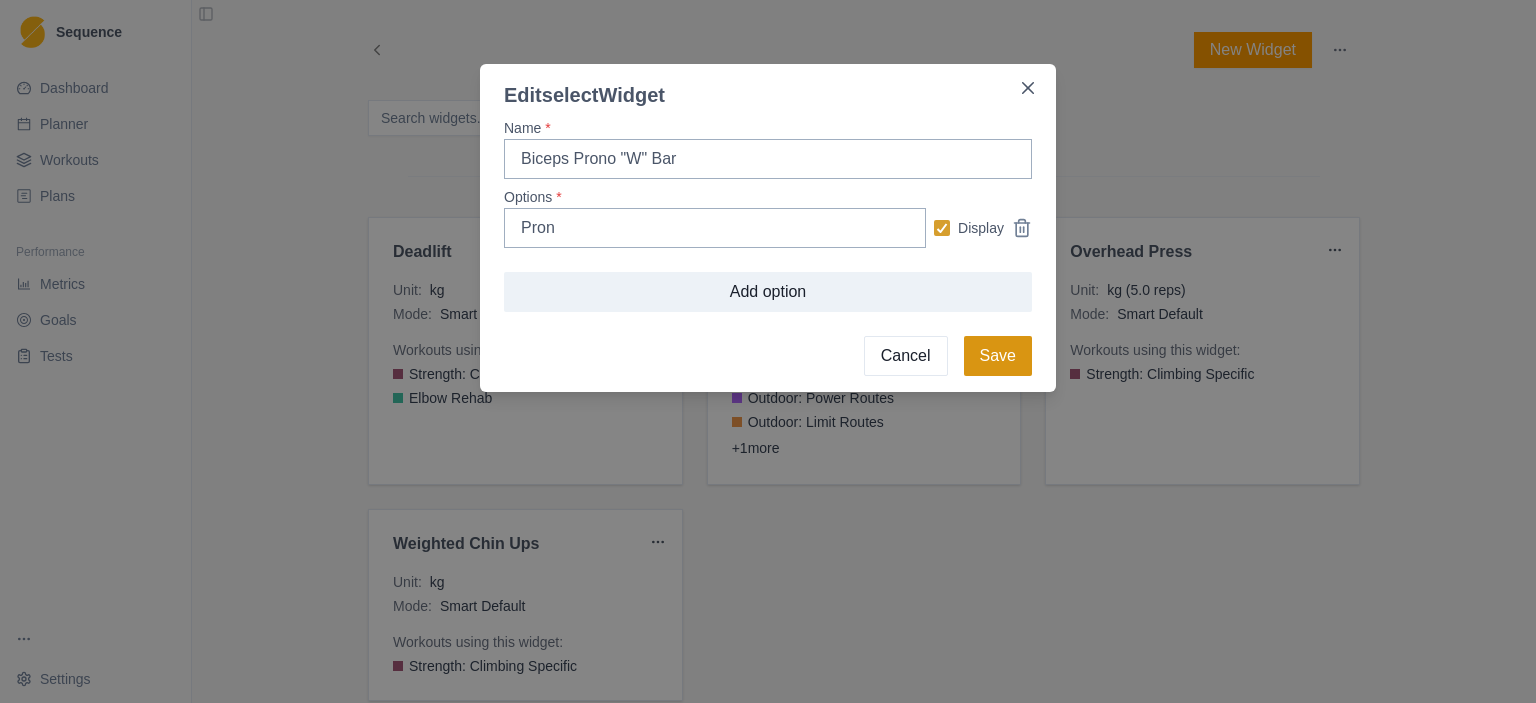 type on "Pron" 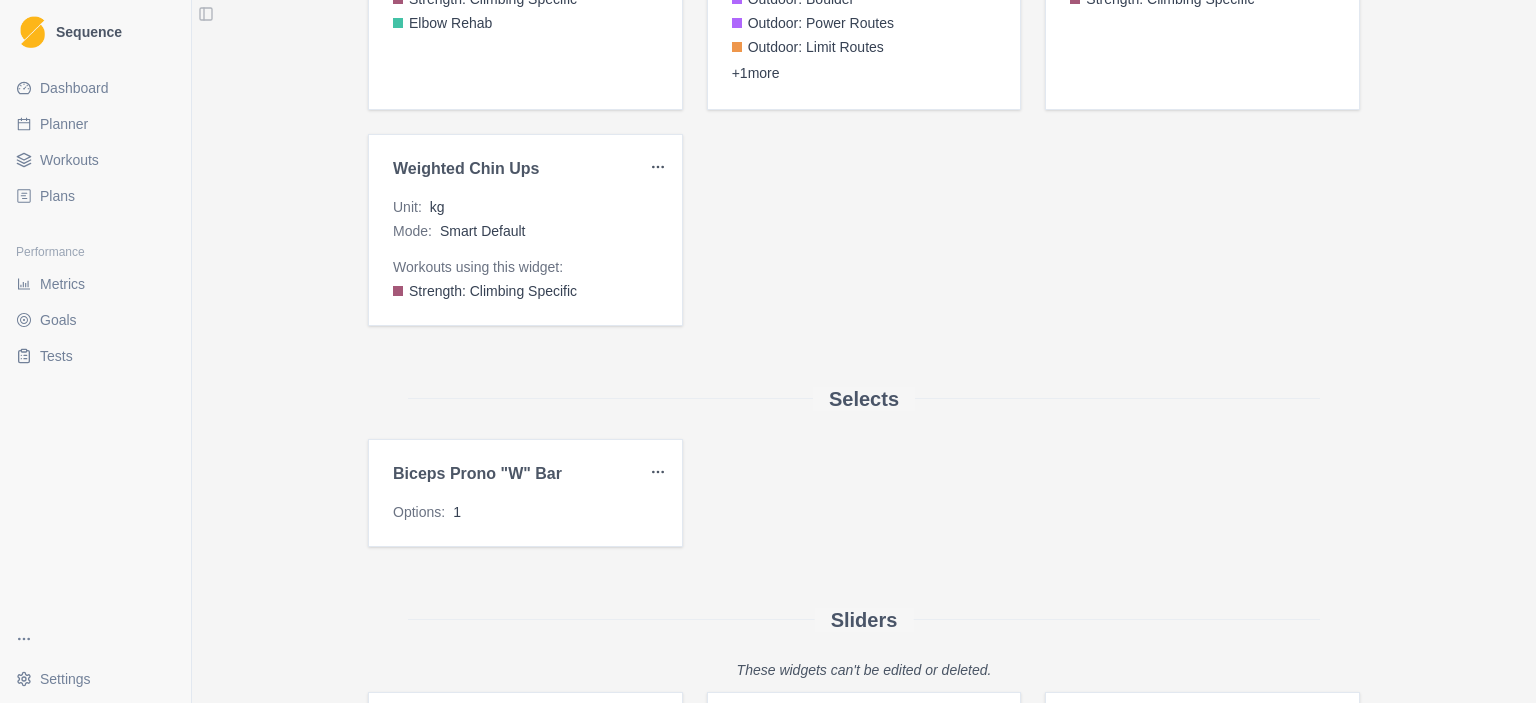 scroll, scrollTop: 400, scrollLeft: 0, axis: vertical 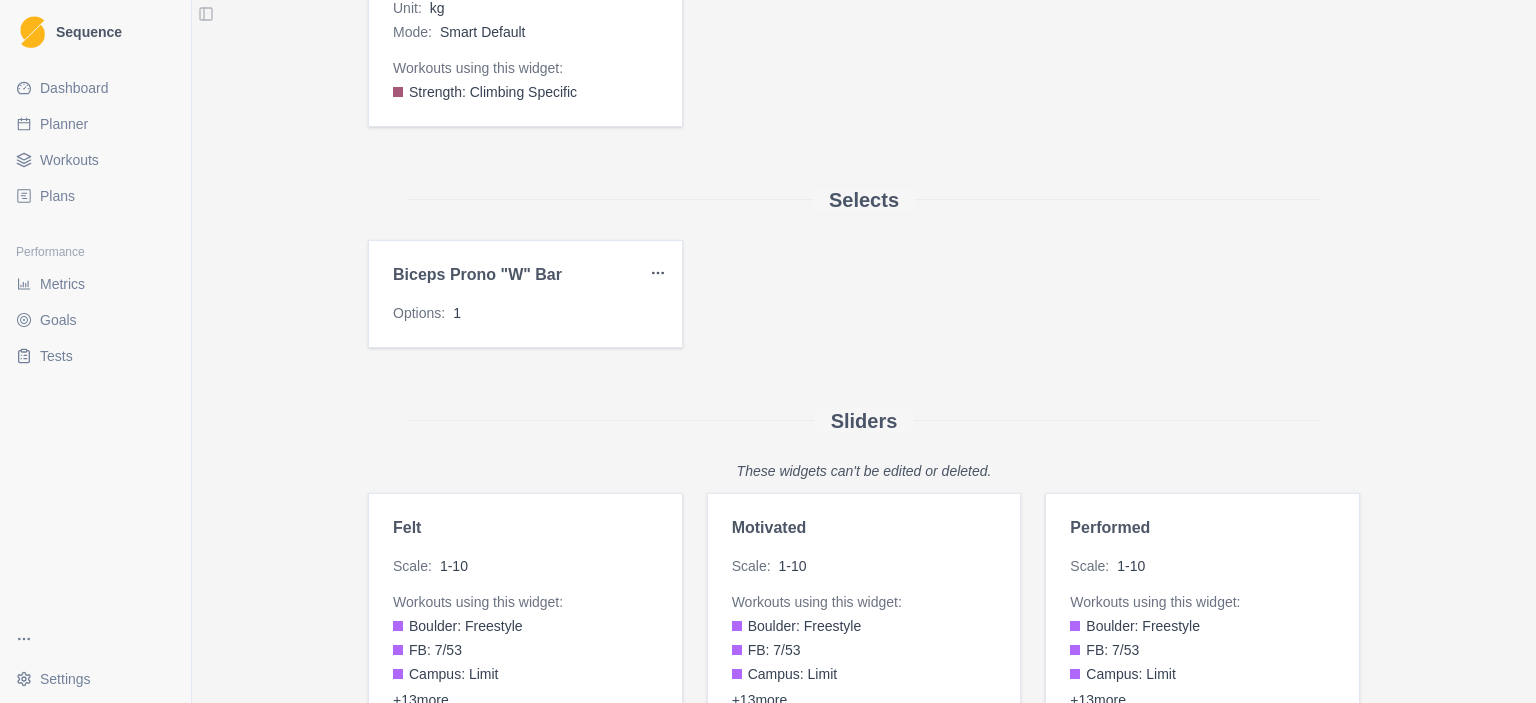 click on "Exercises: Sequence Dashboard Planner Workouts Plans Performance Metrics Goals Tests Settings Toggle Sidebar New Widget Measures Deadlift Unit : kg Mode : Smart Default Workouts using this widget: Strength: Climbing Specific Elbow Rehab Number of Moves Unit : moves Mode : Smart Default Workouts using this widget: Outdoor: Boulder Outdoor: Power Routes Outdoor: Limit Routes + 1 more Overhead Press Unit : kg (5.0 reps) Mode : Smart Default Workouts using this widget: Strength: Climbing Specific Weighted Chin Ups Unit : kg Mode : Smart Default Workouts using this widget: Strength: Climbing Specific Selects Biceps Prono "W" Bar Options : 1 Sliders These widgets can't be edited or deleted. felt Scale : 1-10 Workouts using this widget: Boulder: Freestyle FB: 7/53 Campus: Limit + 13 more motivated Scale : 1-10 Workouts using this widget: Boulder: Freestyle FB: 7/53 Campus: Limit + 13 more performed Scale : 1-10 Workouts using this widget: Boulder: Freestyle FB: 7/53 Campus: Limit + 13 more RPE Scale : 1-10" at bounding box center (768, 351) 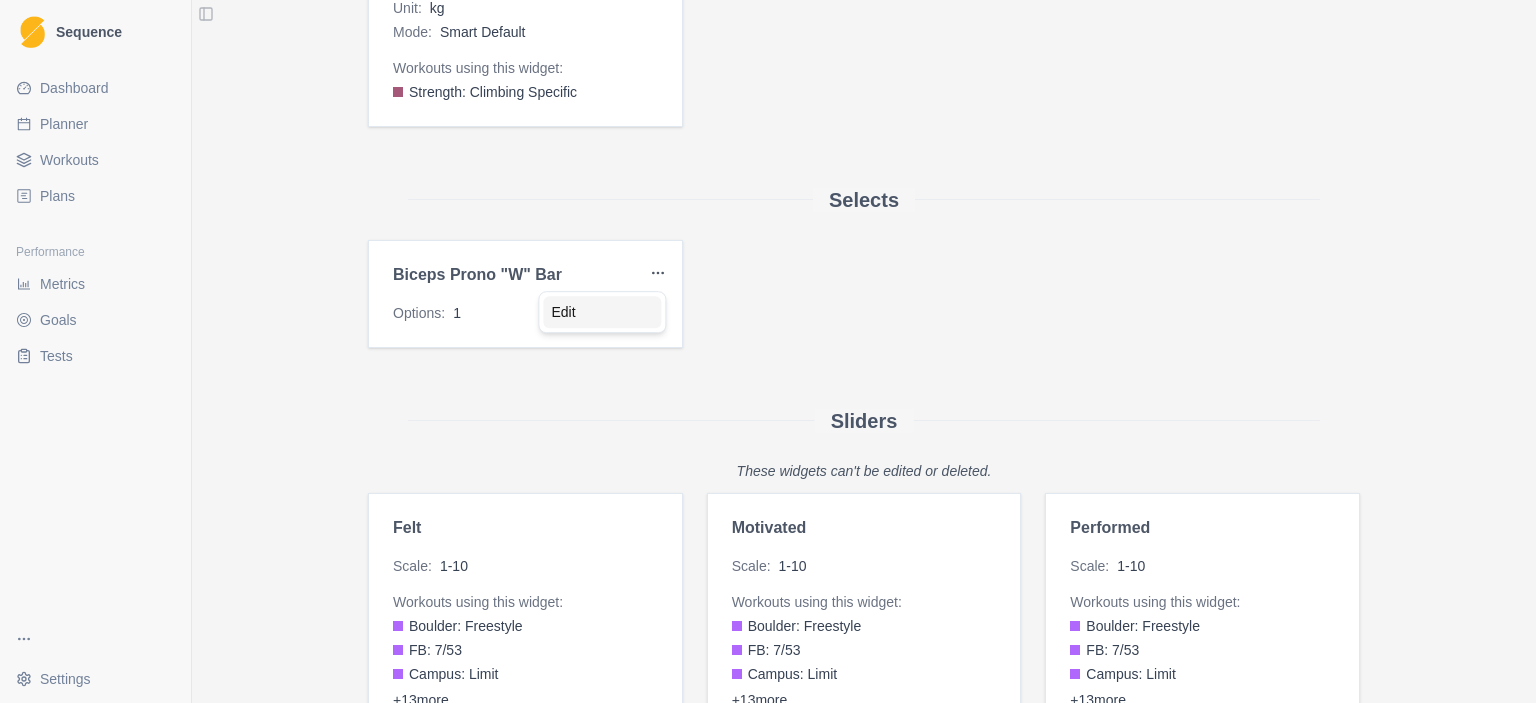 click on "Edit" at bounding box center [602, 312] 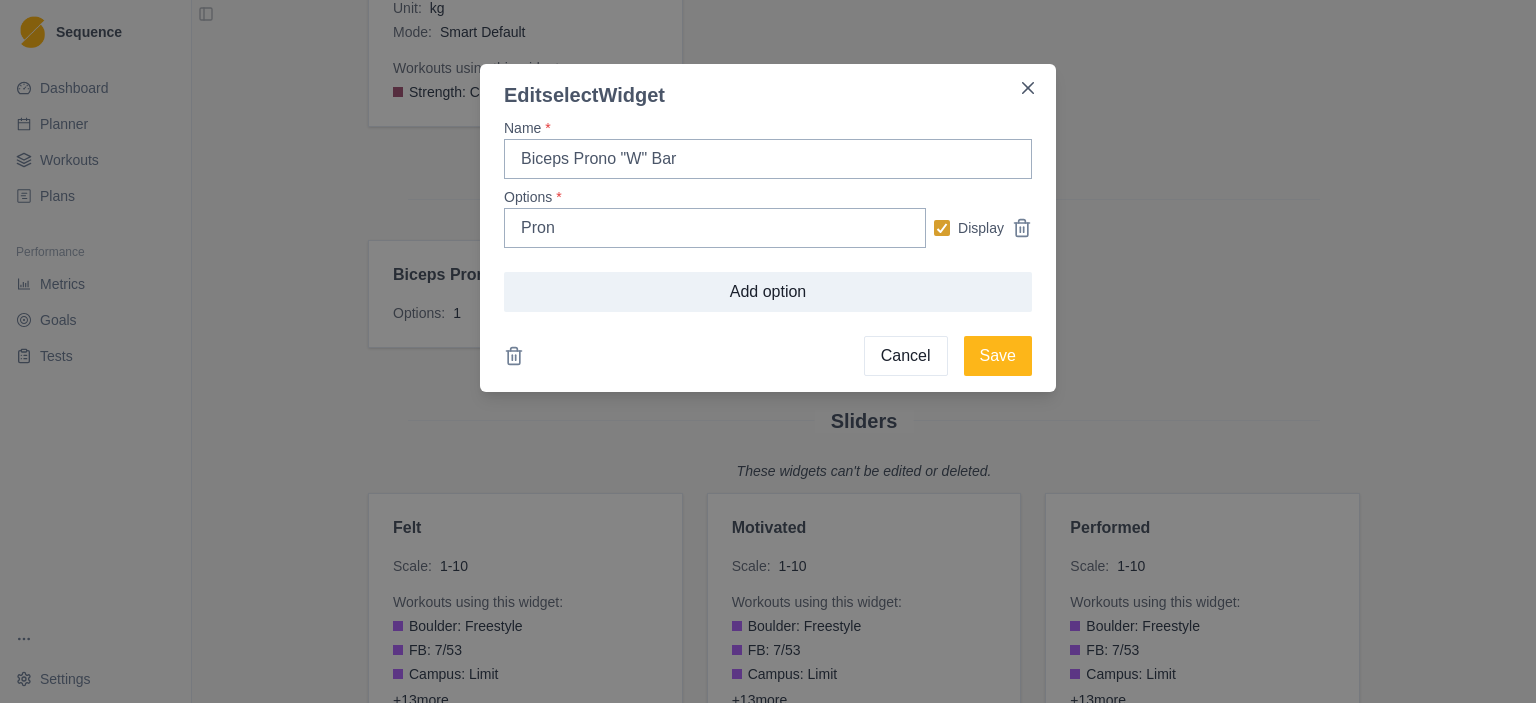 click on "Cancel" at bounding box center [906, 356] 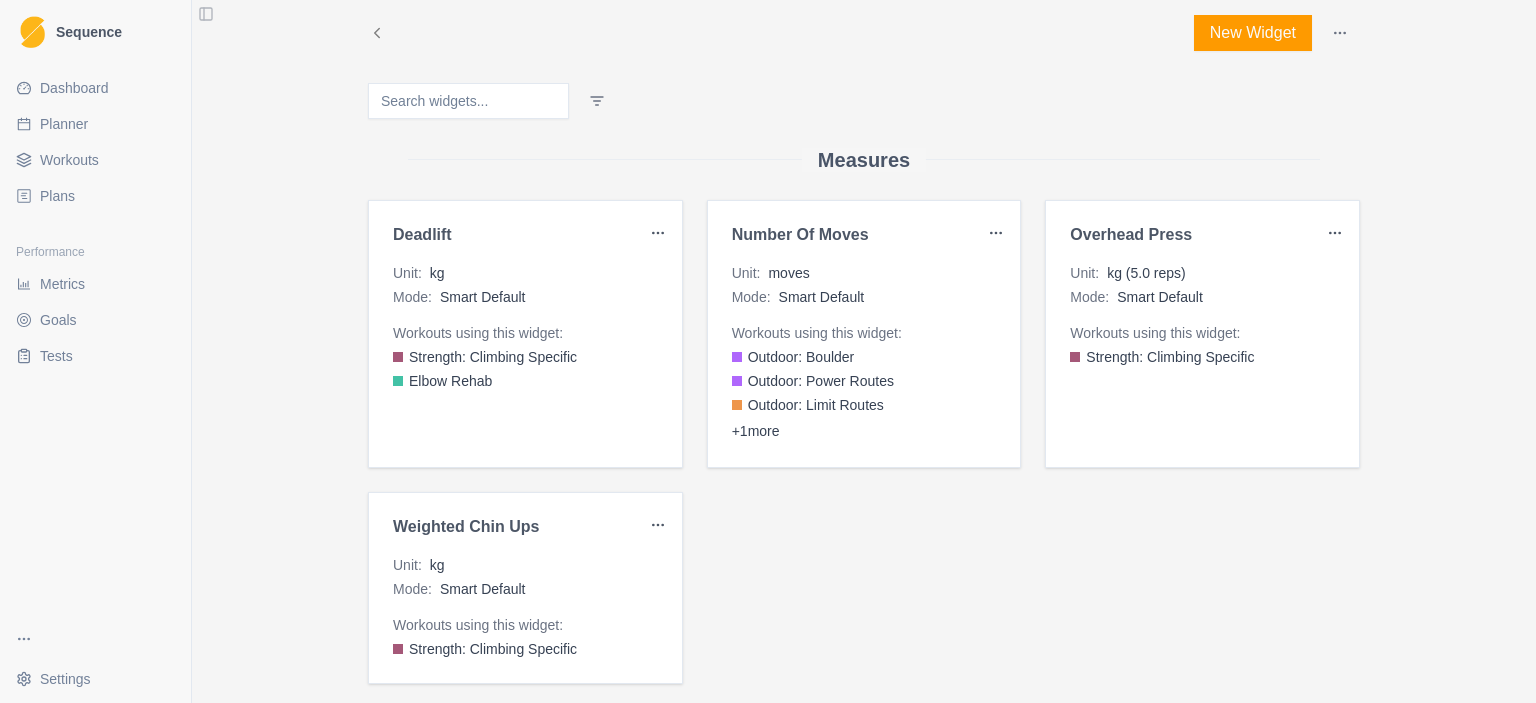 scroll, scrollTop: 0, scrollLeft: 0, axis: both 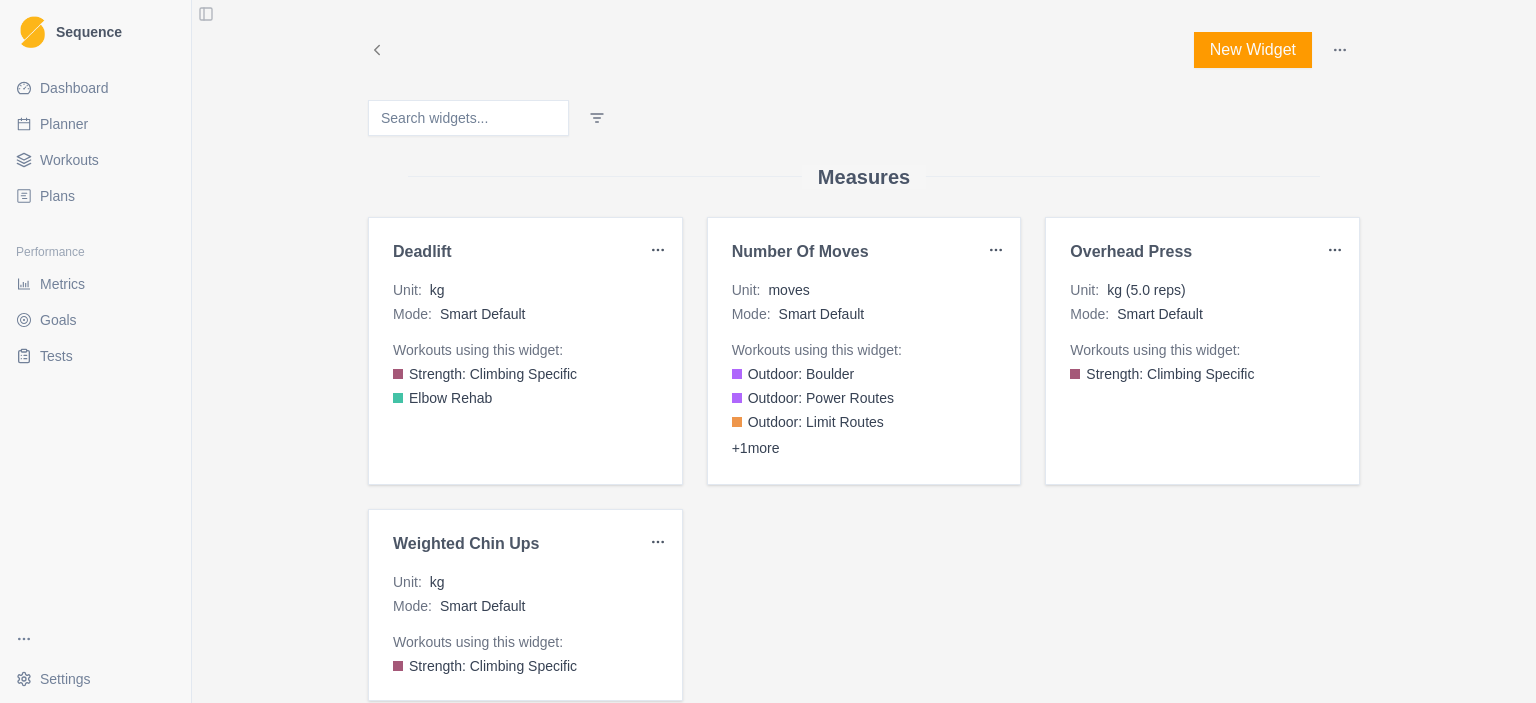 click on "New Widget" at bounding box center (1253, 50) 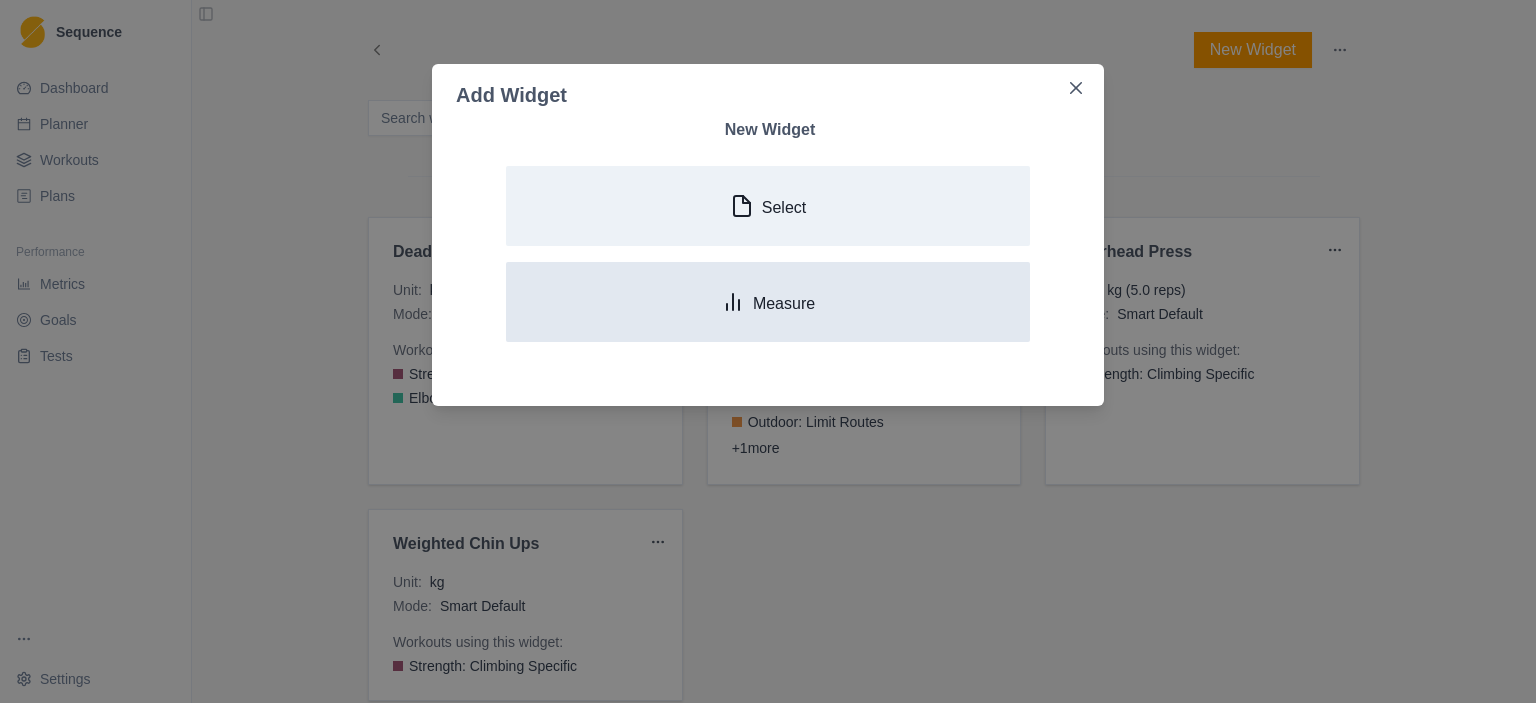 click on "Measure" at bounding box center (784, 303) 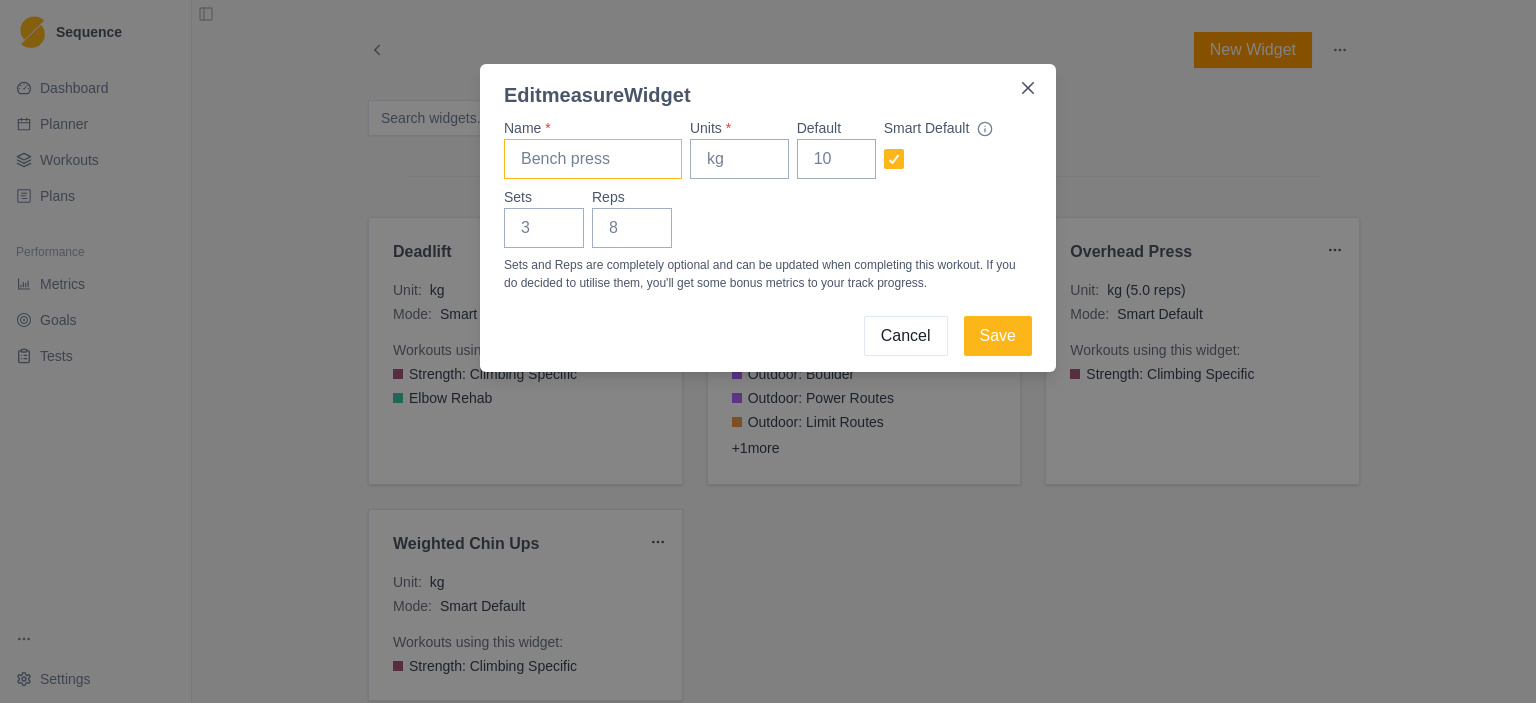 click on "Name *" at bounding box center [593, 159] 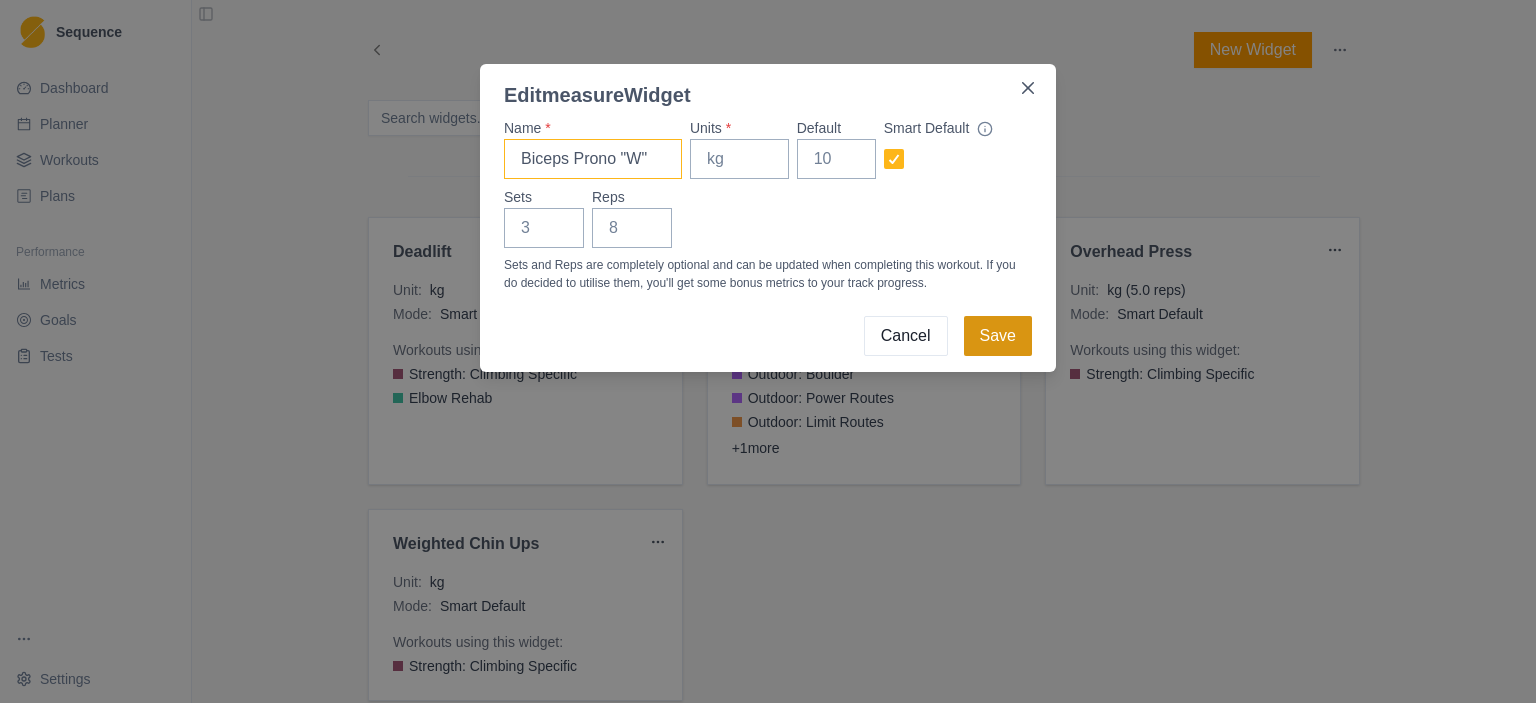 type on "Biceps Prono "W"" 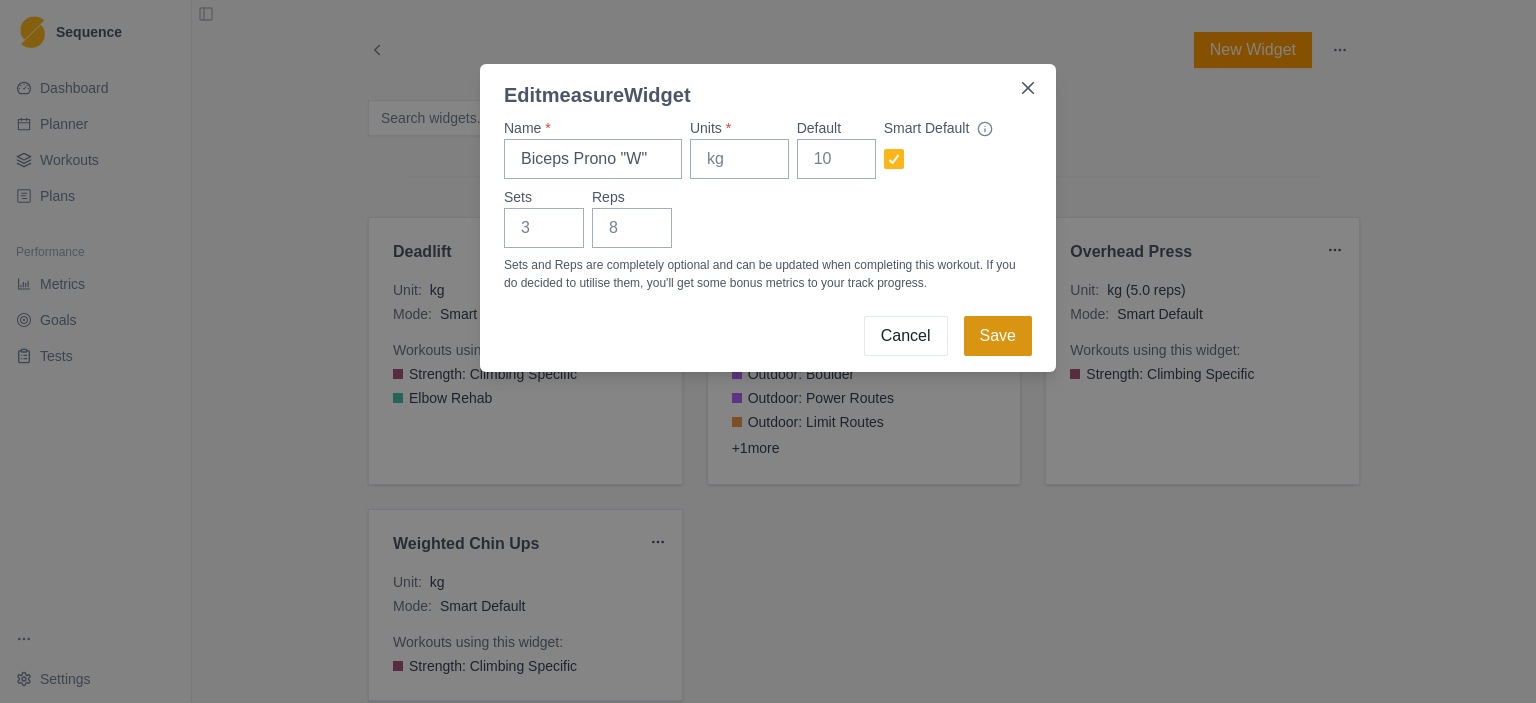 click on "Save" at bounding box center (998, 336) 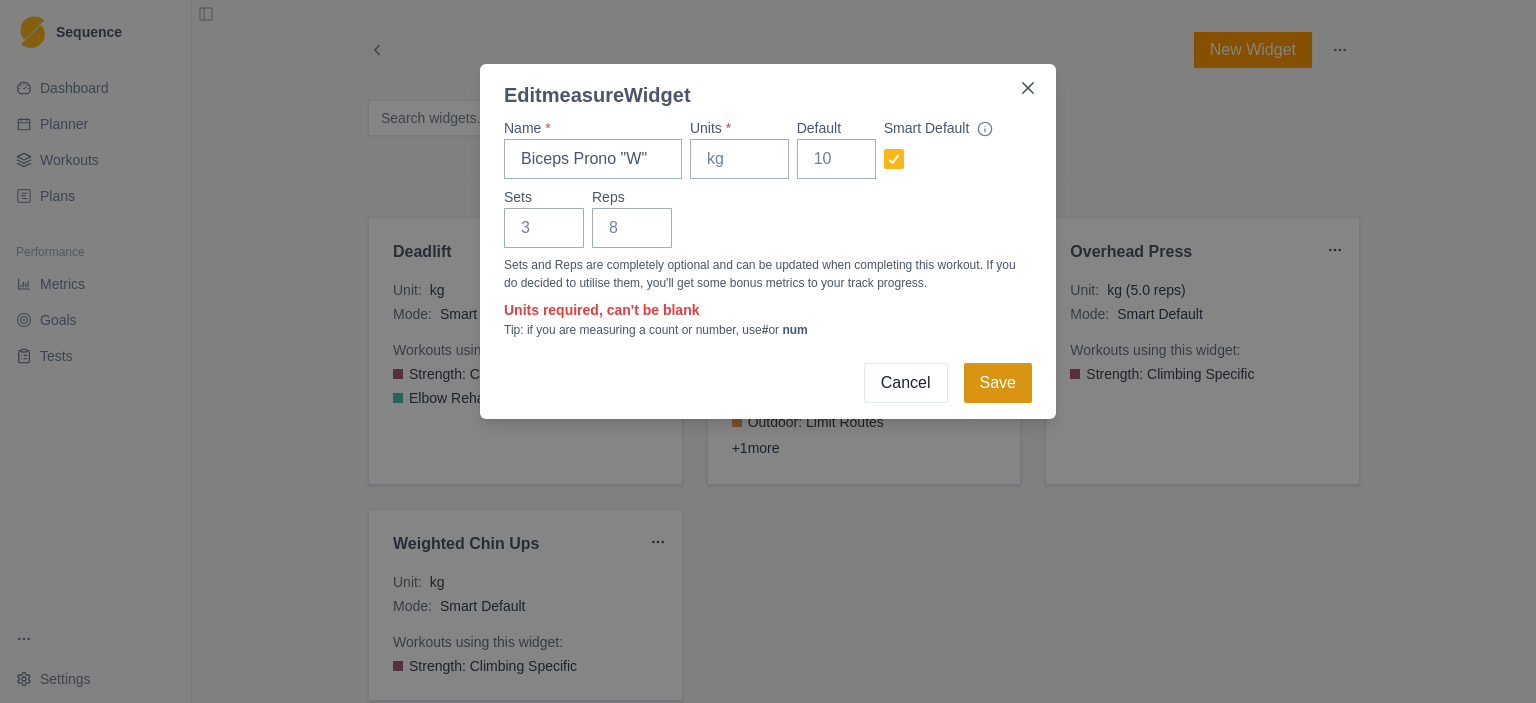 click on "Tip: if you are measuring a count or number, use  #  or   num" at bounding box center [768, 330] 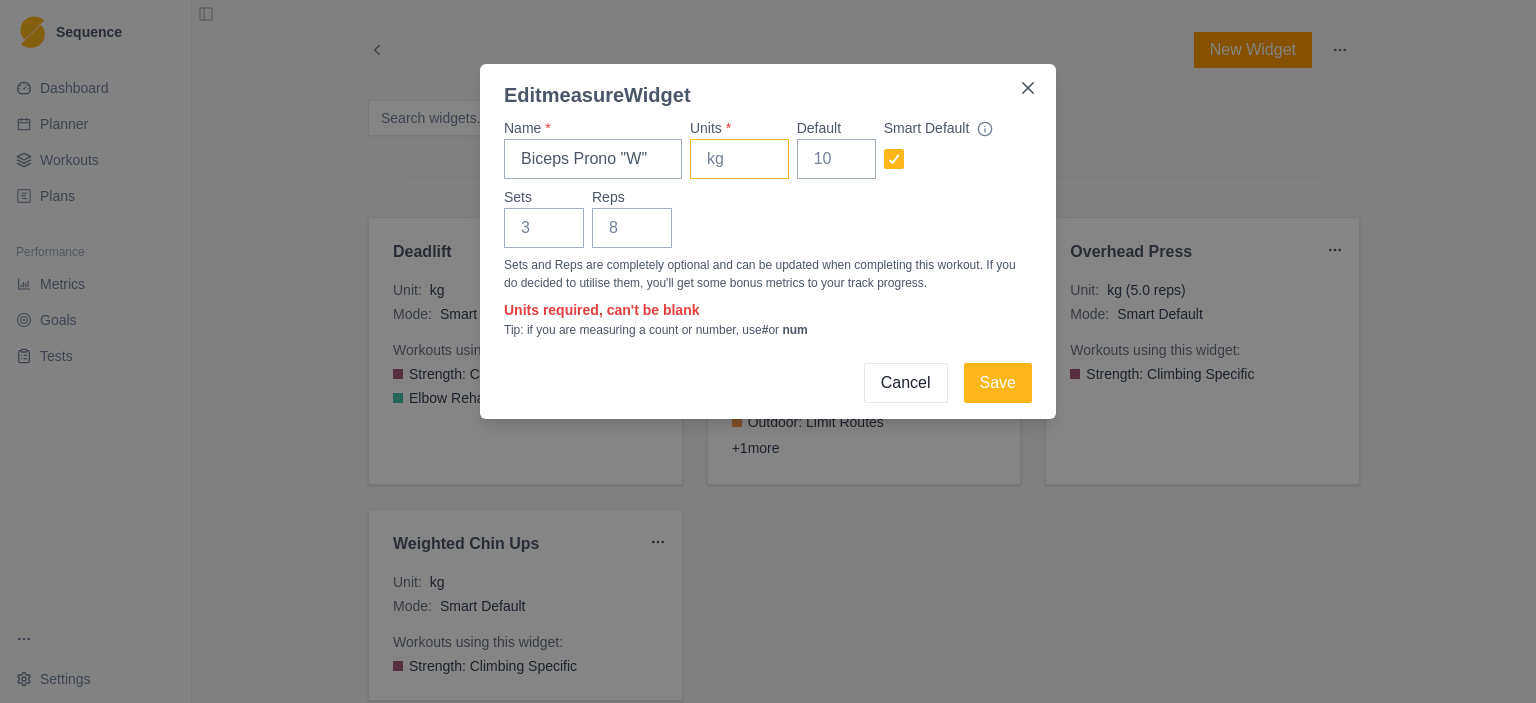 click on "Units *" at bounding box center (739, 159) 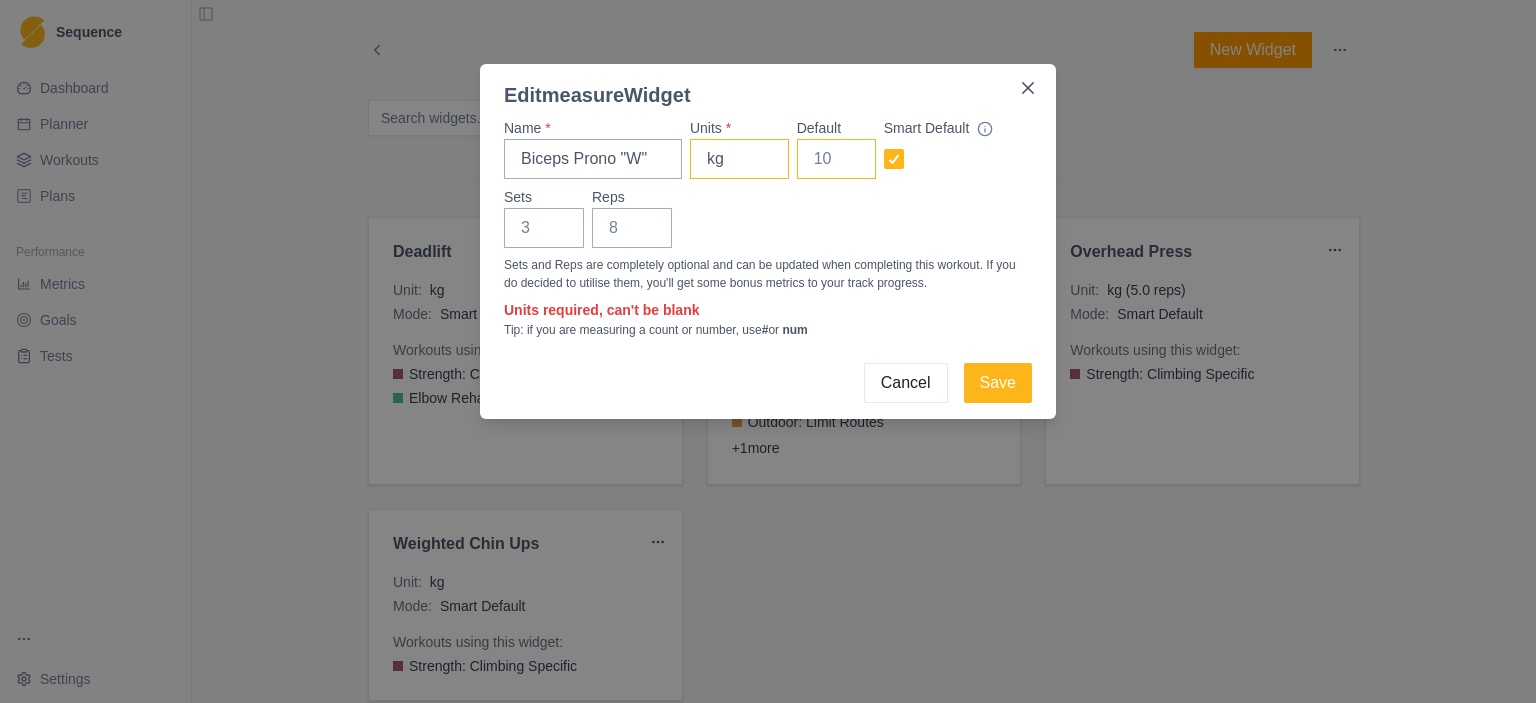 type on "kg" 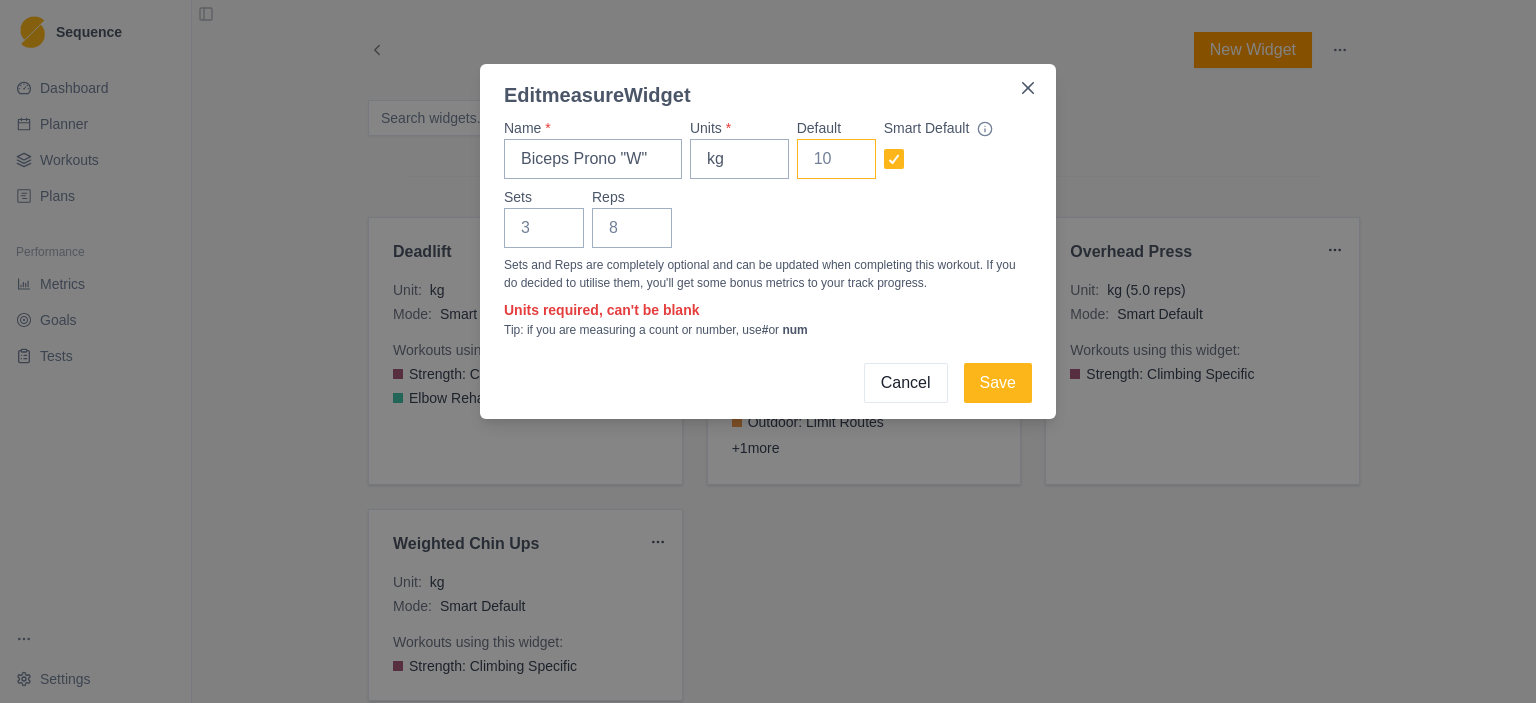 click on "Default" at bounding box center [836, 159] 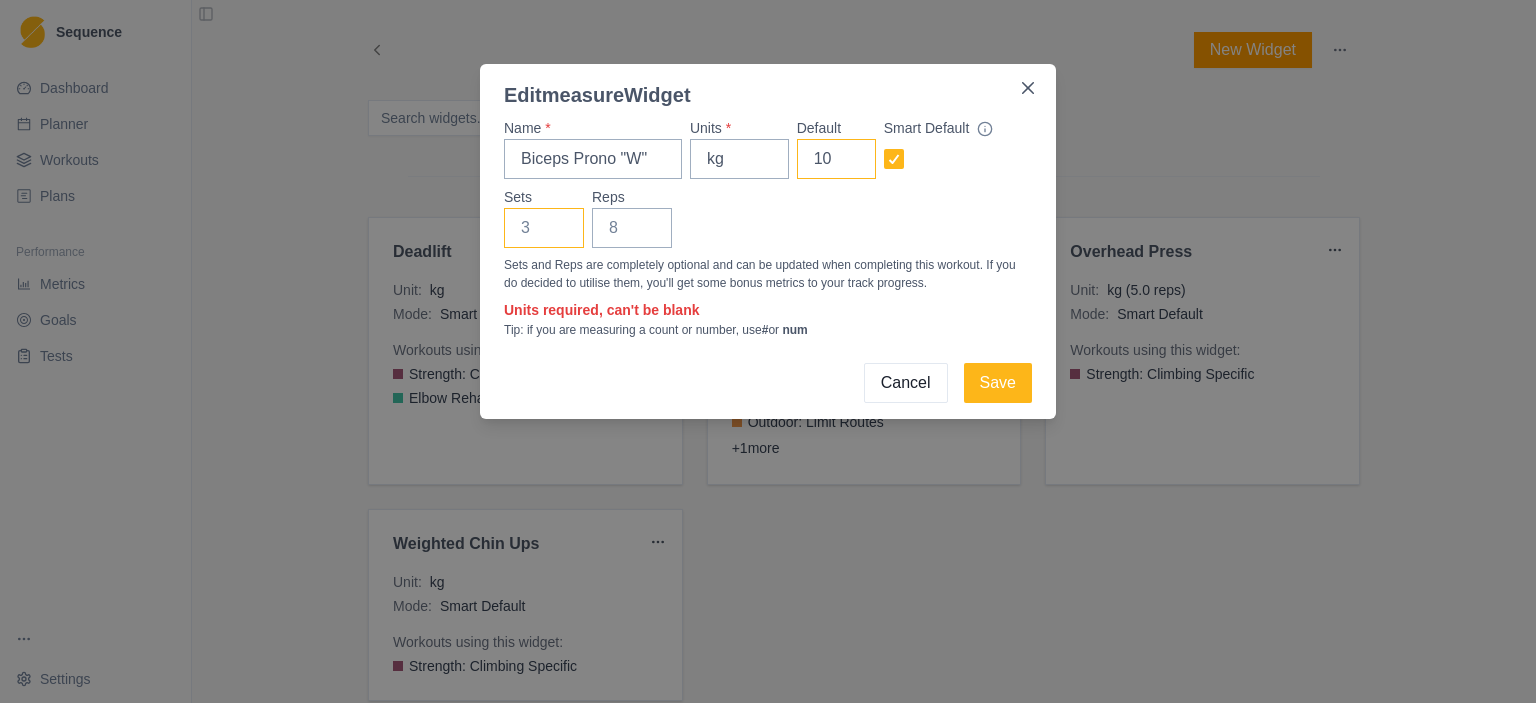 type on "10" 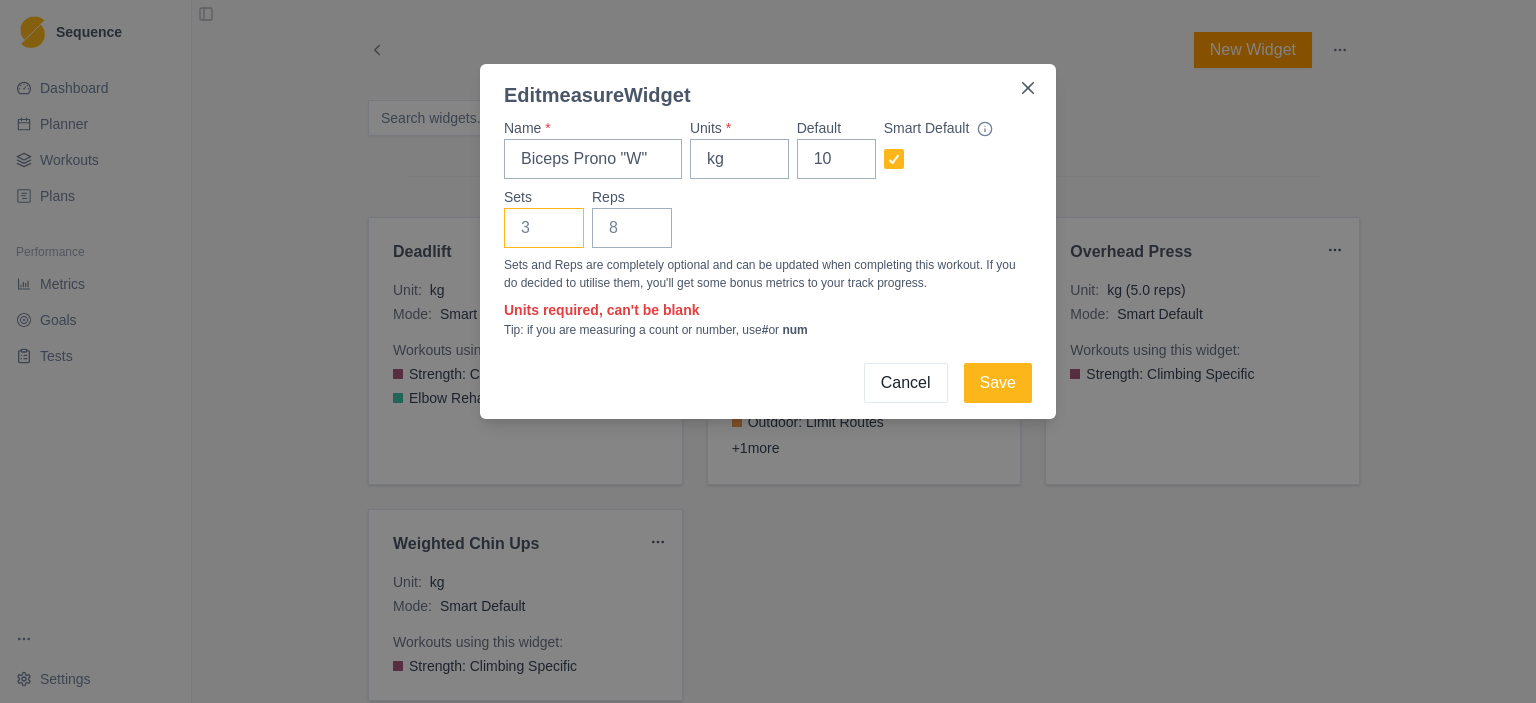 click on "Sets" at bounding box center (544, 228) 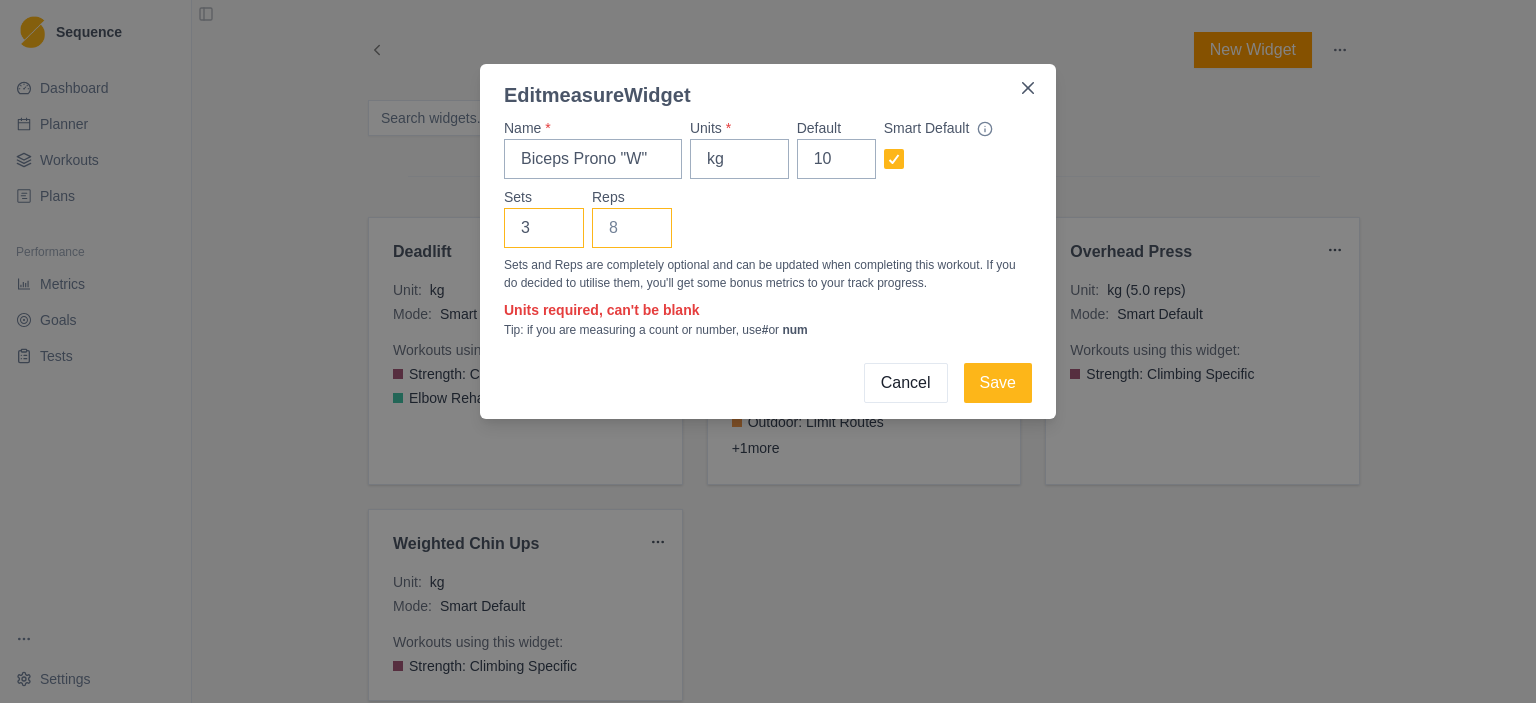 type on "3" 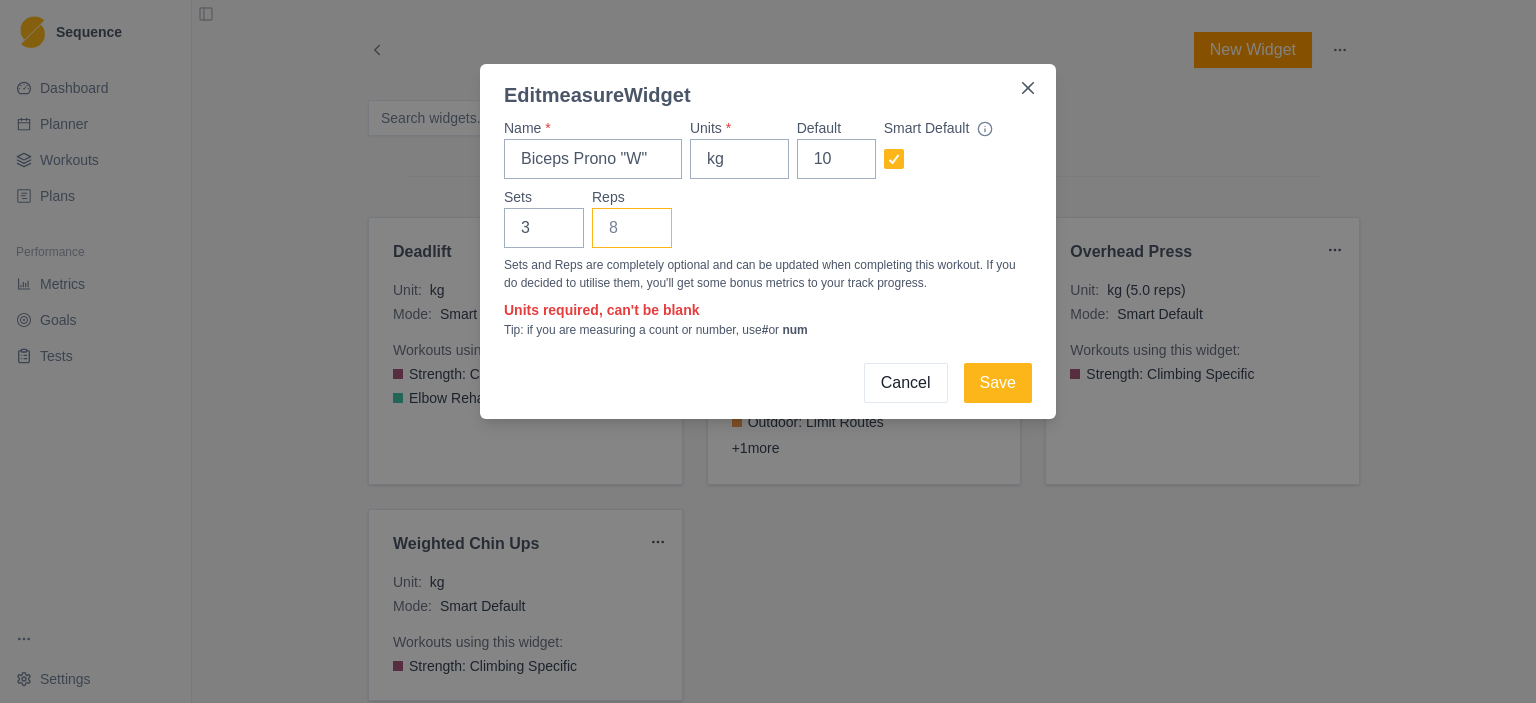 click on "Reps" at bounding box center (632, 228) 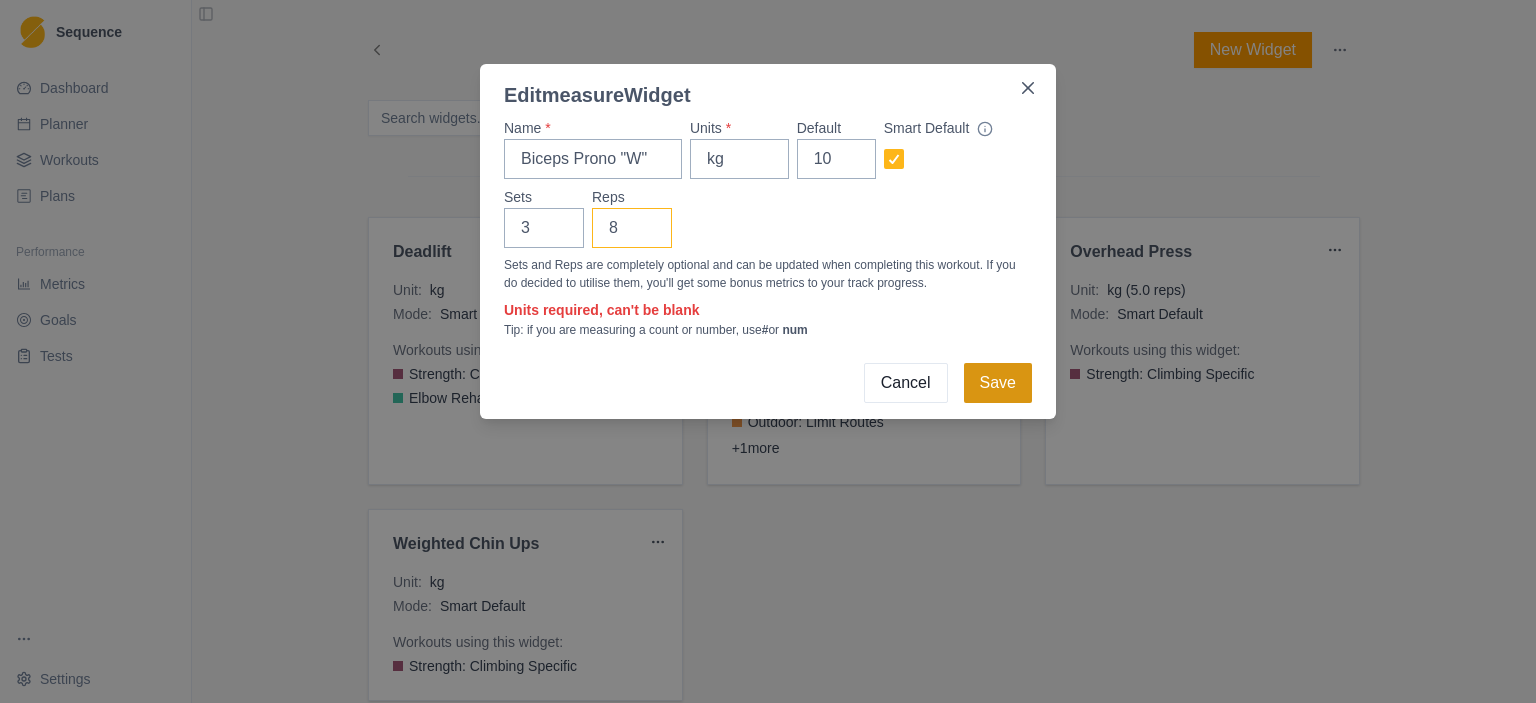 type on "8" 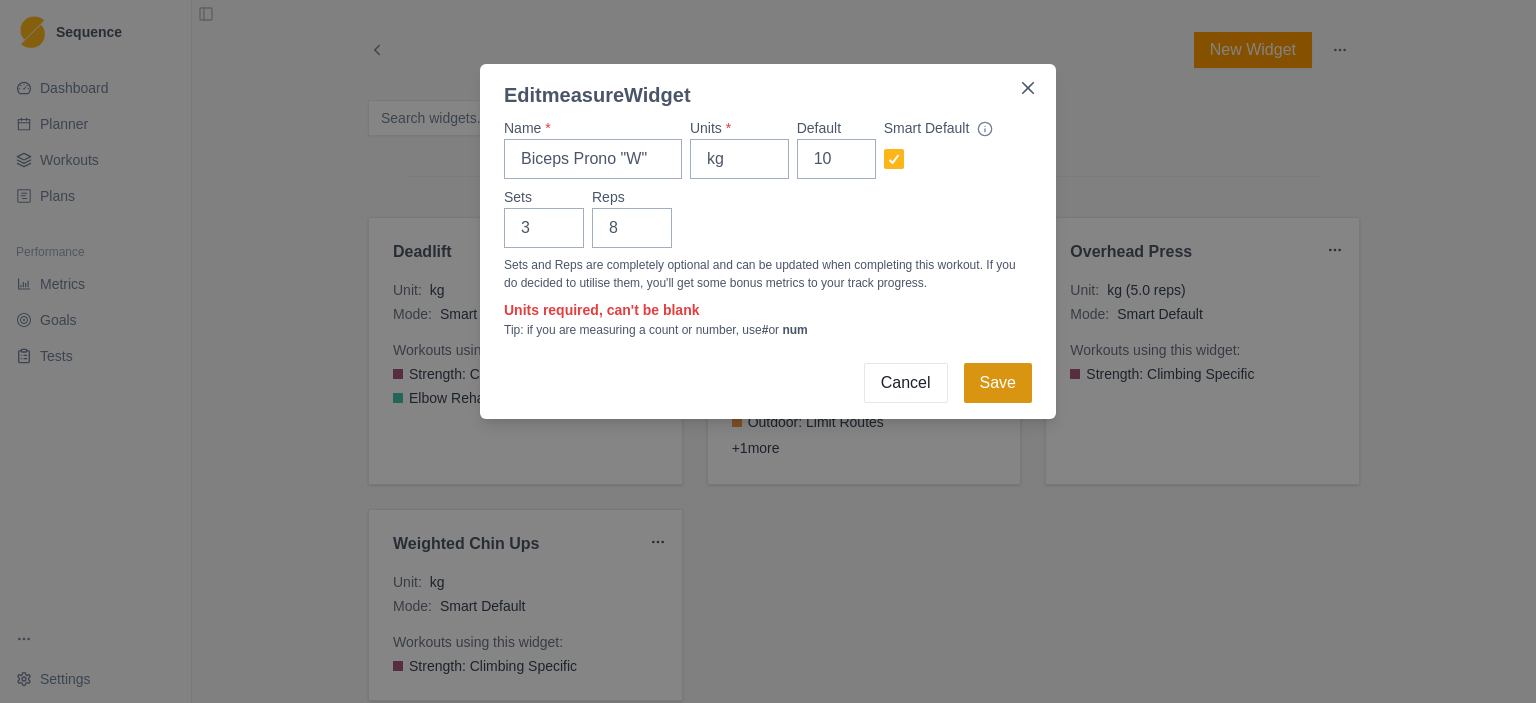 click on "Save" at bounding box center (998, 383) 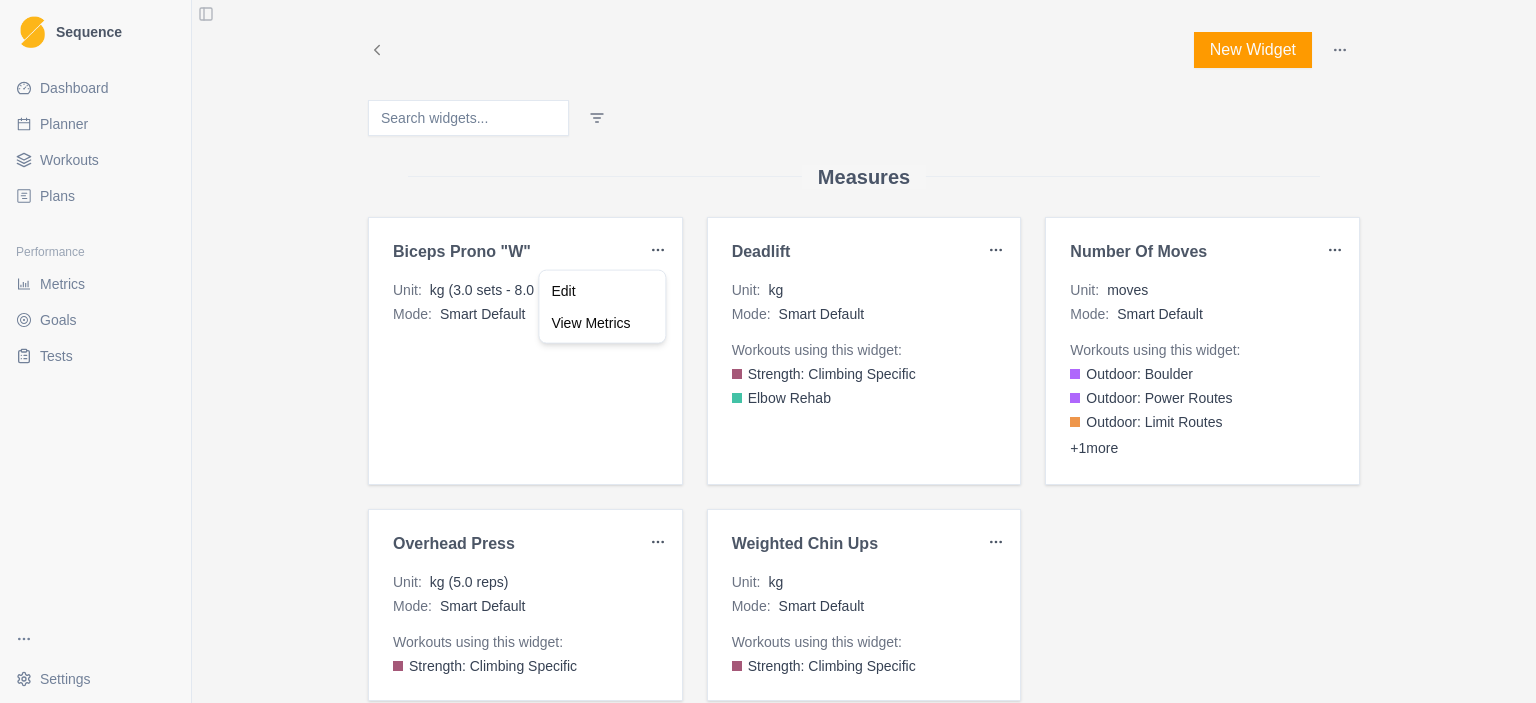 click on "Sequence Dashboard Planner Workouts Plans Performance Metrics Goals Tests Settings Toggle Sidebar New Widget Measures Biceps Prono "W" Unit : kg (3.0 sets - 8.0 reps) Mode : Smart Default Deadlift Unit : kg Mode : Smart Default Workouts using this widget: Strength: Climbing Specific Elbow Rehab Number of Moves Unit : moves Mode : Smart Default Workouts using this widget: Outdoor: Boulder Outdoor: Power Routes Outdoor: Limit Routes + 1 more Overhead Press Unit : kg (5.0 reps) Mode : Smart Default Workouts using this widget: Strength: Climbing Specific Weighted Chin Ups Unit : kg Mode : Smart Default Workouts using this widget: Strength: Climbing Specific Selects Biceps Prono "W" Bar Options : 1 Sliders These widgets can't be edited or deleted. felt Scale : 1-10 Workouts using this widget: Boulder: Freestyle FB: 7/53 Campus: Limit + 13 more motivated Scale : 1-10 Workouts using this widget: Boulder: Freestyle FB: 7/53 Campus: Limit + 13 more performed Scale : 1-10 Workouts using this widget:" at bounding box center (768, 351) 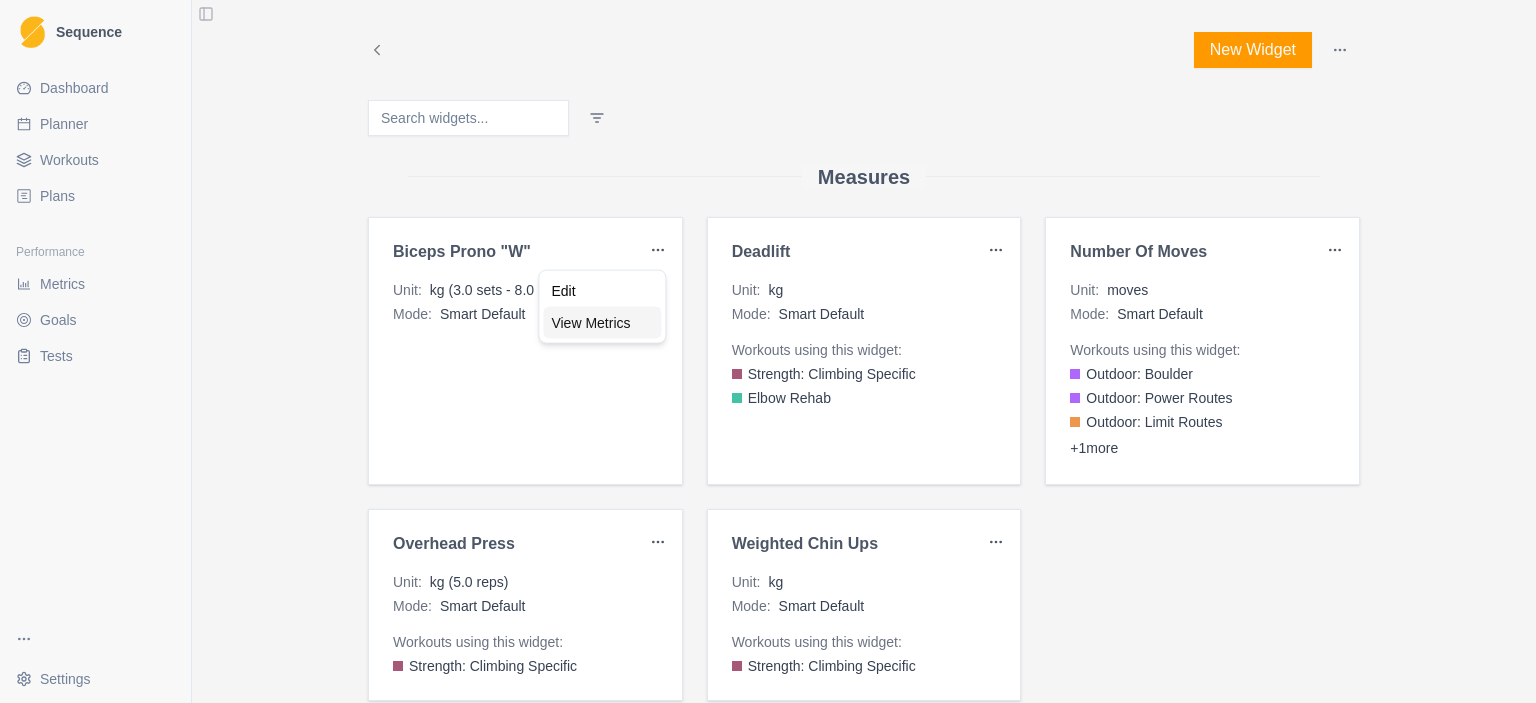 click on "View Metrics" at bounding box center [602, 323] 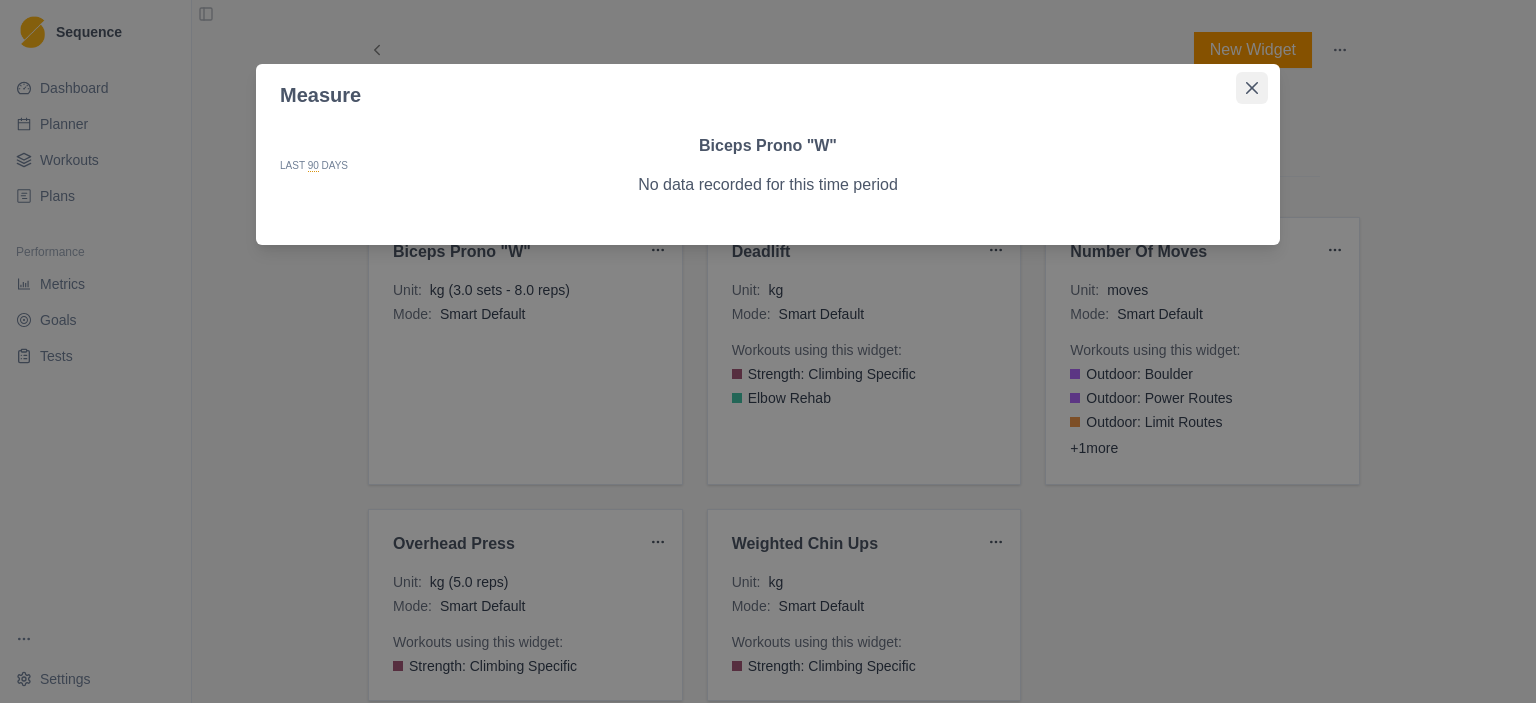 click 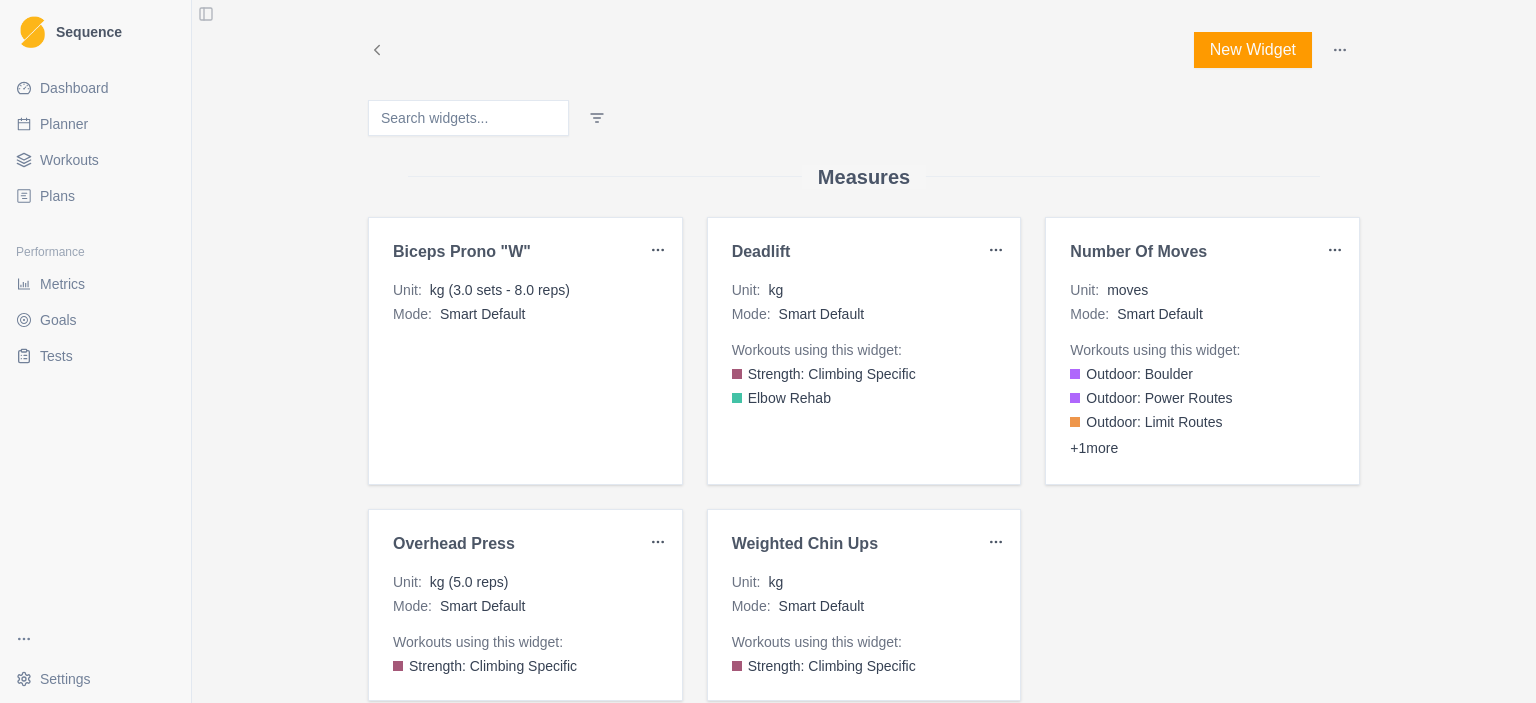 click on "Sequence Dashboard Planner Workouts Plans Performance Metrics Goals Tests Settings Toggle Sidebar New Widget Measures Biceps Prono "W" Unit : kg (3.0 sets - 8.0 reps) Mode : Smart Default Deadlift Unit : kg Mode : Smart Default Workouts using this widget: Strength: Climbing Specific Elbow Rehab Number of Moves Unit : moves Mode : Smart Default Workouts using this widget: Outdoor: Boulder Outdoor: Power Routes Outdoor: Limit Routes + 1 more Overhead Press Unit : kg (5.0 reps) Mode : Smart Default Workouts using this widget: Strength: Climbing Specific Weighted Chin Ups Unit : kg Mode : Smart Default Workouts using this widget: Strength: Climbing Specific Selects Biceps Prono "W" Bar Options : 1 Sliders These widgets can't be edited or deleted. felt Scale : 1-10 Workouts using this widget: Boulder: Freestyle FB: 7/53 Campus: Limit + 13 more motivated Scale : 1-10 Workouts using this widget: Boulder: Freestyle FB: 7/53 Campus: Limit + 13 more performed Scale : 1-10 Workouts using this widget:" at bounding box center (768, 351) 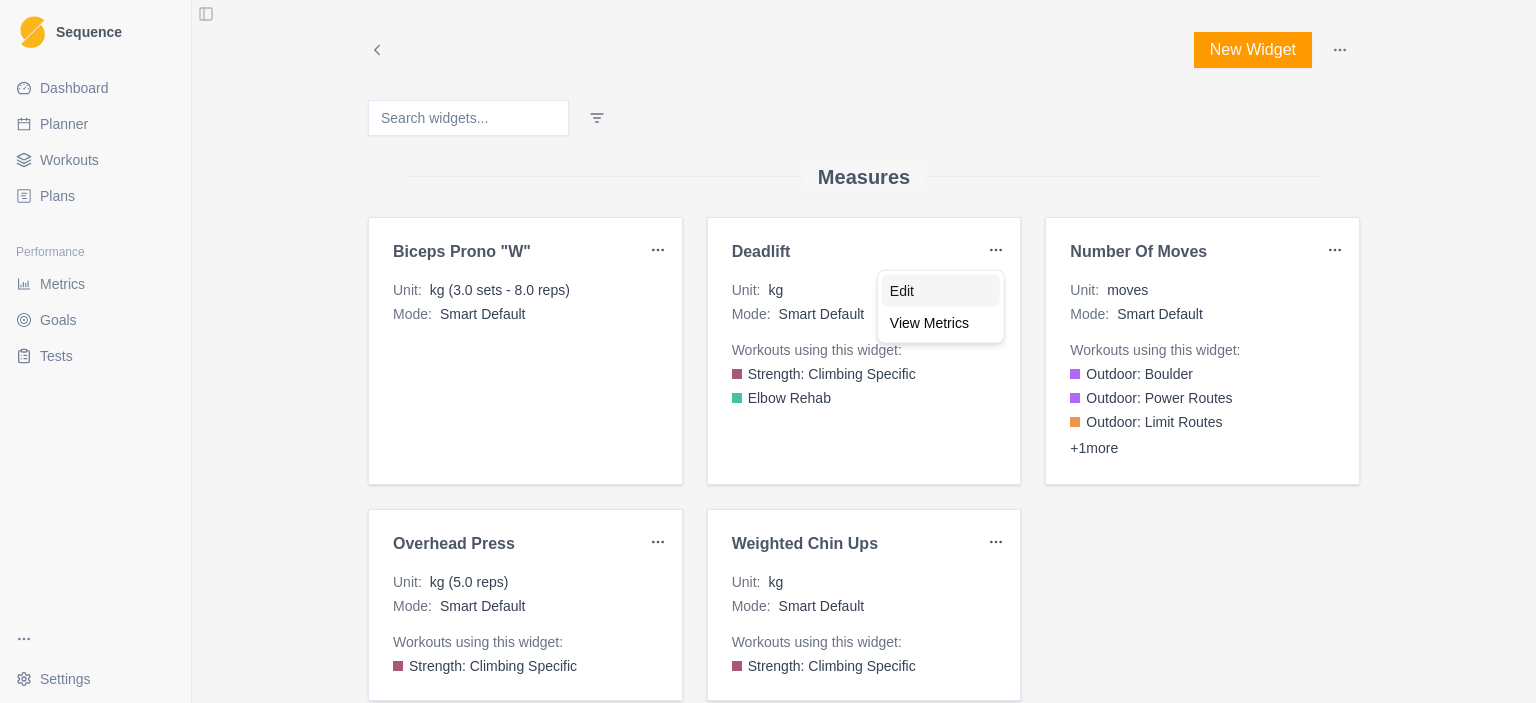 click on "Edit" at bounding box center [941, 291] 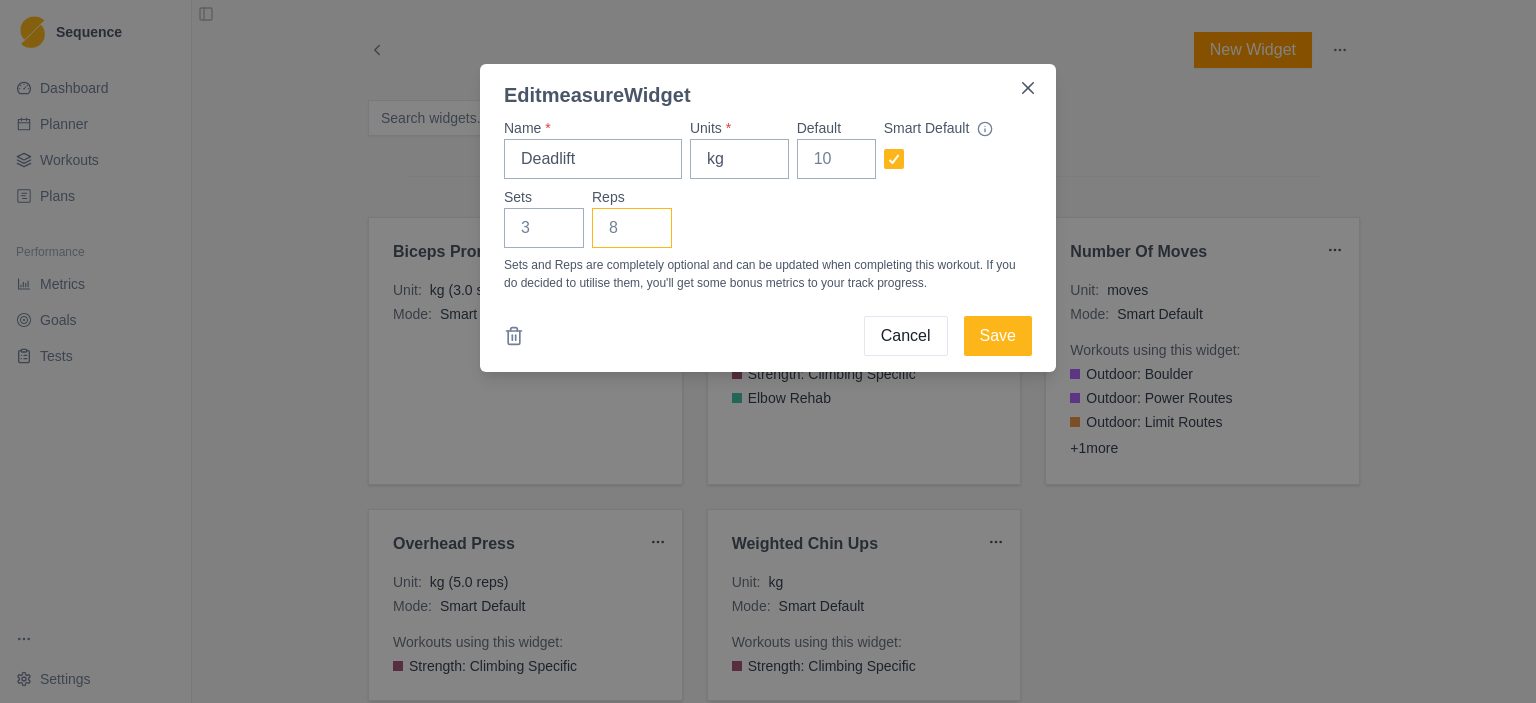 click on "Reps" at bounding box center [632, 228] 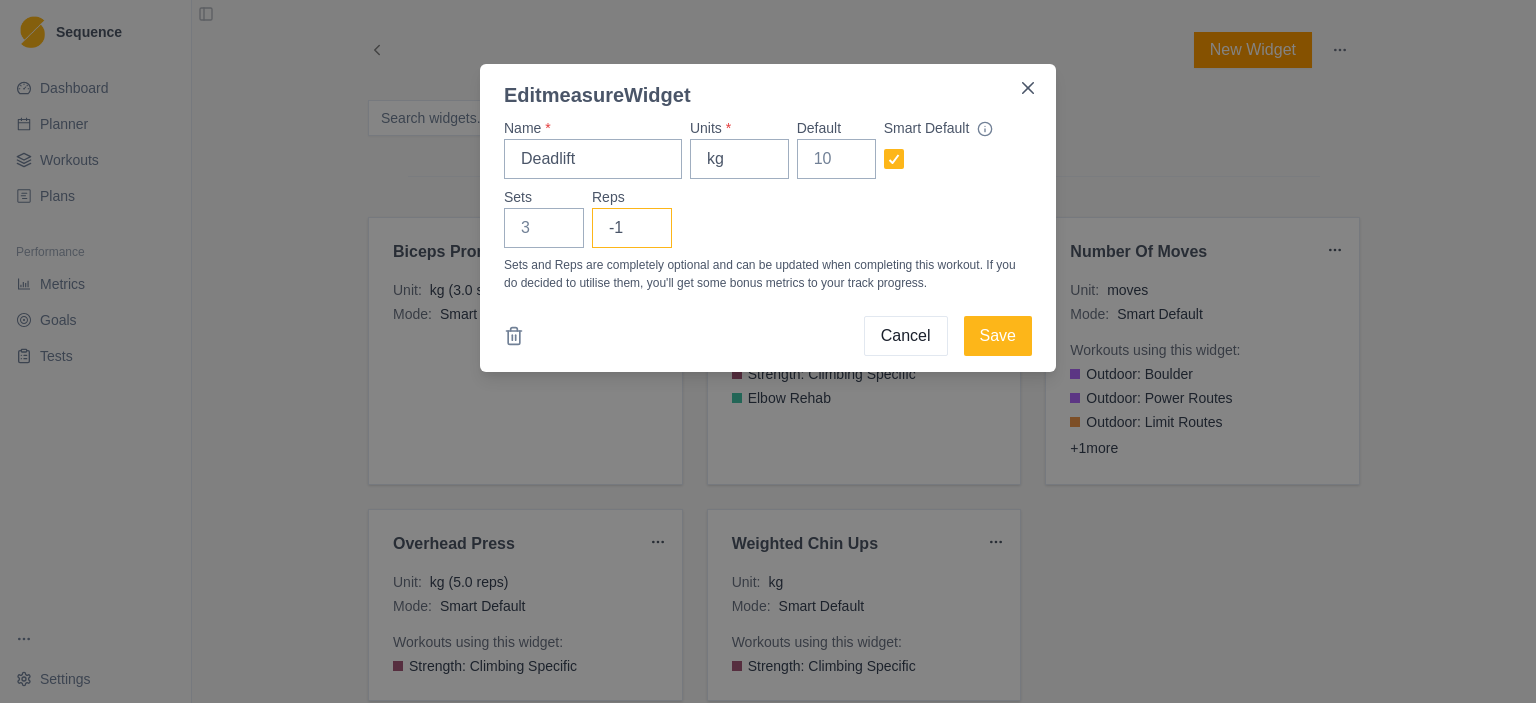 click on "-1" at bounding box center [632, 228] 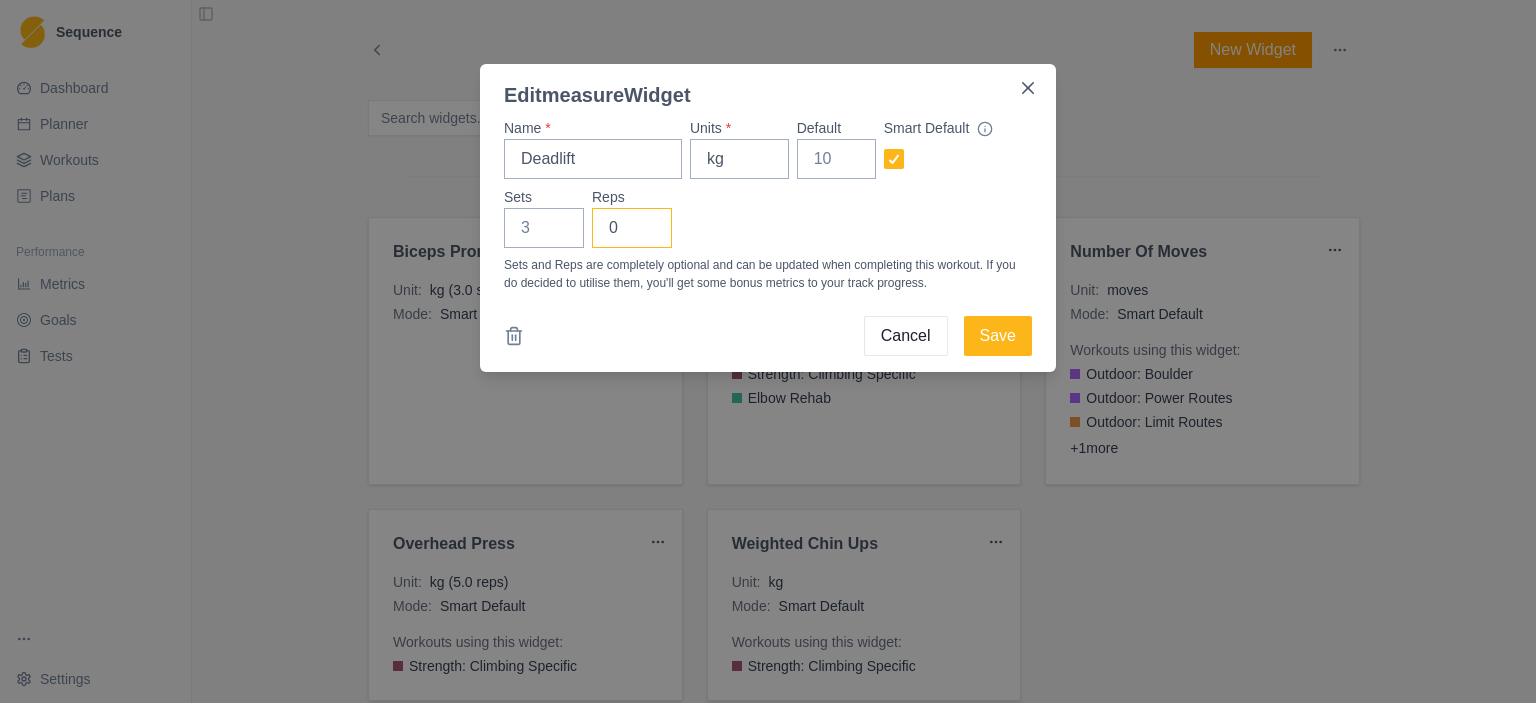 click on "0" at bounding box center [632, 228] 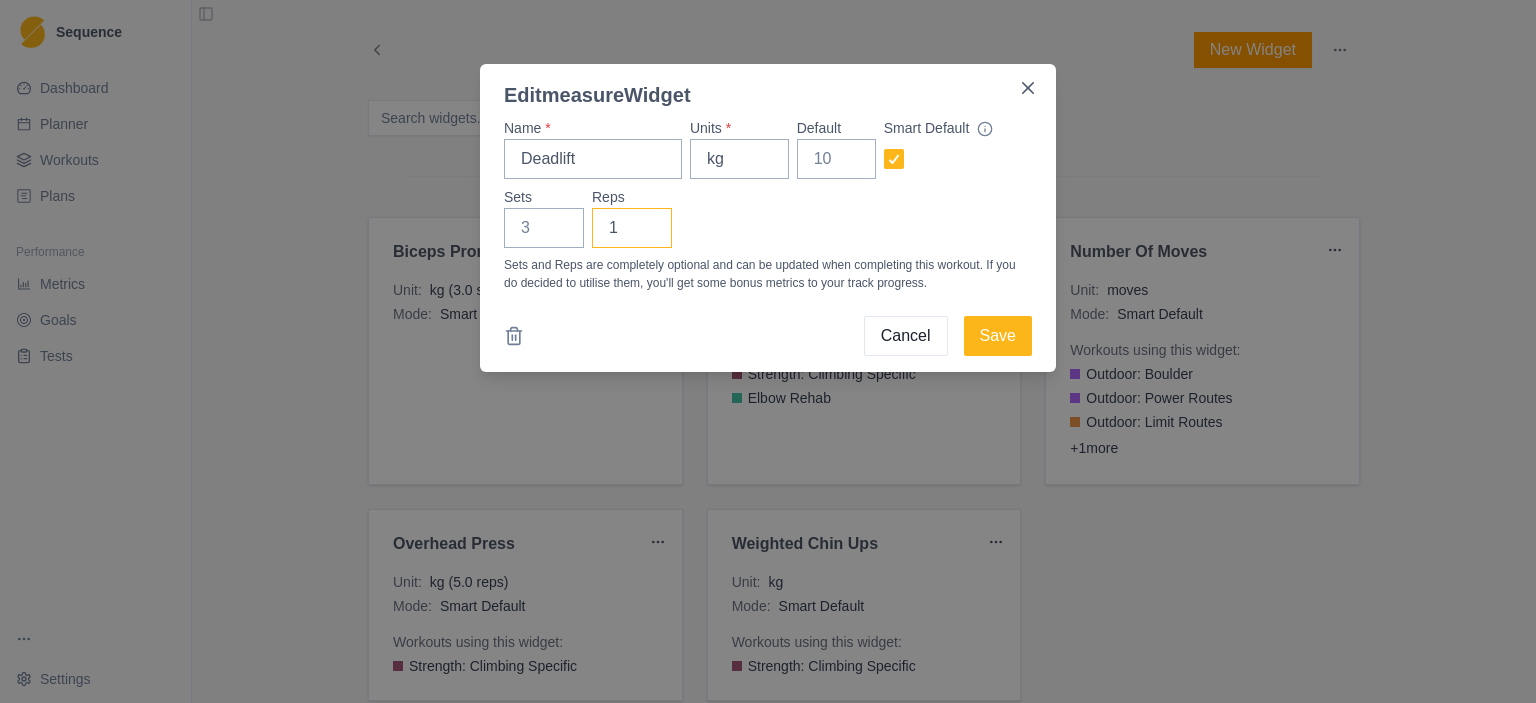 click on "1" at bounding box center (632, 228) 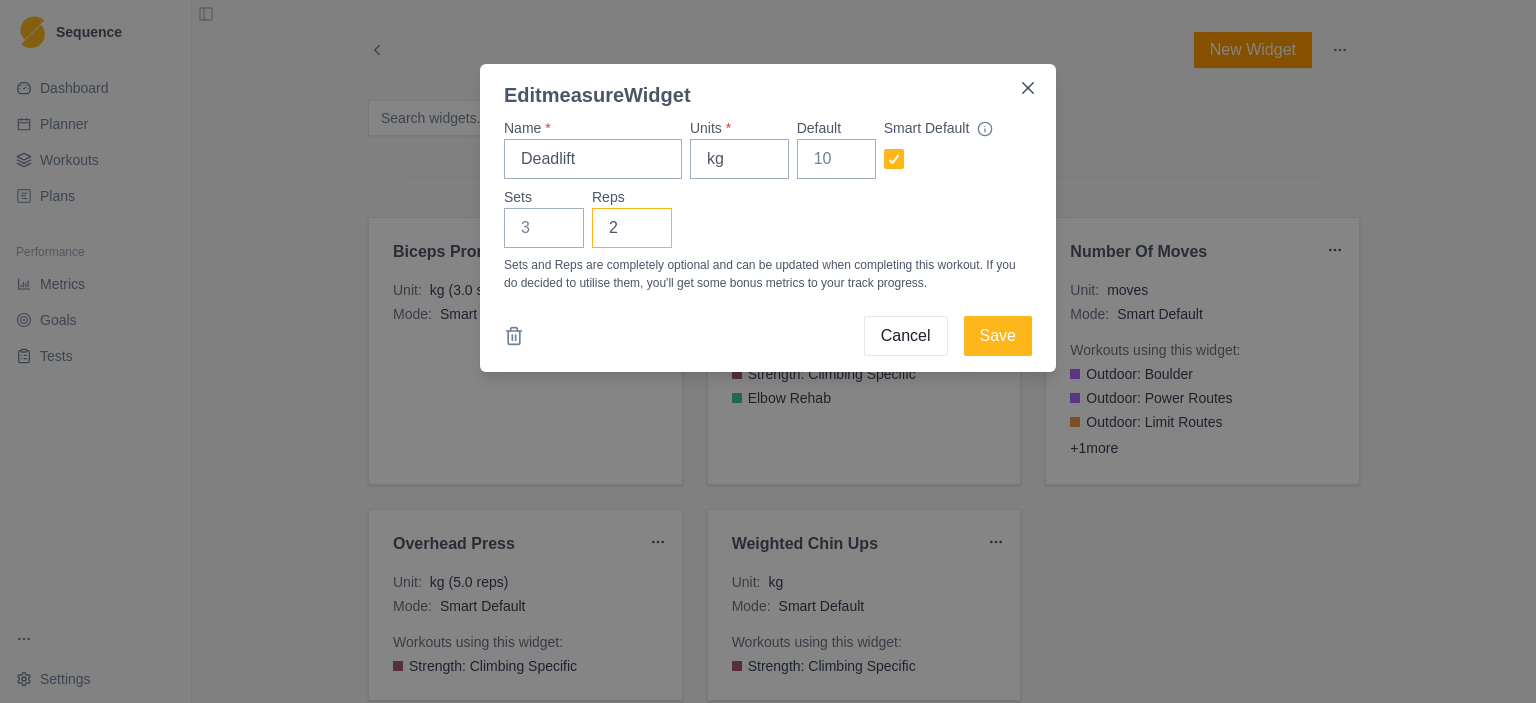 click on "2" at bounding box center (632, 228) 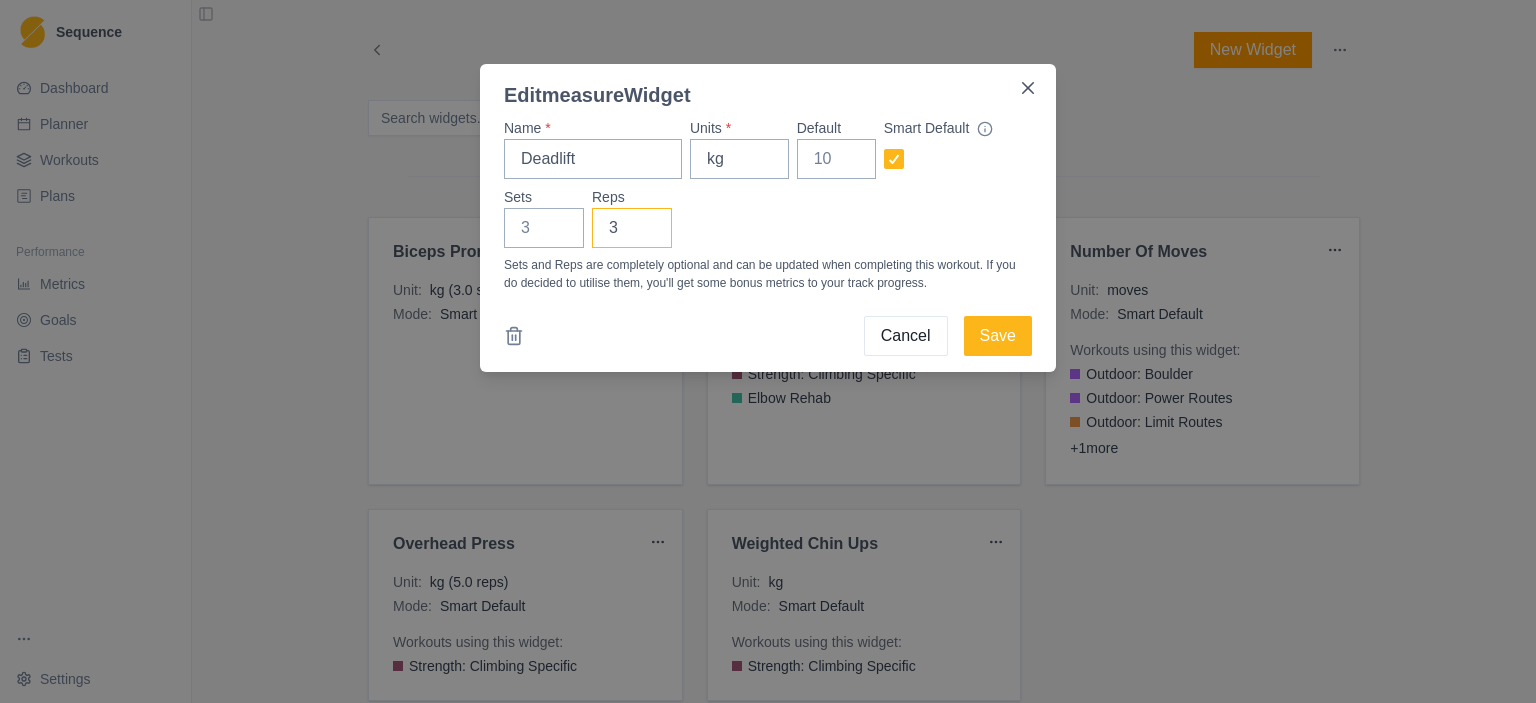 click on "3" at bounding box center [632, 228] 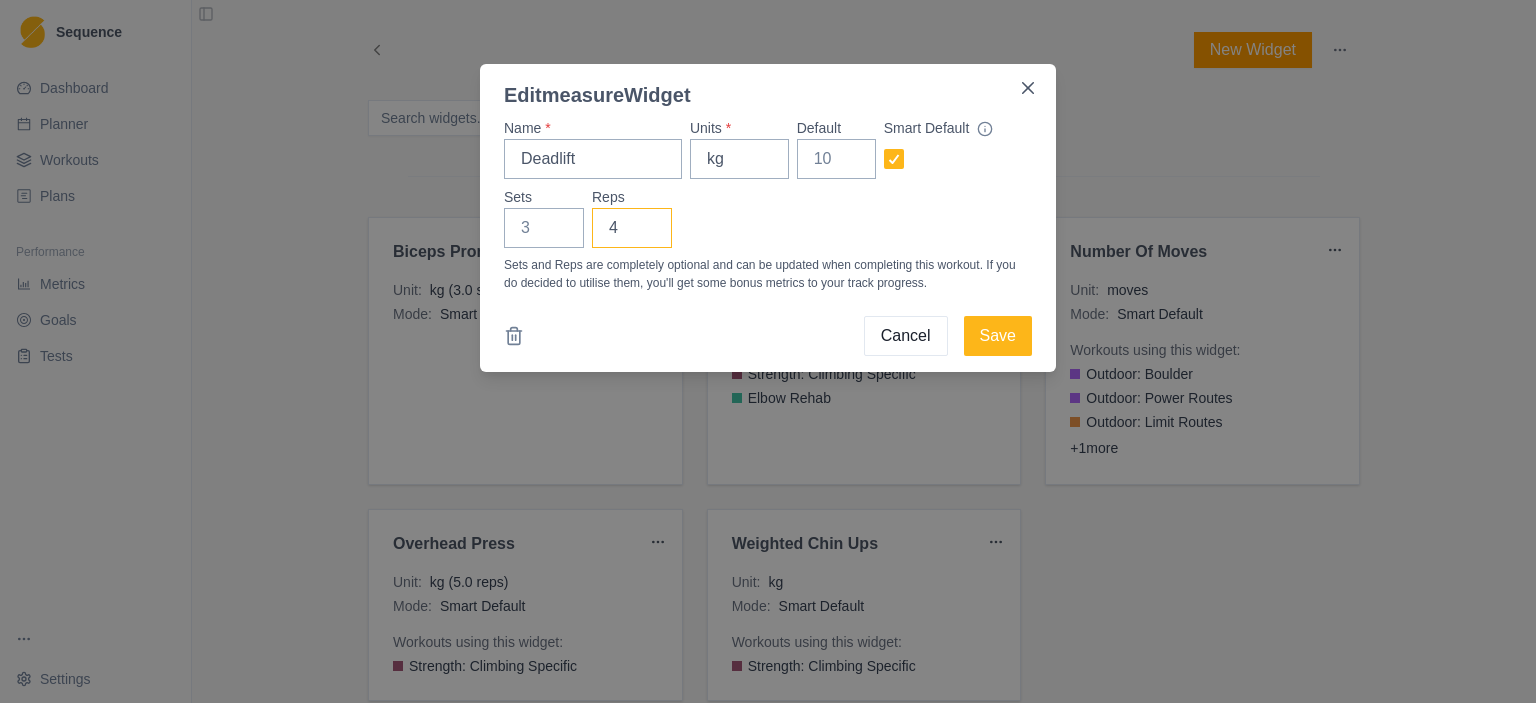 click on "4" at bounding box center [632, 228] 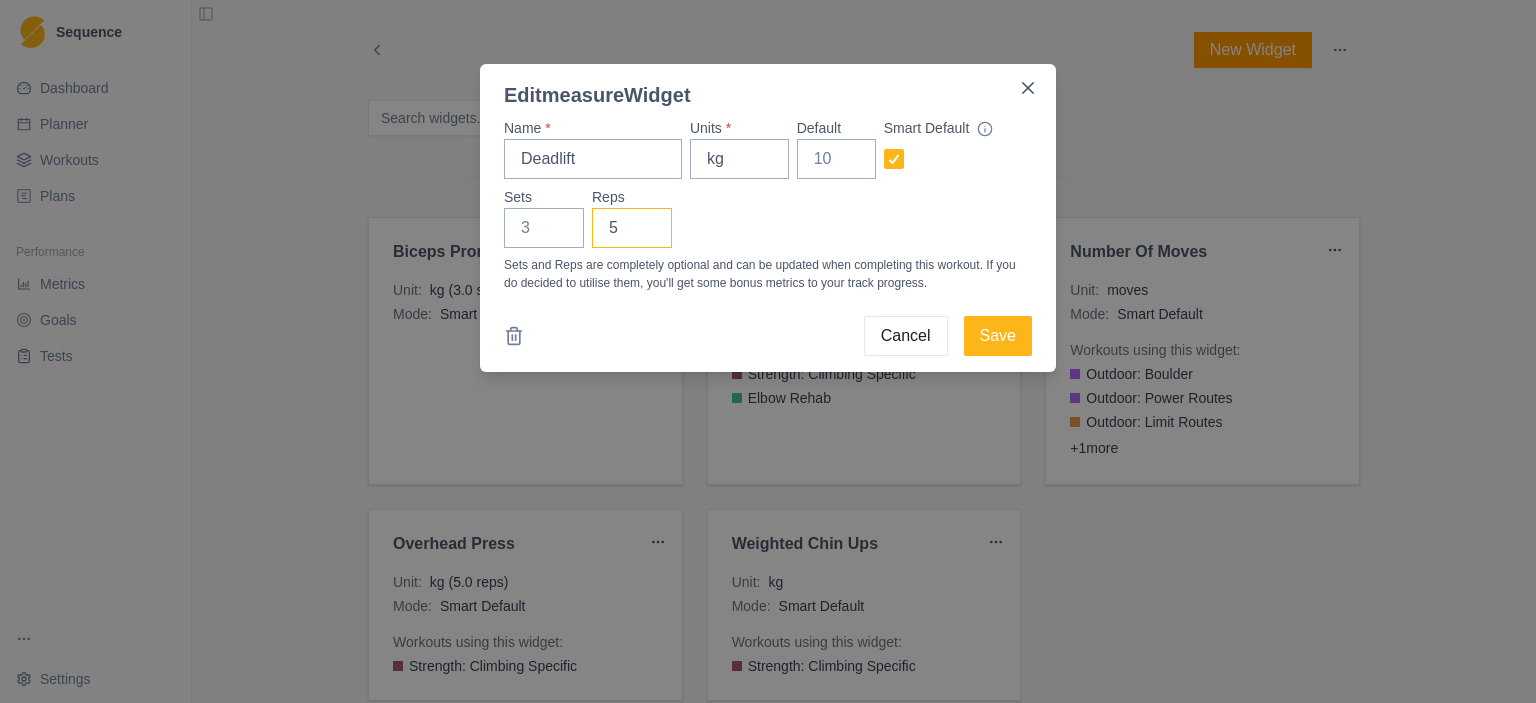 type on "5" 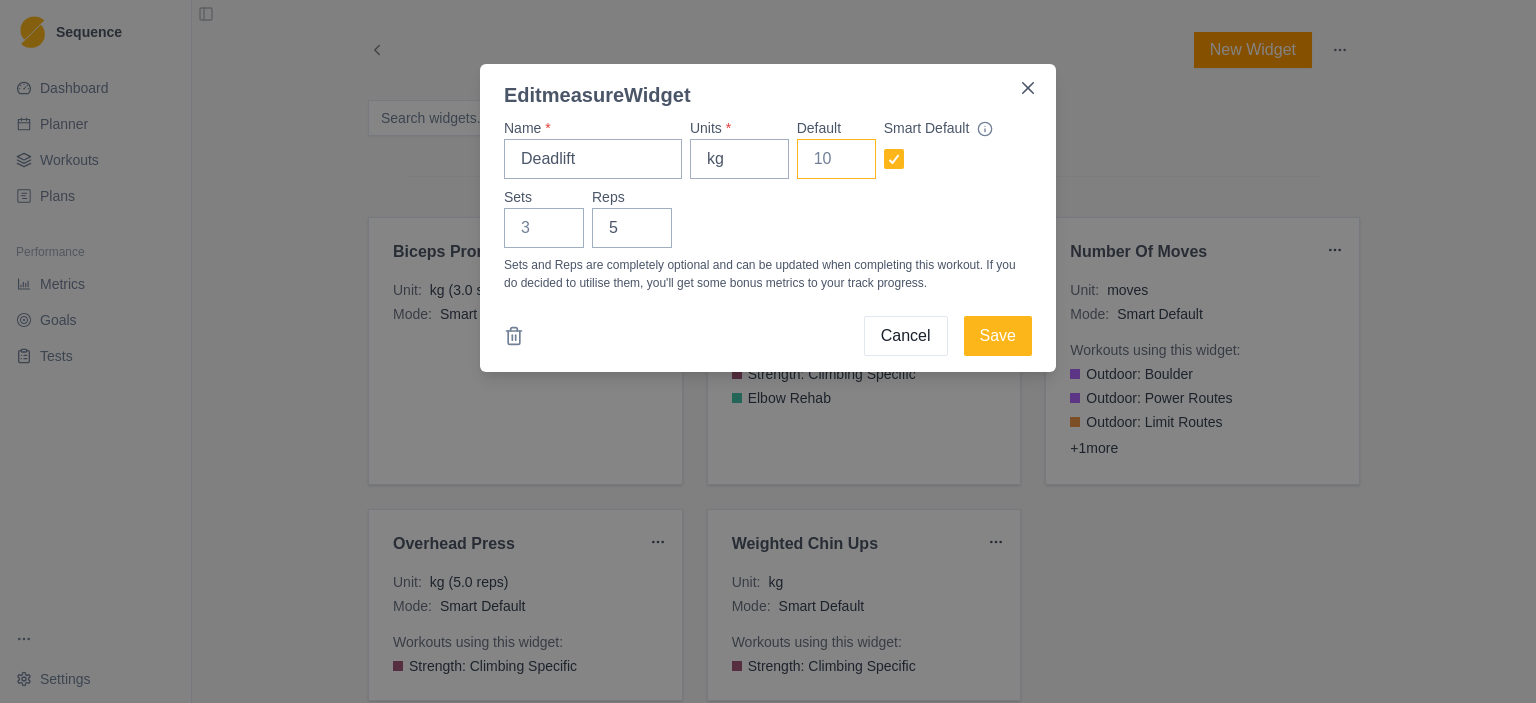click on "Default" at bounding box center (836, 159) 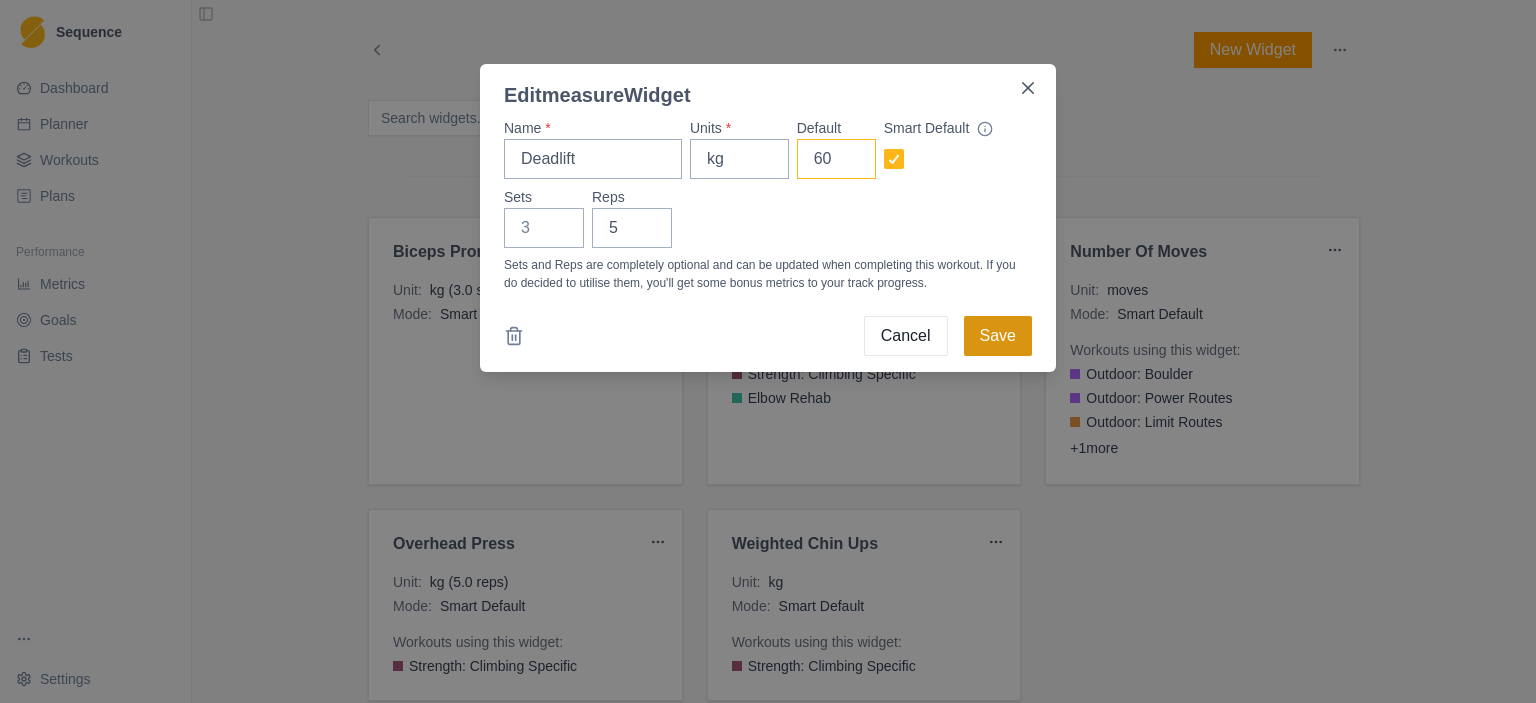 type on "60" 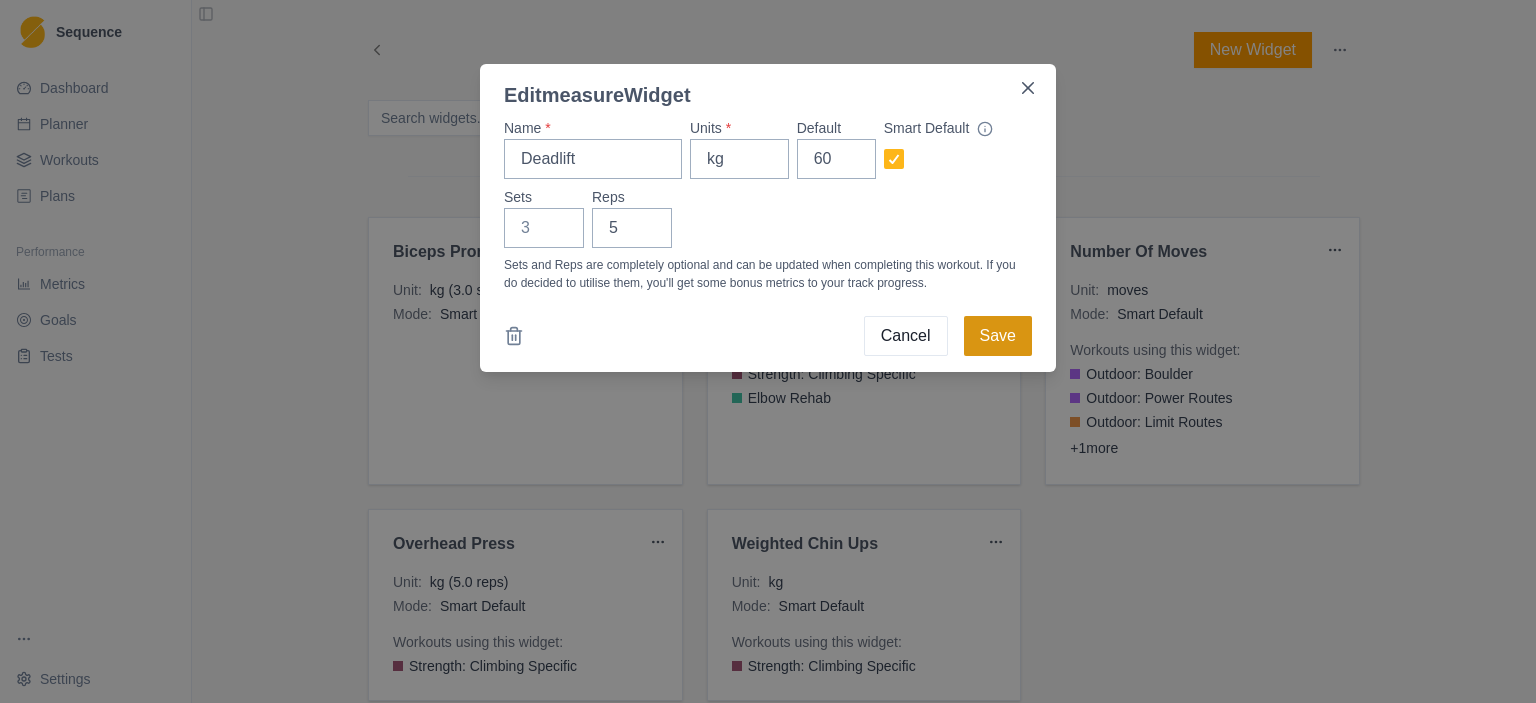 click on "Save" at bounding box center [998, 336] 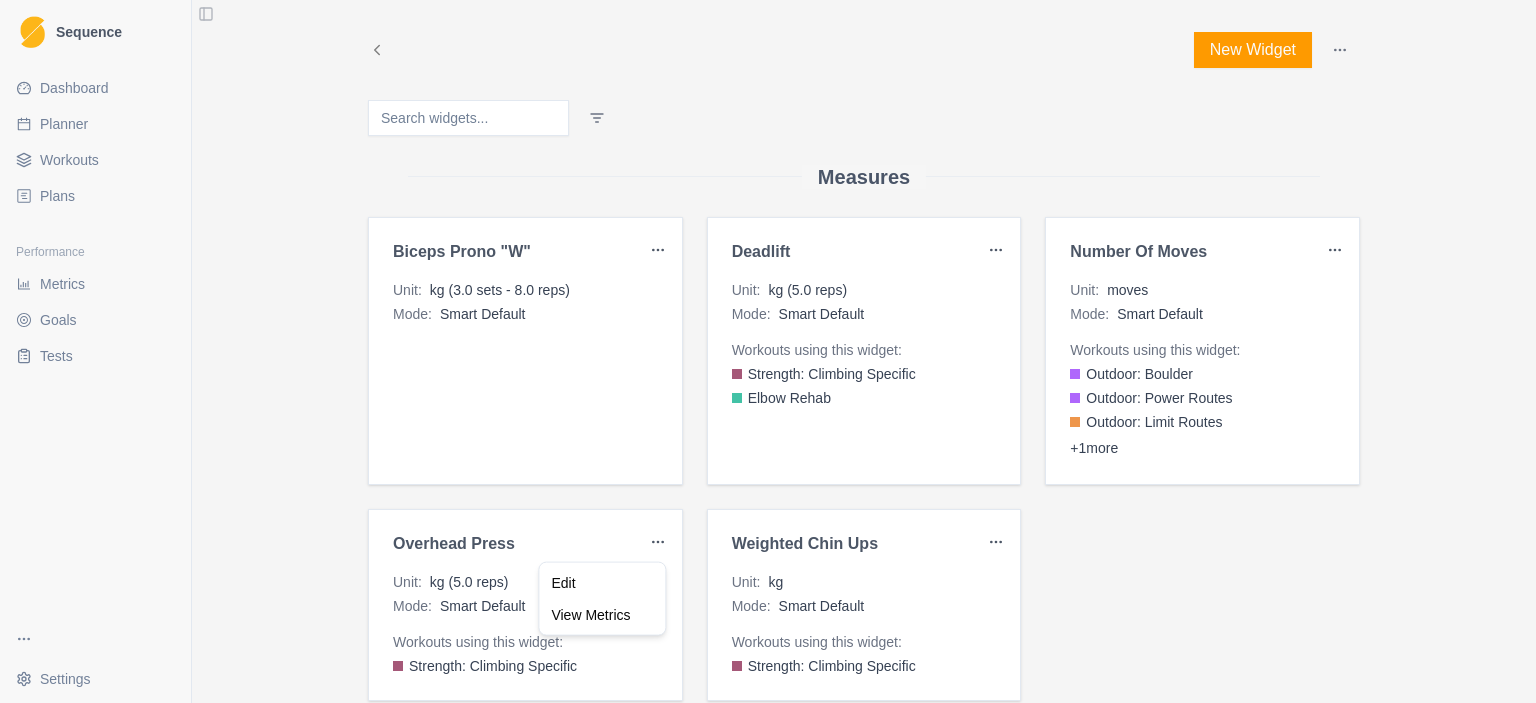 click on "Sequence Dashboard Planner Workouts Plans Performance Metrics Goals Tests Settings Toggle Sidebar New Widget Measures Biceps Prono "W" Unit : kg (3.0 sets - 8.0 reps) Mode : Smart Default Deadlift Unit : kg (5.0 reps) Mode : Smart Default Workouts using this widget: Strength: Climbing Specific Elbow Rehab Number of Moves Unit : moves Mode : Smart Default Workouts using this widget: Outdoor: Boulder Outdoor: Power Routes Outdoor: Limit Routes + 1 more Overhead Press Unit : kg (5.0 reps) Mode : Smart Default Workouts using this widget: Strength: Climbing Specific Weighted Chin Ups Unit : kg Mode : Smart Default Workouts using this widget: Strength: Climbing Specific Selects Biceps Prono "W" Bar Options : 1 Sliders These widgets can't be edited or deleted. felt Scale : 1-10 Workouts using this widget: Boulder: Freestyle FB: 7/53 Campus: Limit + 13 more motivated Scale : 1-10 Workouts using this widget: Boulder: Freestyle FB: 7/53 Campus: Limit + 13 more performed Scale : 1-10 Workouts using this widget: Boulder: Freestyle FB: 7/53 Campus: Limit + 13 more RPE" at bounding box center (768, 351) 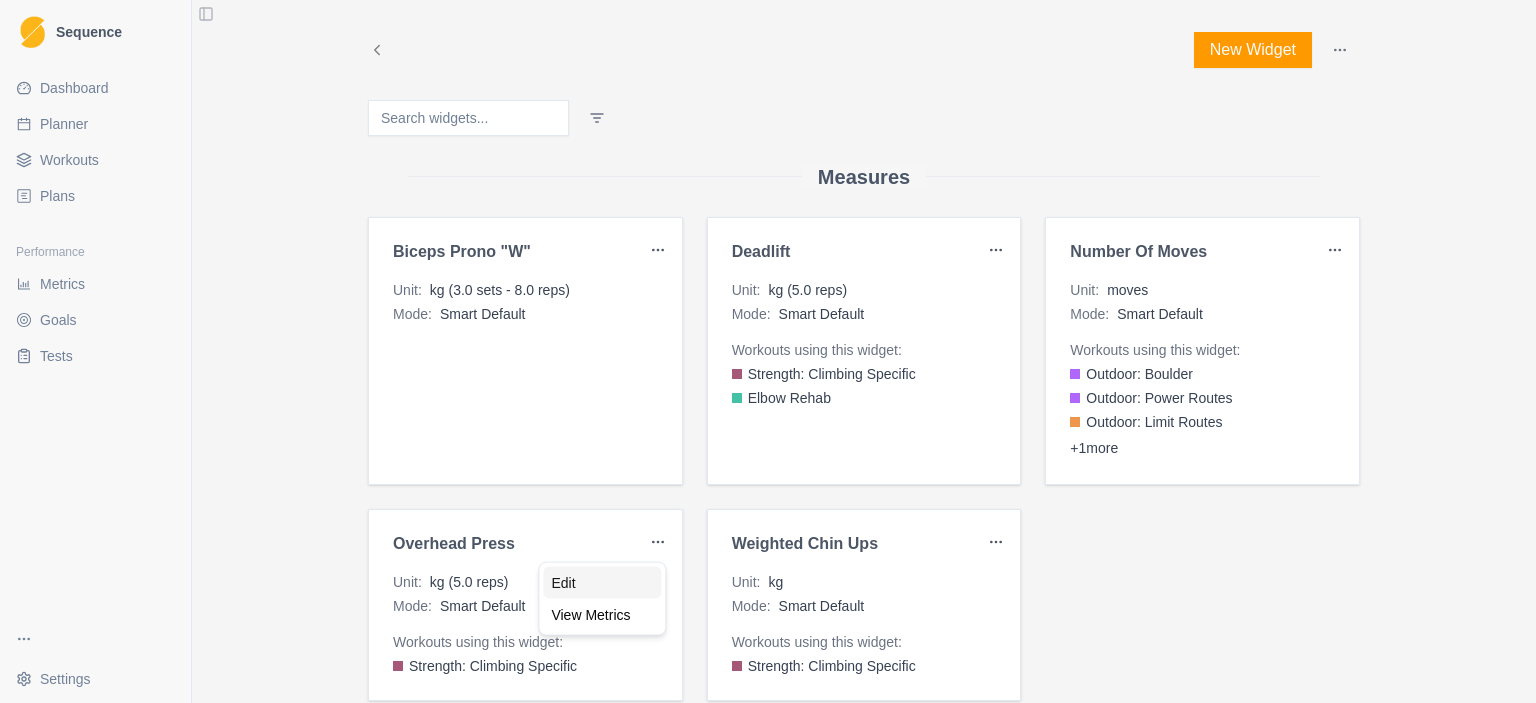 click on "Edit" at bounding box center (602, 583) 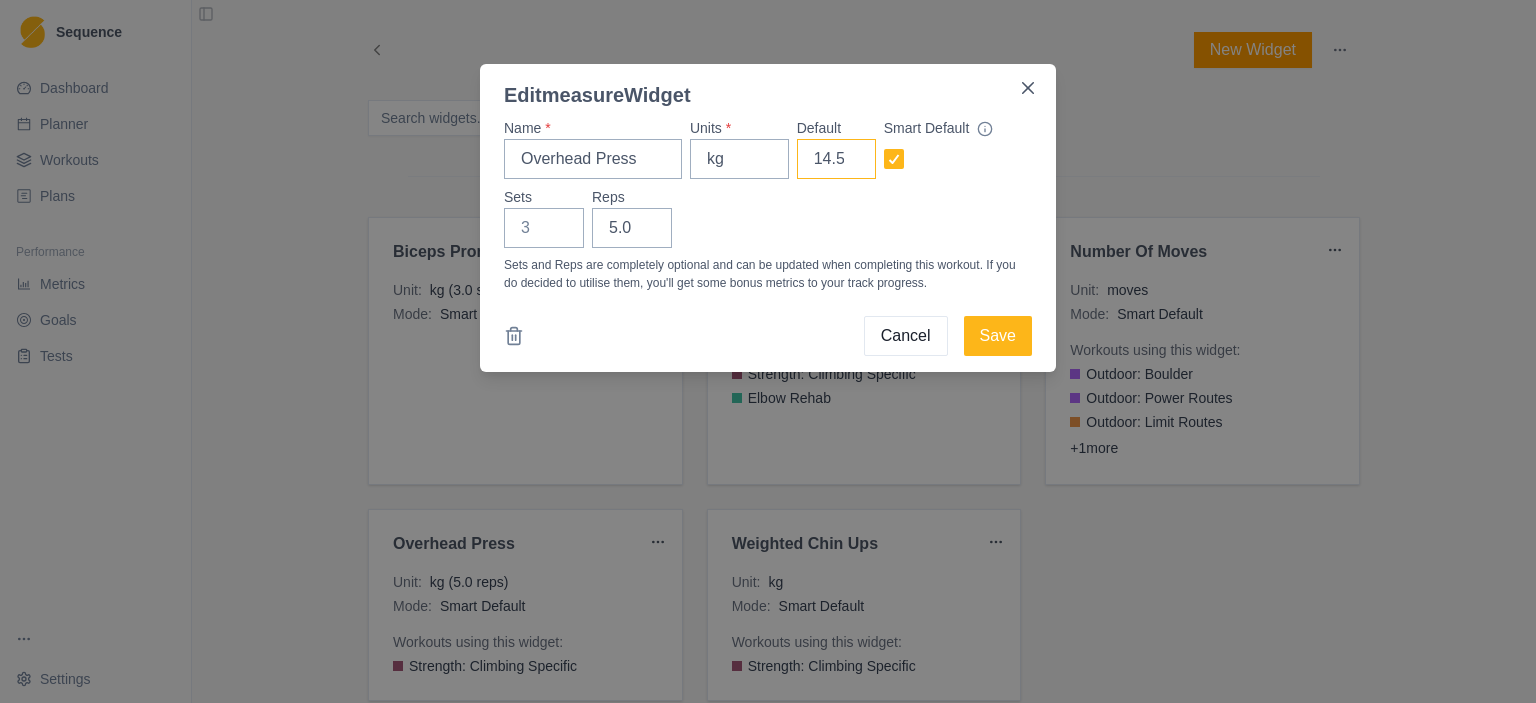 click on "14.5" at bounding box center [836, 159] 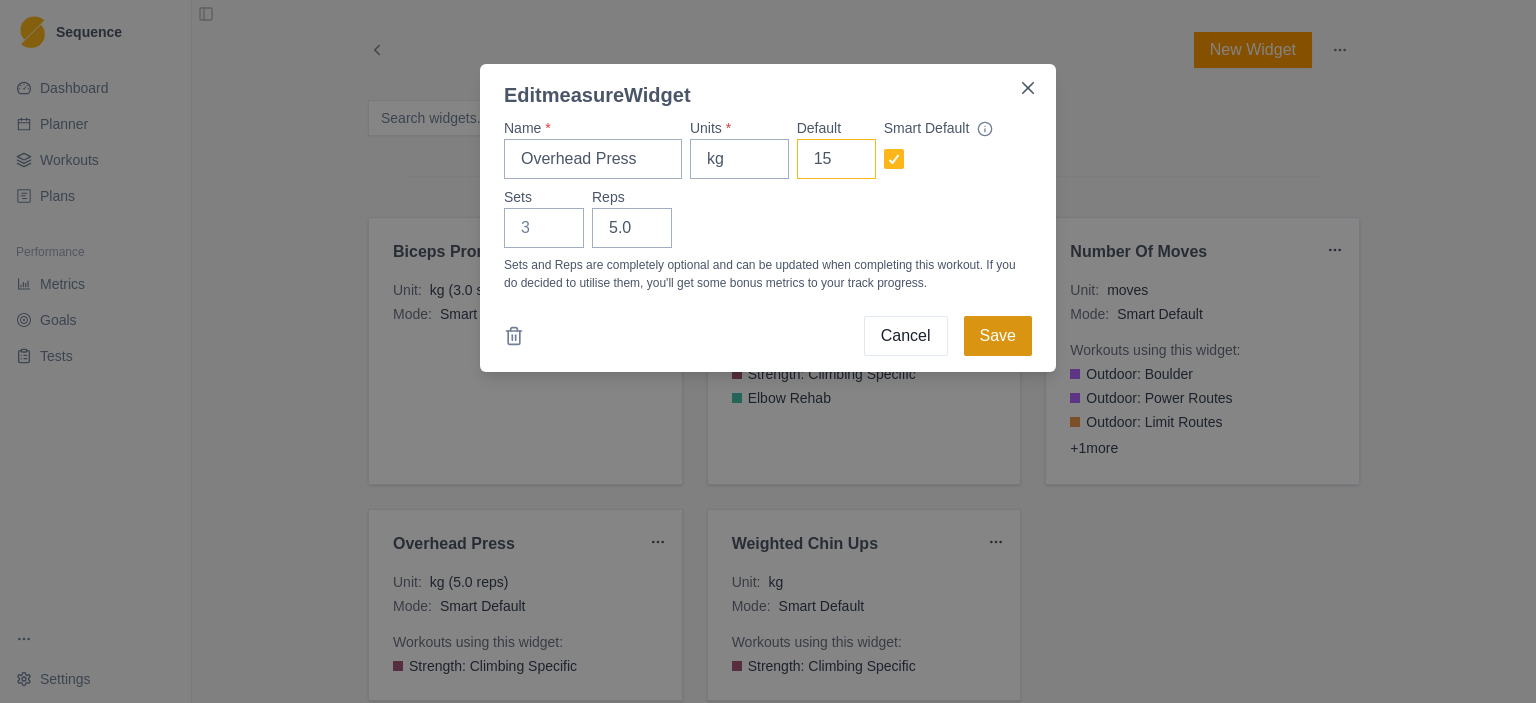 type on "15" 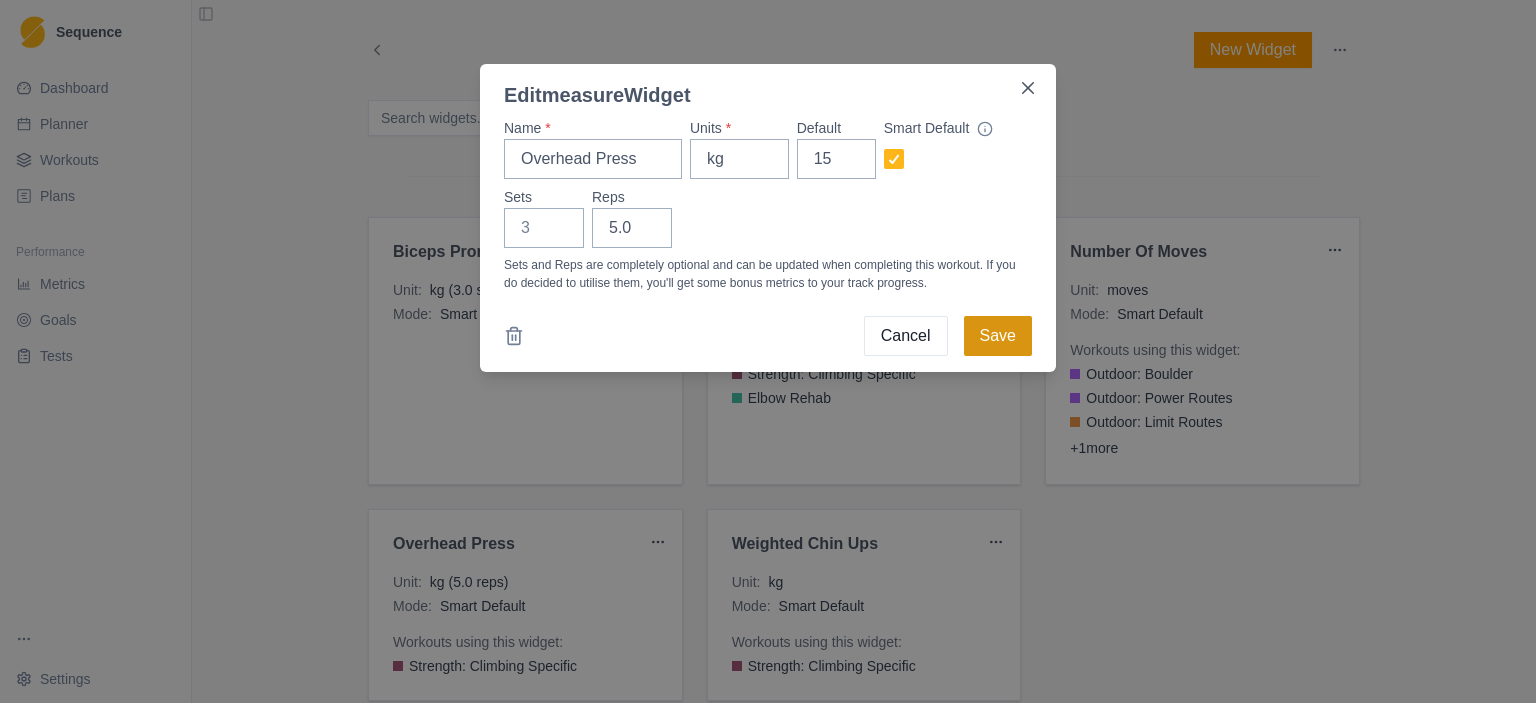 click on "Save" at bounding box center (998, 336) 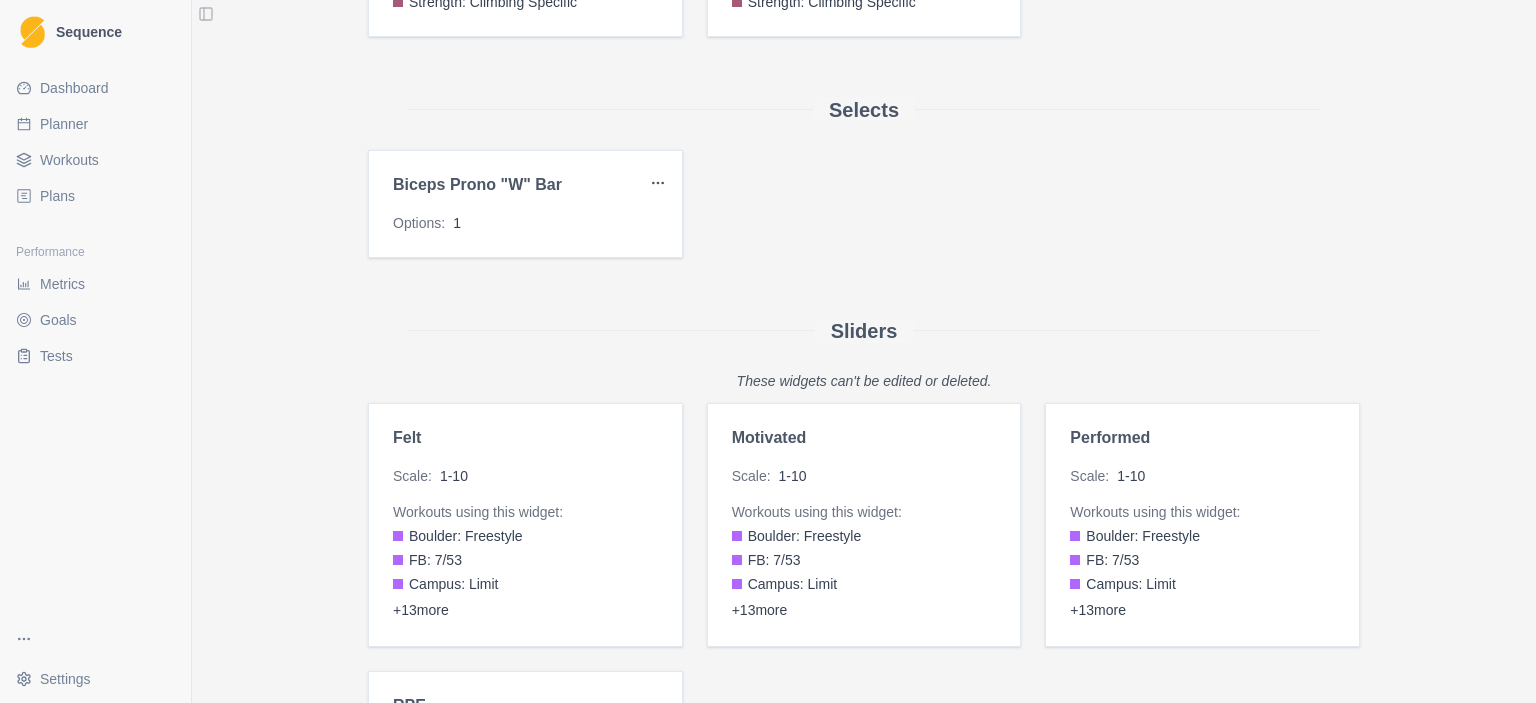 scroll, scrollTop: 672, scrollLeft: 0, axis: vertical 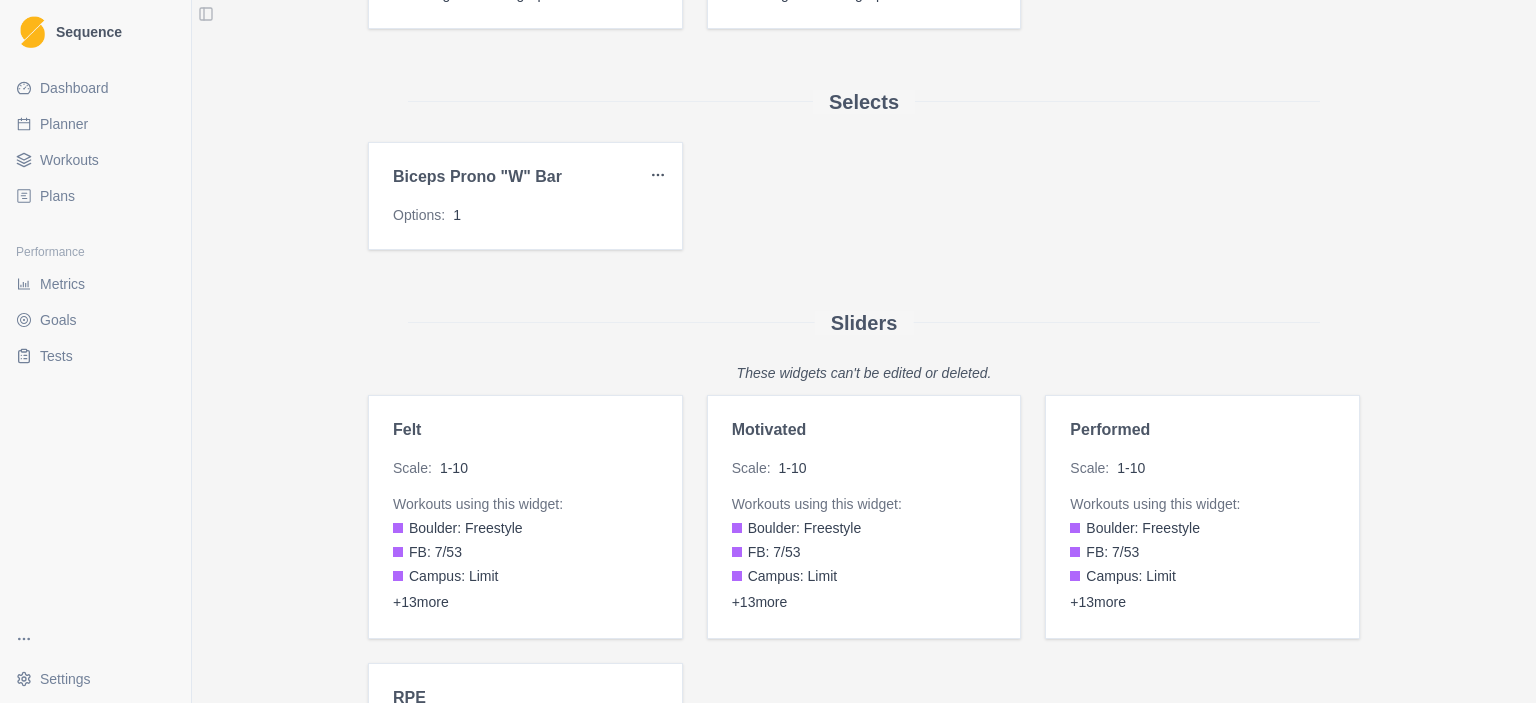 click on "Sequence Dashboard Planner Workouts Plans Performance Metrics Goals Tests Settings Toggle Sidebar New Widget Measures Biceps Prono "W" Unit : kg (3.0 sets - 8.0 reps) Mode : Smart Default Deadlift Unit : kg (5.0 reps) Mode : Smart Default Workouts using this widget: Strength: Climbing Specific Elbow Rehab Number of Moves Unit : moves Mode : Smart Default Workouts using this widget: Outdoor: Boulder Outdoor: Power Routes Outdoor: Limit Routes + 1 more Overhead Press Unit : kg (5.0 reps) Mode : Smart Default Workouts using this widget: Strength: Climbing Specific Weighted Chin Ups Unit : kg Mode : Smart Default Workouts using this widget: Strength: Climbing Specific Selects Biceps Prono "W" Bar Options : 1 Sliders These widgets can't be edited or deleted. felt Scale : 1-10 Workouts using this widget: Boulder: Freestyle FB: 7/53 Campus: Limit + 13 more motivated Scale : 1-10 Workouts using this widget: Boulder: Freestyle FB: 7/53 Campus: Limit + 13 more performed Scale : 1-10 Workouts using this widget: Boulder: Freestyle FB: 7/53 Campus: Limit + 13 more RPE" at bounding box center [768, 351] 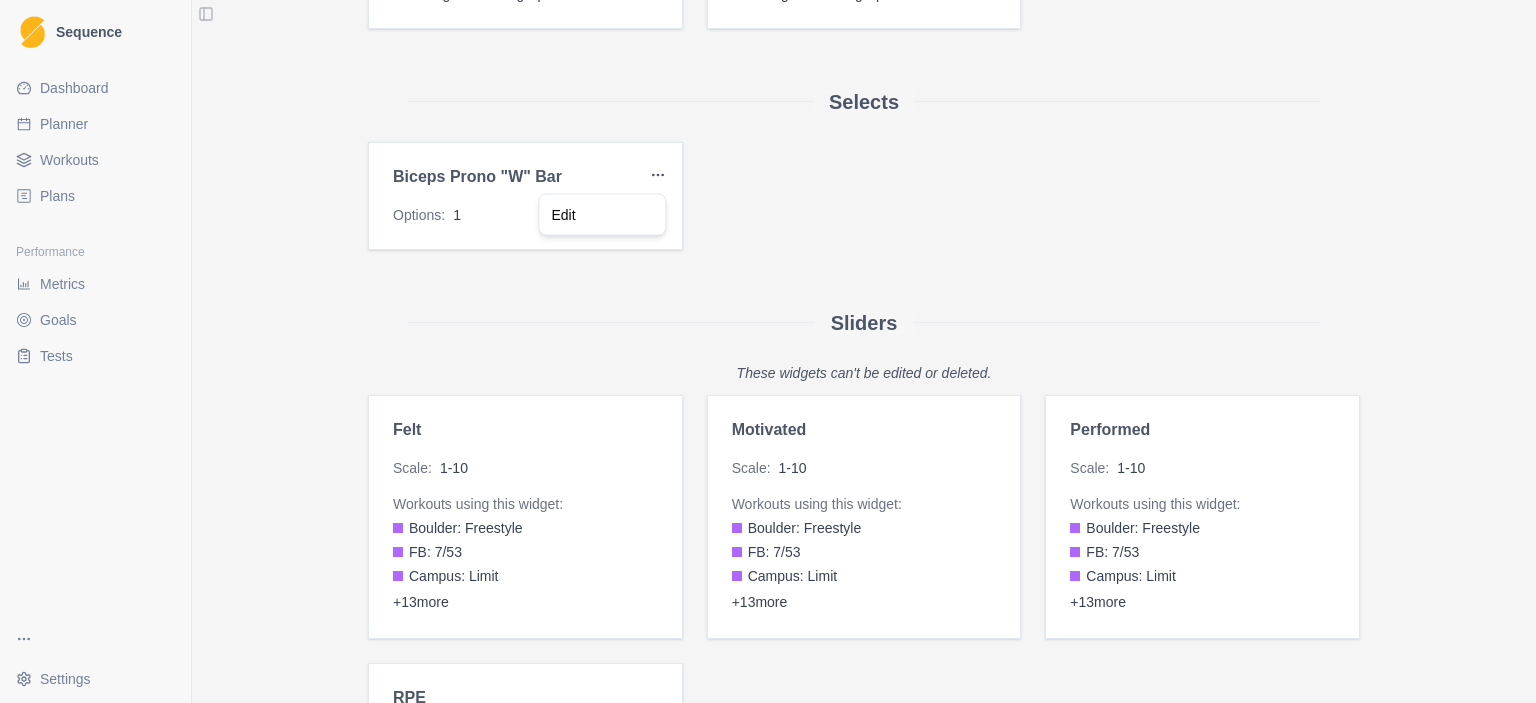 click on "Sequence Dashboard Planner Workouts Plans Performance Metrics Goals Tests Settings Toggle Sidebar New Widget Measures Biceps Prono "W" Unit : kg (3.0 sets - 8.0 reps) Mode : Smart Default Deadlift Unit : kg (5.0 reps) Mode : Smart Default Workouts using this widget: Strength: Climbing Specific Elbow Rehab Number of Moves Unit : moves Mode : Smart Default Workouts using this widget: Outdoor: Boulder Outdoor: Power Routes Outdoor: Limit Routes + 1 more Overhead Press Unit : kg (5.0 reps) Mode : Smart Default Workouts using this widget: Strength: Climbing Specific Weighted Chin Ups Unit : kg Mode : Smart Default Workouts using this widget: Strength: Climbing Specific Selects Biceps Prono "W" Bar Options : 1 Sliders These widgets can't be edited or deleted. felt Scale : 1-10 Workouts using this widget: Boulder: Freestyle FB: 7/53 Campus: Limit + 13 more motivated Scale : 1-10 Workouts using this widget: Boulder: Freestyle FB: 7/53 Campus: Limit + 13 more performed Scale : 1-10 Workouts using this widget: Boulder: Freestyle FB: 7/53 Campus: Limit + 13 more RPE" at bounding box center (768, 351) 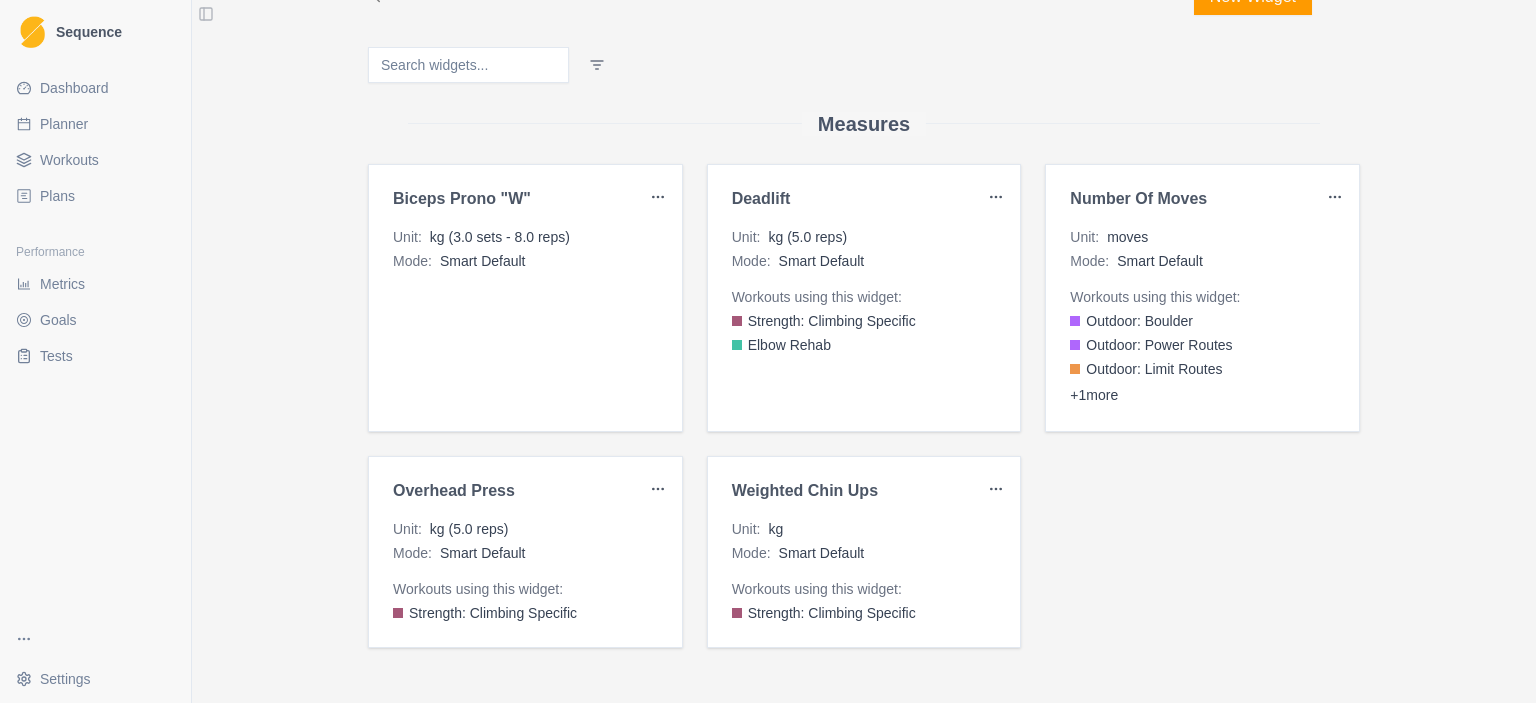 scroll, scrollTop: 51, scrollLeft: 0, axis: vertical 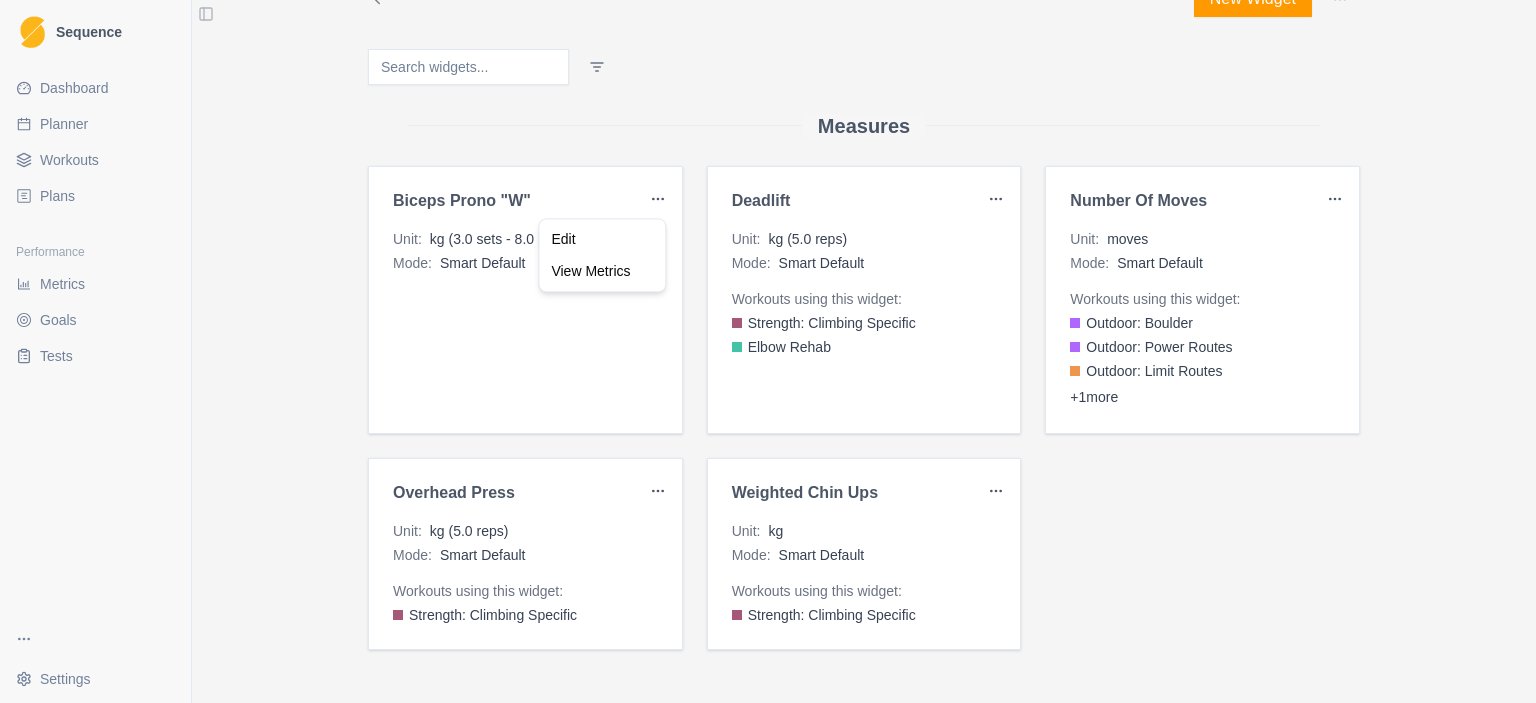 click on "Sequence Dashboard Planner Workouts Plans Performance Metrics Goals Tests Settings Toggle Sidebar New Widget Measures Biceps Prono "W" Unit : kg (3.0 sets - 8.0 reps) Mode : Smart Default Deadlift Unit : kg (5.0 reps) Mode : Smart Default Workouts using this widget: Strength: Climbing Specific Elbow Rehab Number of Moves Unit : moves Mode : Smart Default Workouts using this widget: Outdoor: Boulder Outdoor: Power Routes Outdoor: Limit Routes + 1 more Overhead Press Unit : kg (5.0 reps) Mode : Smart Default Workouts using this widget: Strength: Climbing Specific Weighted Chin Ups Unit : kg Mode : Smart Default Workouts using this widget: Strength: Climbing Specific Selects Biceps Prono "W" Bar Options : 1 Sliders These widgets can't be edited or deleted. felt Scale : 1-10 Workouts using this widget: Boulder: Freestyle FB: 7/53 Campus: Limit + 13 more motivated Scale : 1-10 Workouts using this widget: Boulder: Freestyle FB: 7/53 Campus: Limit + 13 more performed Scale : 1-10 Workouts using this widget: Boulder: Freestyle FB: 7/53 Campus: Limit + 13 more RPE" at bounding box center [768, 351] 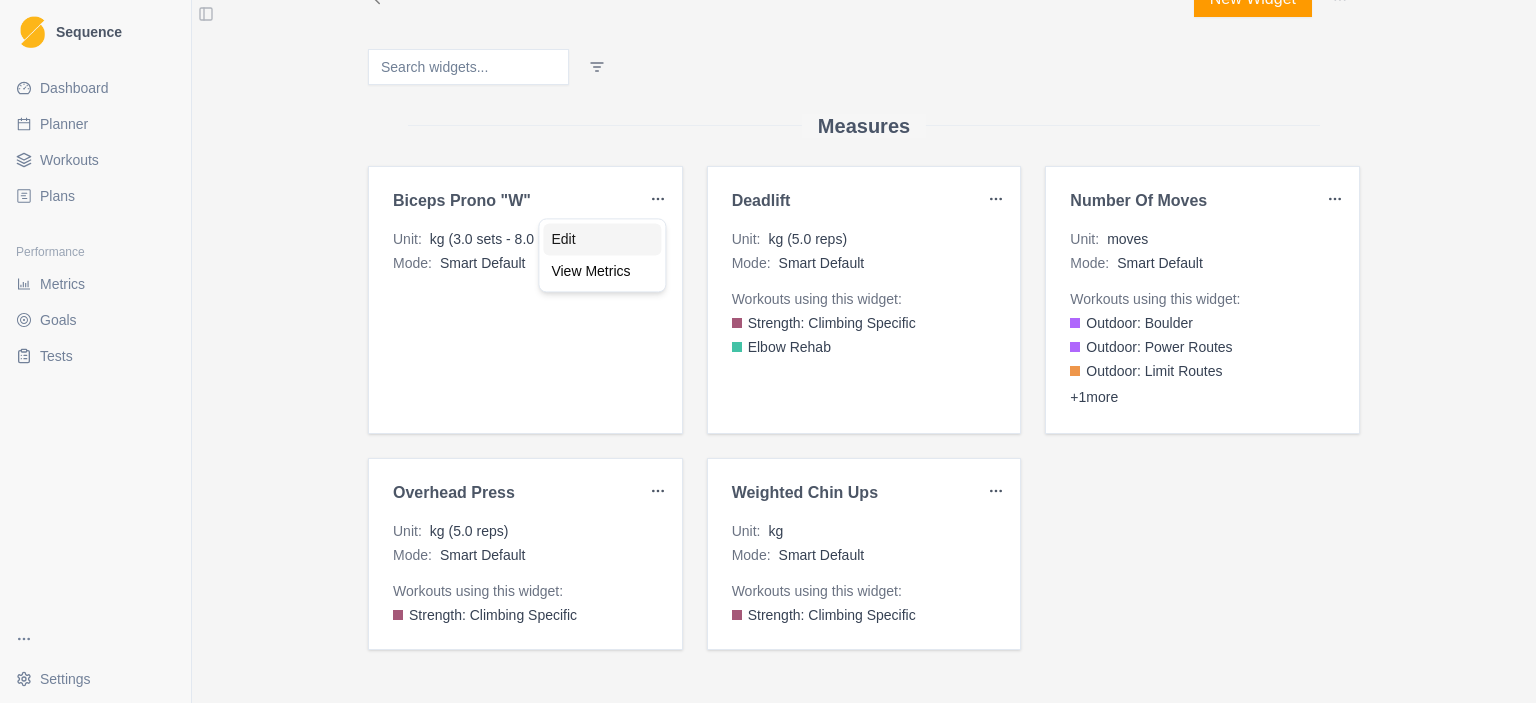 click on "Edit" at bounding box center (602, 239) 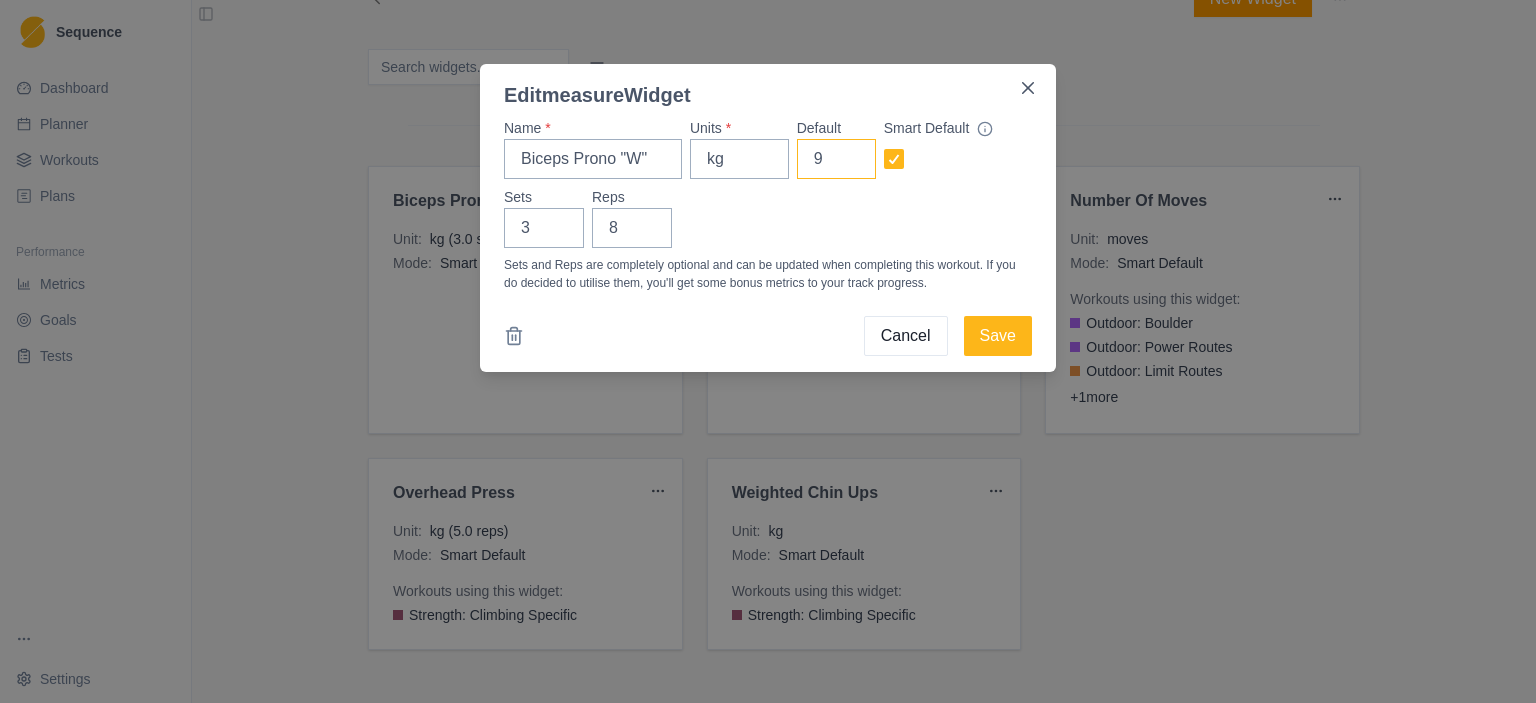 click on "9" at bounding box center (836, 159) 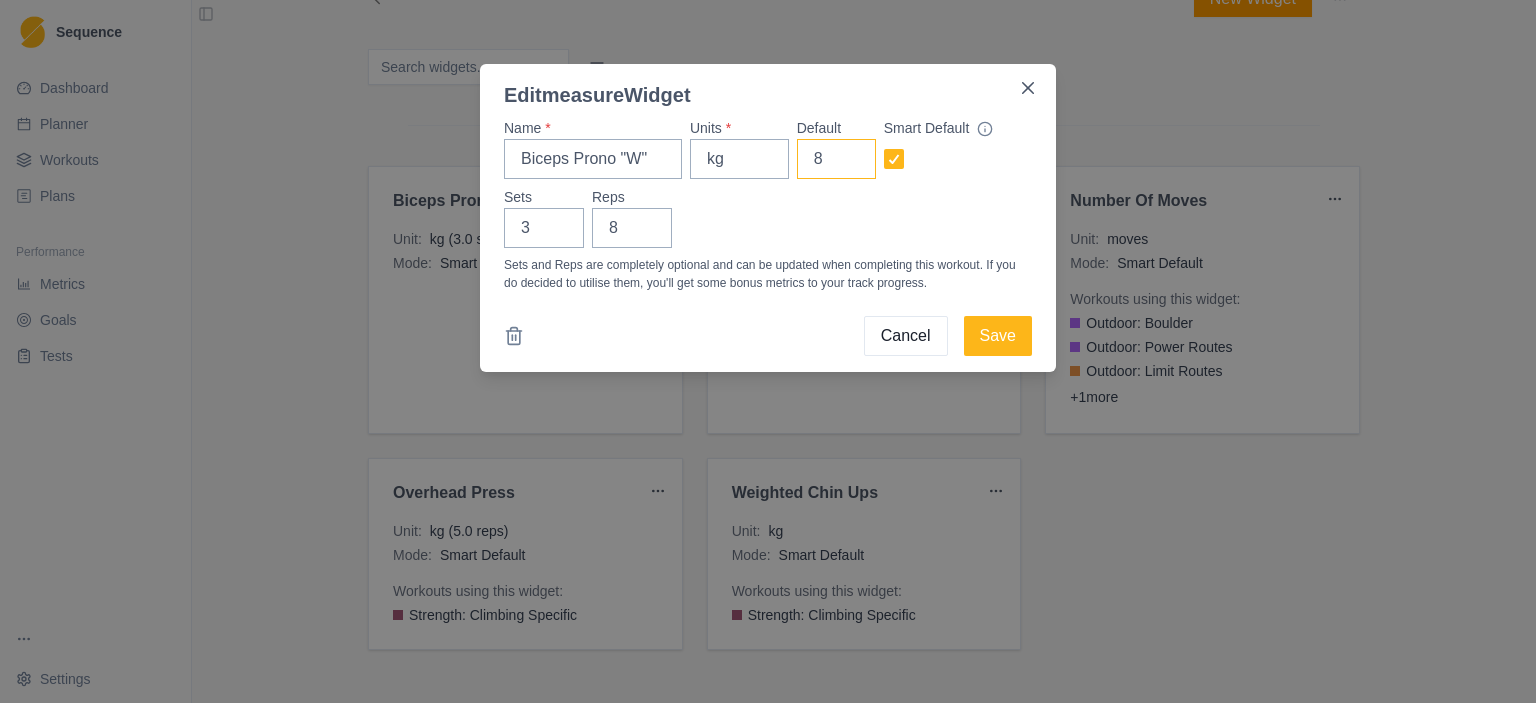 click on "8" at bounding box center (836, 159) 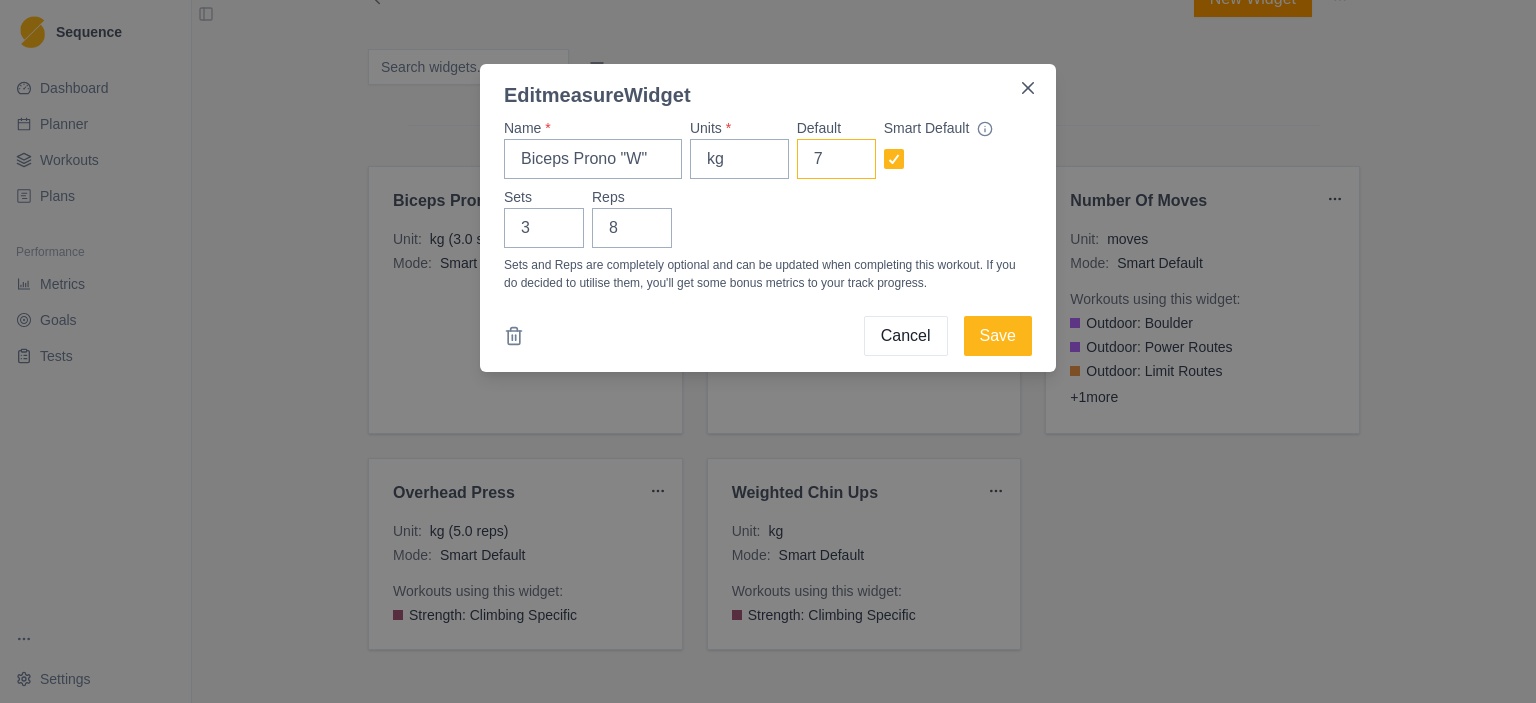 click on "7" at bounding box center (836, 159) 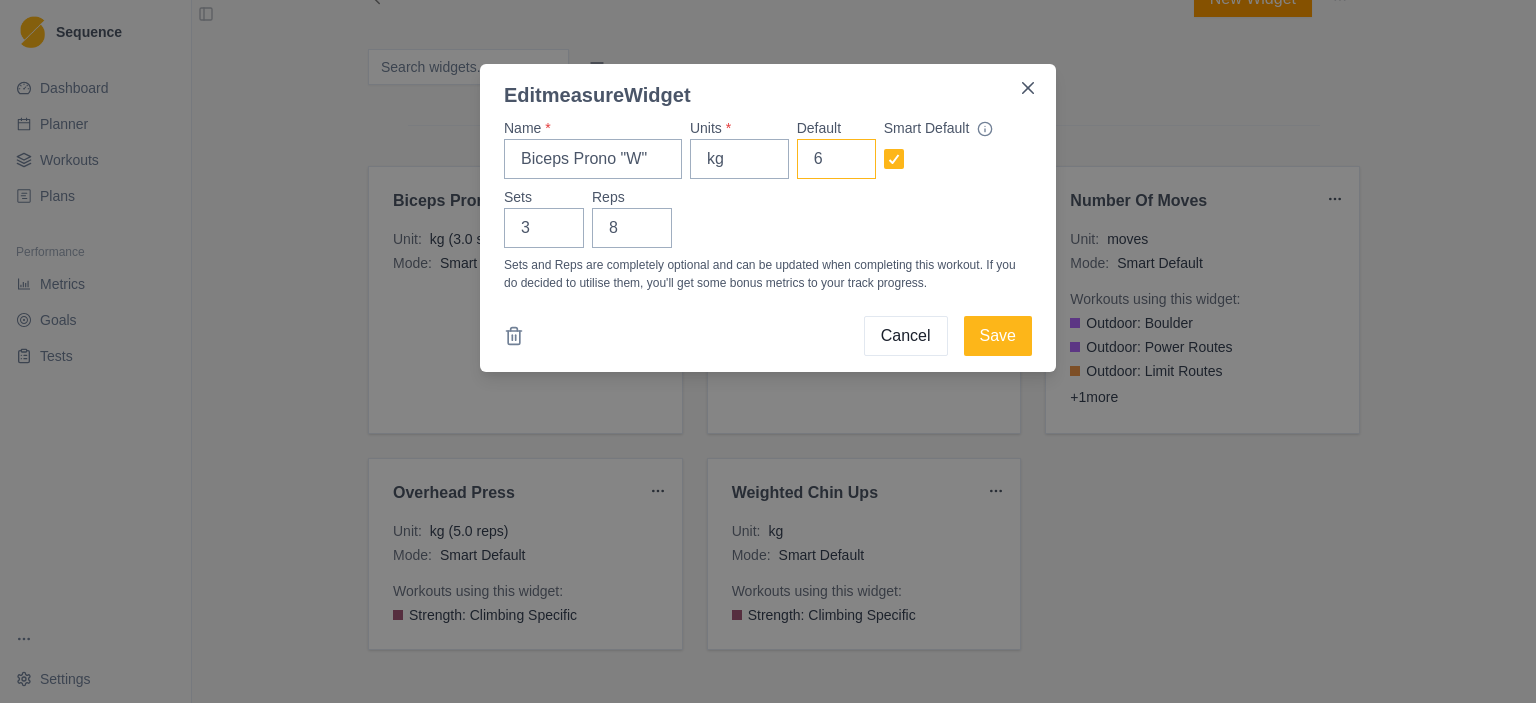 click on "6" at bounding box center (836, 159) 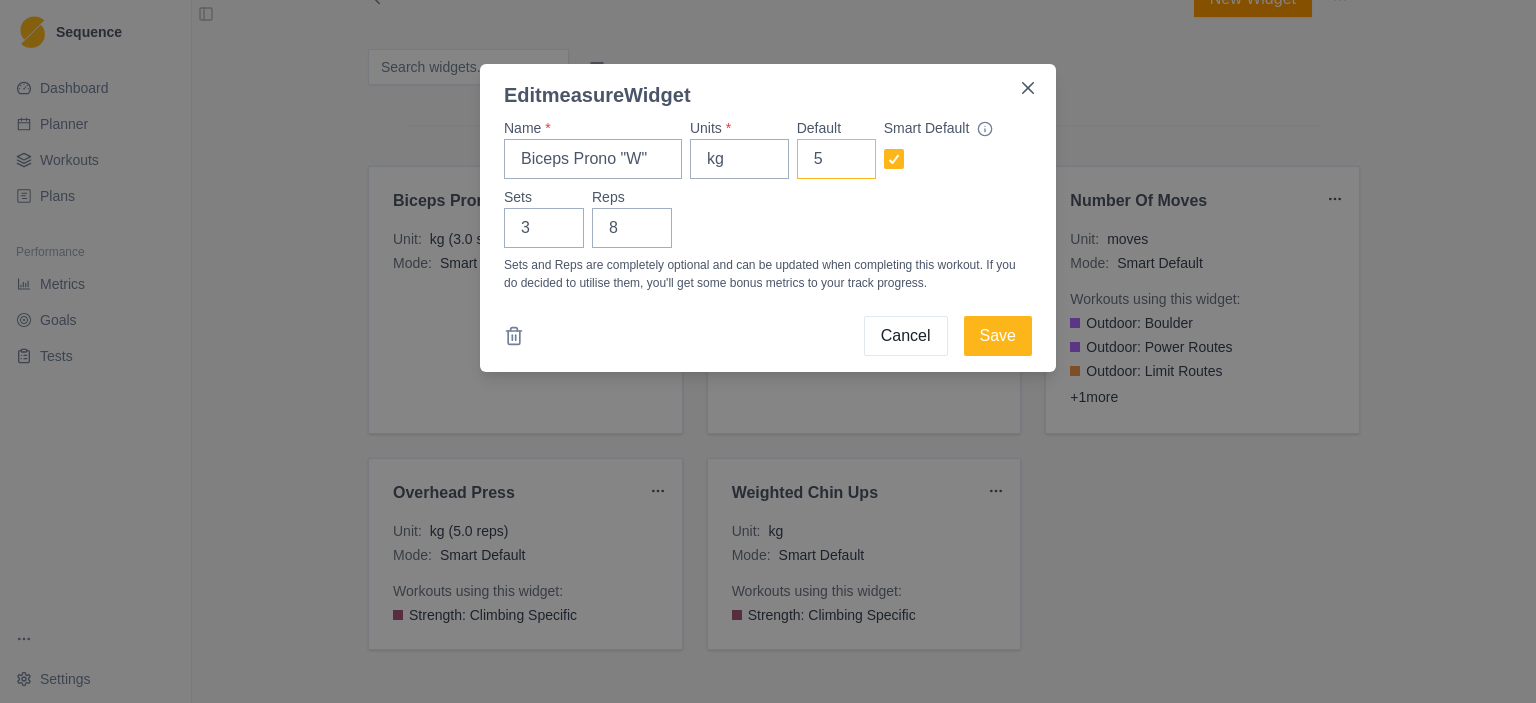 click on "5" at bounding box center [836, 159] 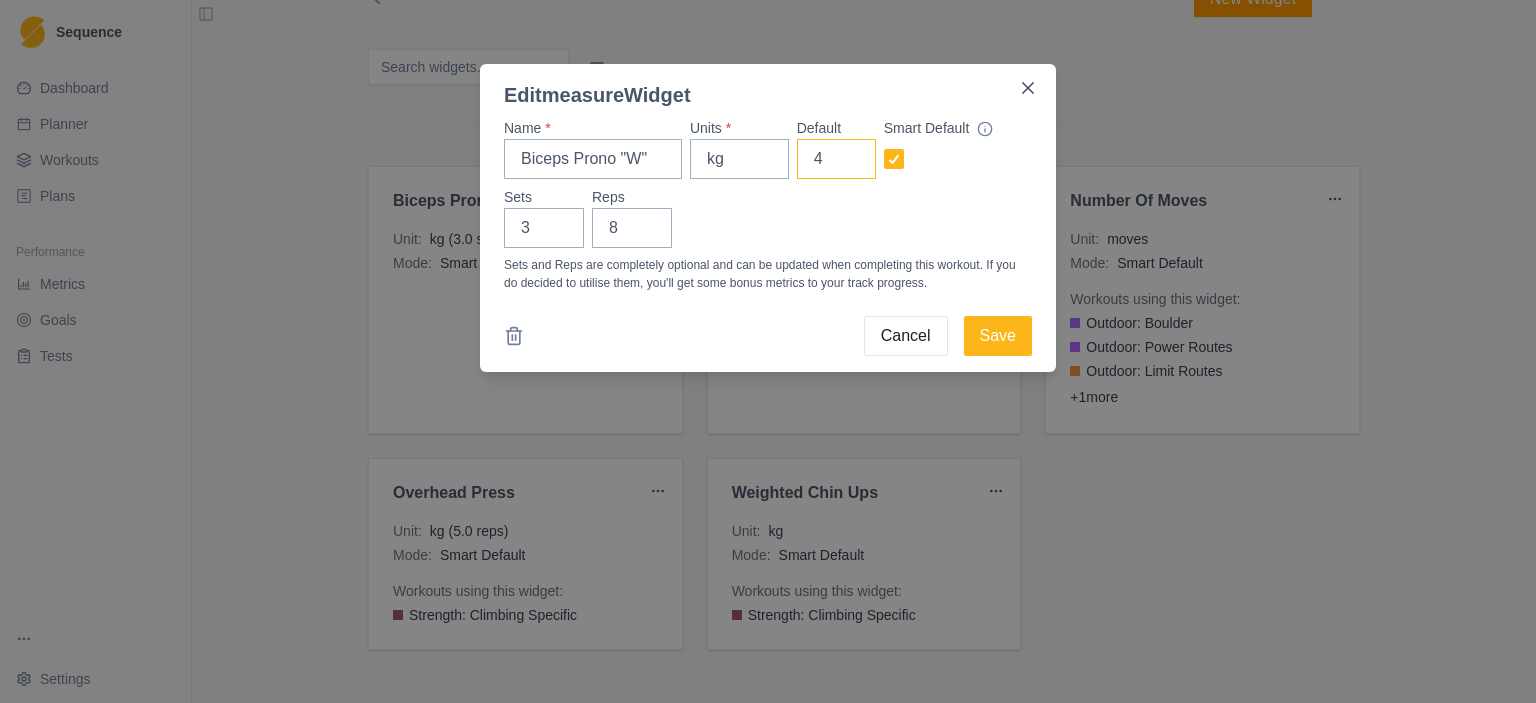 click on "4" at bounding box center [836, 159] 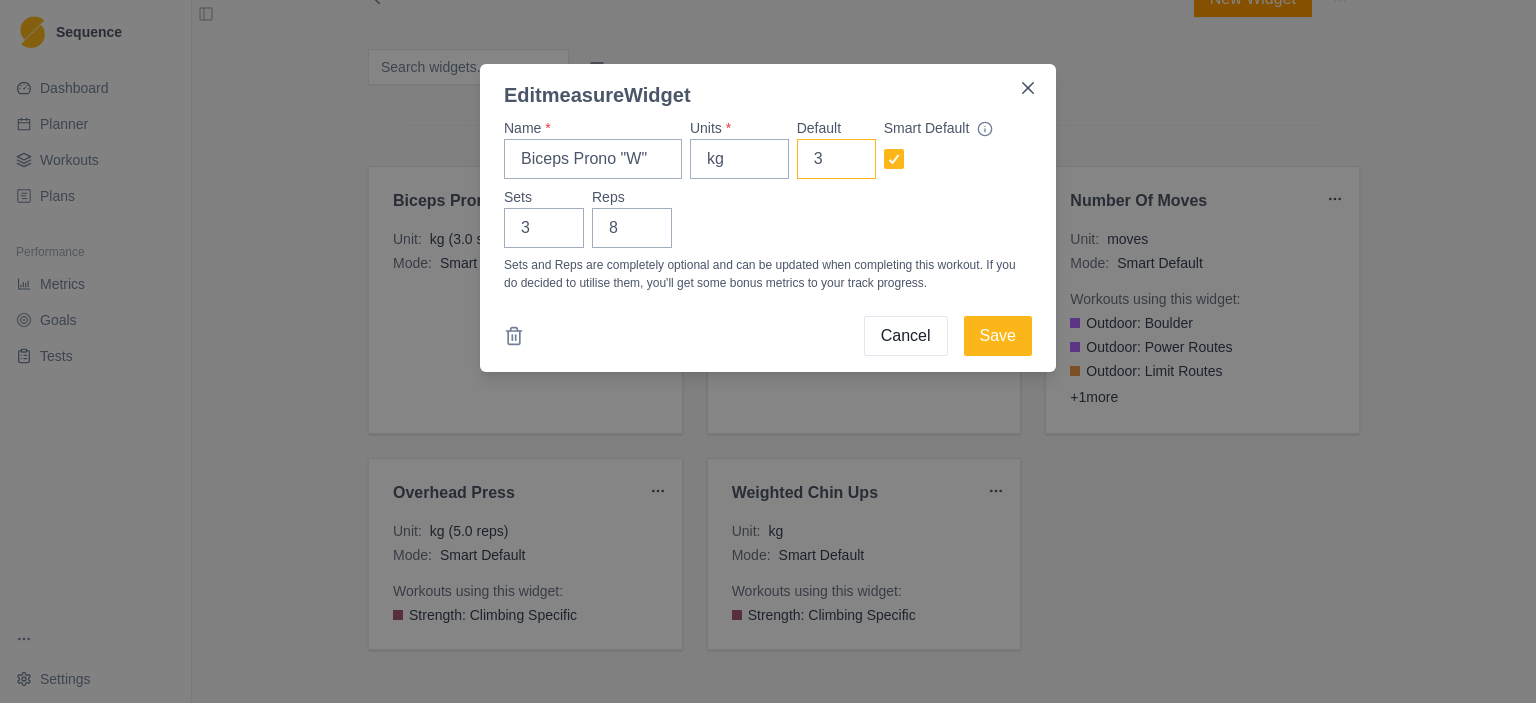 click on "3" at bounding box center [836, 159] 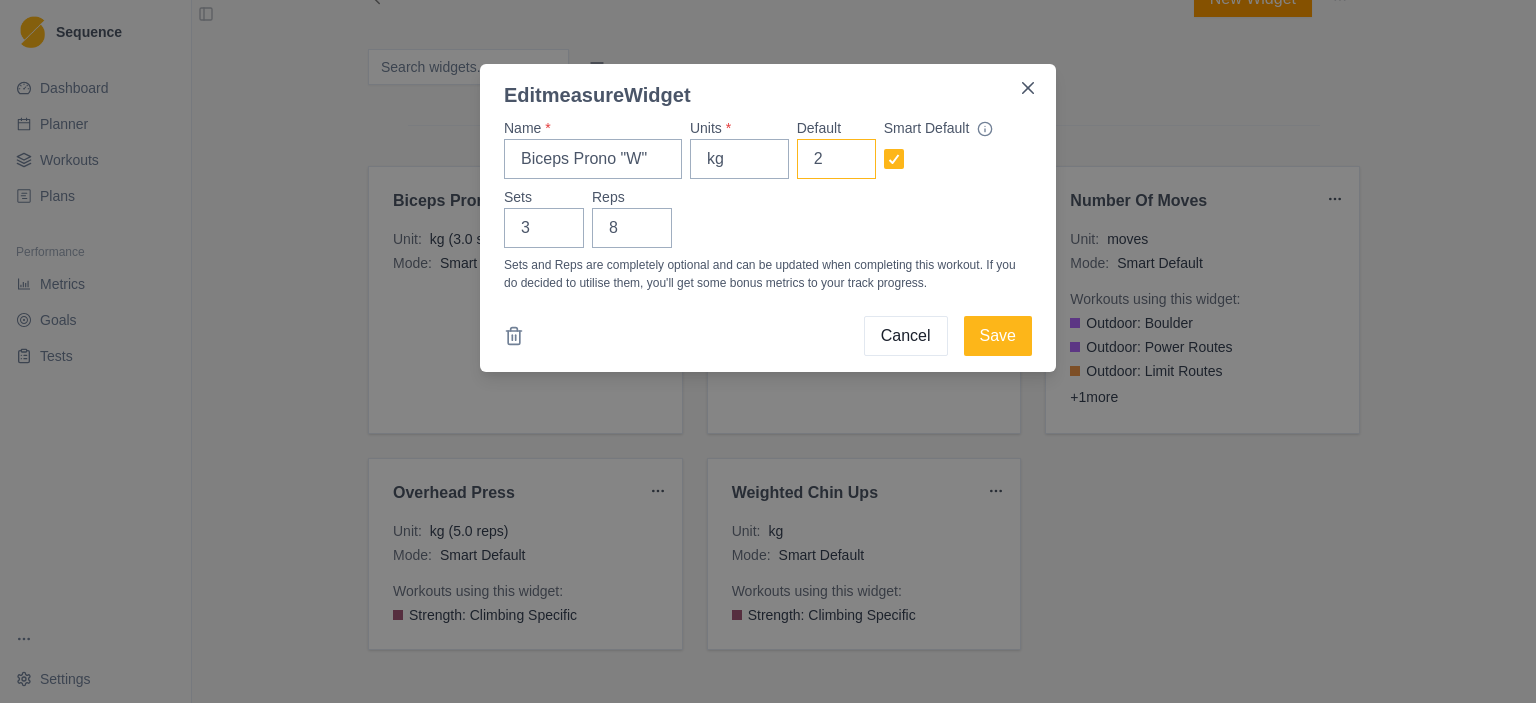 click on "2" at bounding box center [836, 159] 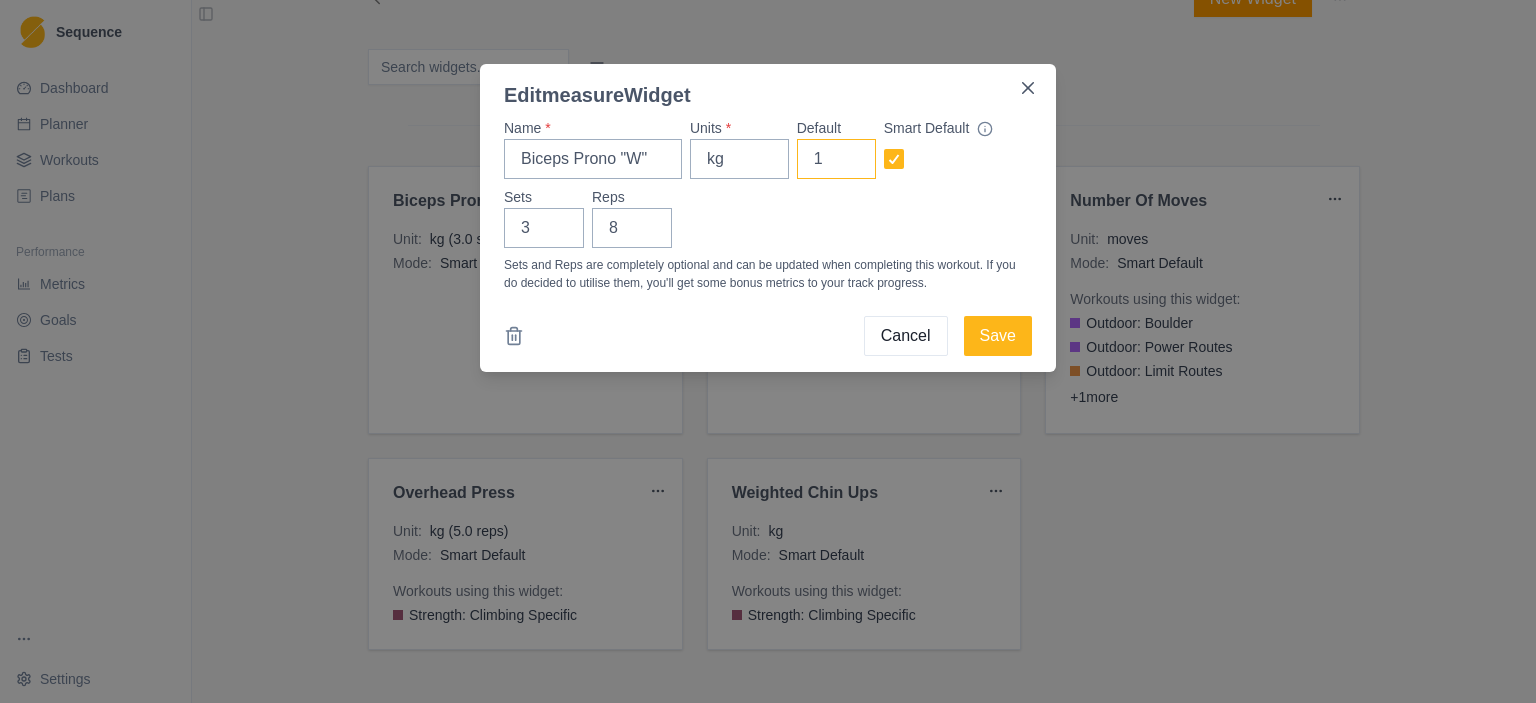 click on "1" at bounding box center (836, 159) 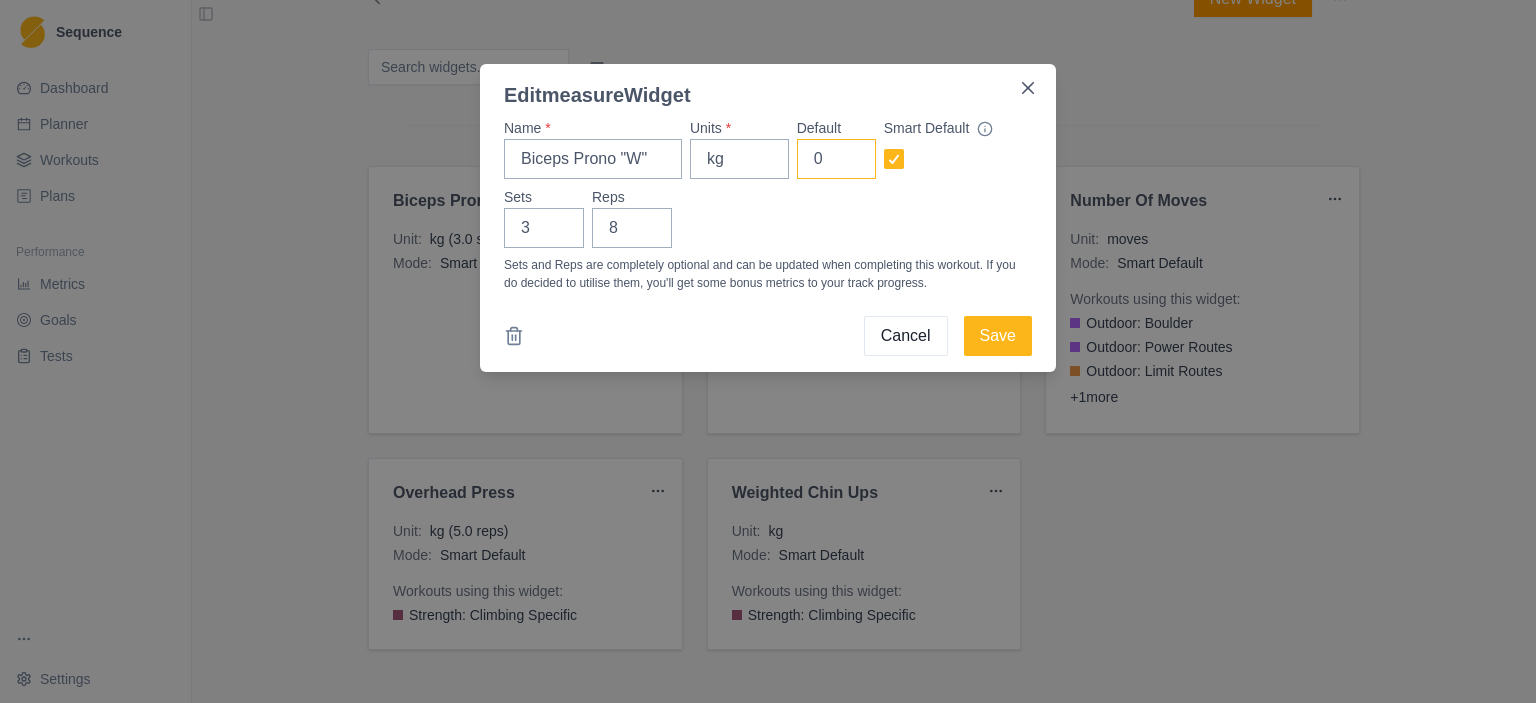type on "0" 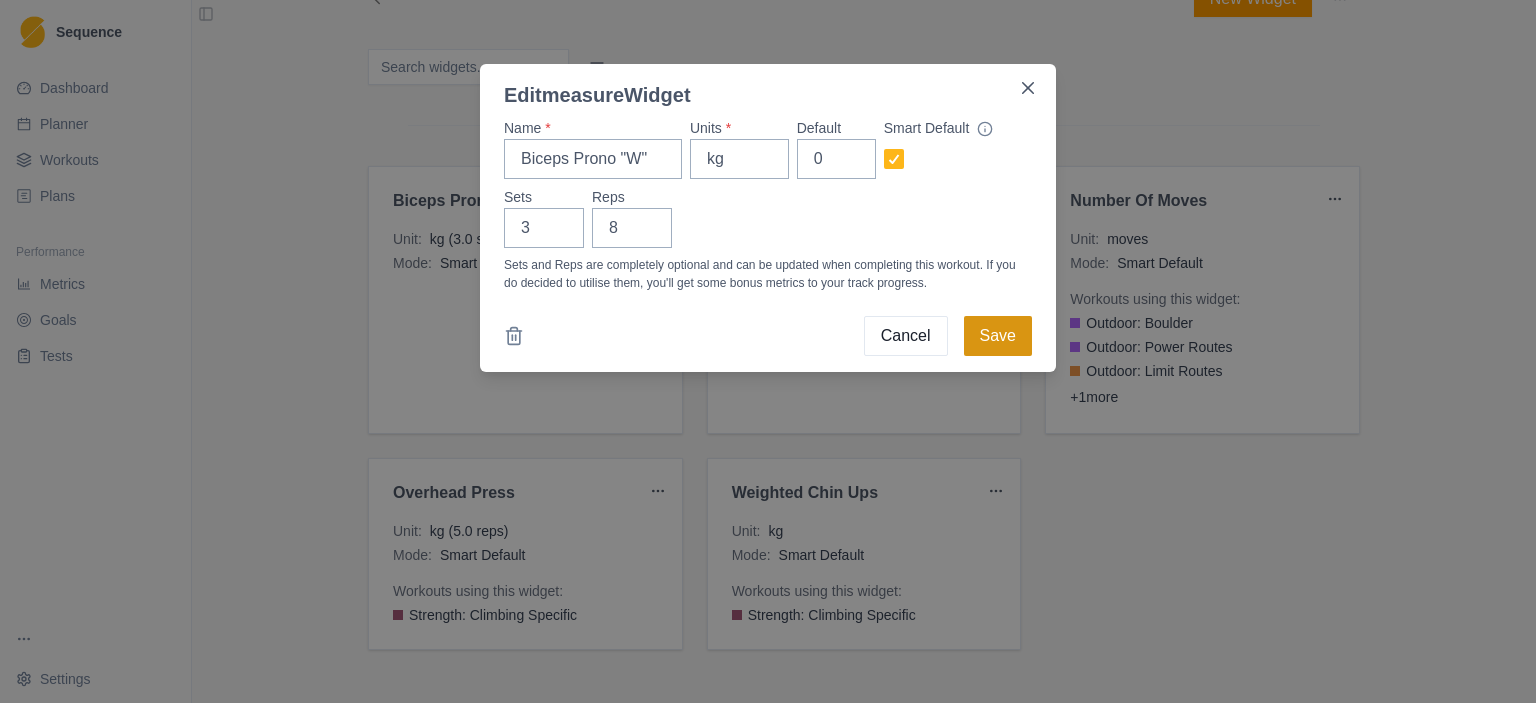 click on "Save" at bounding box center [998, 336] 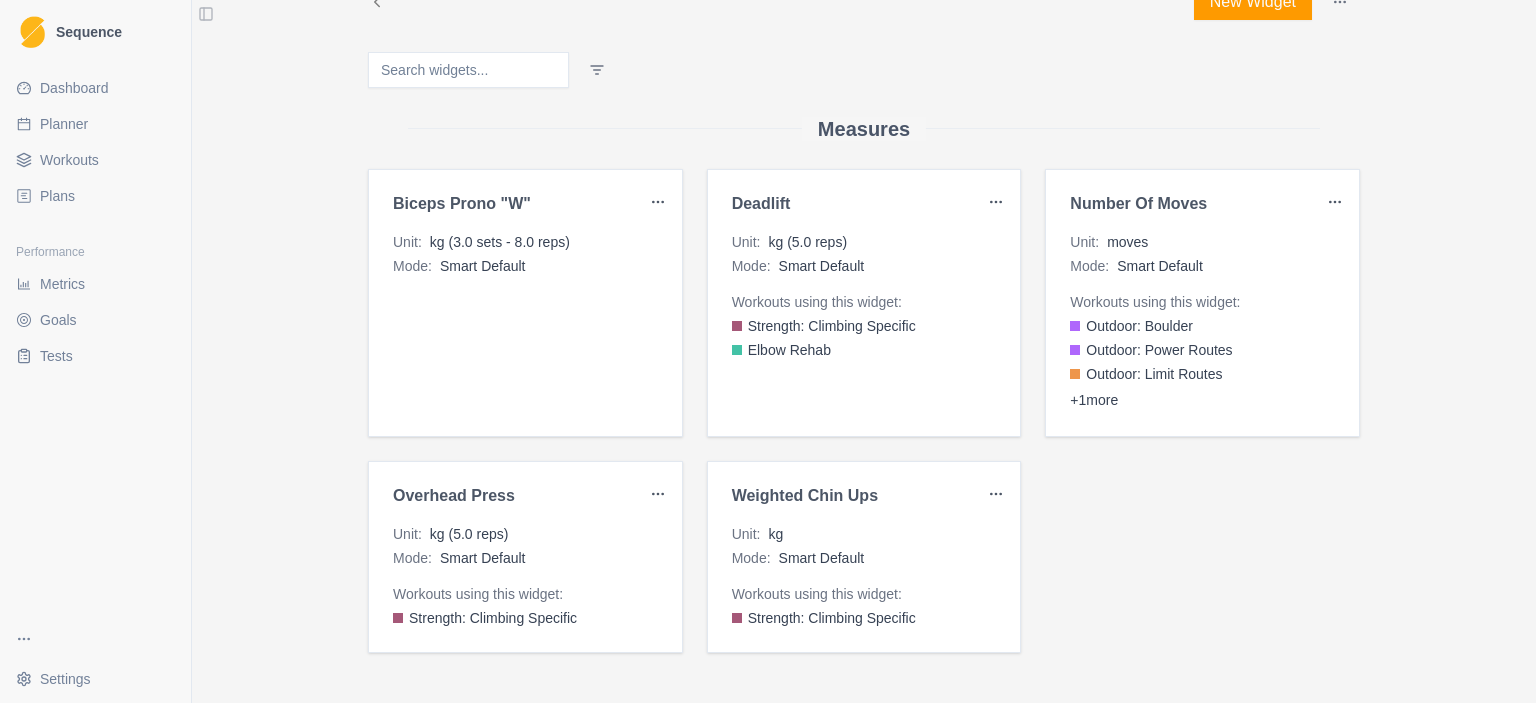 scroll, scrollTop: 0, scrollLeft: 0, axis: both 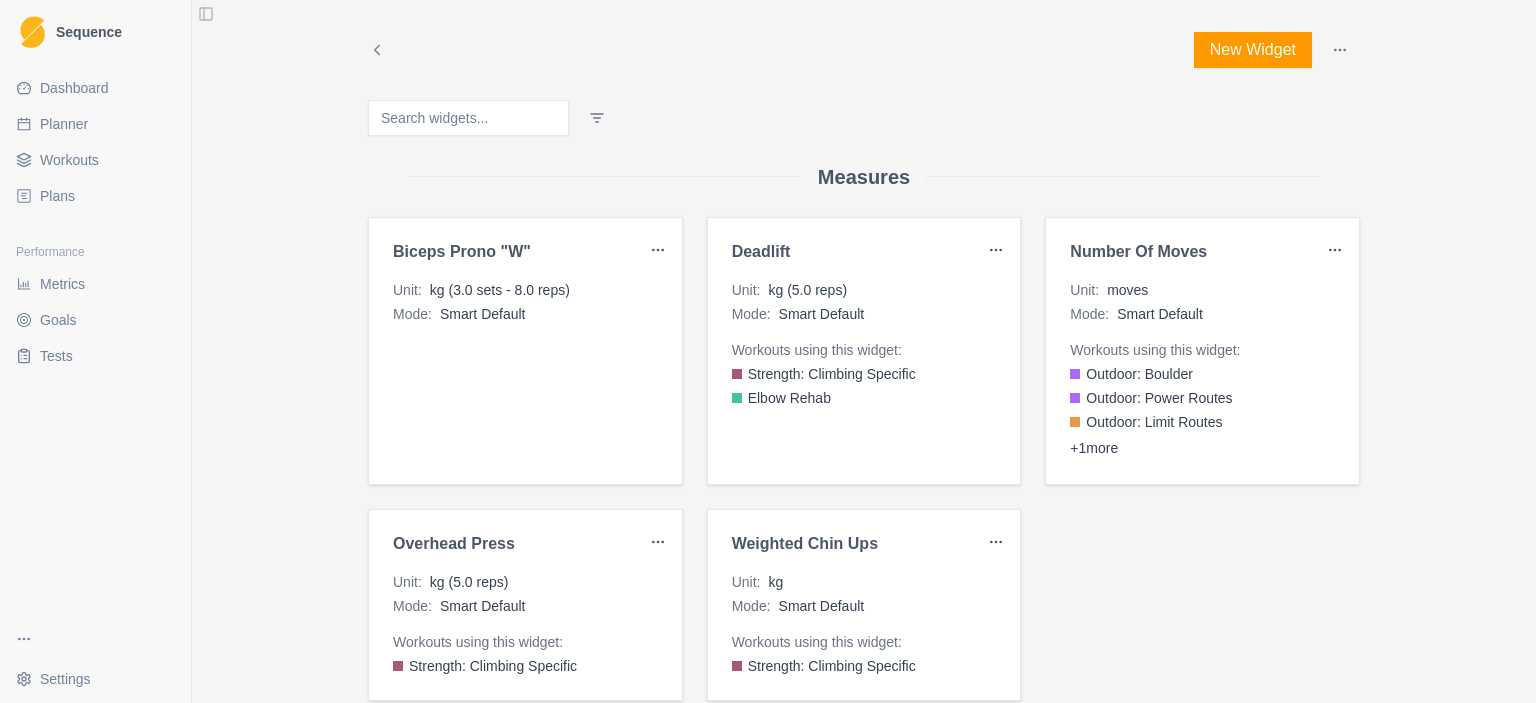 click on "Workouts" at bounding box center (69, 160) 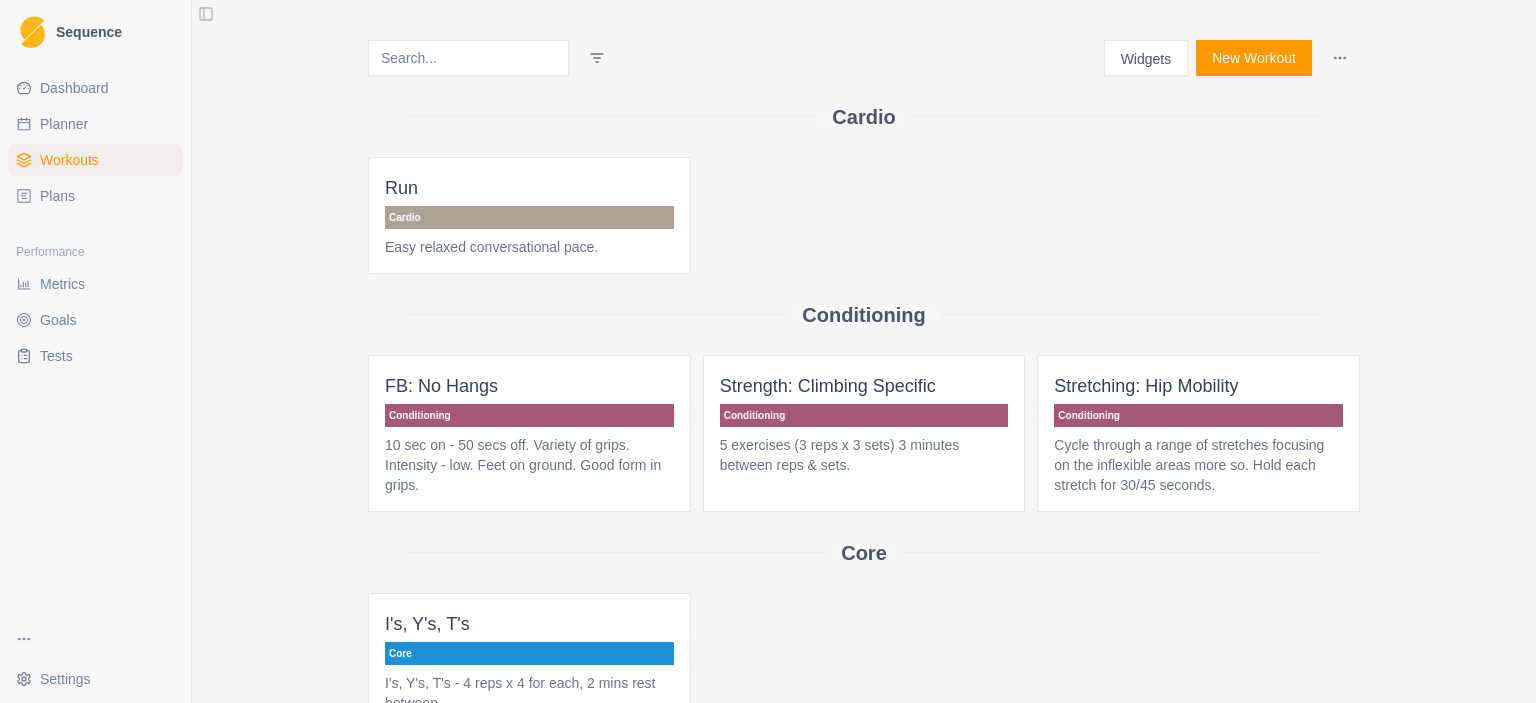click on "Conditioning" at bounding box center (529, 415) 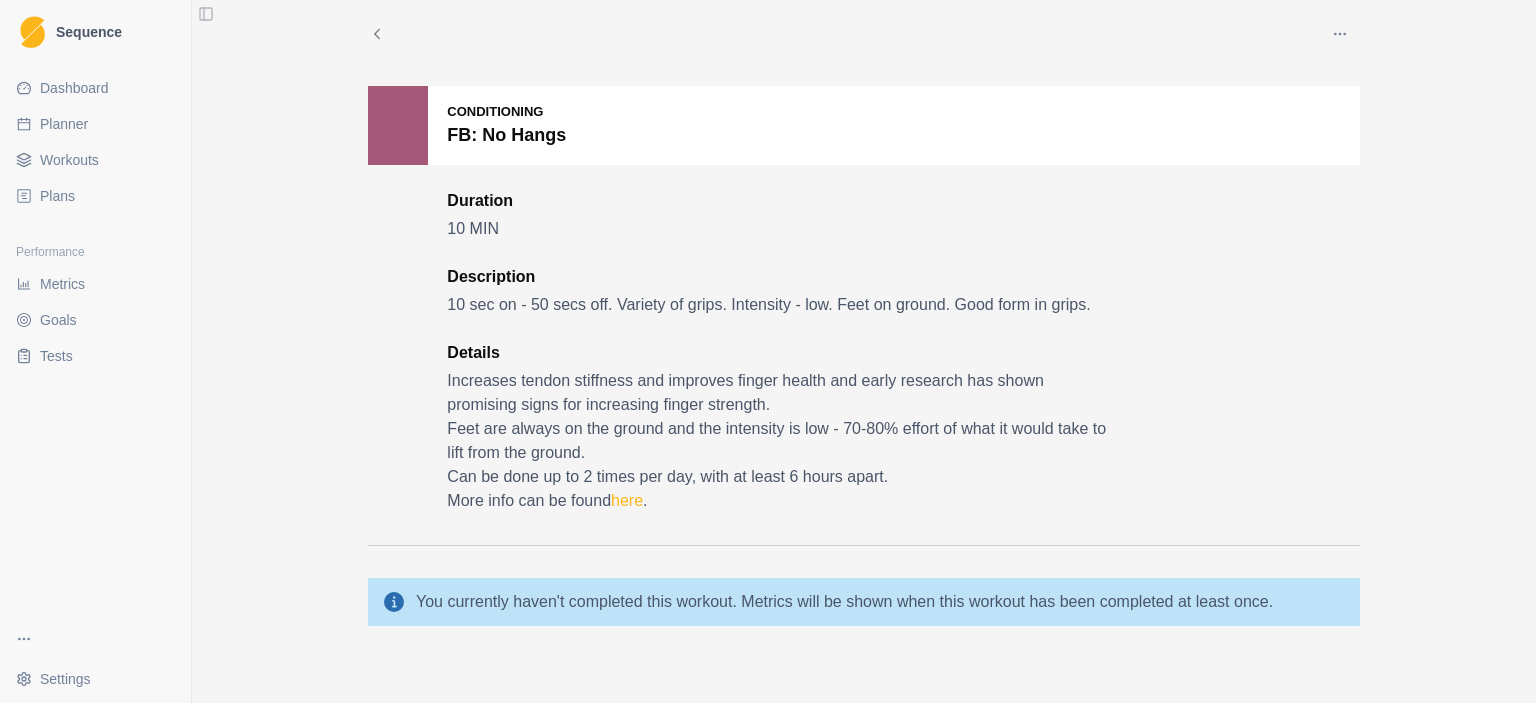 scroll, scrollTop: 20, scrollLeft: 0, axis: vertical 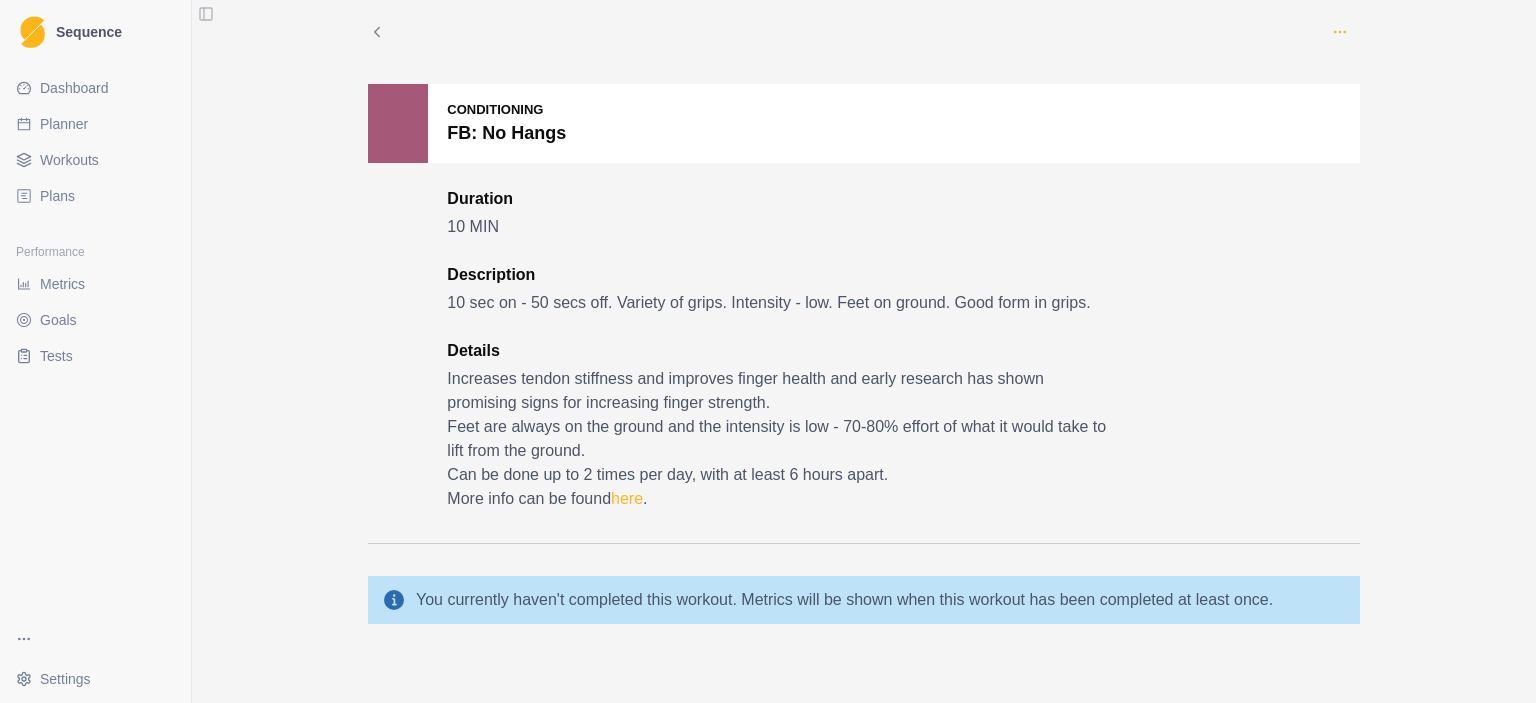 click 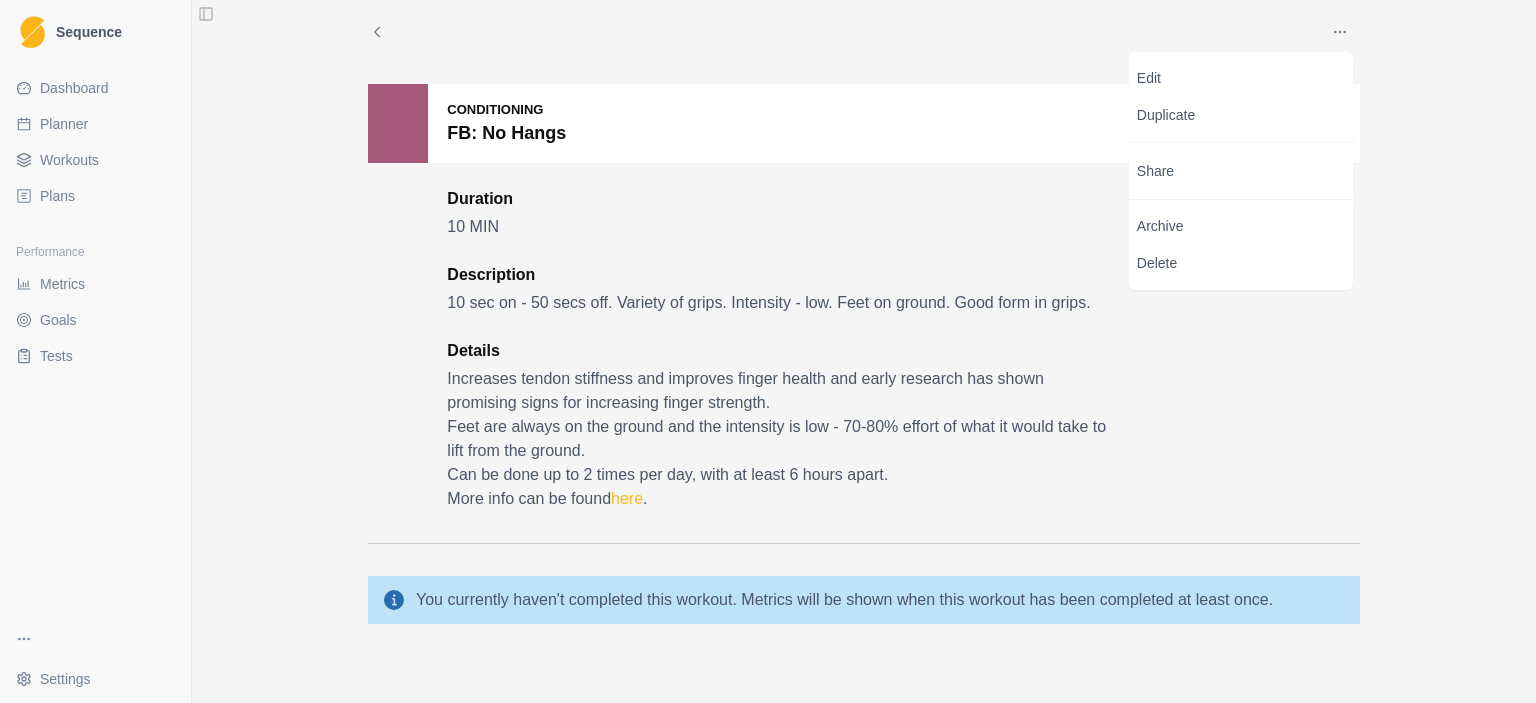 type 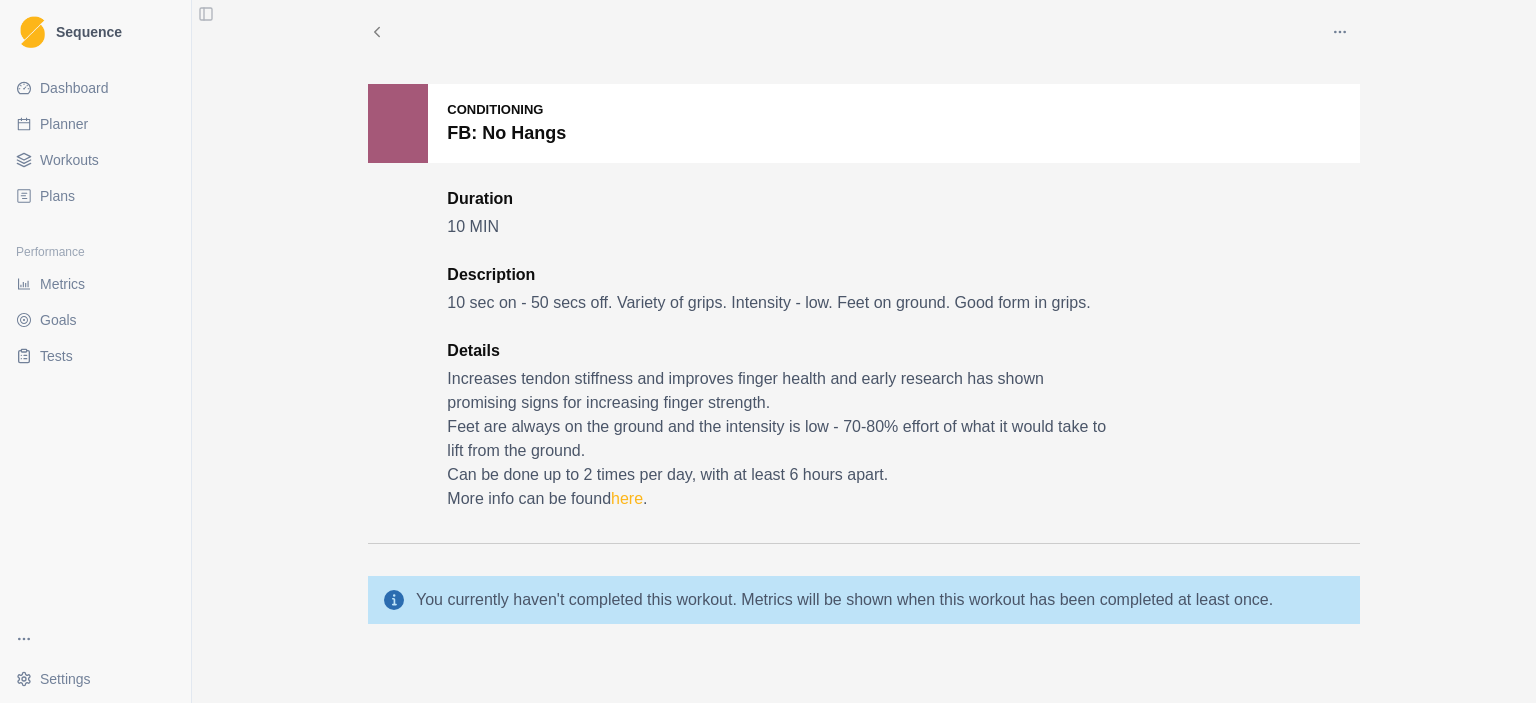 scroll, scrollTop: 0, scrollLeft: 0, axis: both 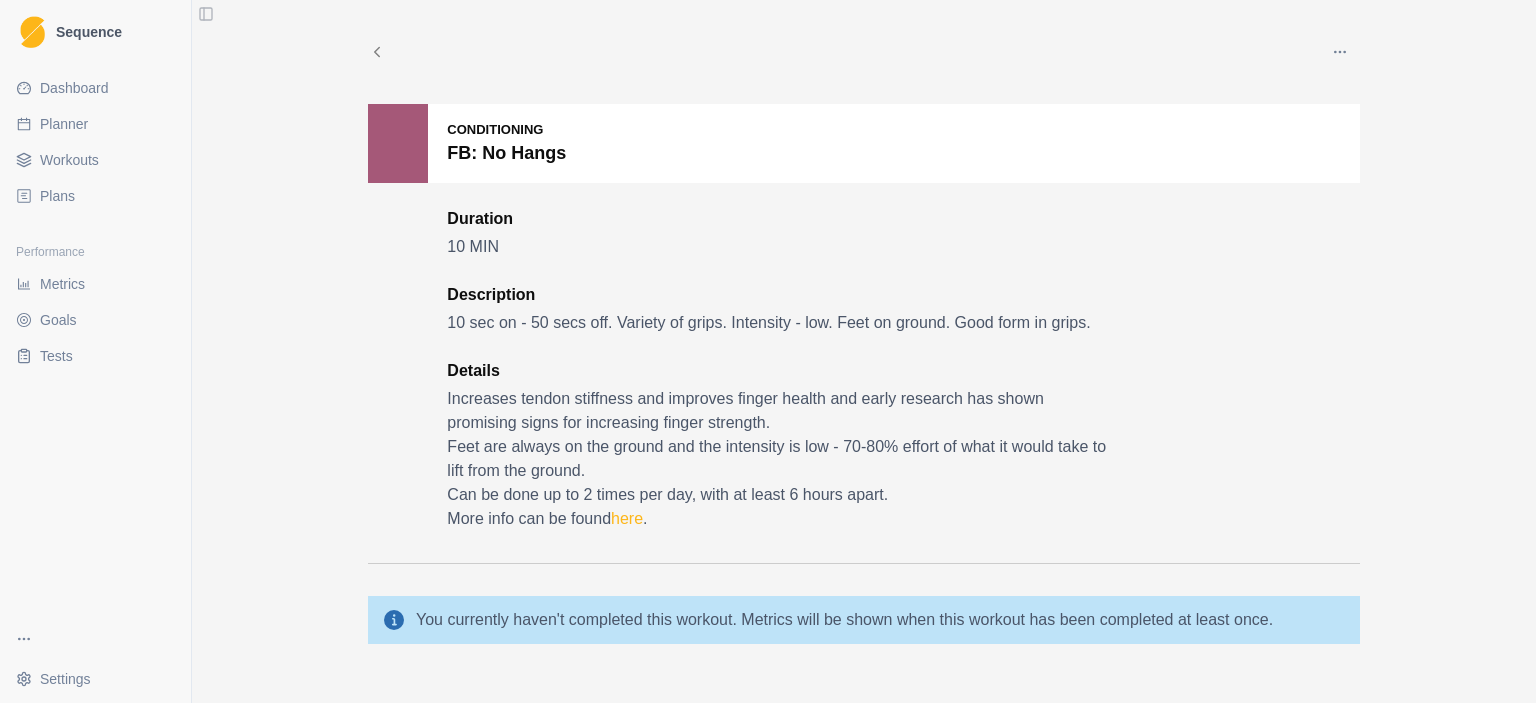 click 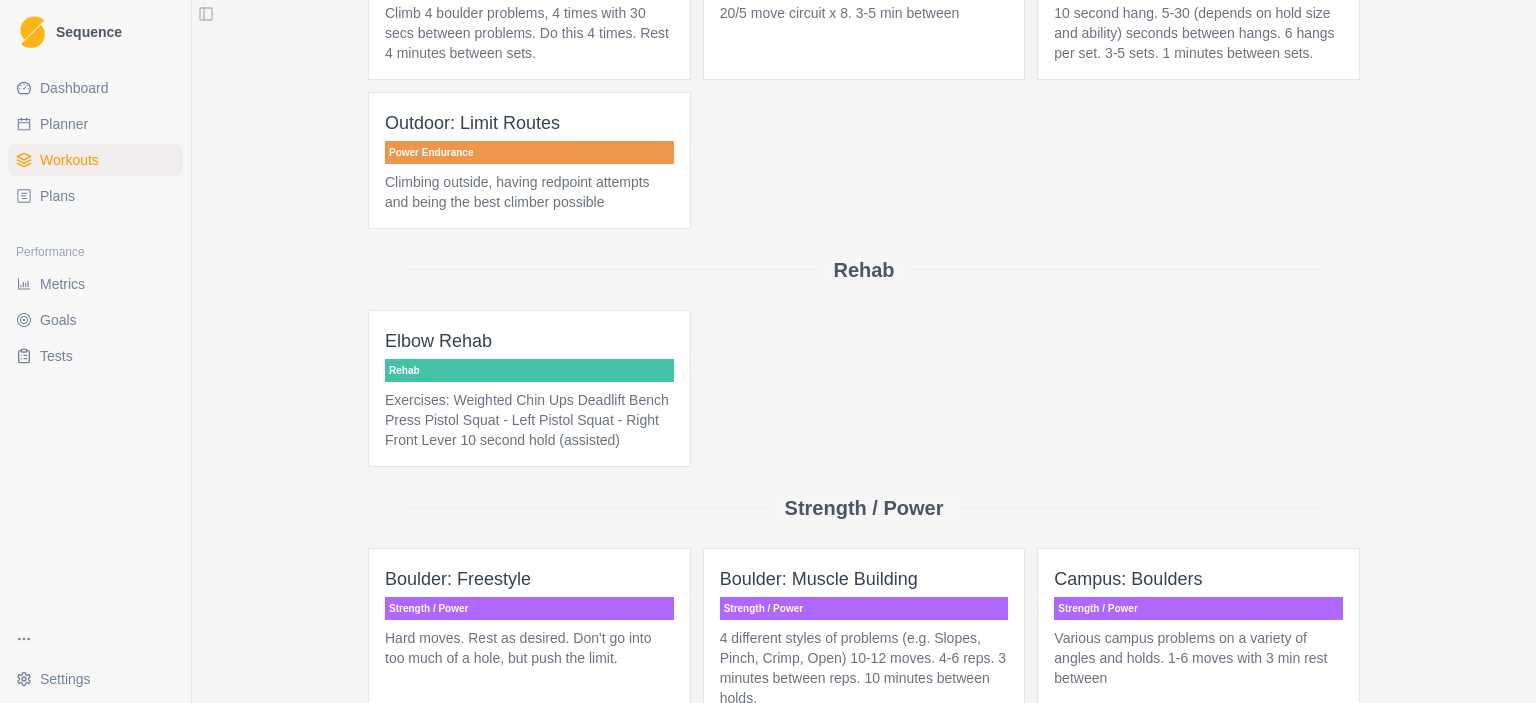scroll, scrollTop: 1122, scrollLeft: 0, axis: vertical 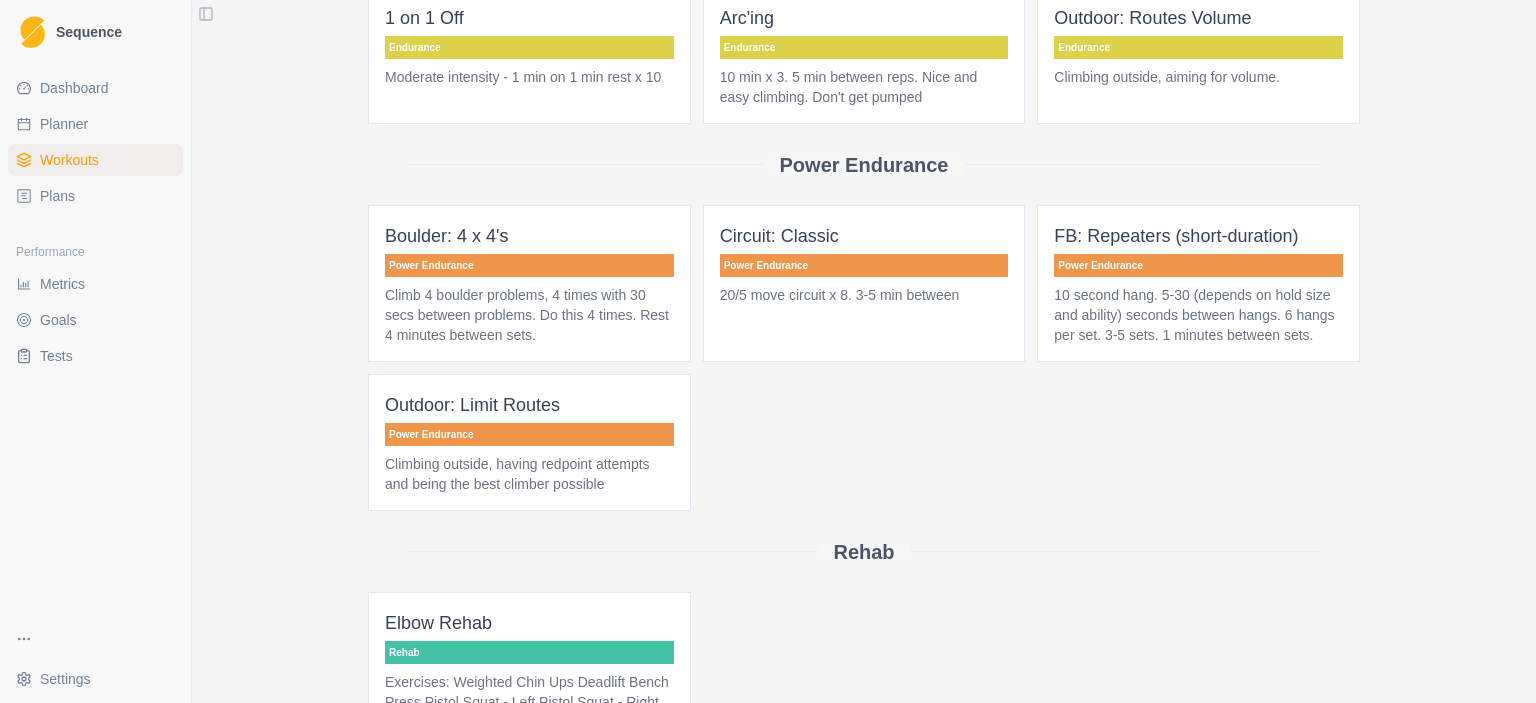 click on "Outdoor: Limit Routes" at bounding box center (529, 405) 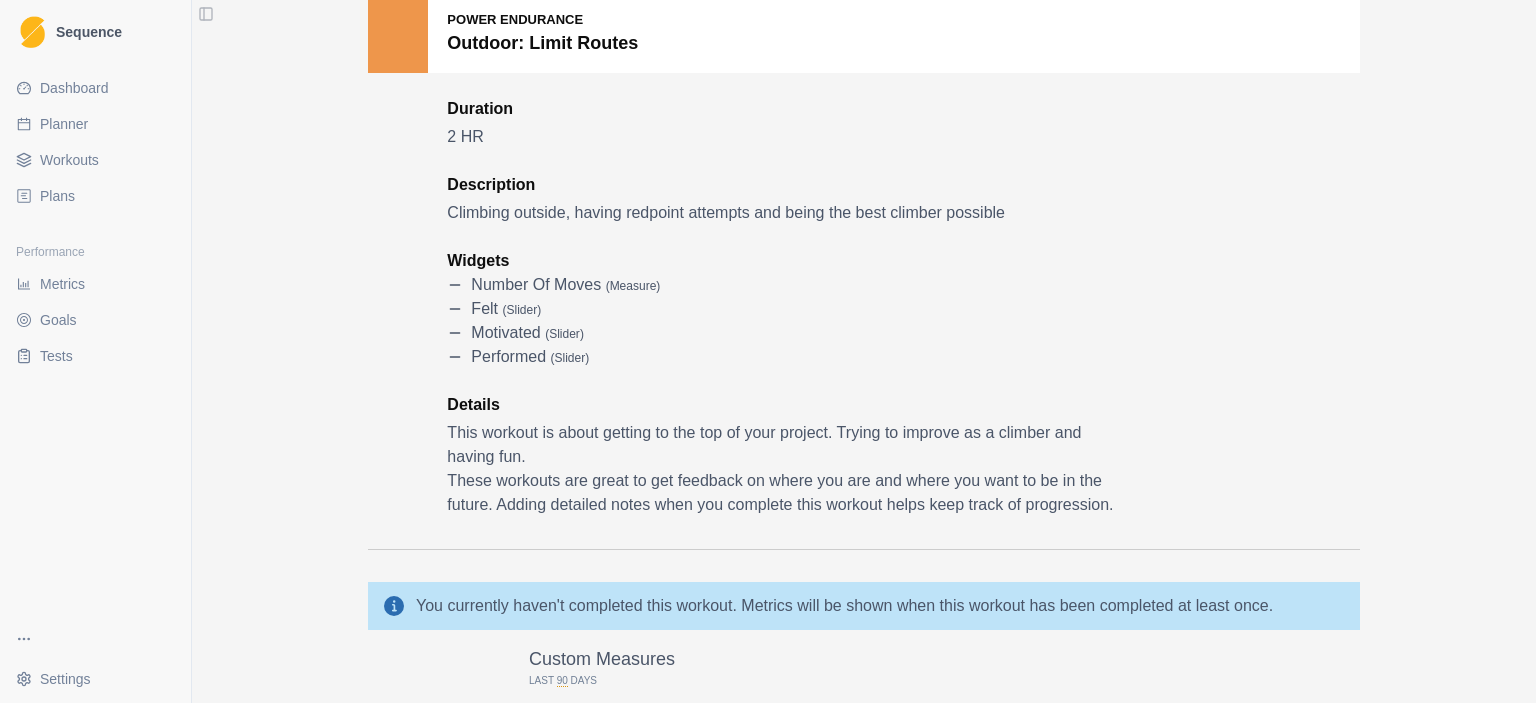 scroll, scrollTop: 303, scrollLeft: 0, axis: vertical 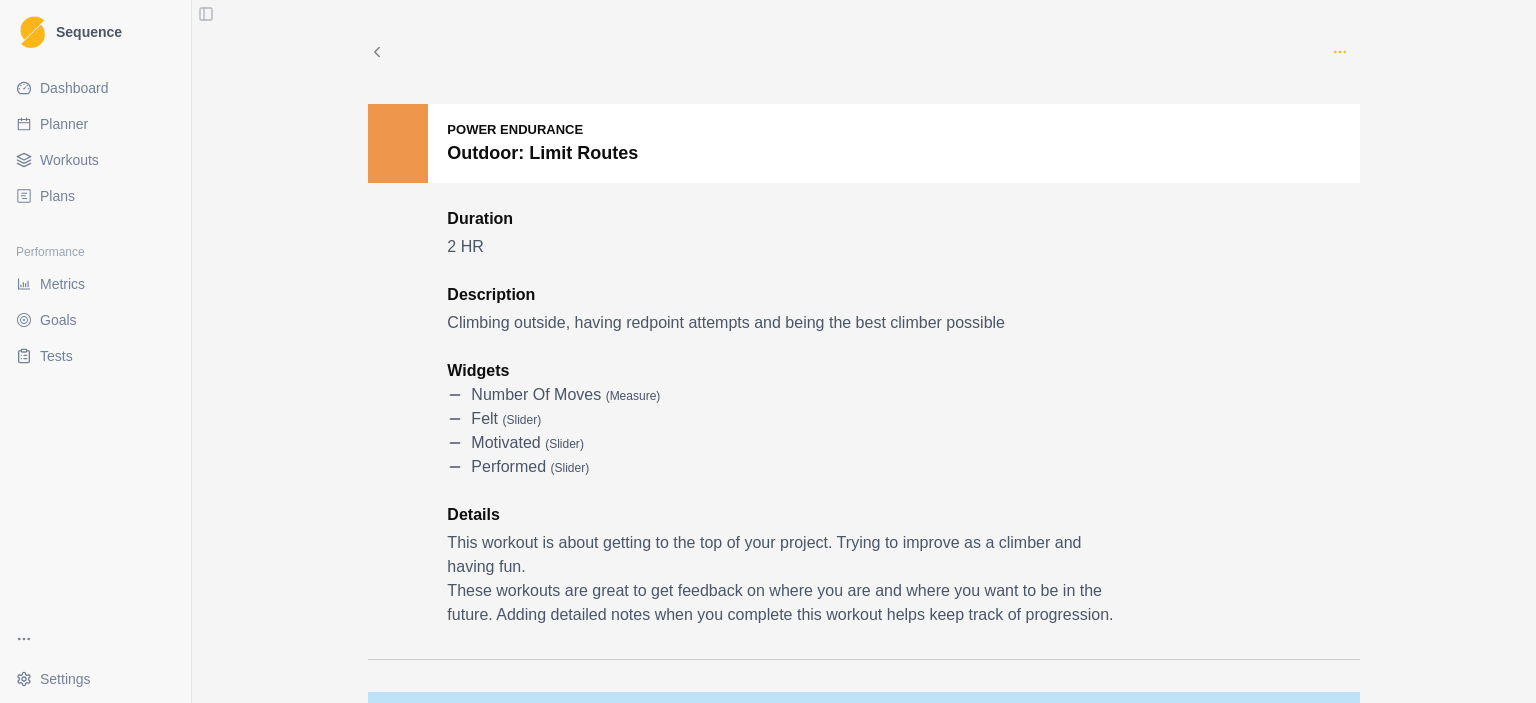 click 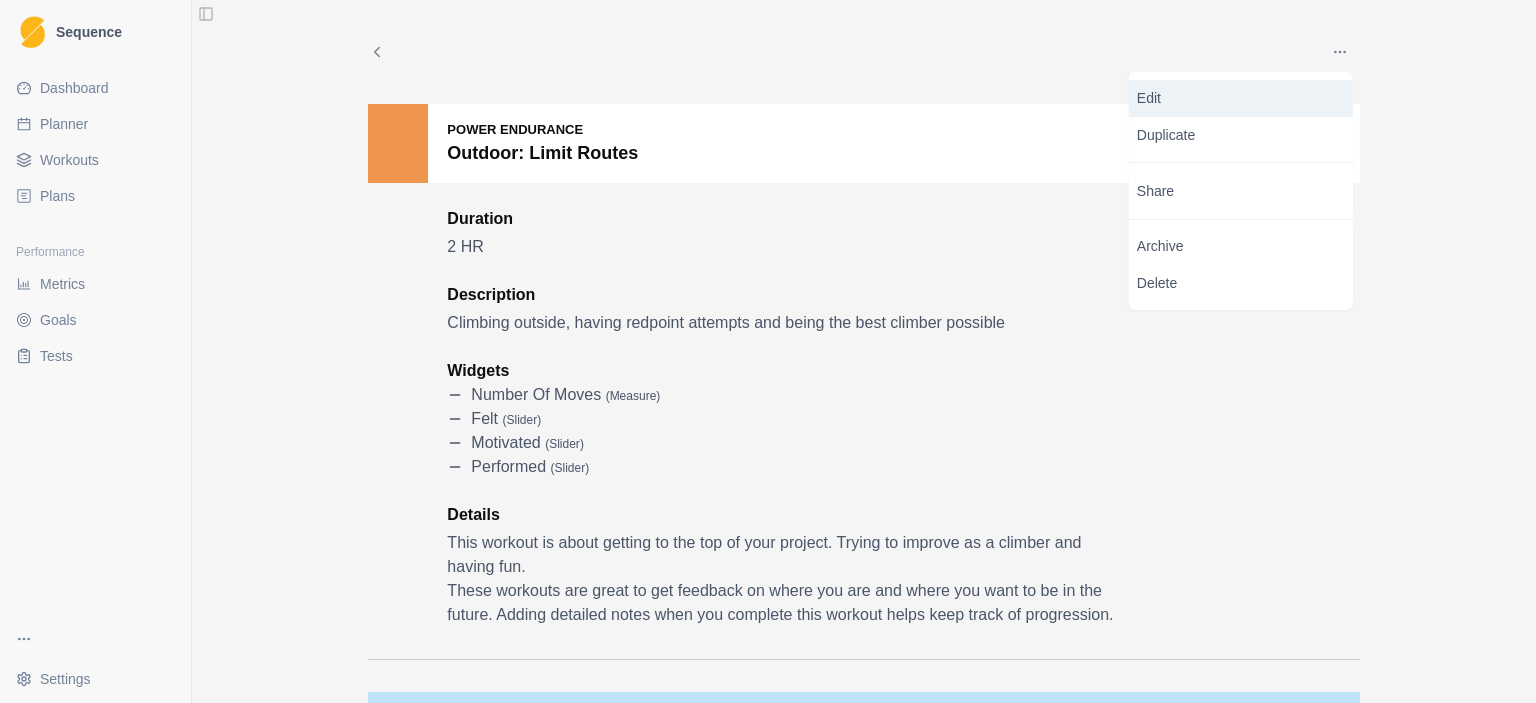 click on "Edit" at bounding box center [1241, 98] 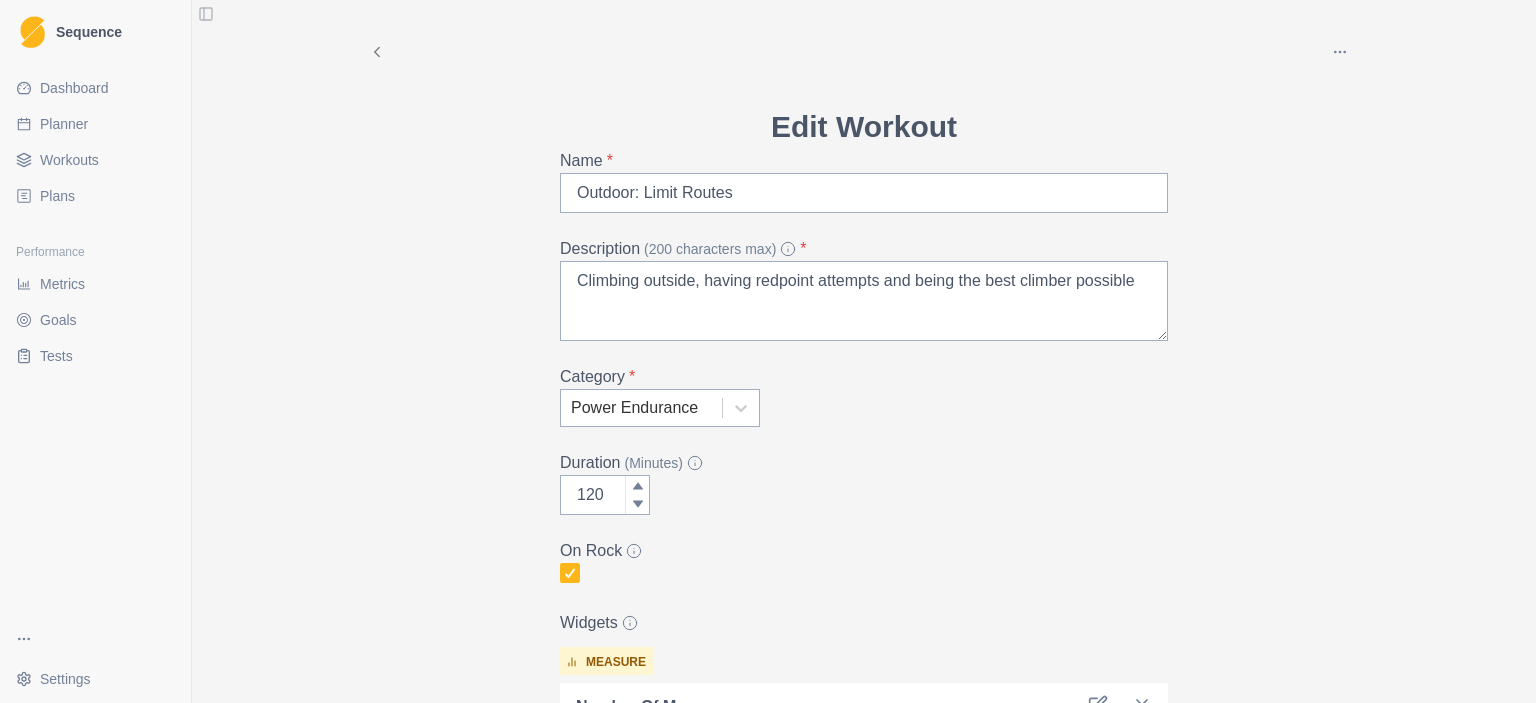 click on "Duration (Minutes) 120" at bounding box center [864, 483] 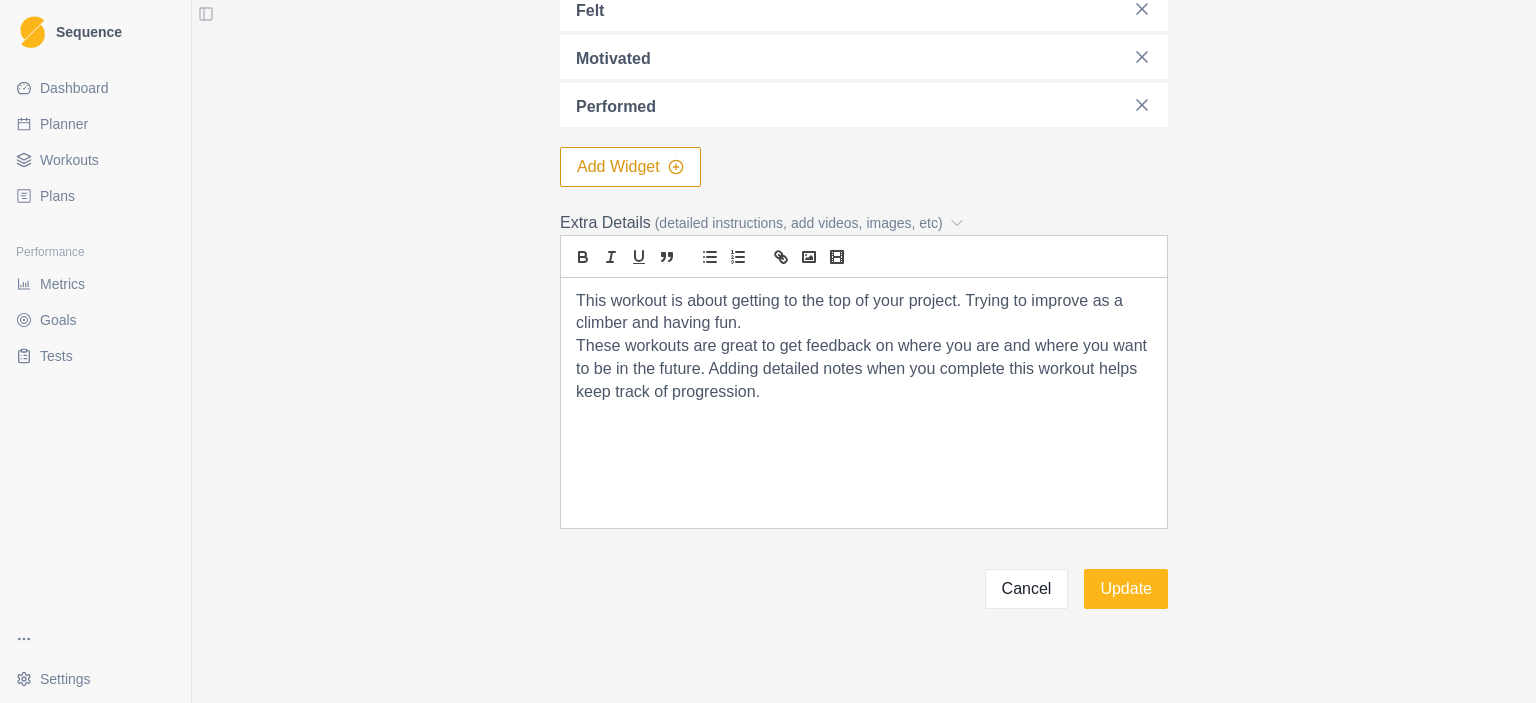 scroll, scrollTop: 821, scrollLeft: 0, axis: vertical 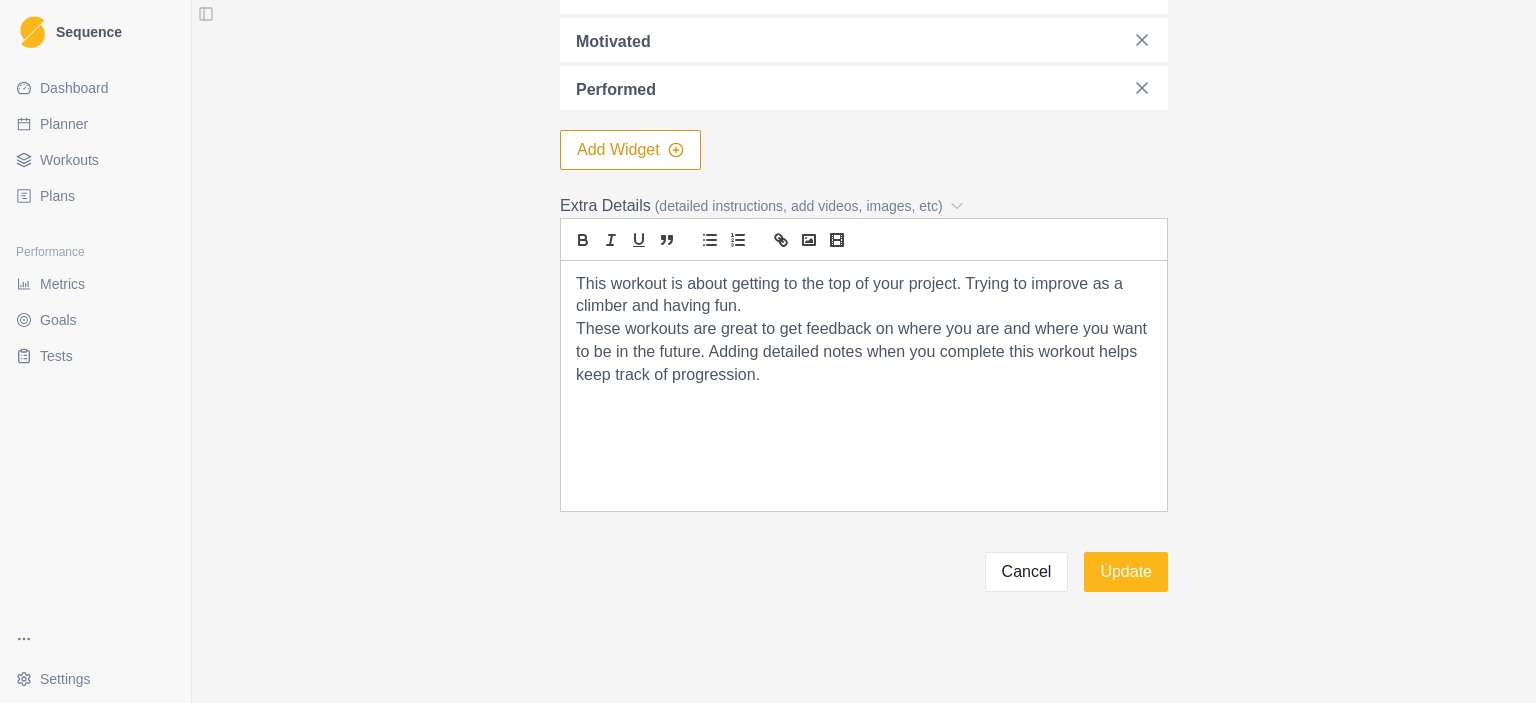 click on "Cancel" at bounding box center (1027, 572) 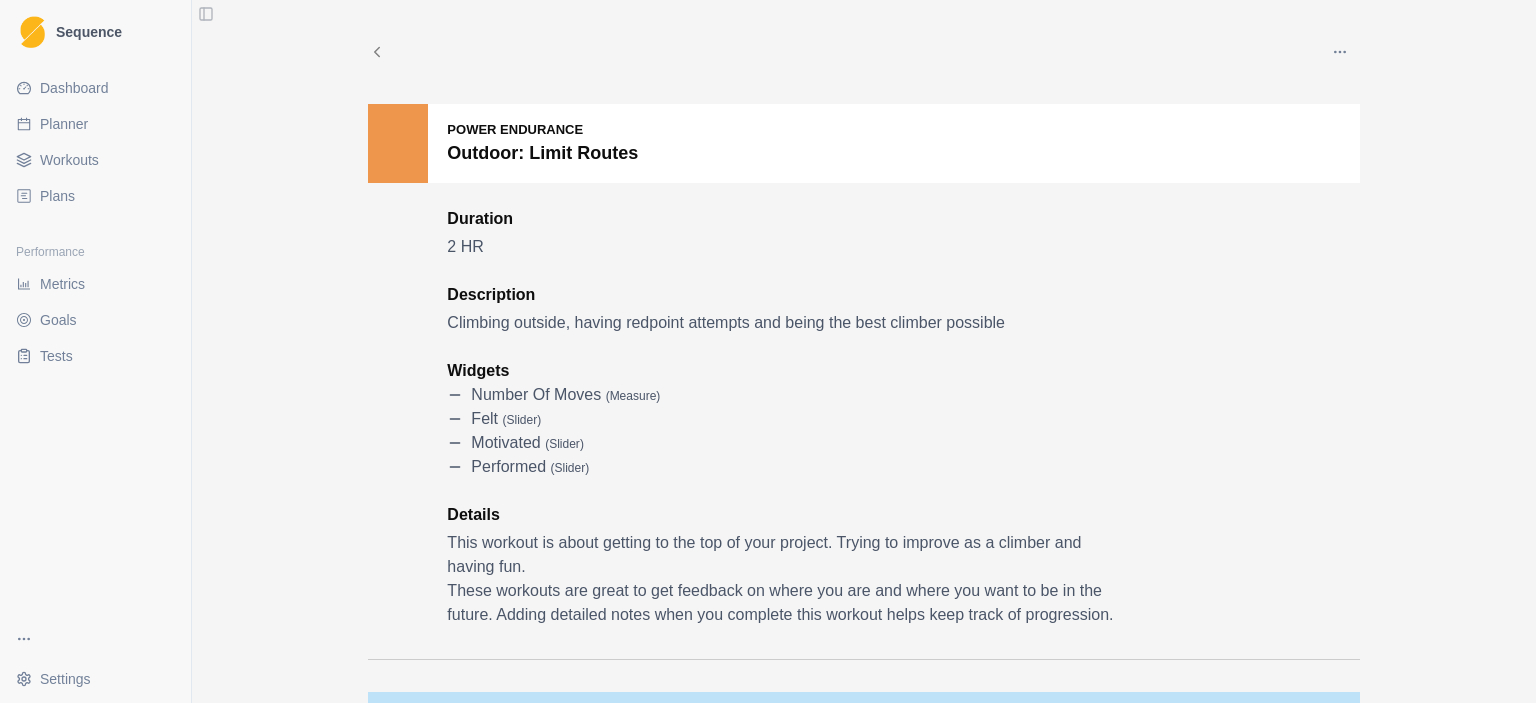 click 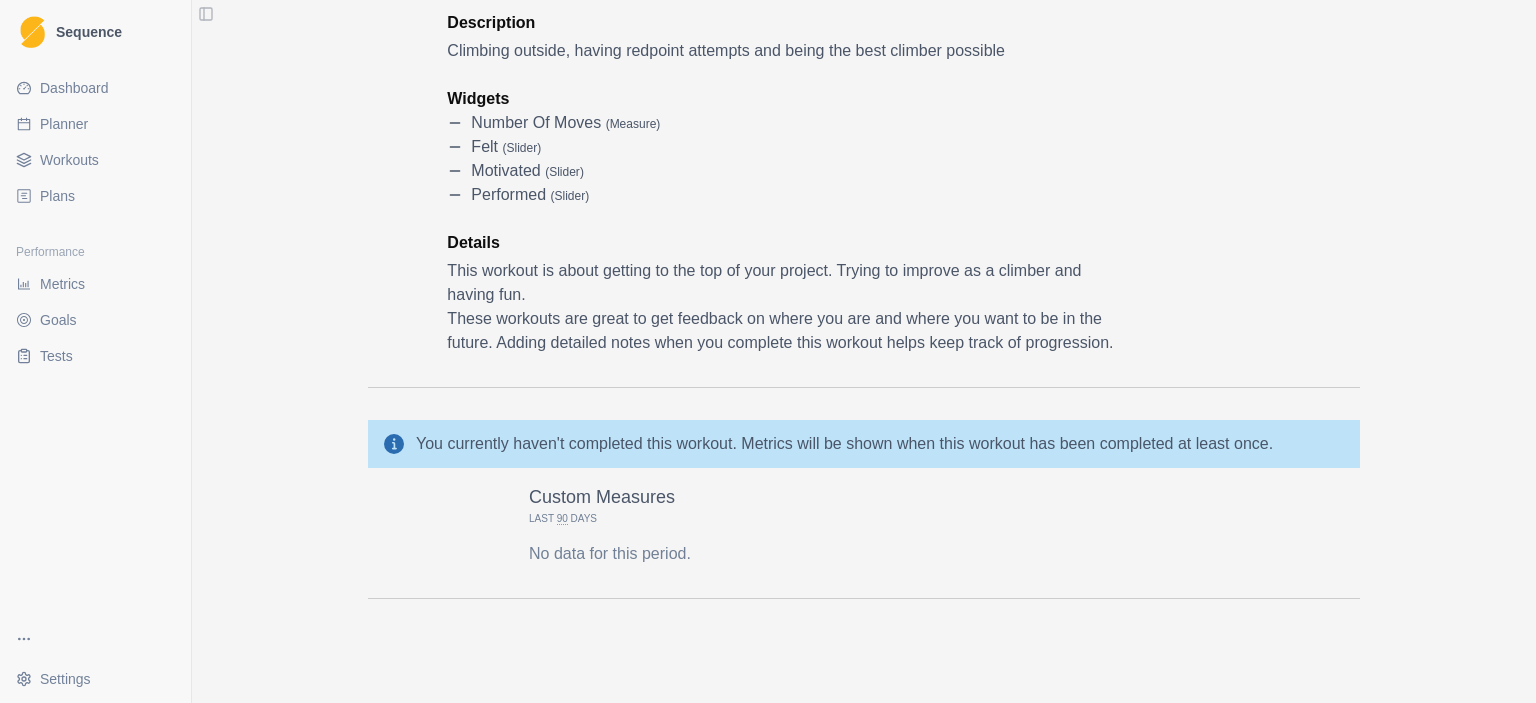 scroll, scrollTop: 303, scrollLeft: 0, axis: vertical 